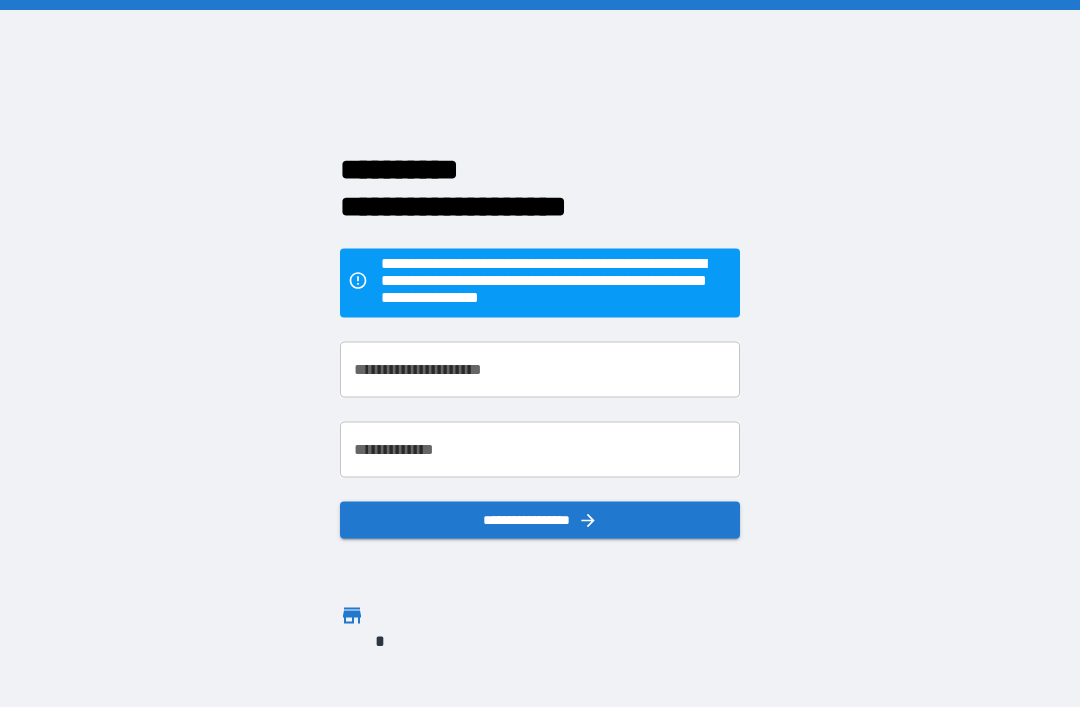 scroll, scrollTop: 64, scrollLeft: 0, axis: vertical 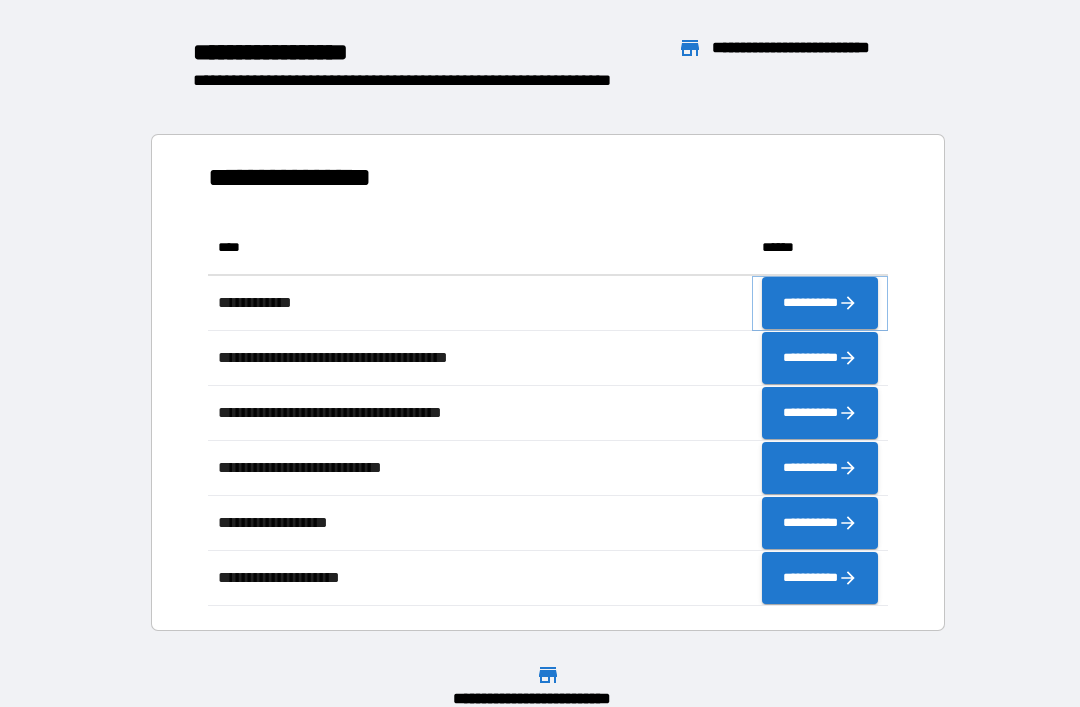 click 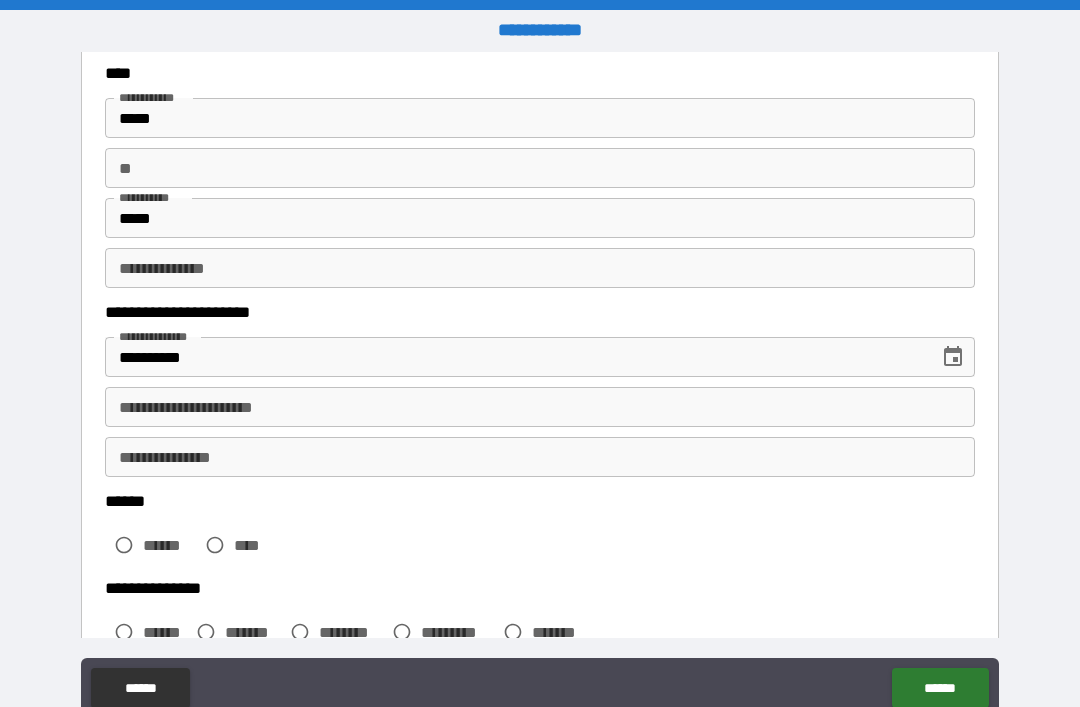 scroll, scrollTop: 117, scrollLeft: 0, axis: vertical 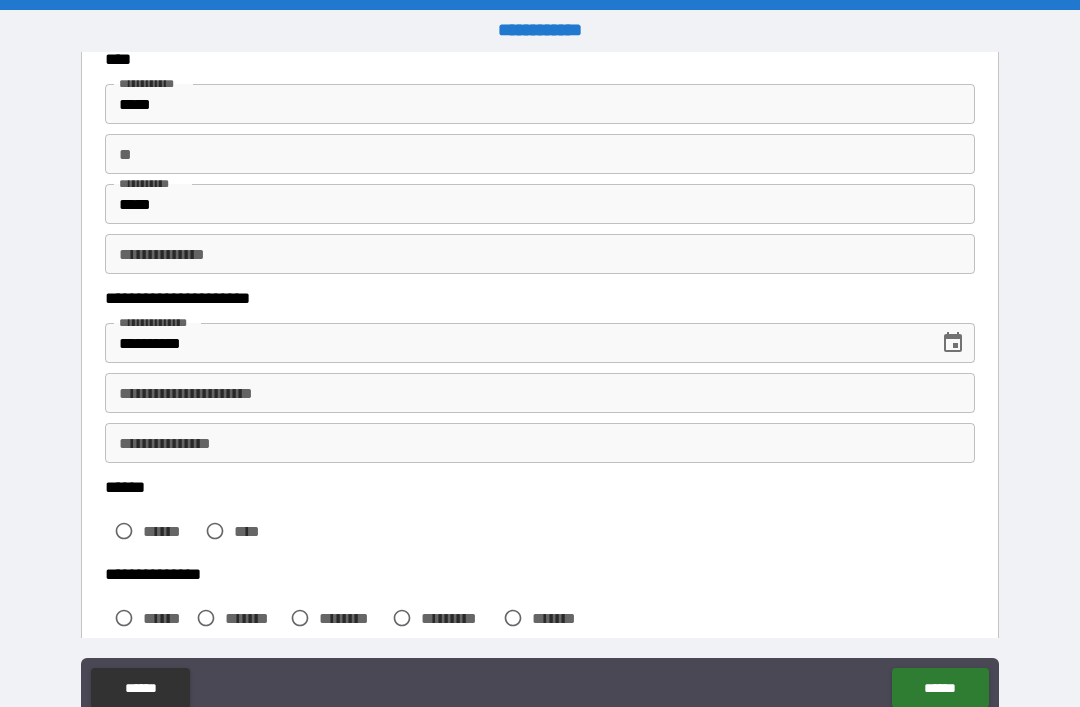 click on "**********" at bounding box center [540, 393] 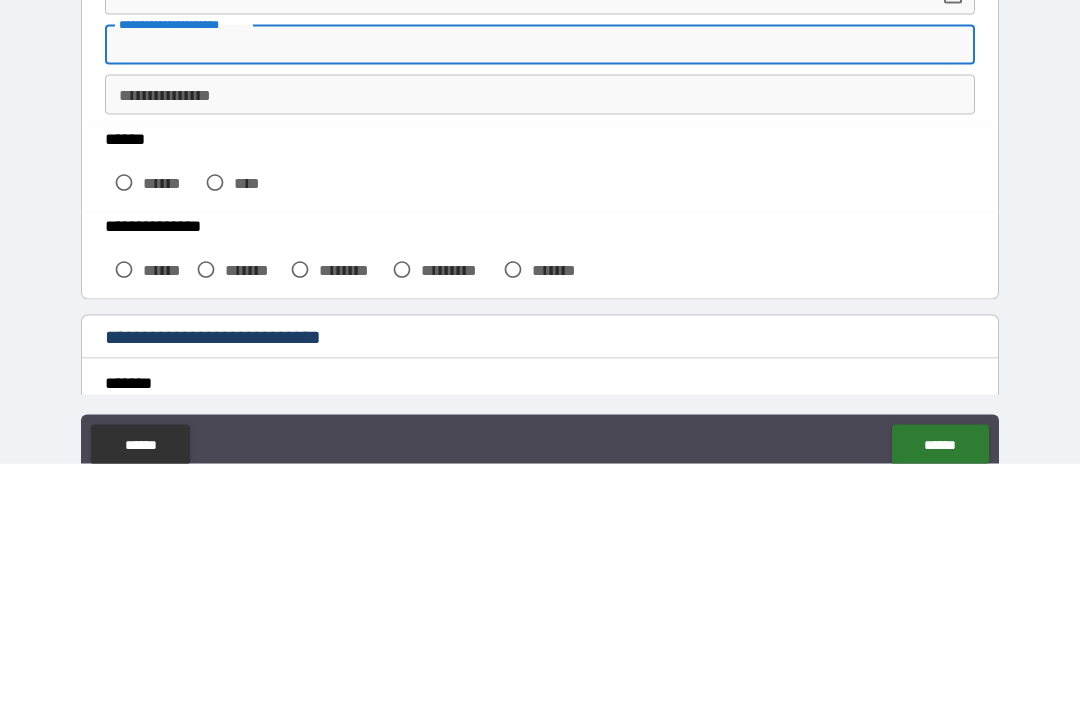 scroll, scrollTop: 224, scrollLeft: 0, axis: vertical 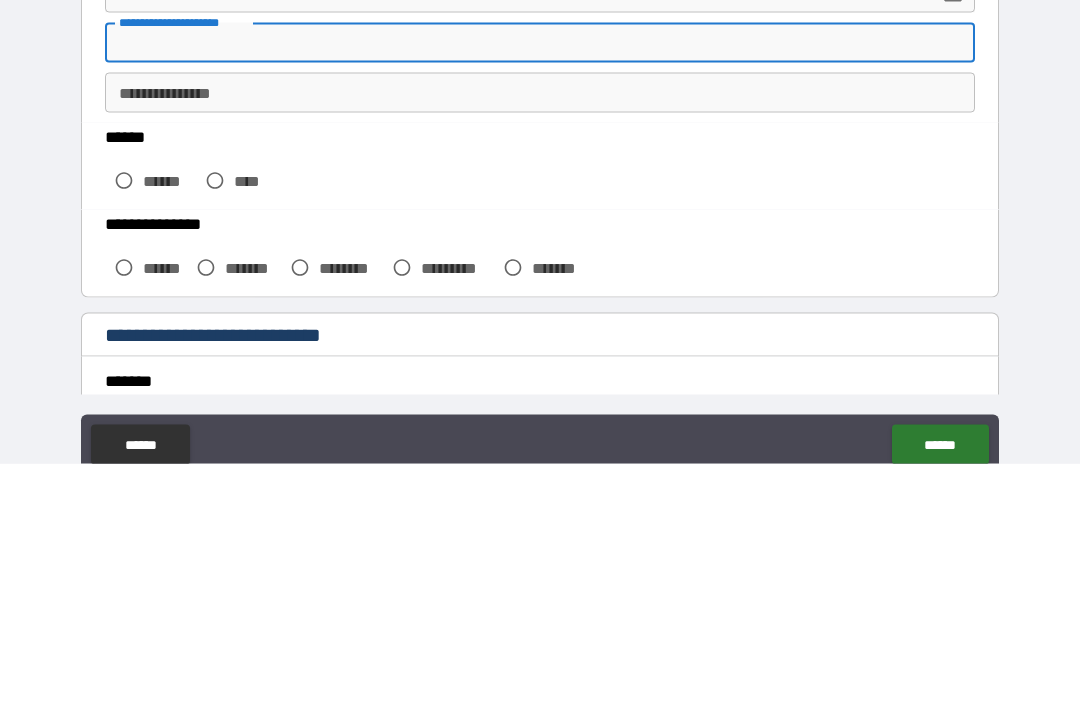 click on "**********" at bounding box center [540, 388] 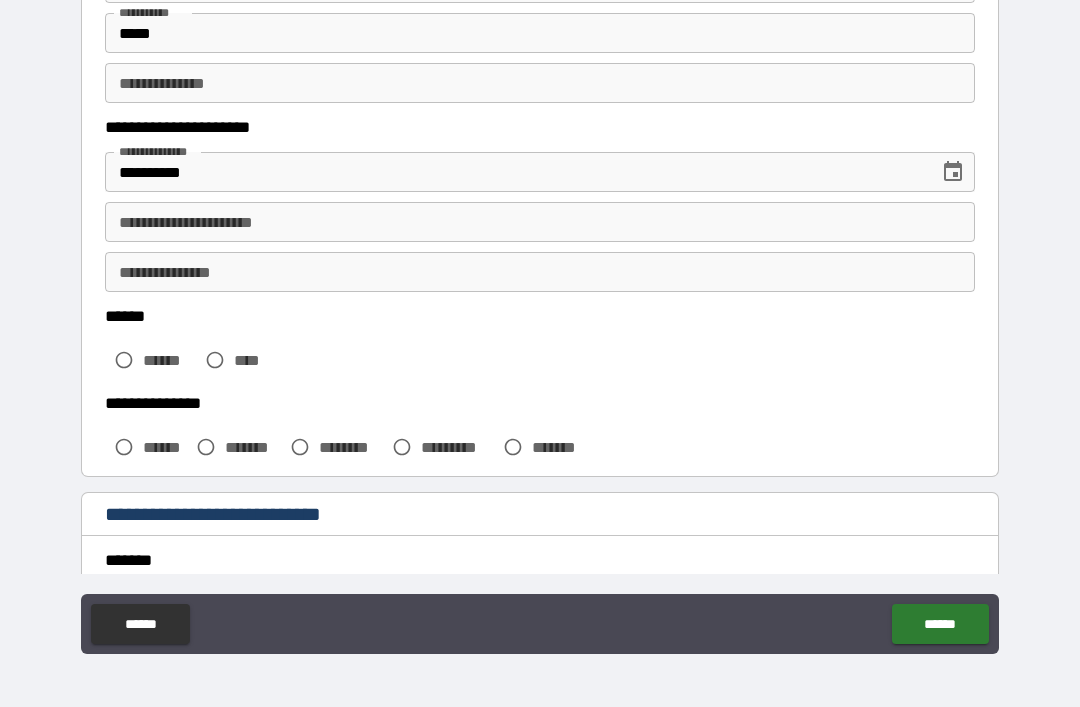 click on "**********" at bounding box center (540, 222) 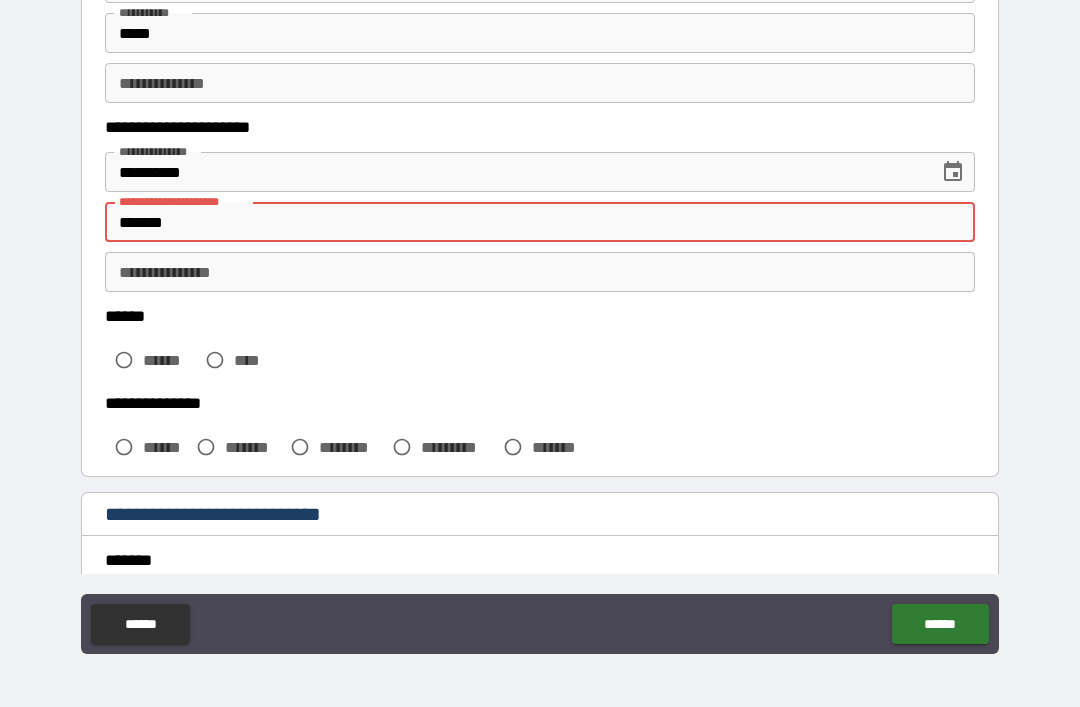 click on "**********" at bounding box center [540, 324] 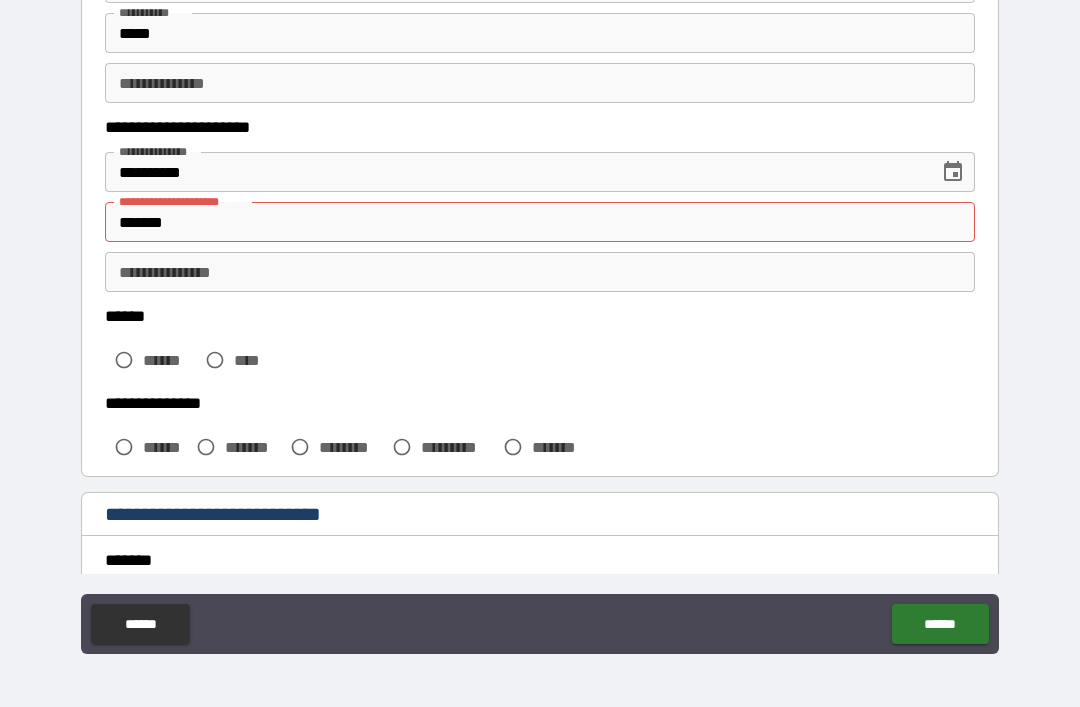 click on "*******" at bounding box center [540, 222] 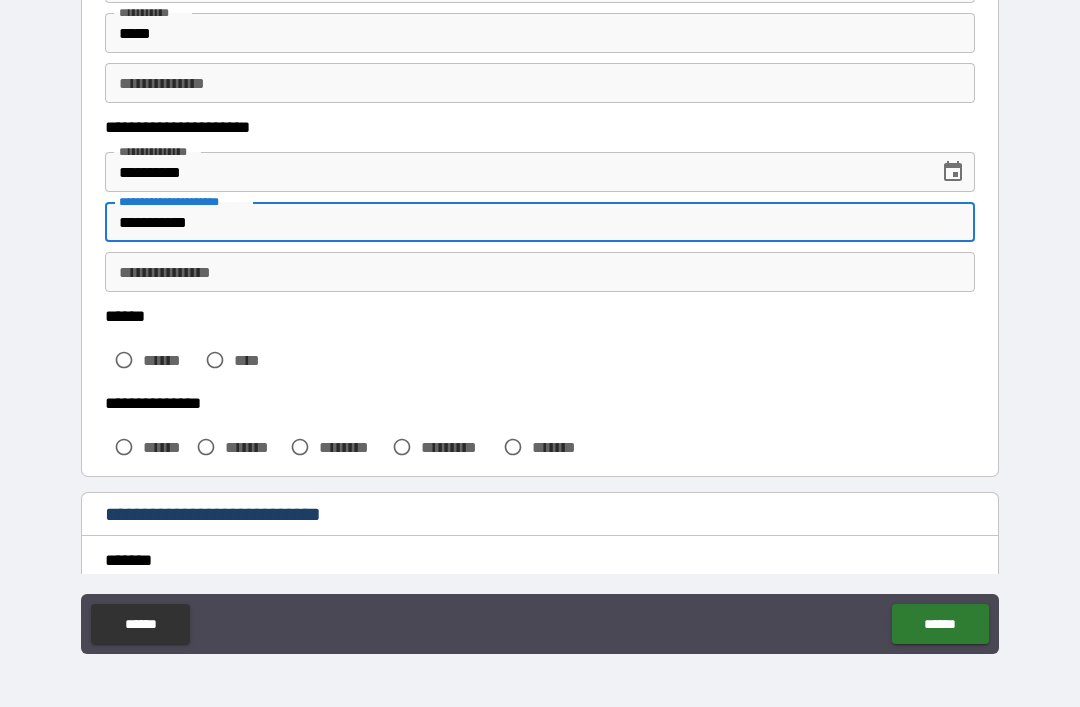 type on "**********" 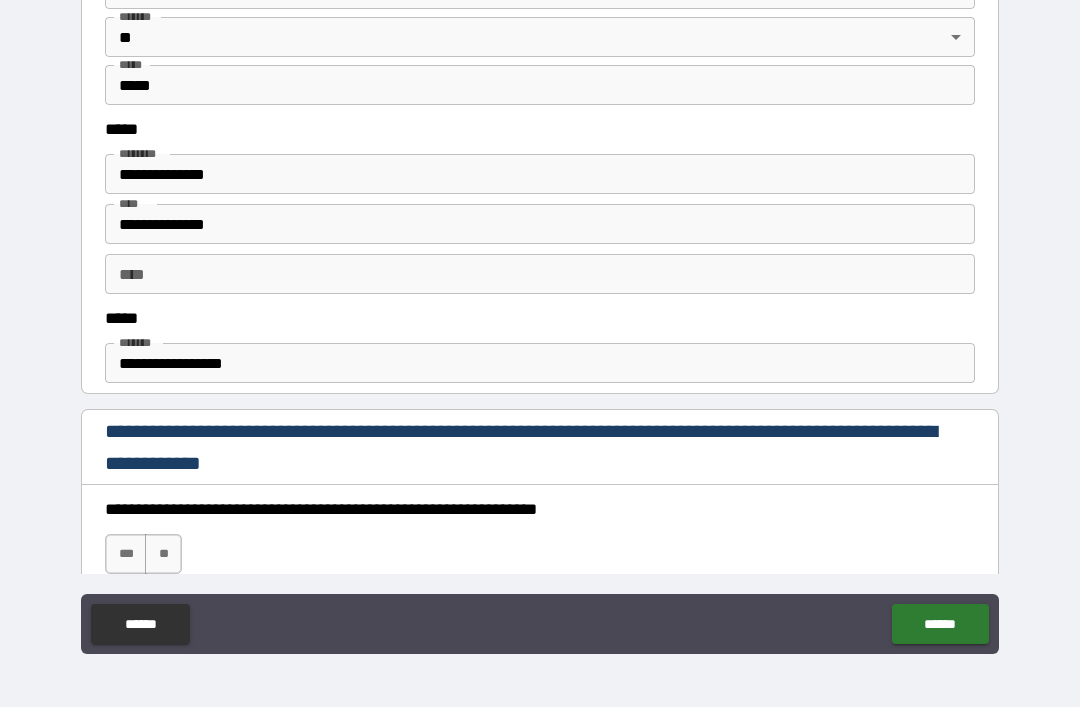 scroll, scrollTop: 939, scrollLeft: 0, axis: vertical 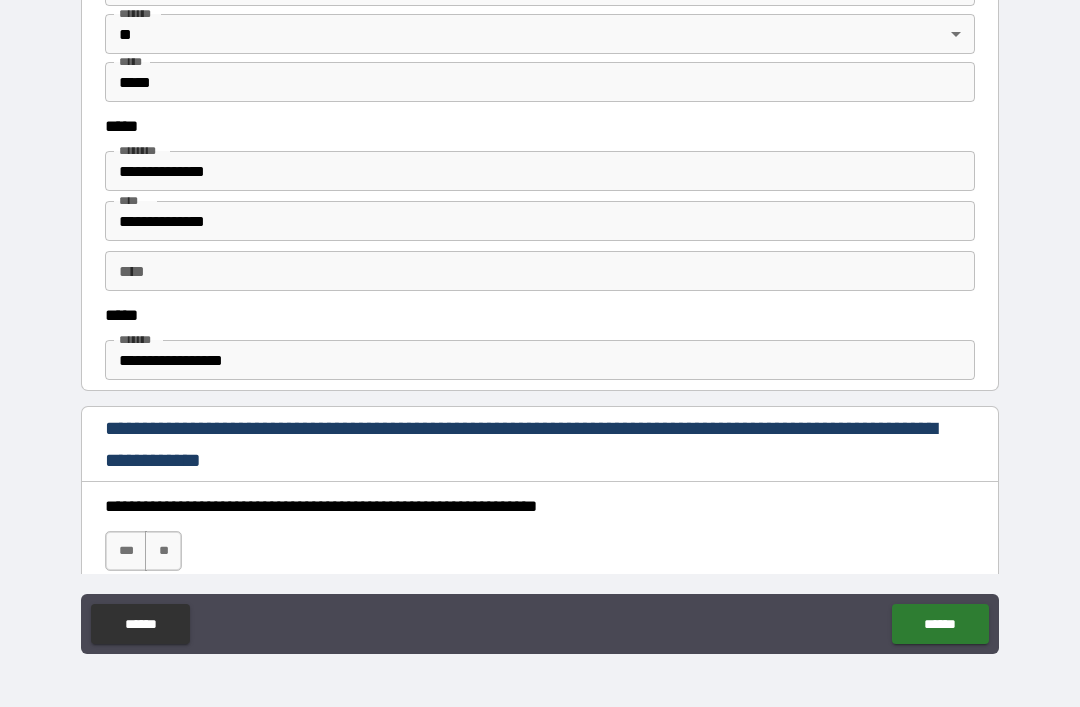 click on "**********" at bounding box center (540, 221) 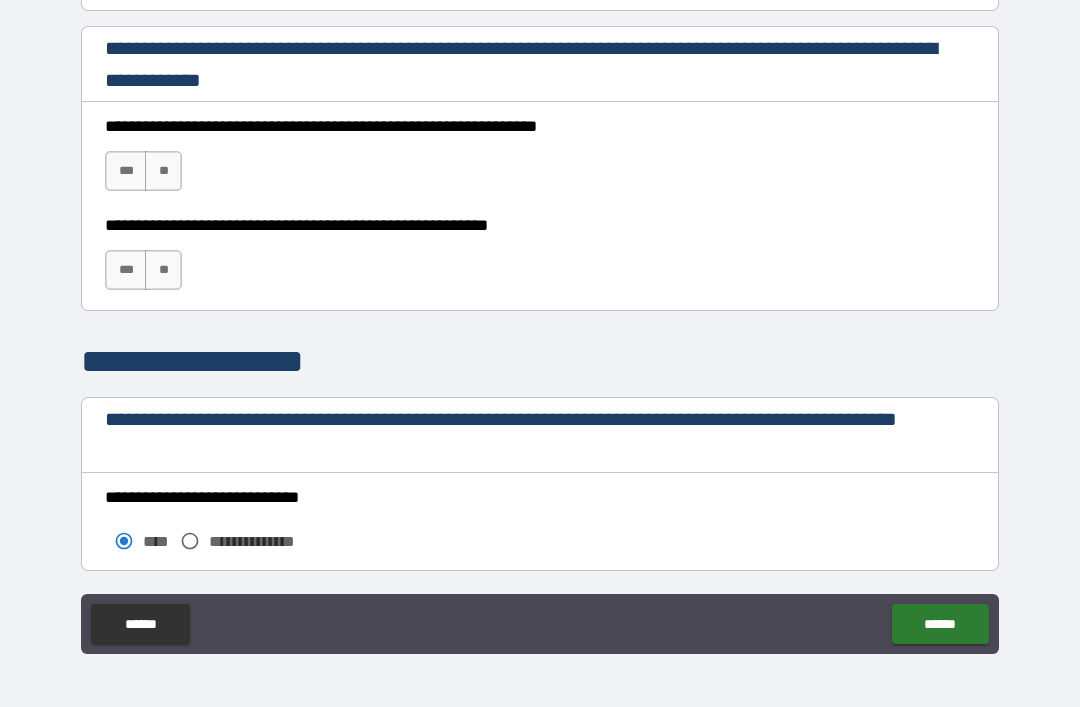 scroll, scrollTop: 1320, scrollLeft: 0, axis: vertical 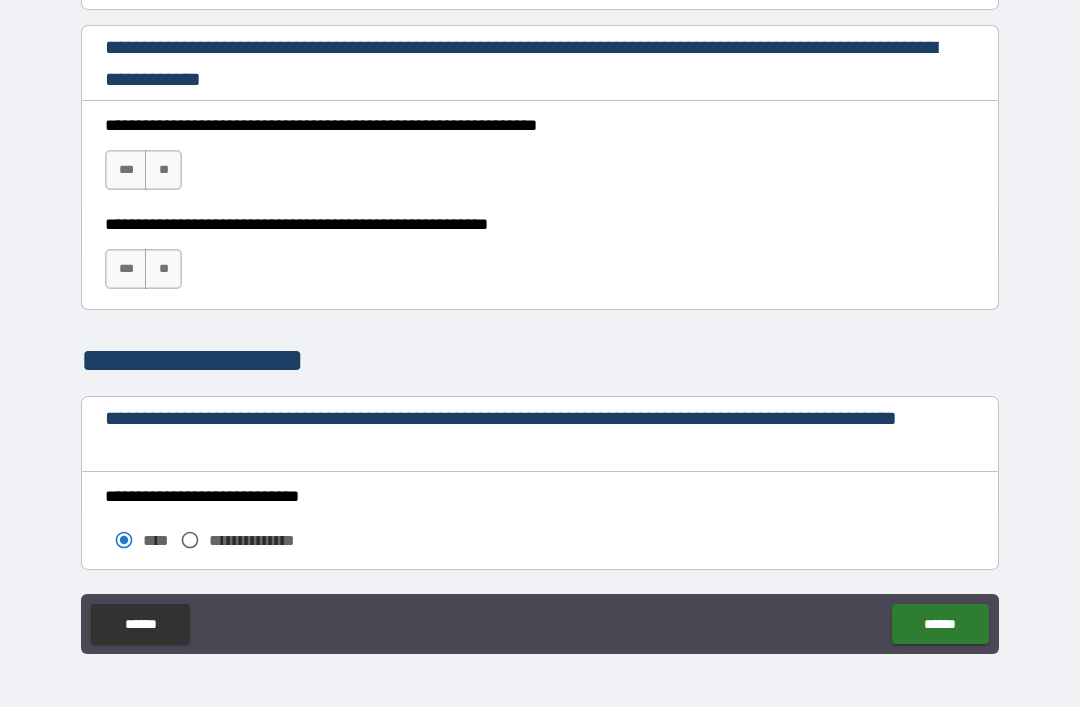 type on "**********" 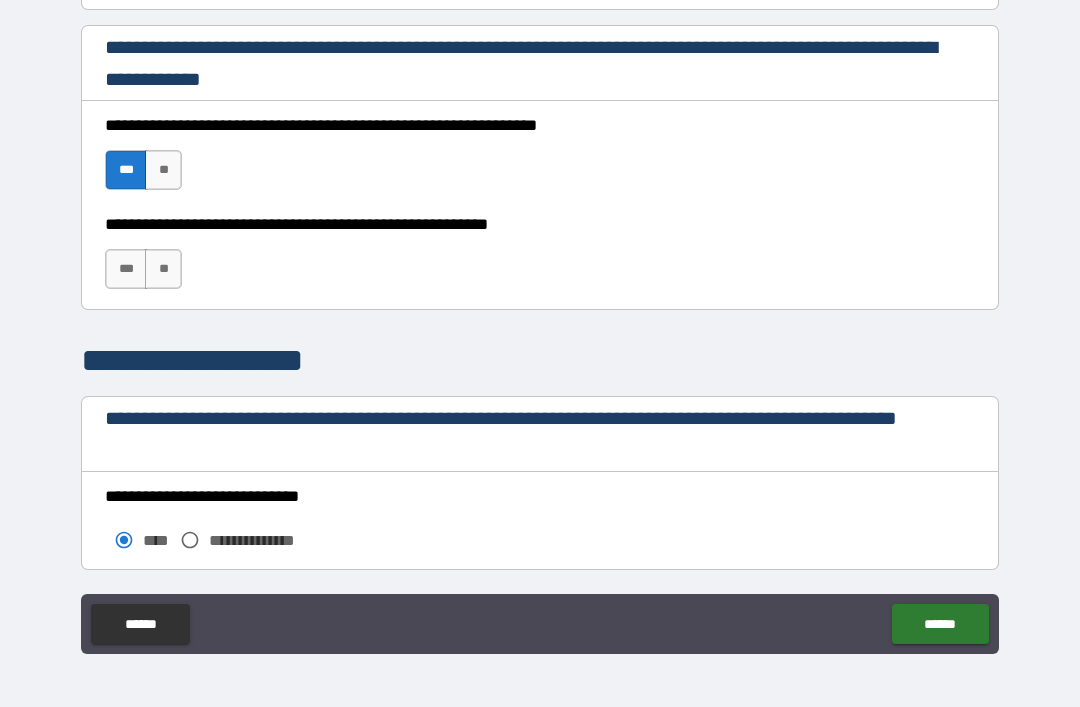 click on "***" at bounding box center (126, 269) 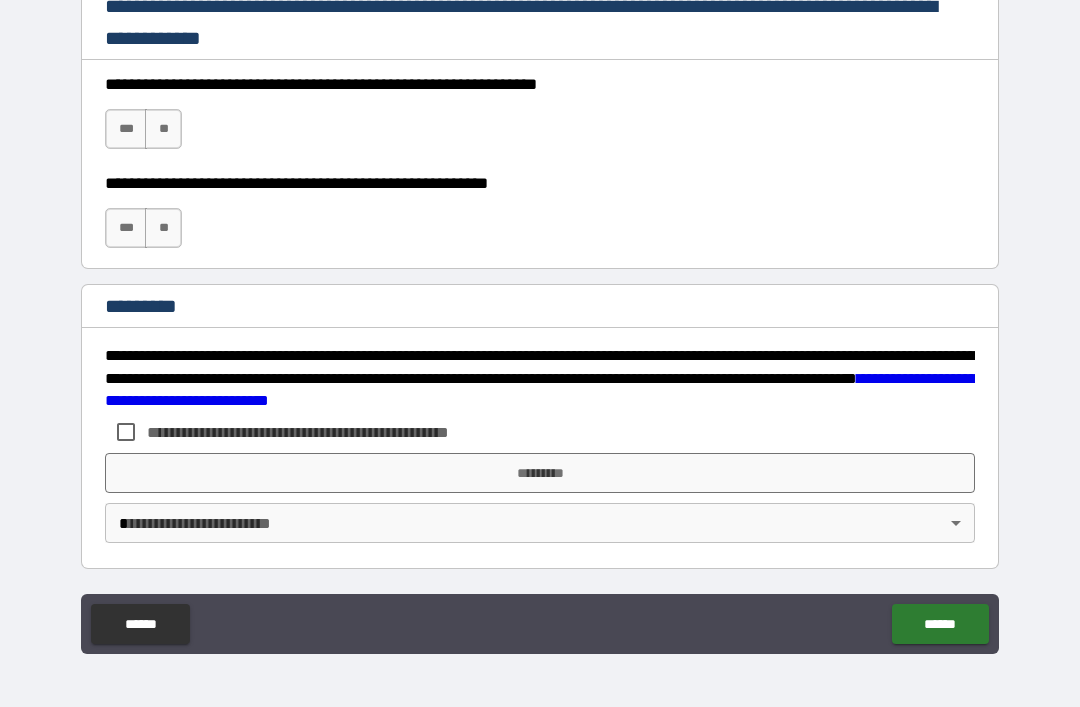 scroll, scrollTop: 2998, scrollLeft: 0, axis: vertical 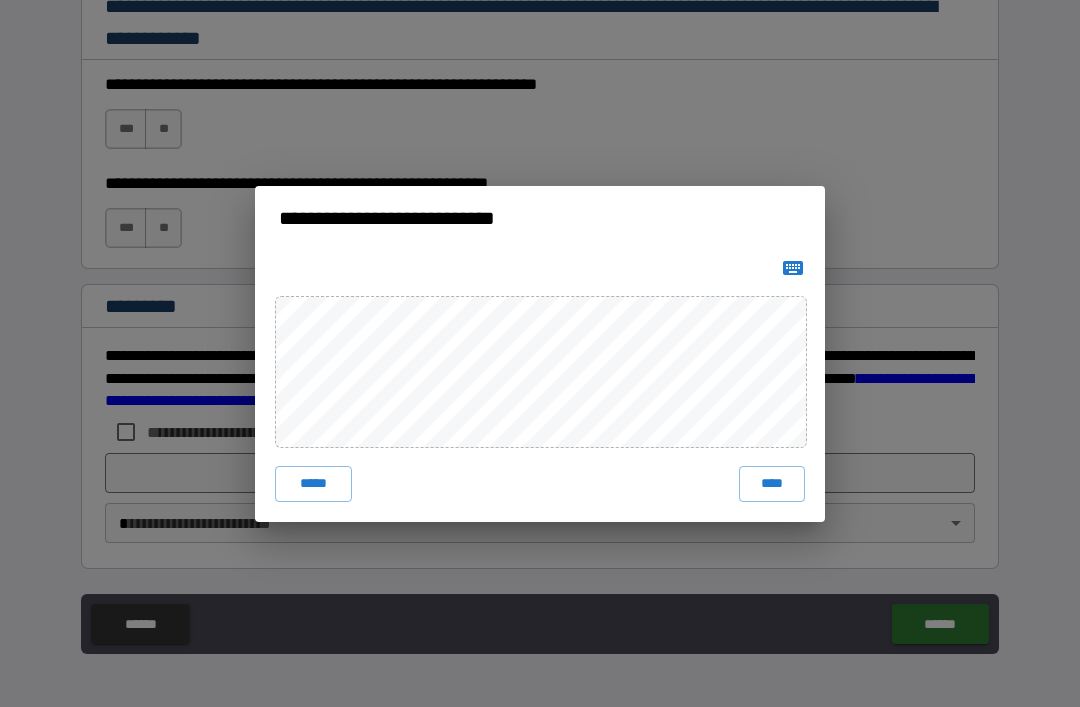 click on "**********" at bounding box center [540, 353] 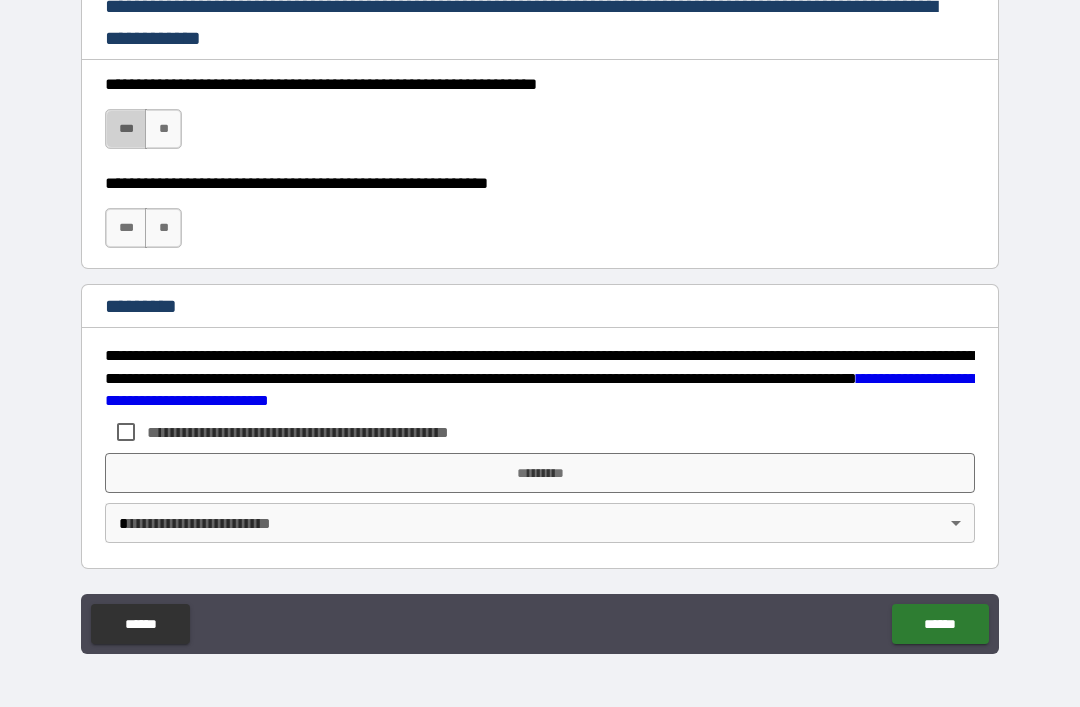 click on "***" at bounding box center (126, 228) 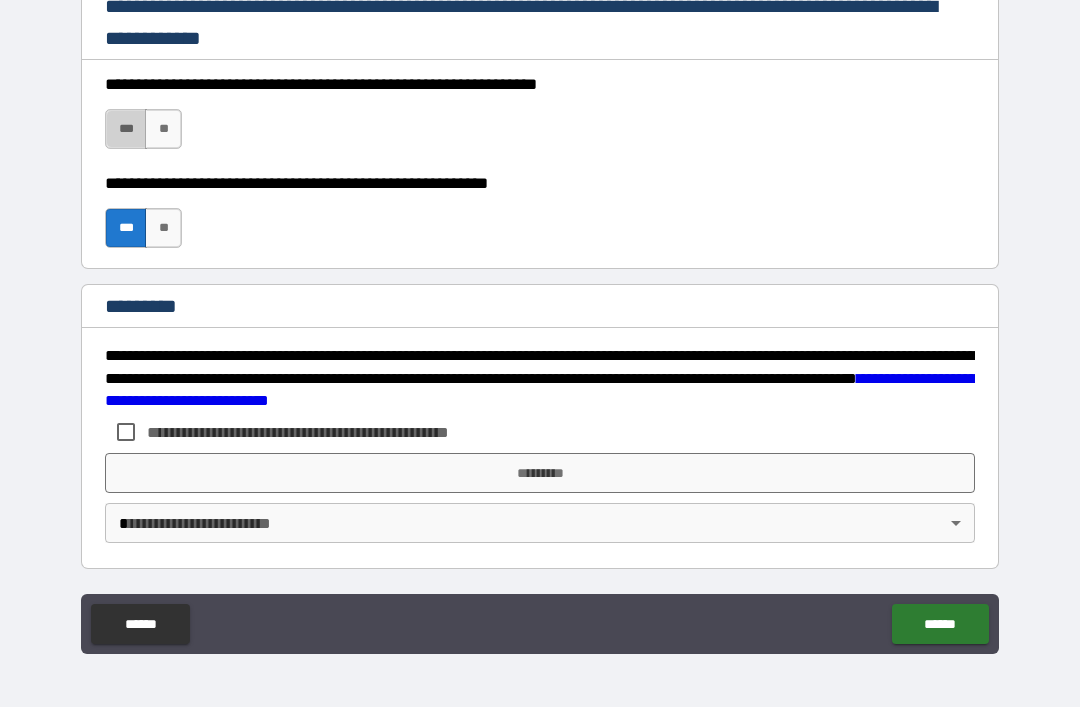 click on "***" at bounding box center (126, 129) 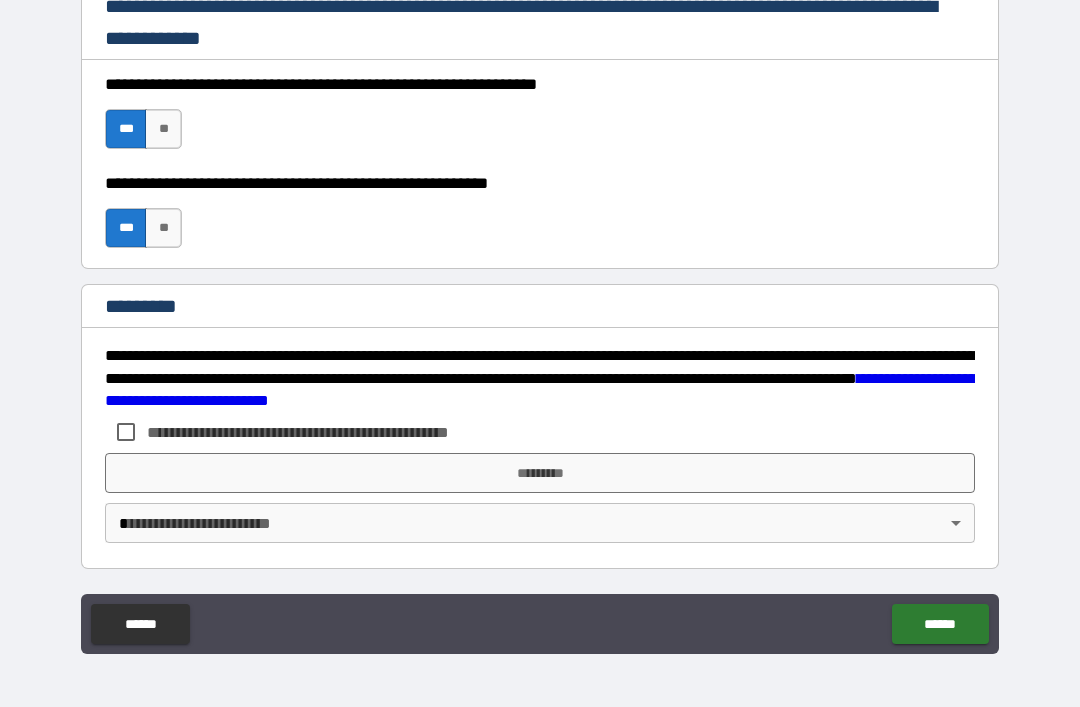 click on "*********" at bounding box center (540, 473) 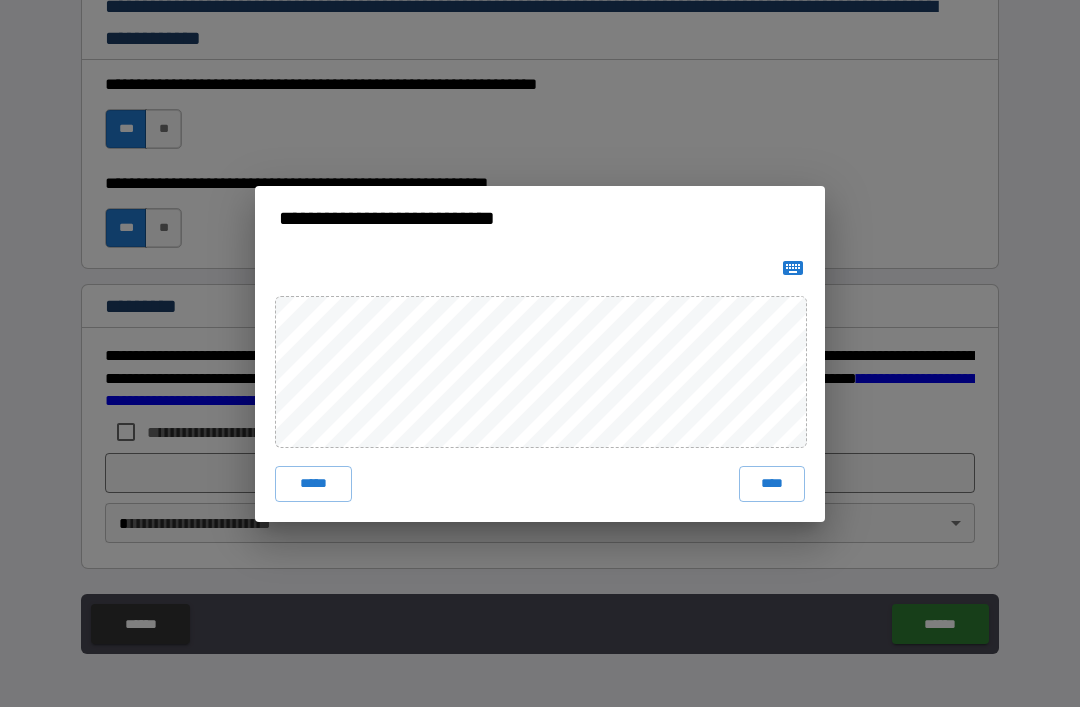 click on "****" at bounding box center [772, 484] 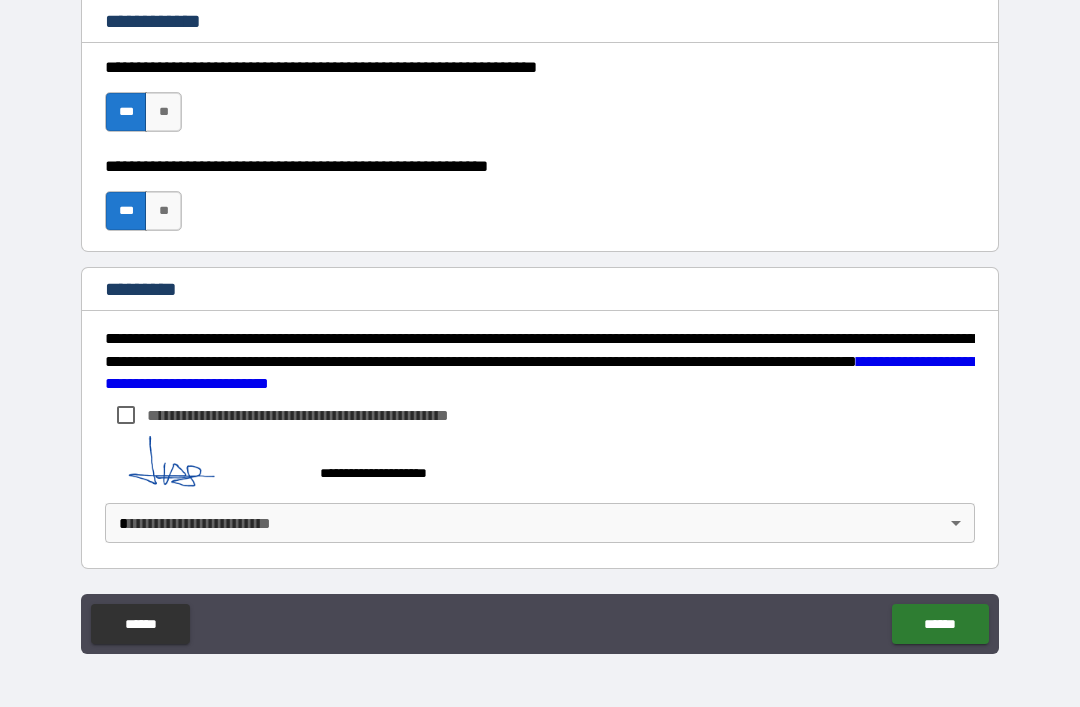 scroll, scrollTop: 3015, scrollLeft: 0, axis: vertical 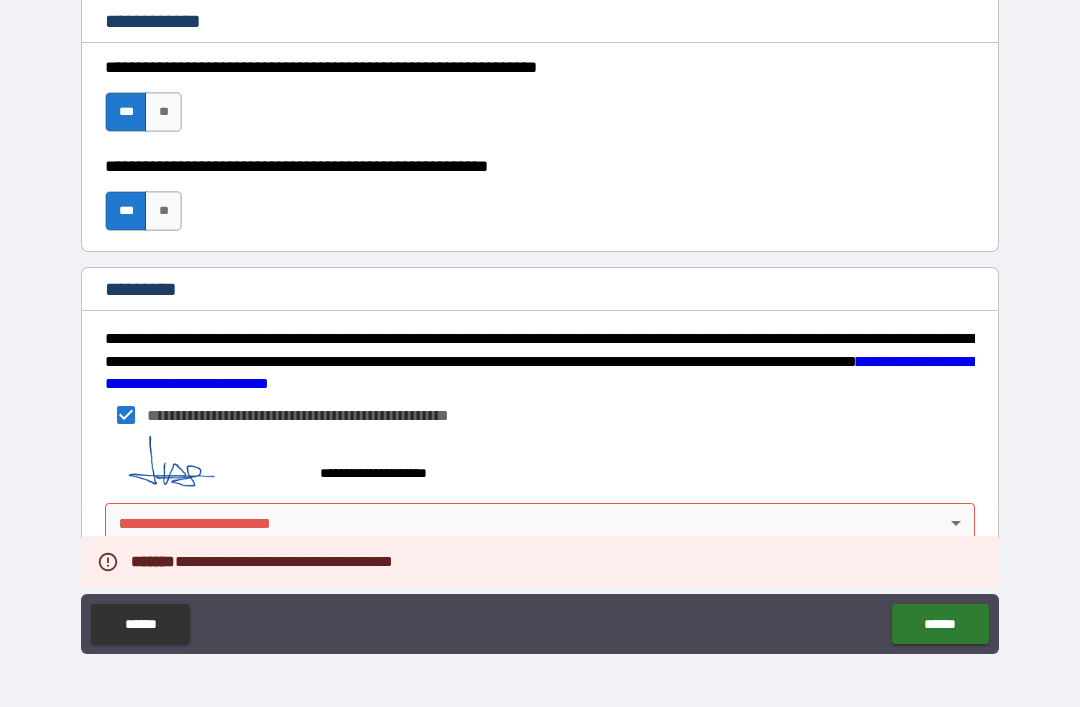 click on "******" at bounding box center (940, 624) 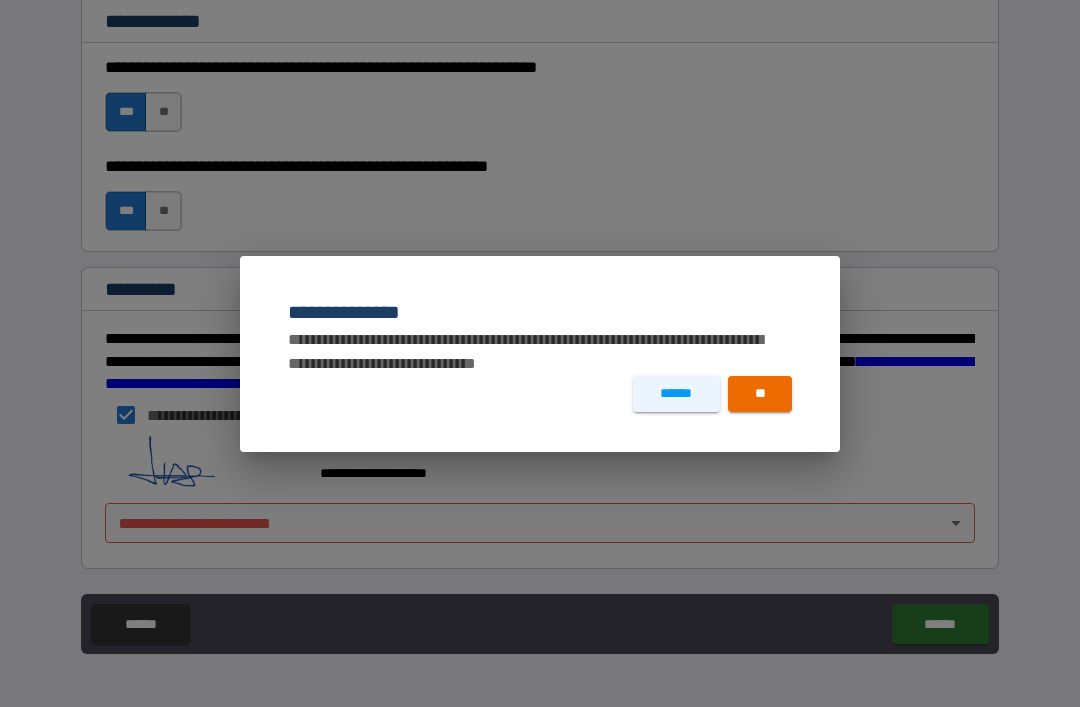 click on "******" at bounding box center [676, 394] 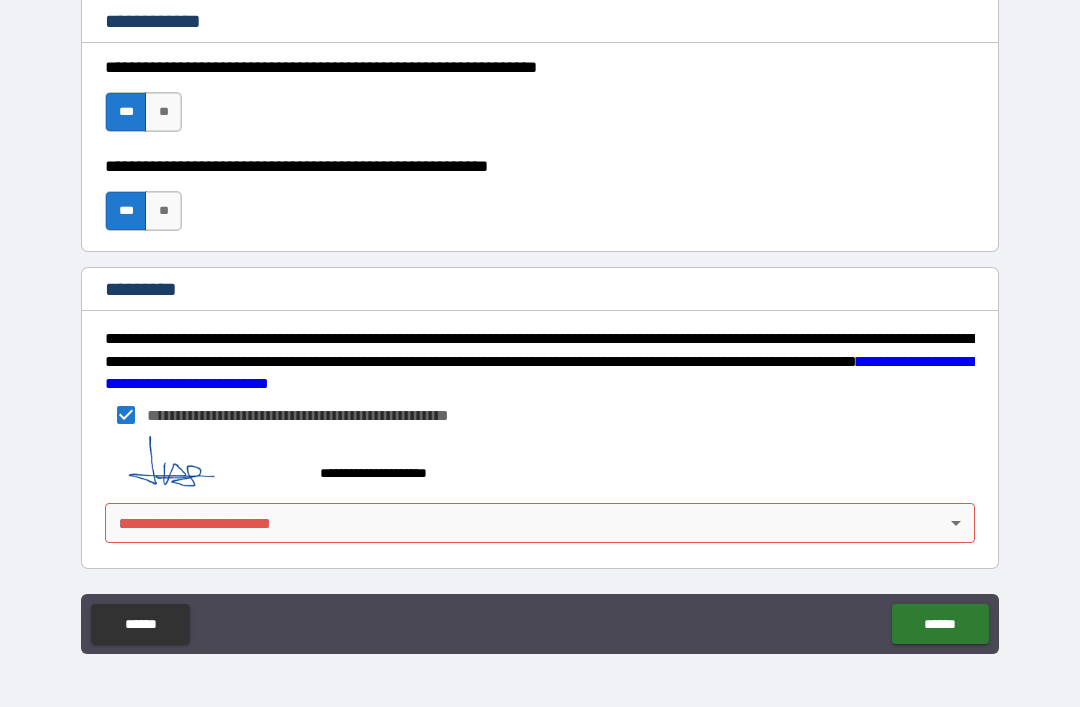 click on "******" at bounding box center (940, 624) 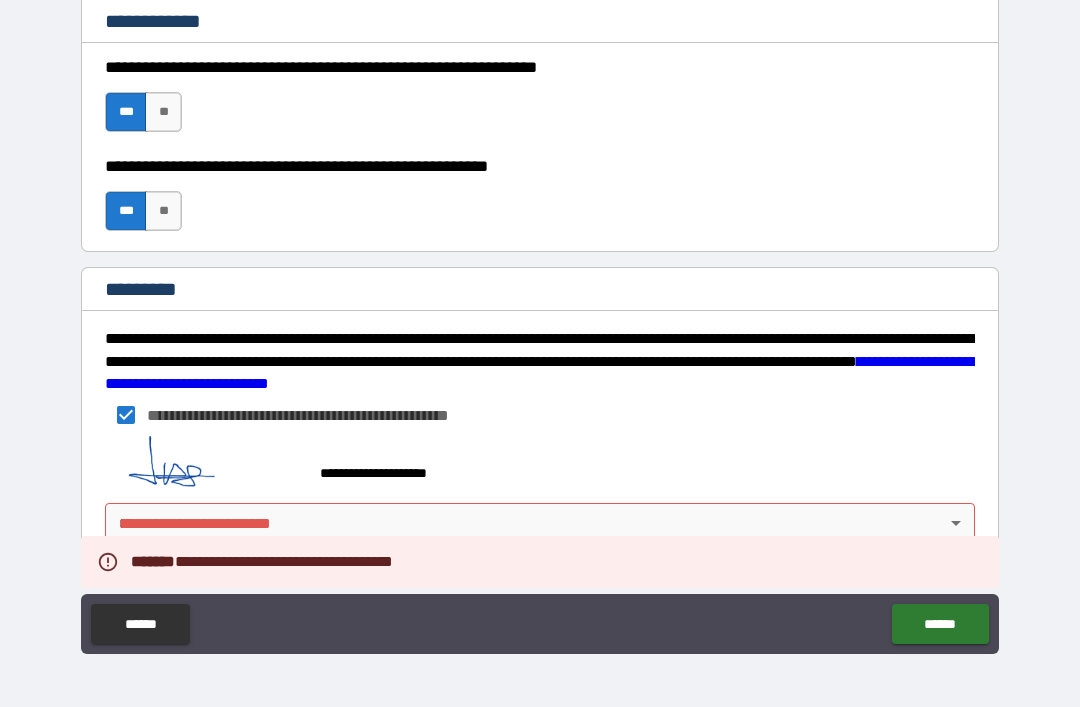 scroll, scrollTop: 3015, scrollLeft: 0, axis: vertical 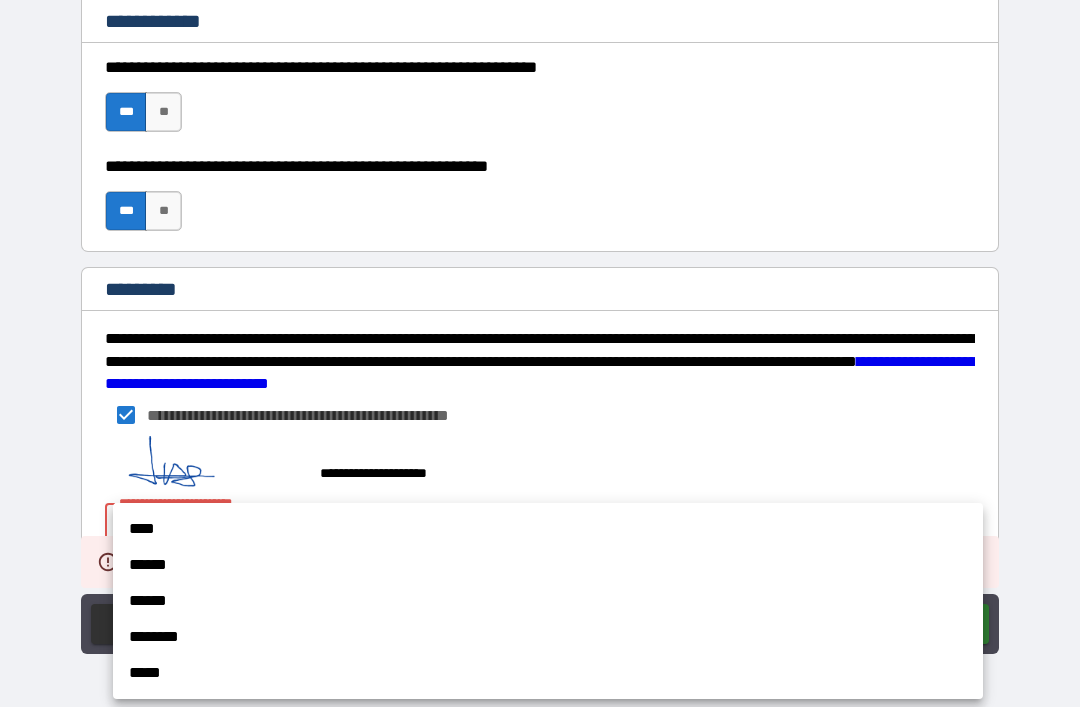 click on "******" at bounding box center [548, 565] 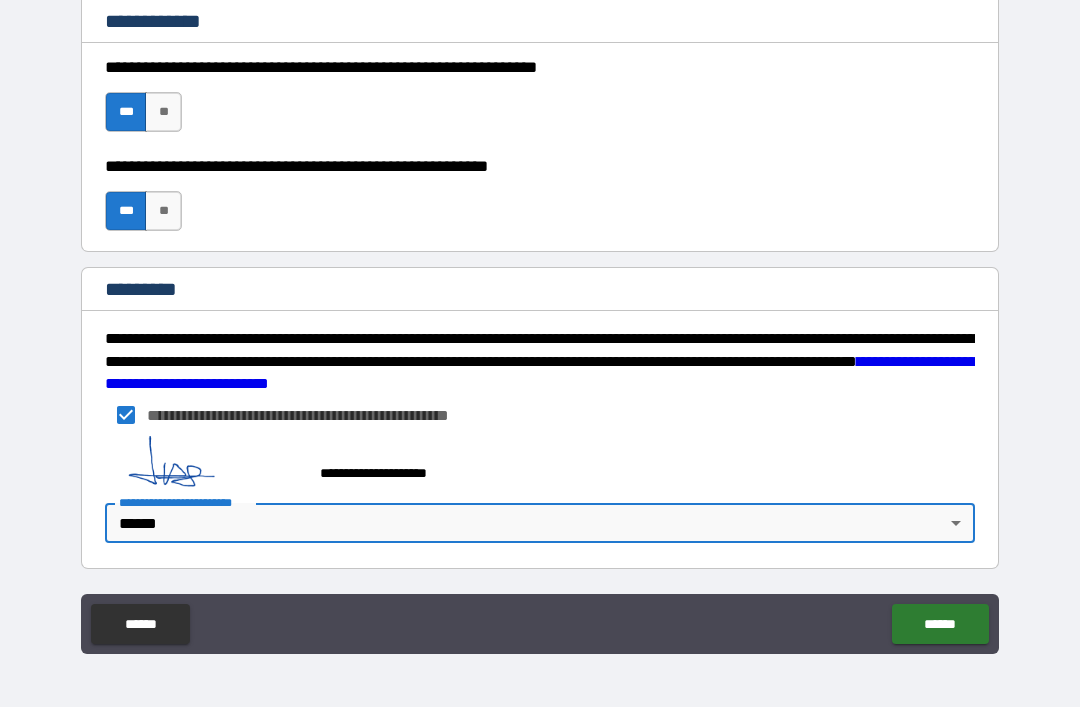 click on "******" at bounding box center (940, 624) 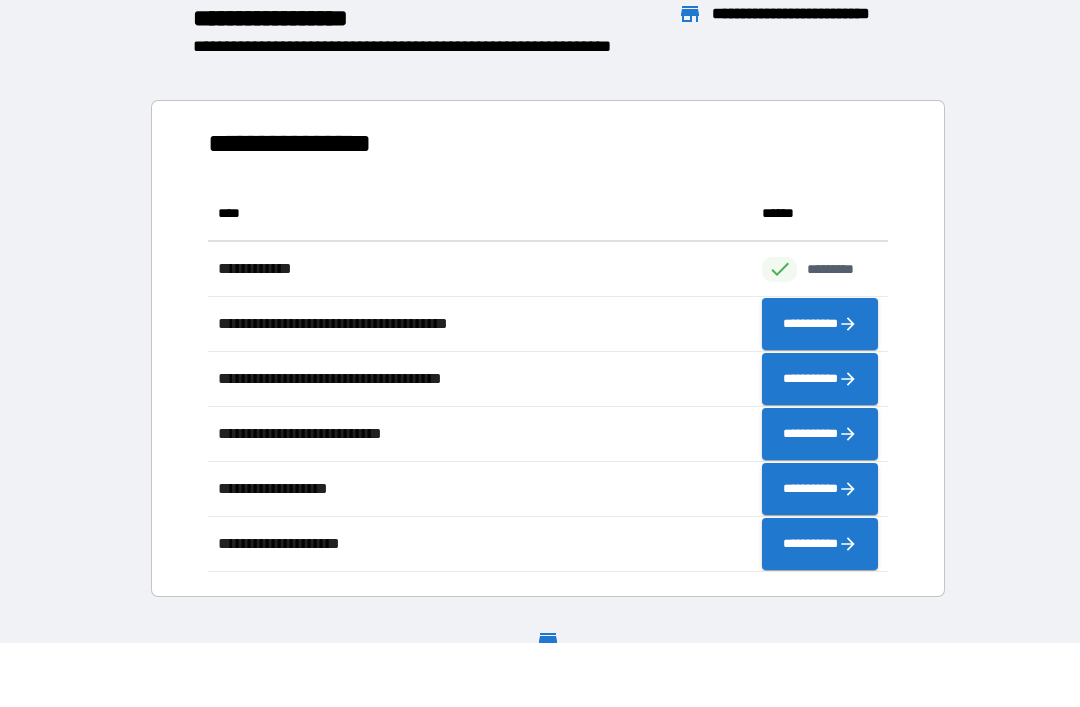 scroll, scrollTop: 1, scrollLeft: 1, axis: both 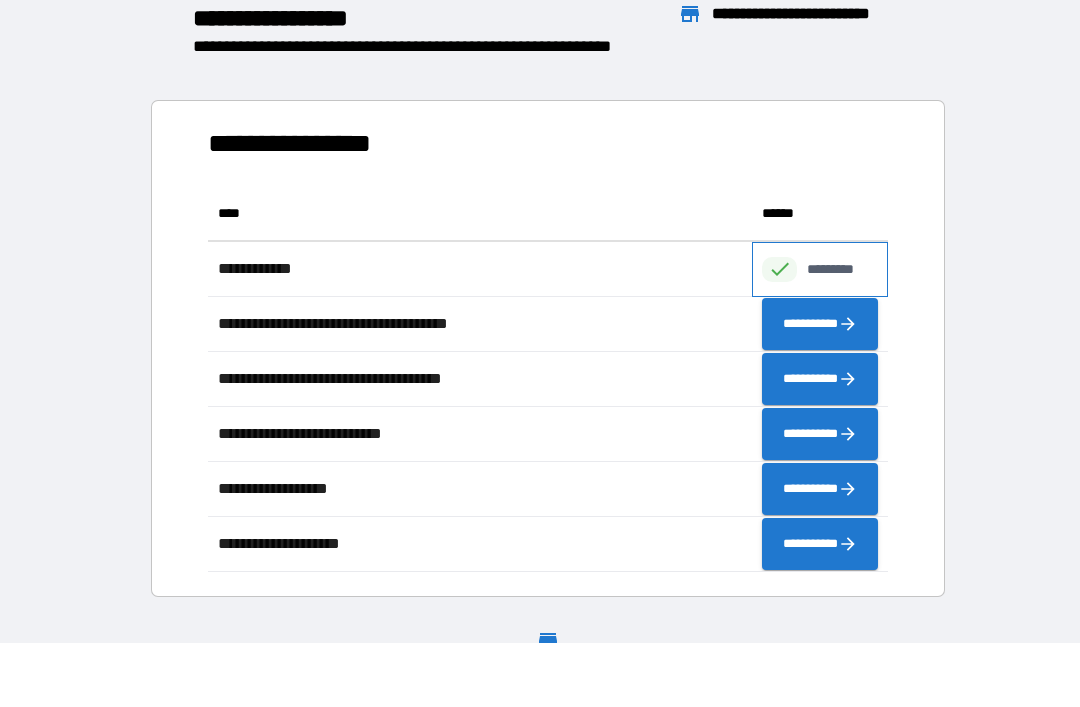 click on "*********" at bounding box center [820, 269] 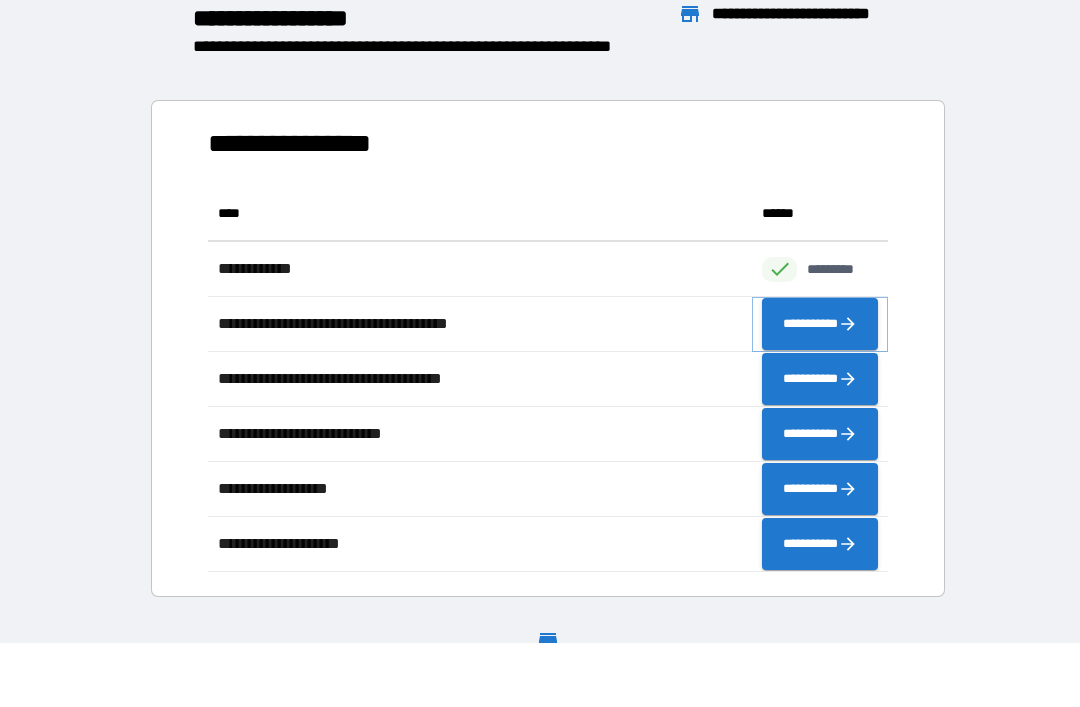 click 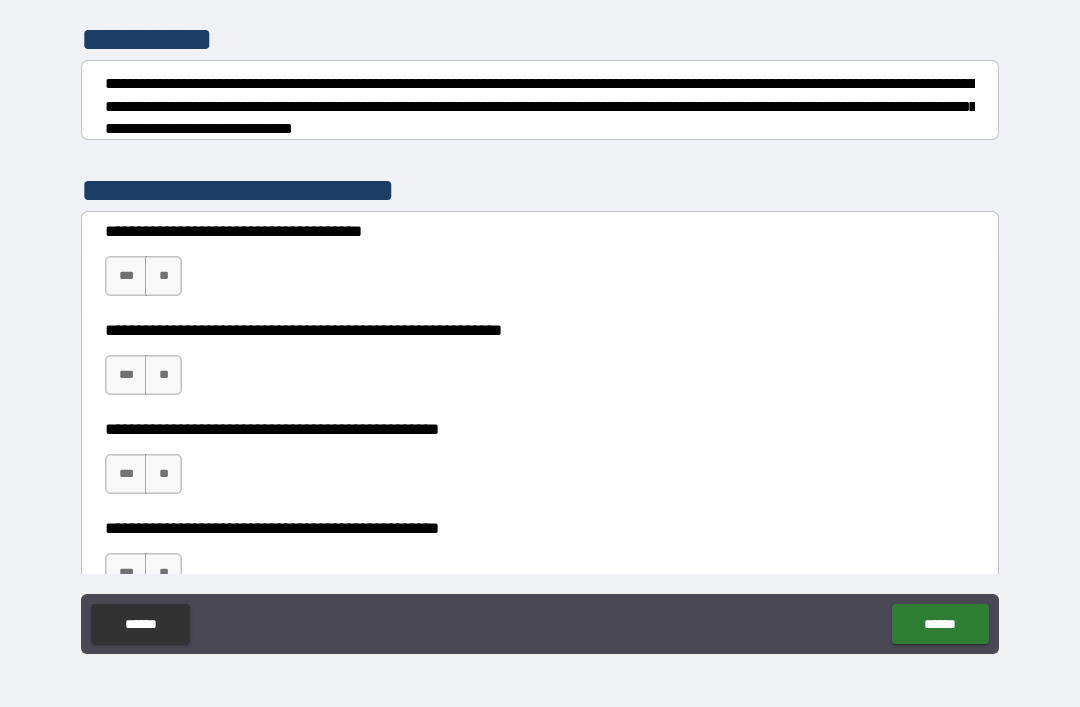 scroll, scrollTop: 254, scrollLeft: 0, axis: vertical 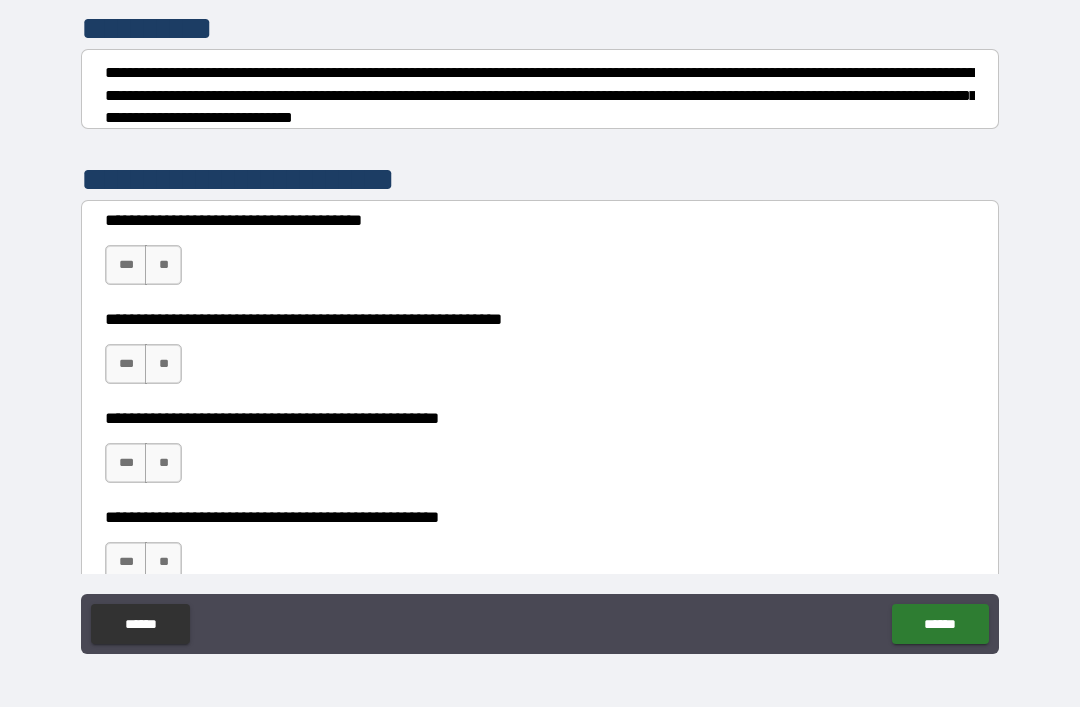 click on "**" at bounding box center (163, 265) 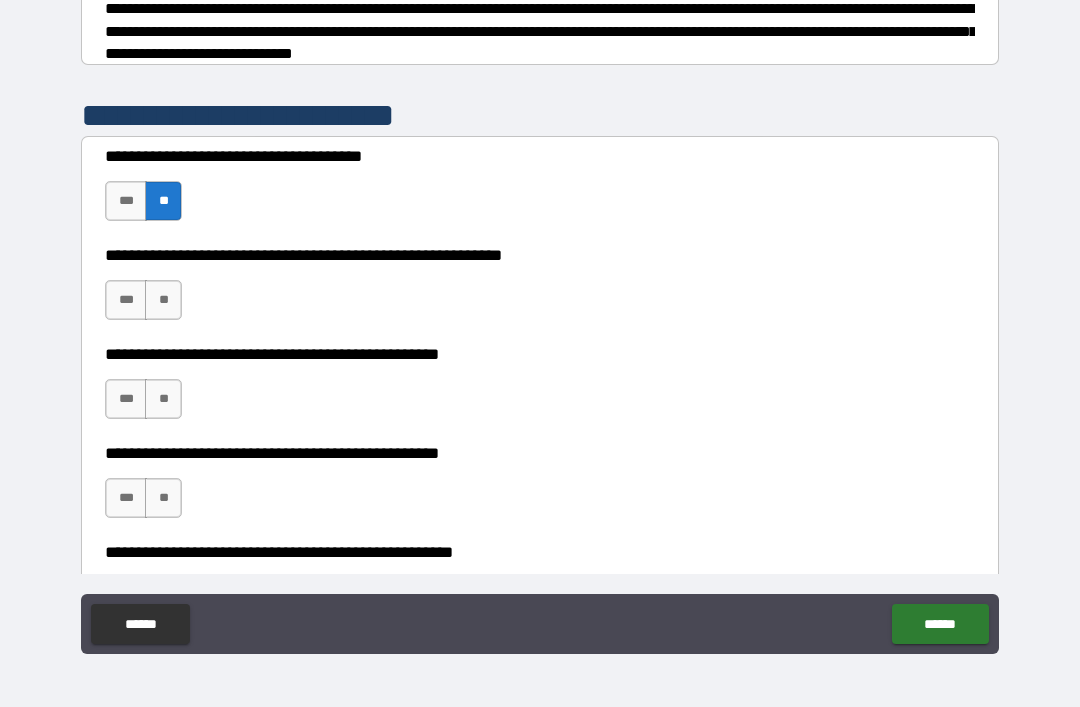 scroll, scrollTop: 352, scrollLeft: 0, axis: vertical 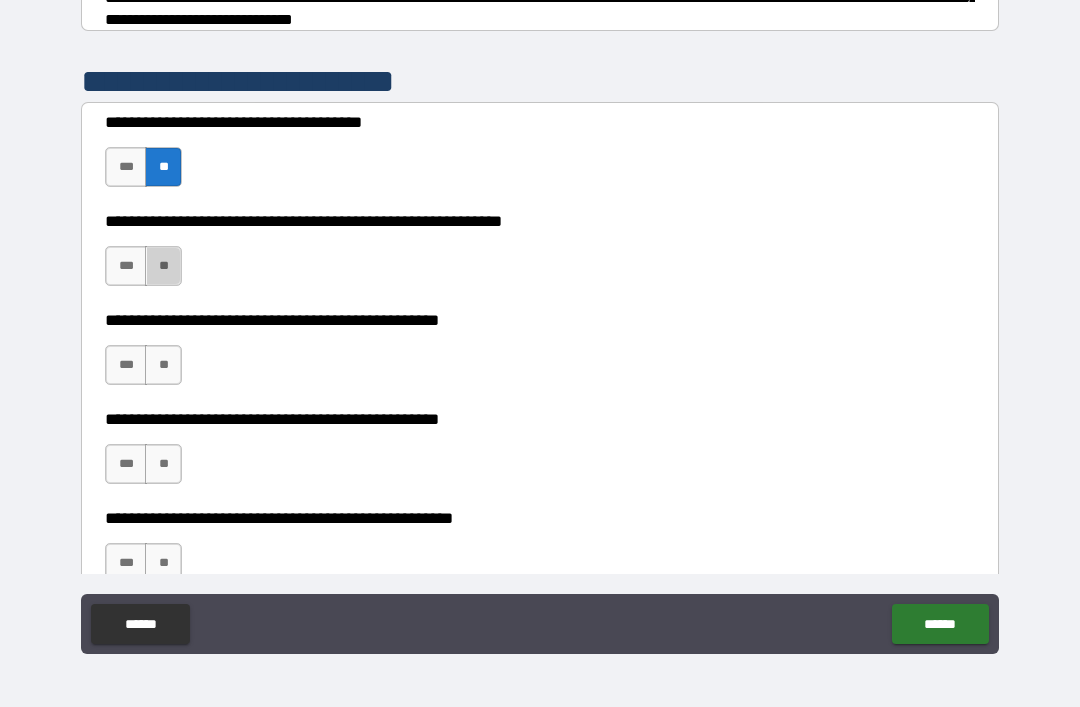 click on "**" at bounding box center (163, 266) 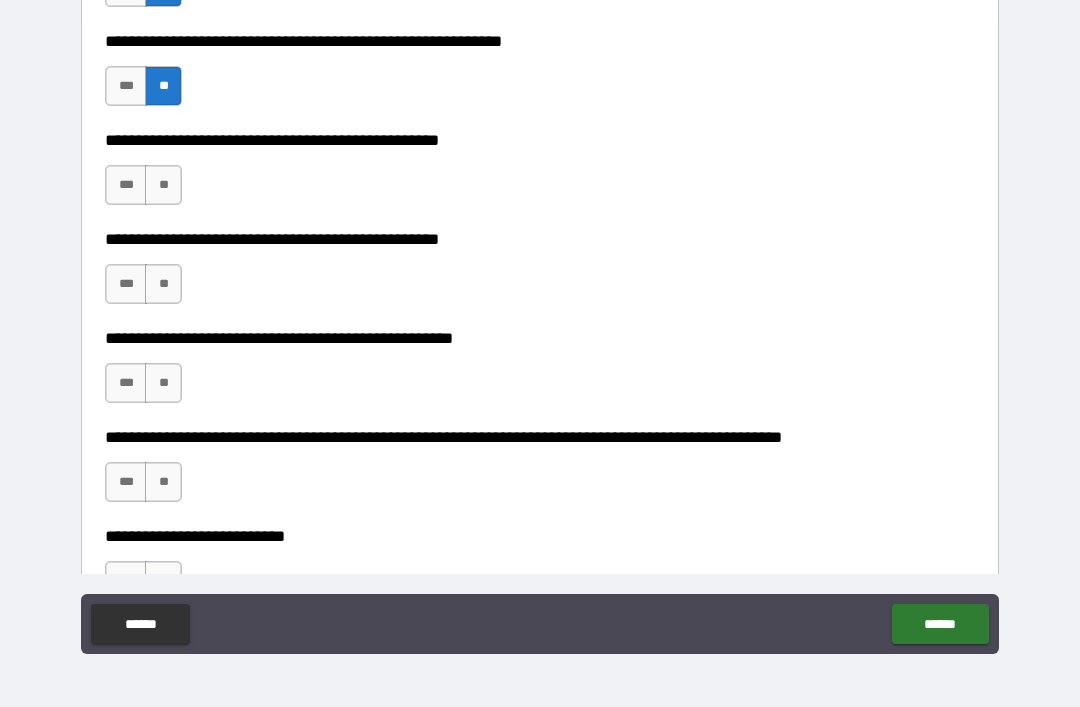 scroll, scrollTop: 540, scrollLeft: 0, axis: vertical 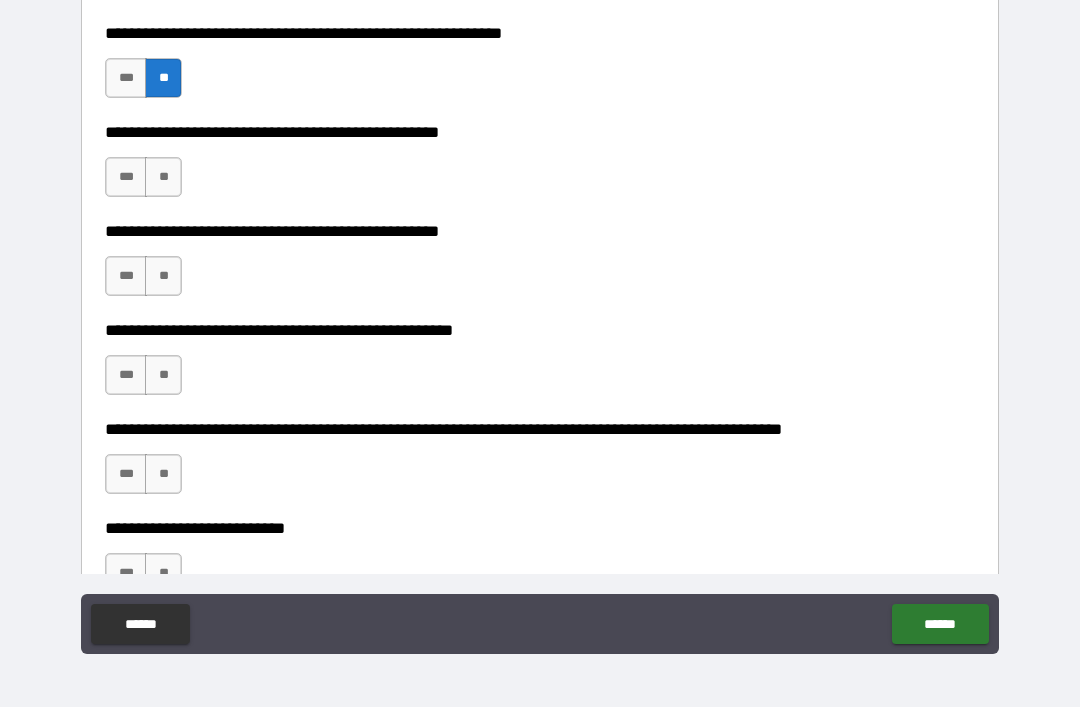 click on "**" at bounding box center [163, 177] 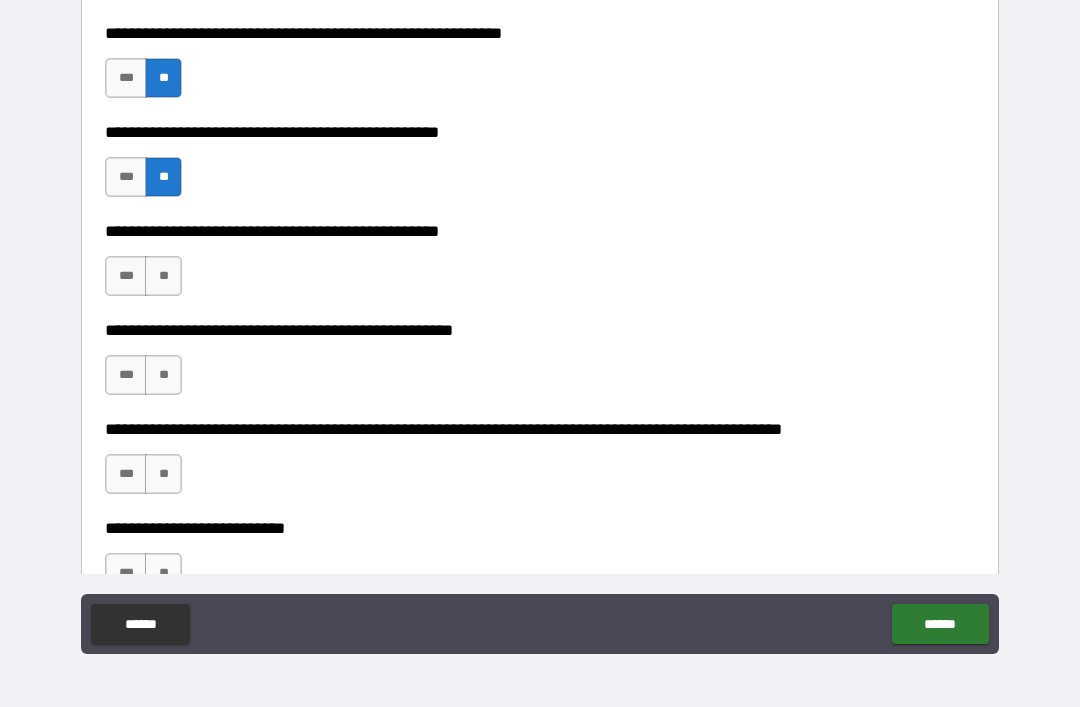 click on "**" at bounding box center [163, 276] 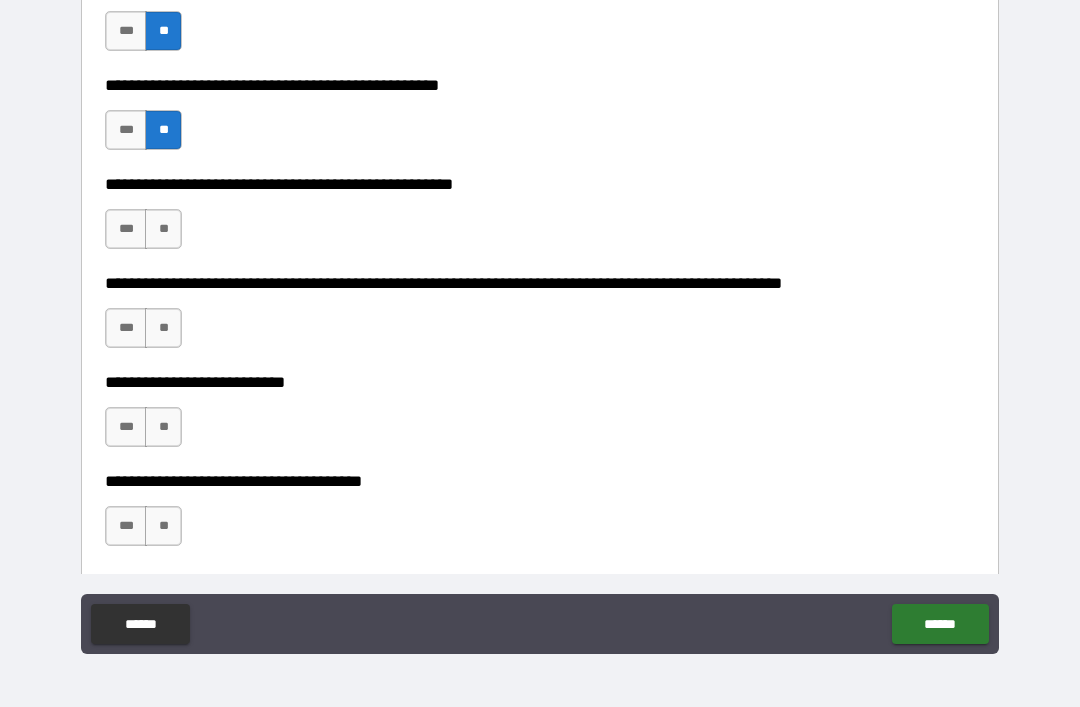 scroll, scrollTop: 689, scrollLeft: 0, axis: vertical 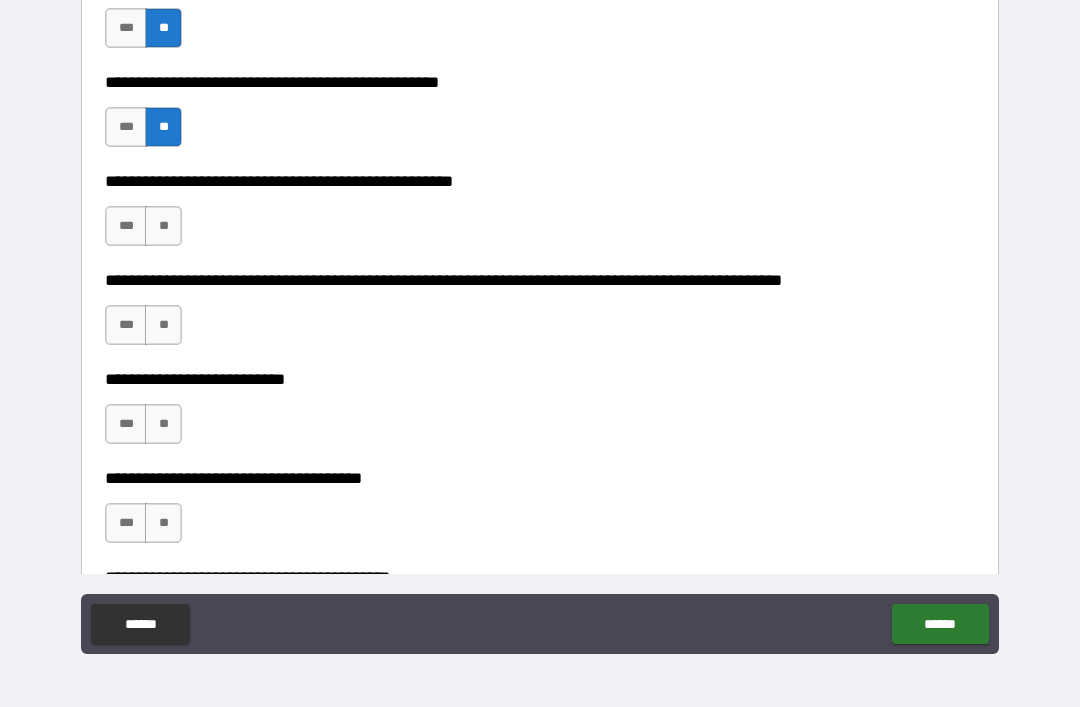 click on "**" at bounding box center [163, 226] 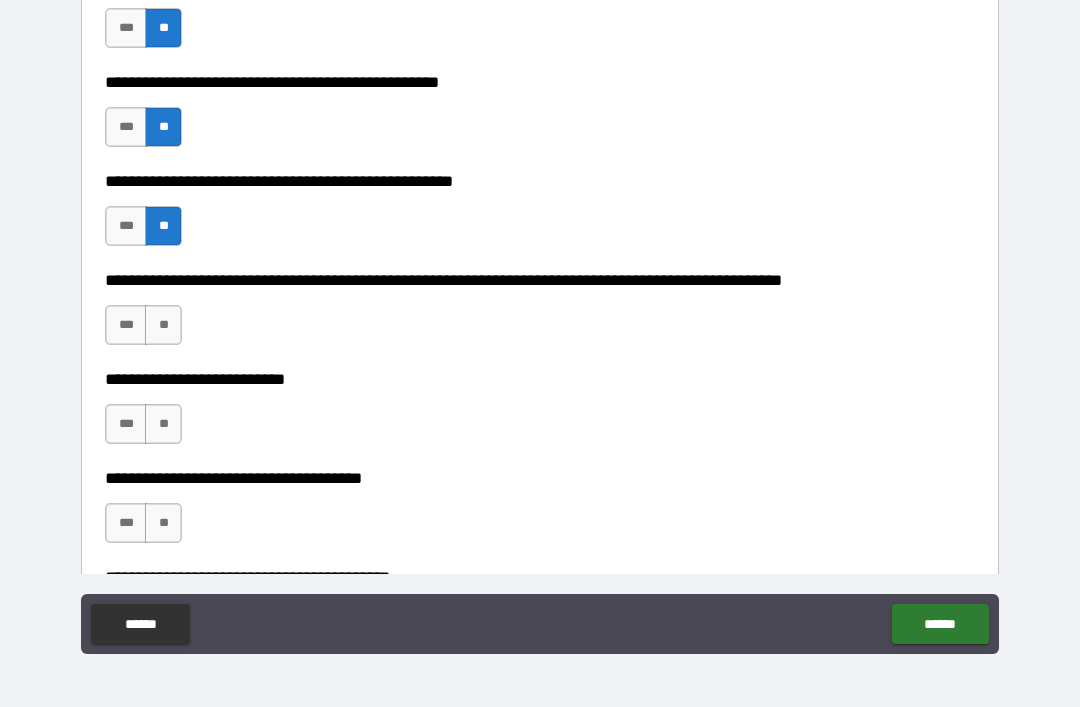 click on "**" at bounding box center [163, 424] 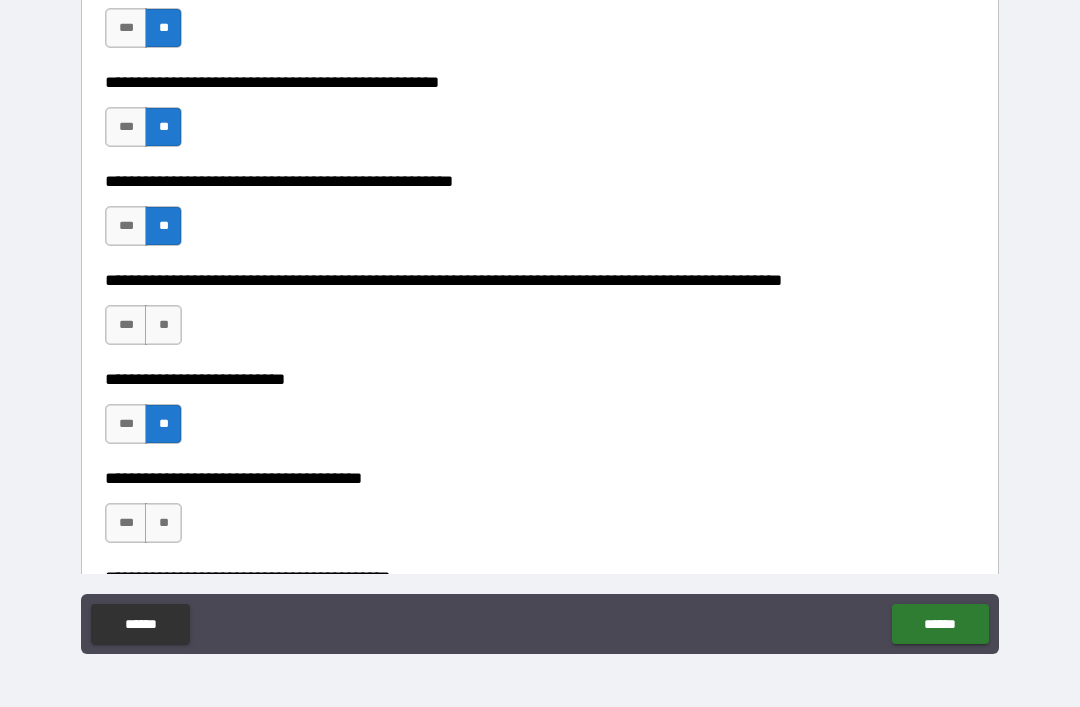 click on "**" at bounding box center [163, 523] 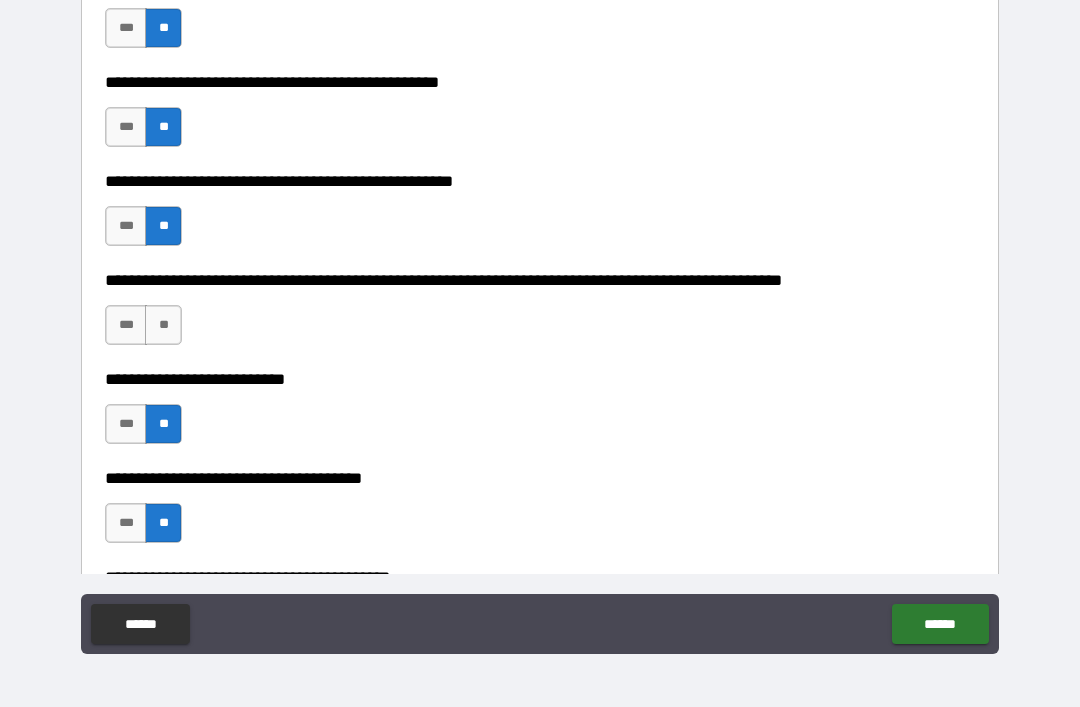 click on "**" at bounding box center (163, 325) 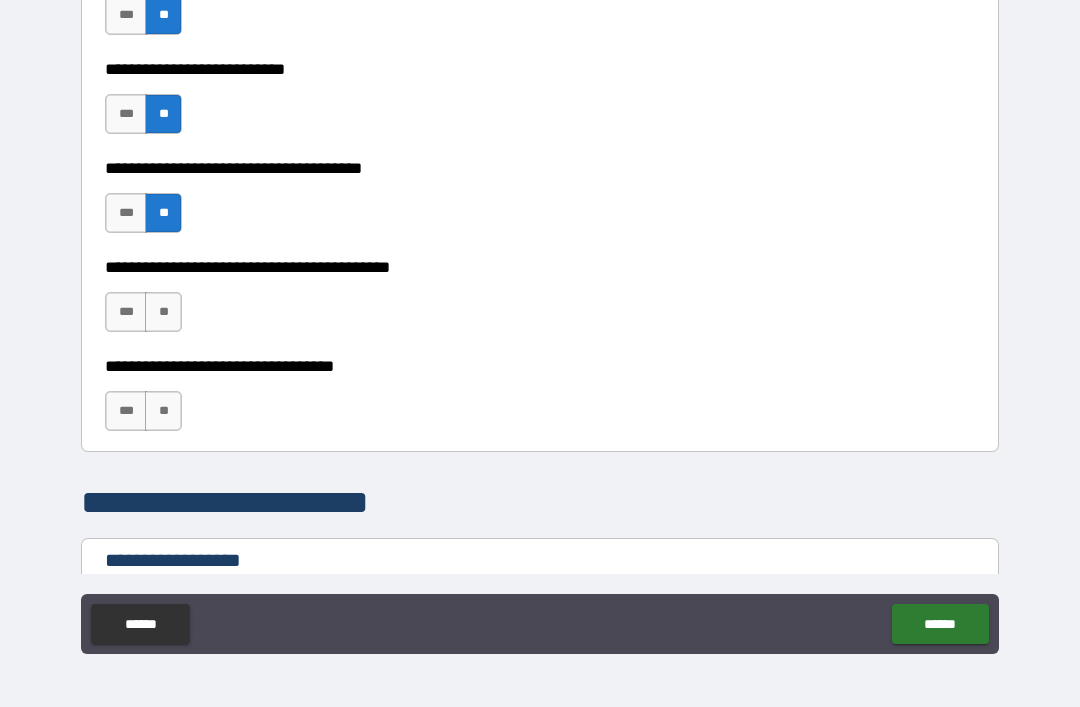 scroll, scrollTop: 1000, scrollLeft: 0, axis: vertical 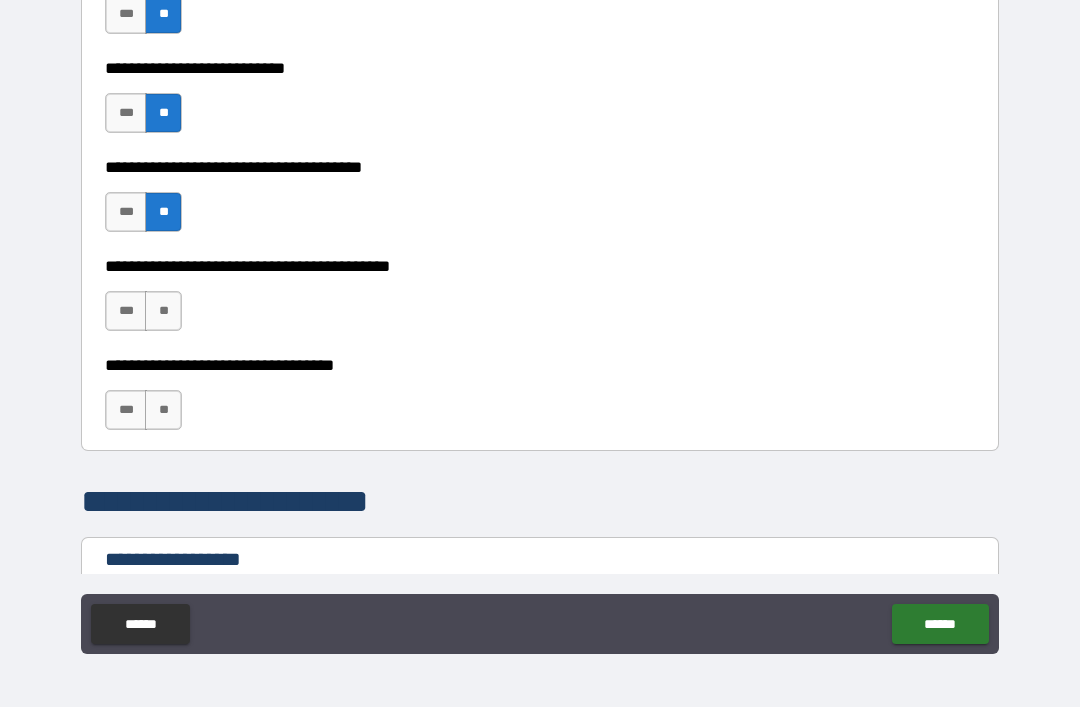 click on "**" at bounding box center [163, 311] 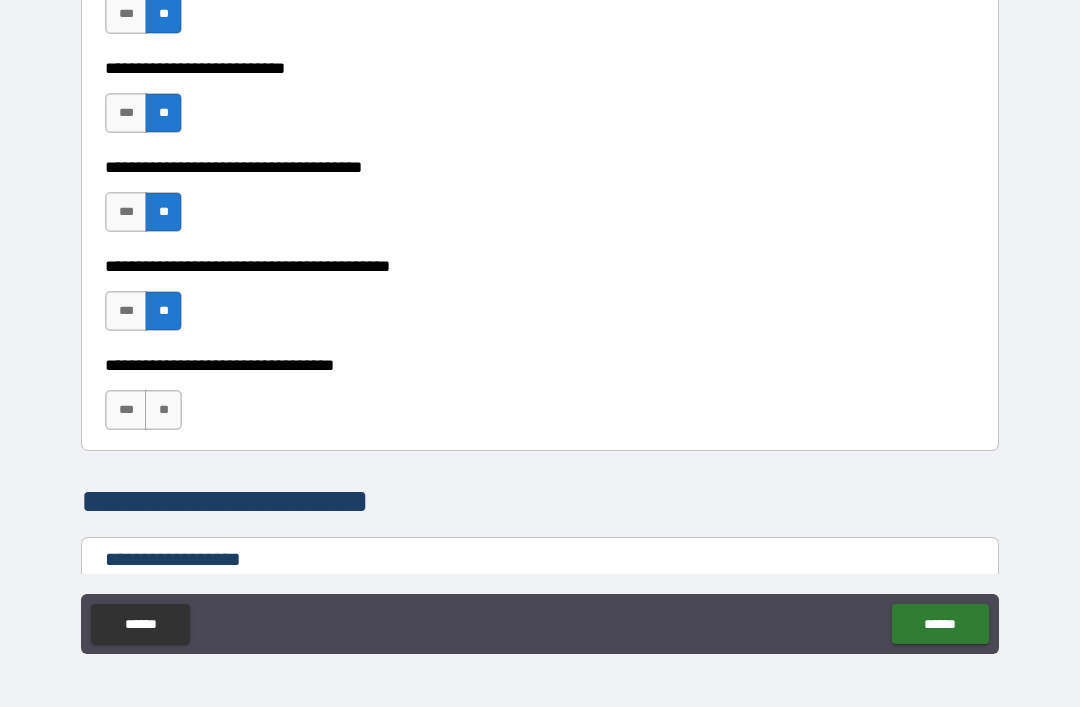 click on "**" at bounding box center (163, 410) 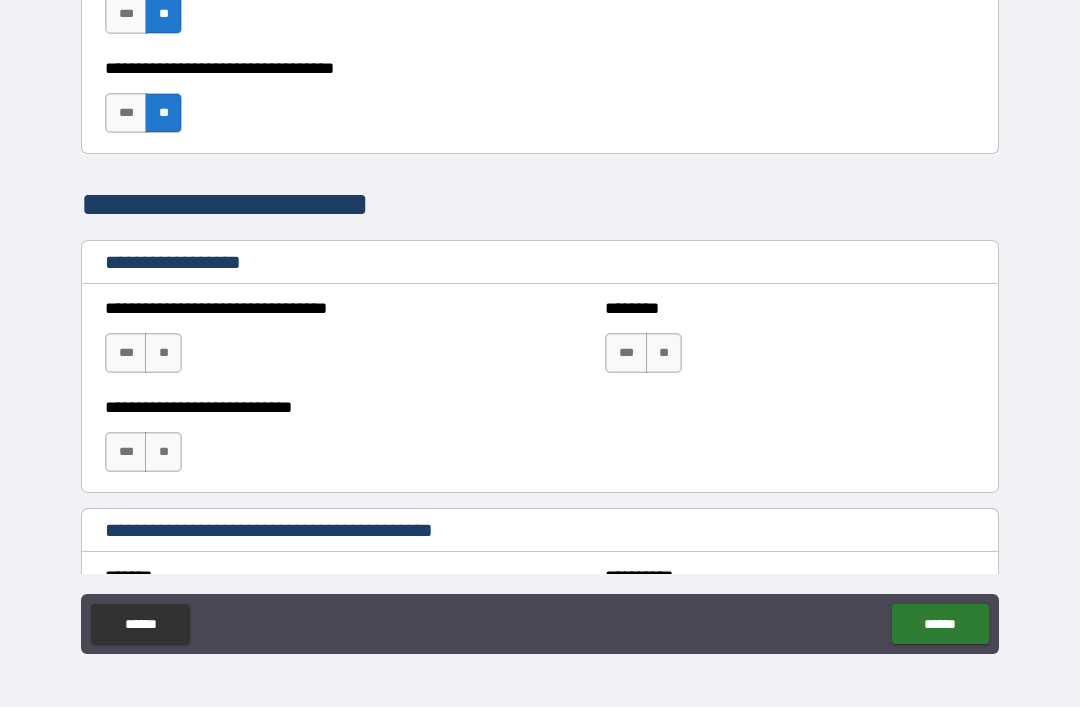 scroll, scrollTop: 1298, scrollLeft: 0, axis: vertical 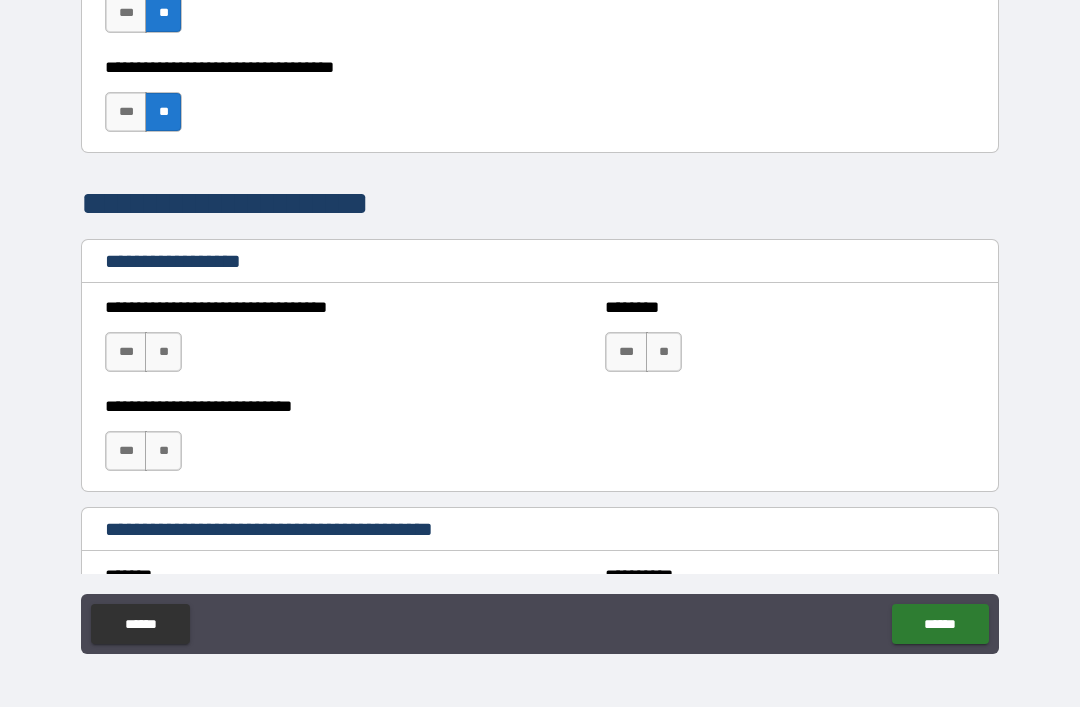 click on "**" at bounding box center [163, 352] 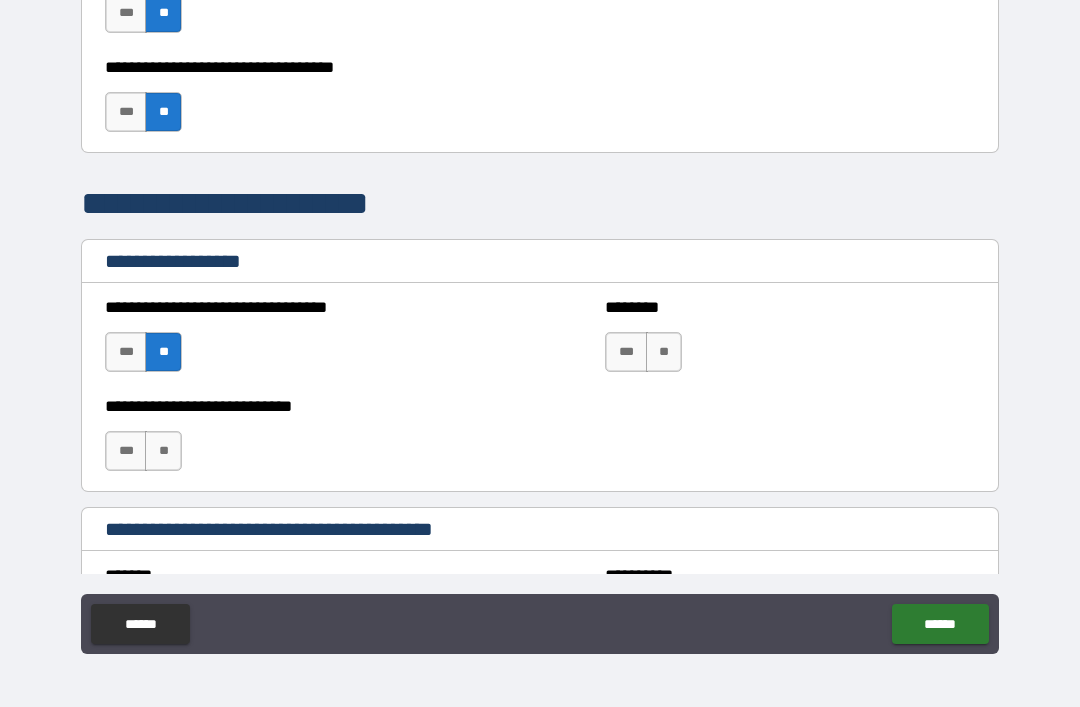 click on "**" at bounding box center [664, 352] 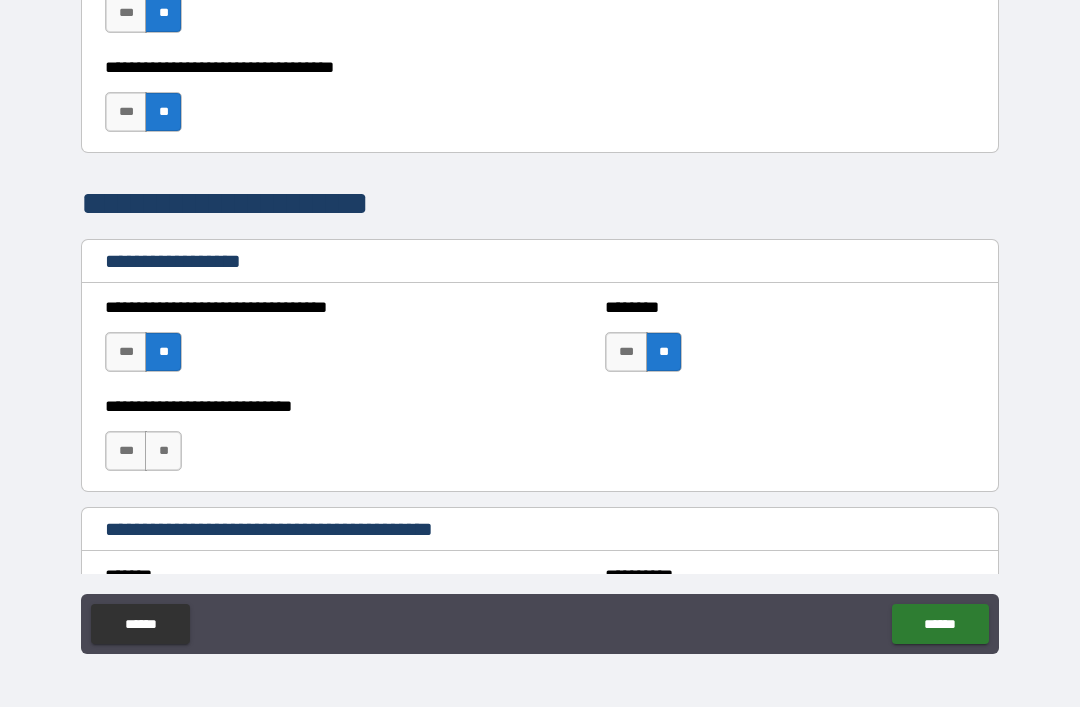 click on "**" at bounding box center (163, 451) 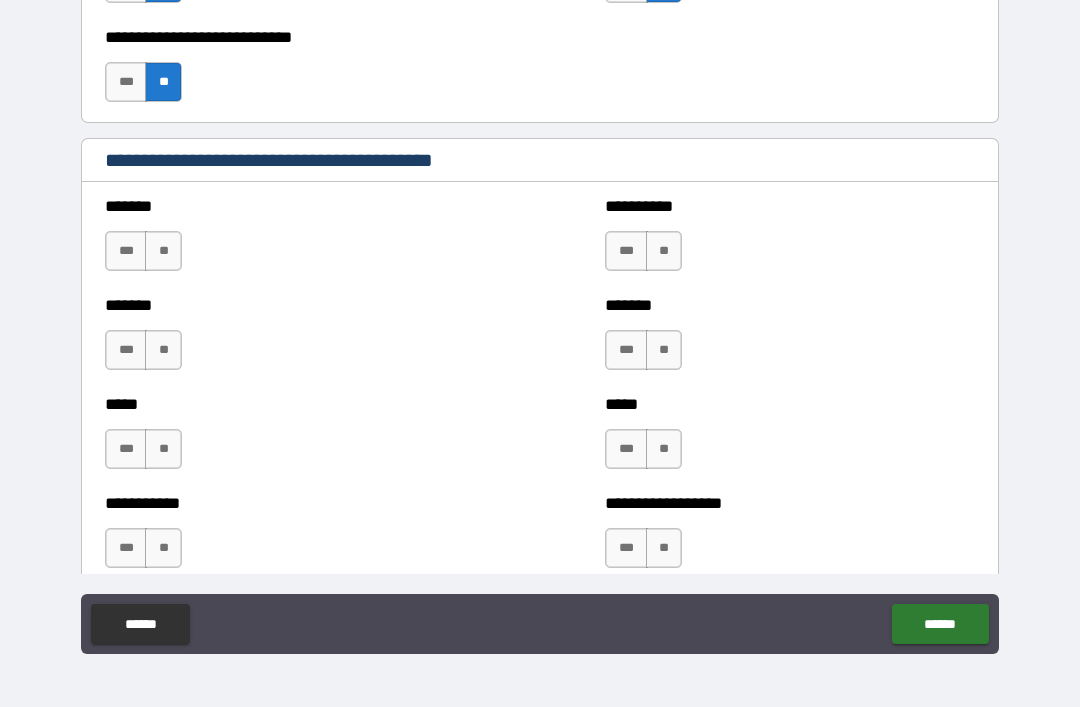 scroll, scrollTop: 1668, scrollLeft: 0, axis: vertical 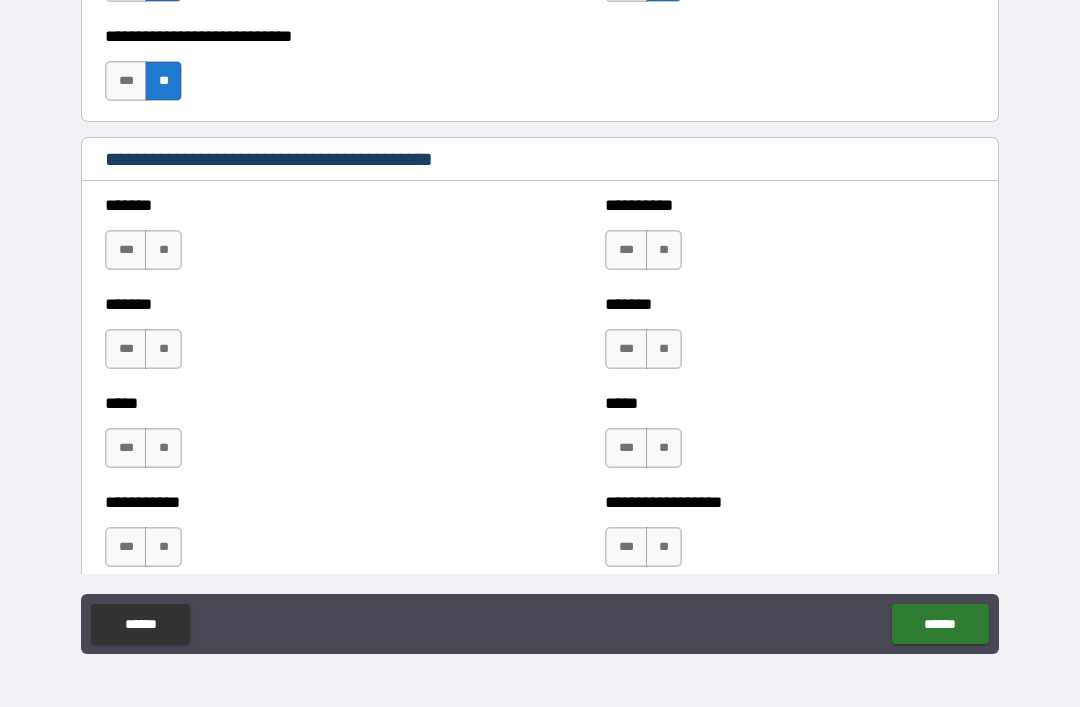 click on "**" at bounding box center (163, 250) 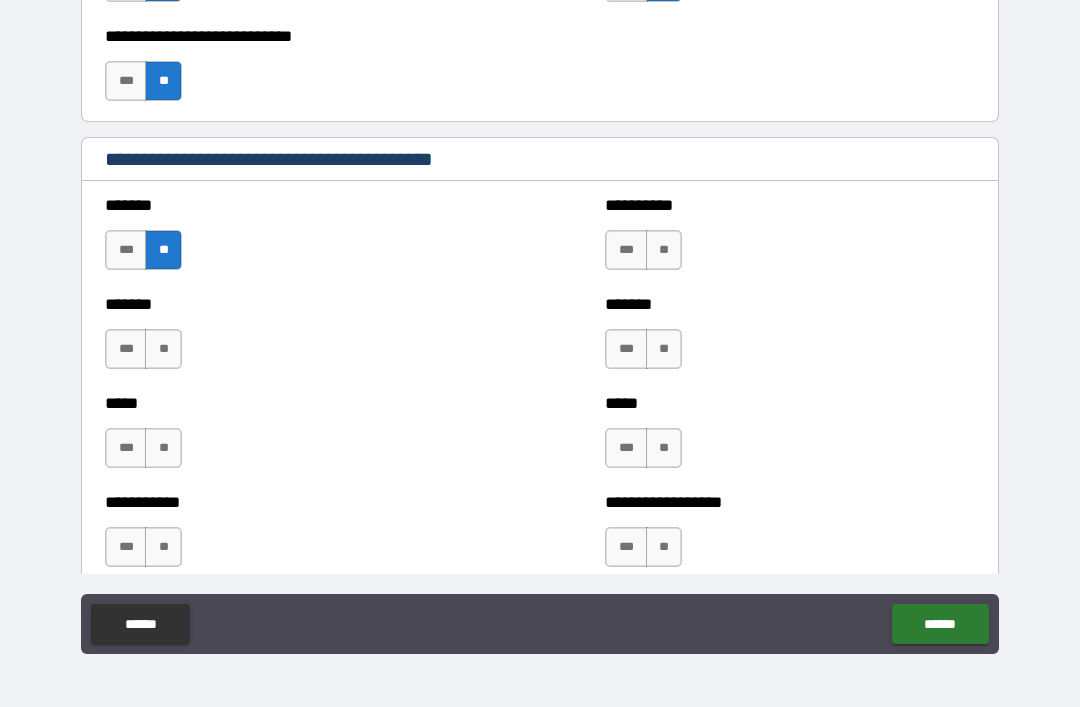 click on "**" at bounding box center [664, 250] 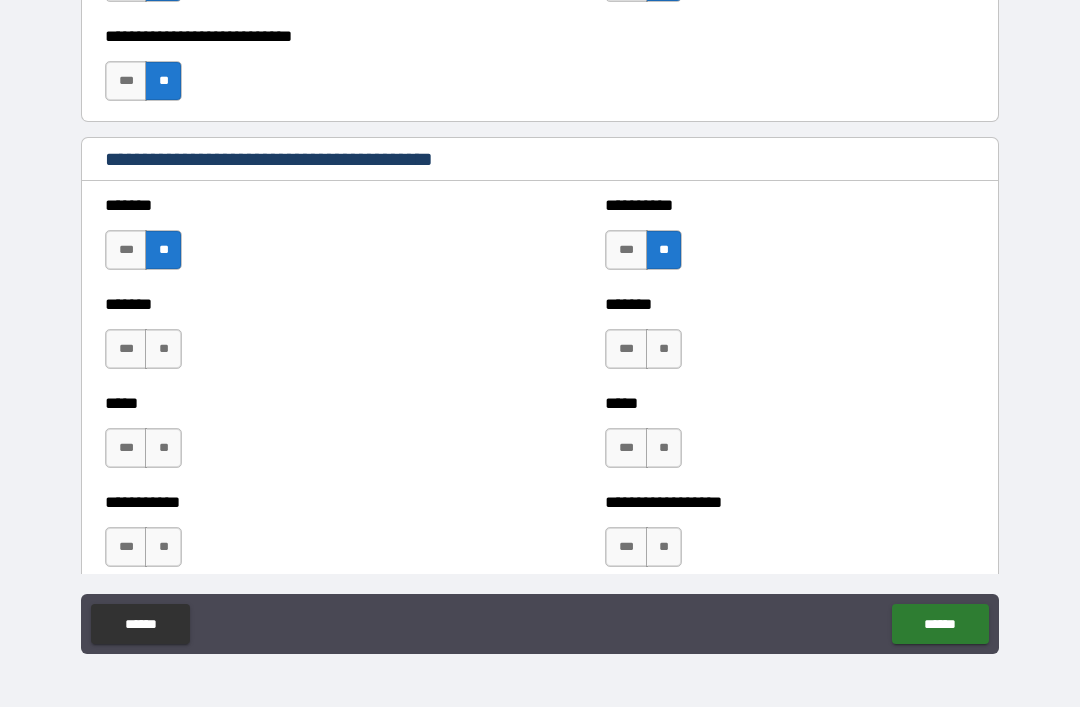 click on "**" at bounding box center (163, 349) 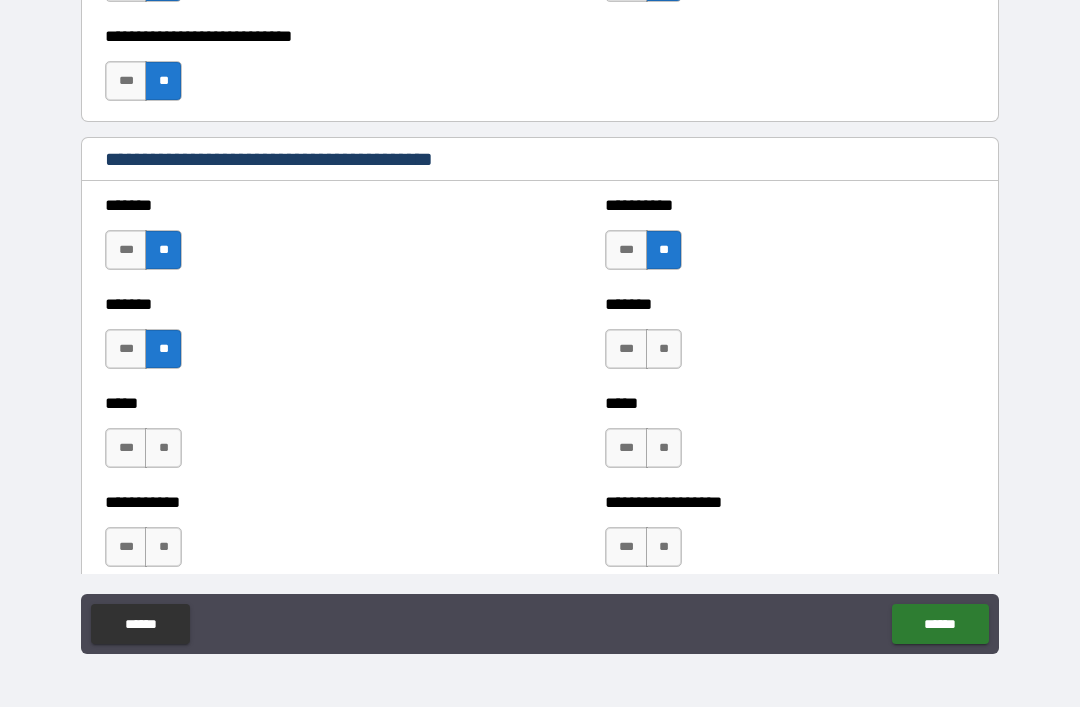 click on "**" at bounding box center [664, 349] 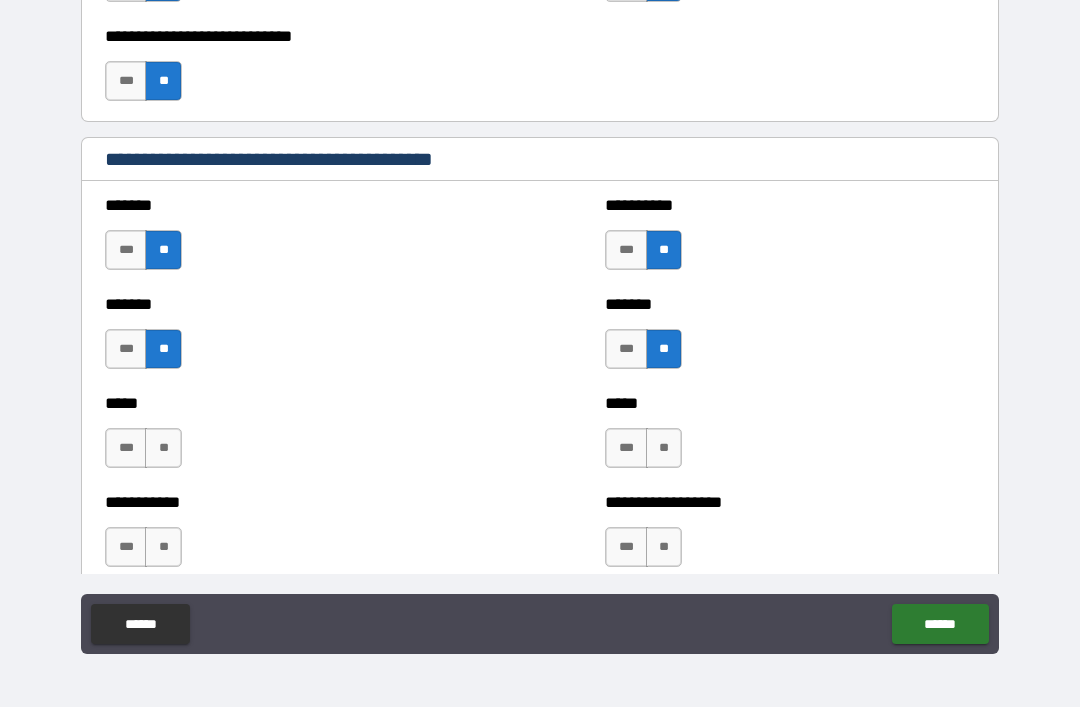 click on "**" at bounding box center [163, 448] 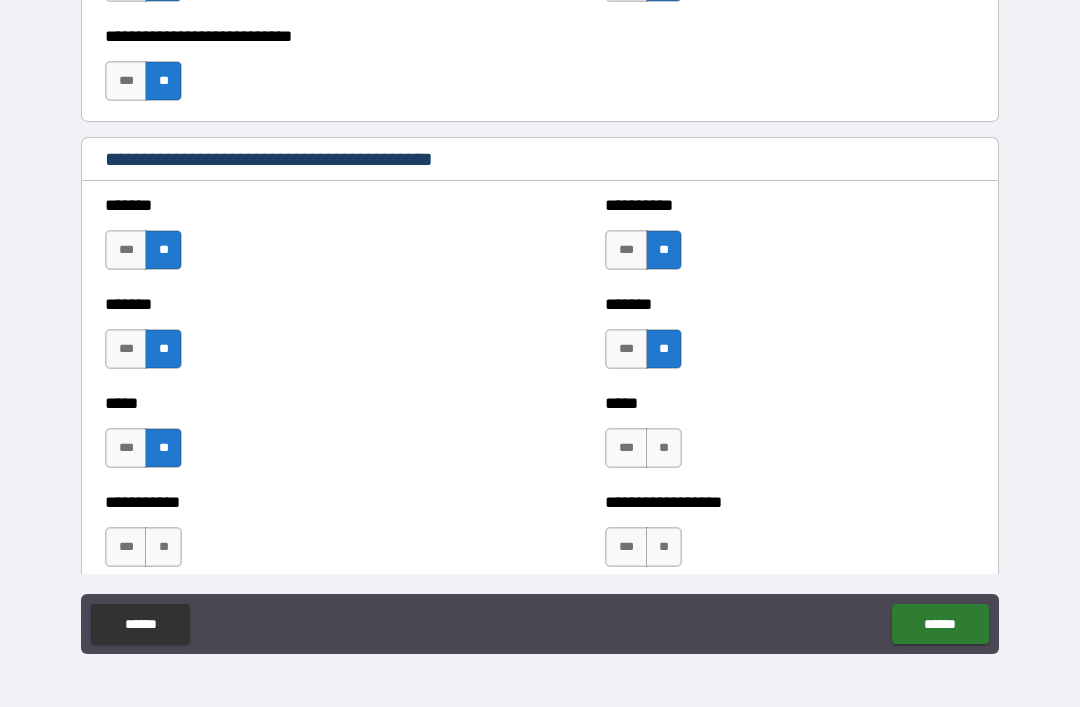 click on "**" at bounding box center (664, 448) 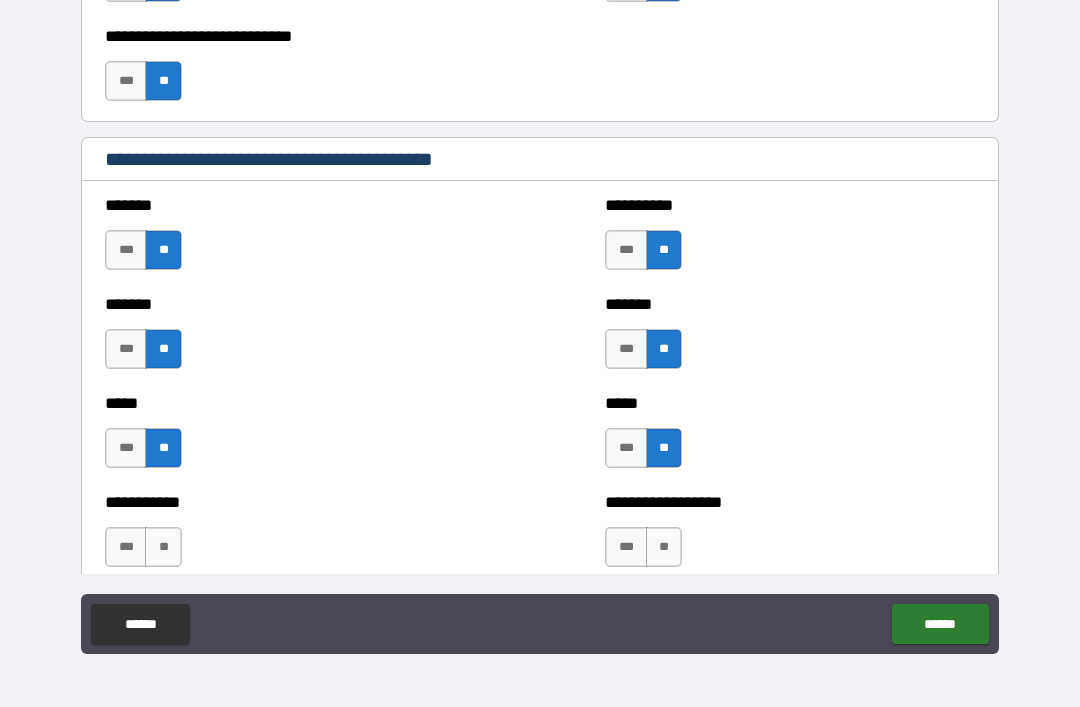 click on "**" at bounding box center (664, 547) 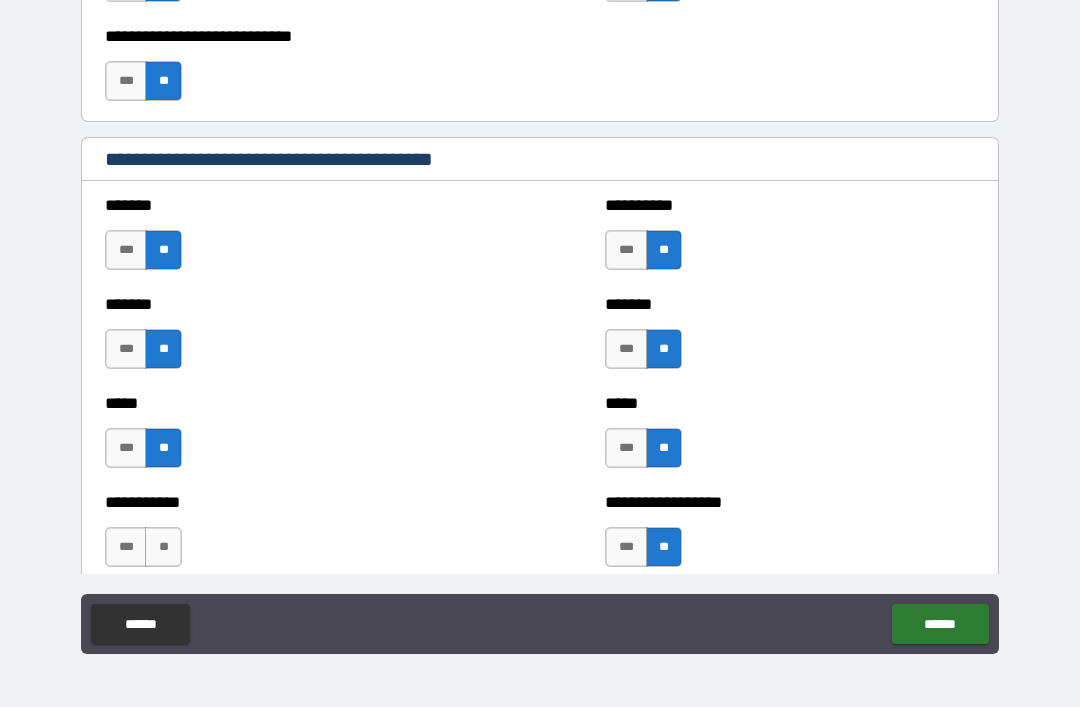 click on "**********" at bounding box center (290, 537) 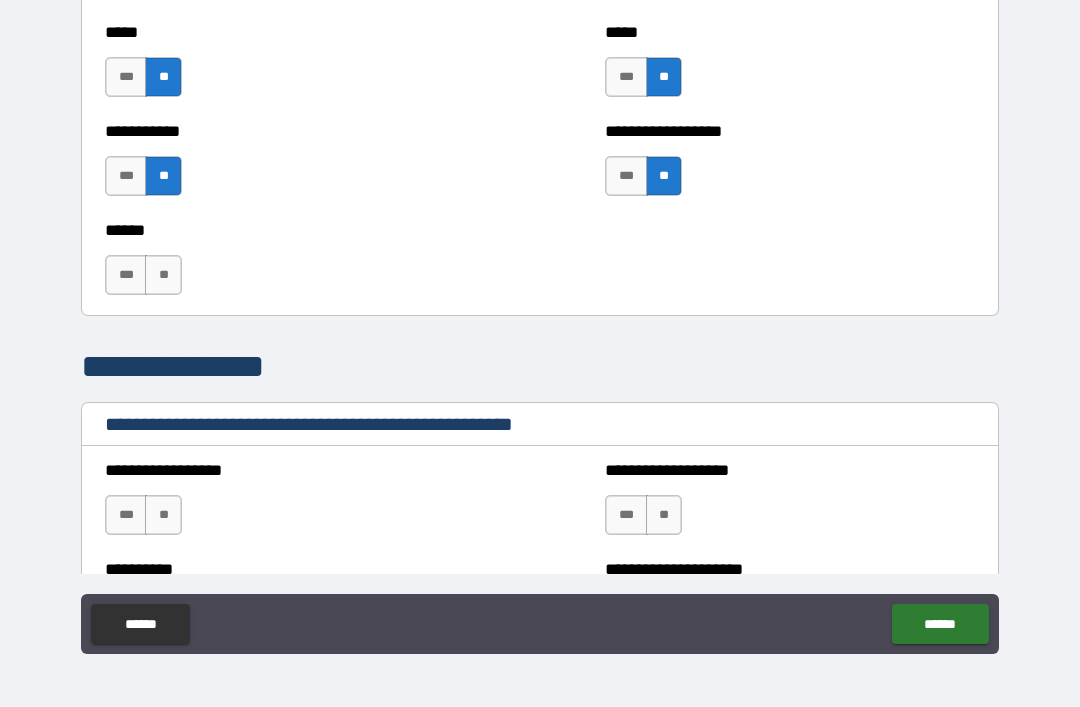 click on "**" at bounding box center [163, 275] 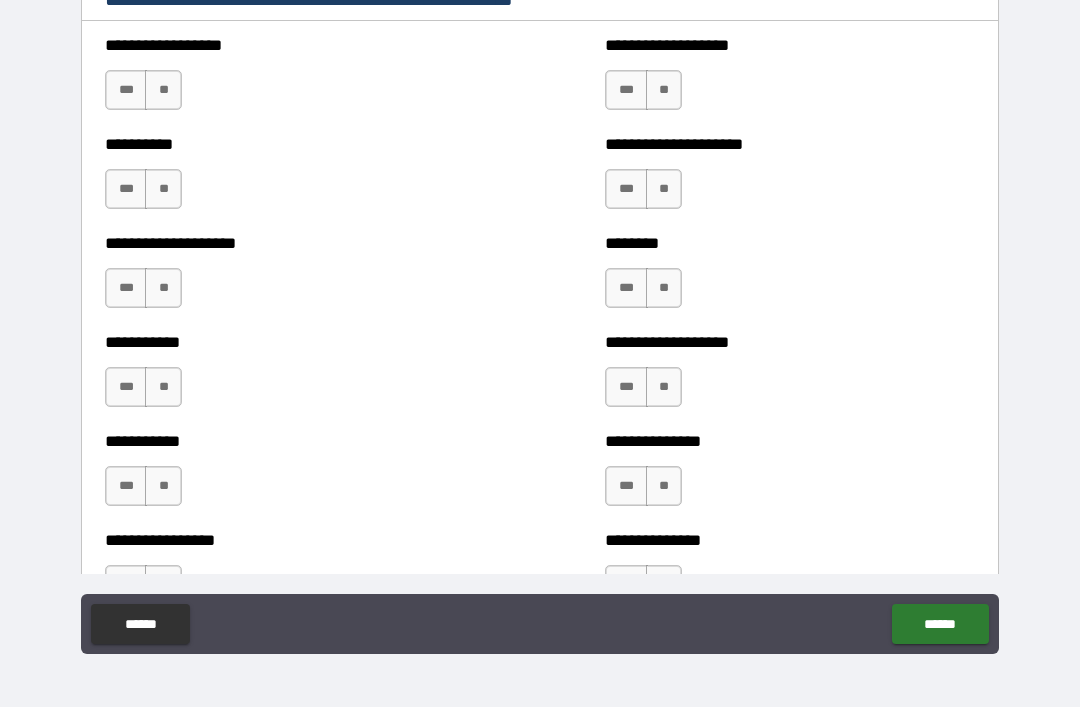 scroll, scrollTop: 2465, scrollLeft: 0, axis: vertical 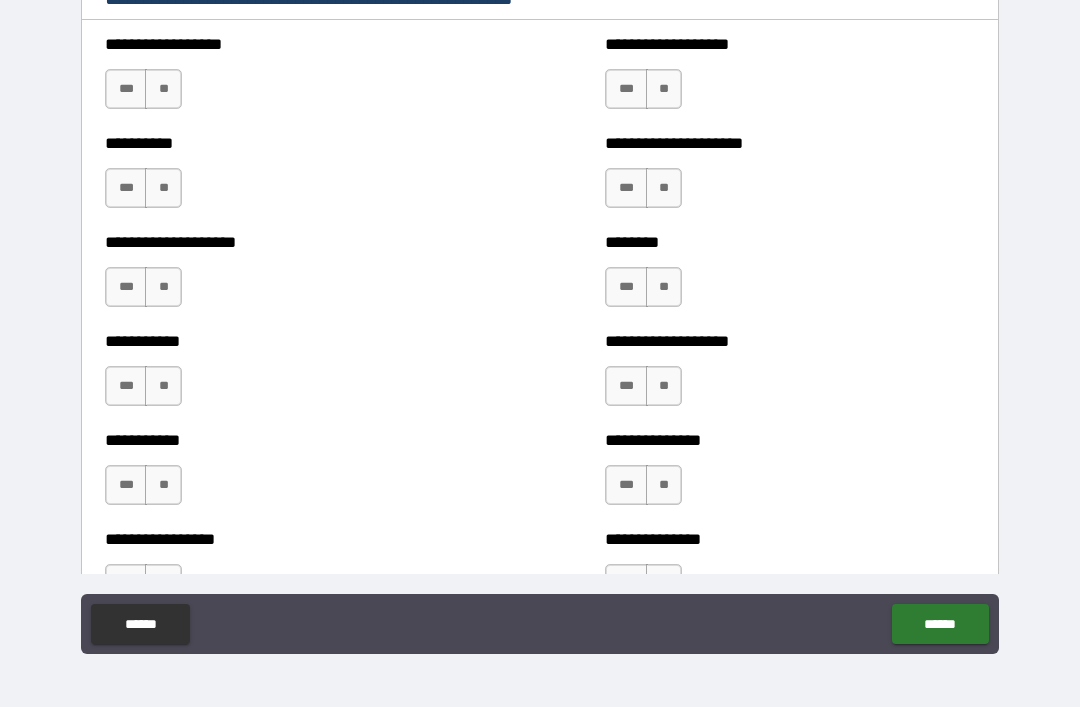 click on "**" at bounding box center (664, 287) 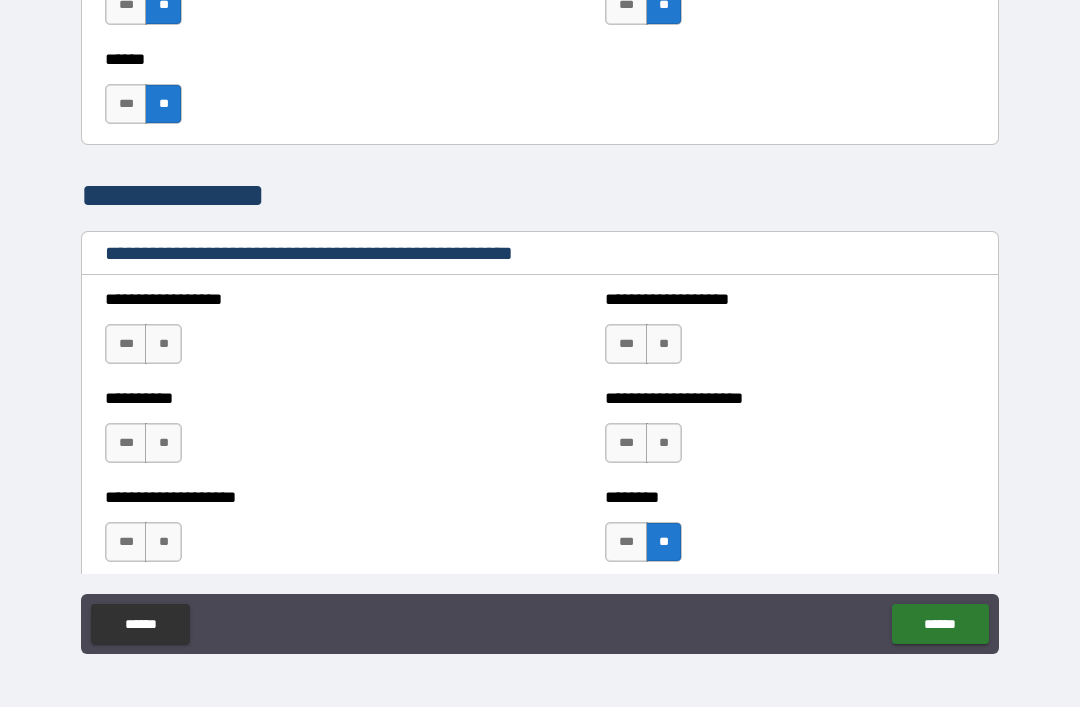 scroll, scrollTop: 2213, scrollLeft: 0, axis: vertical 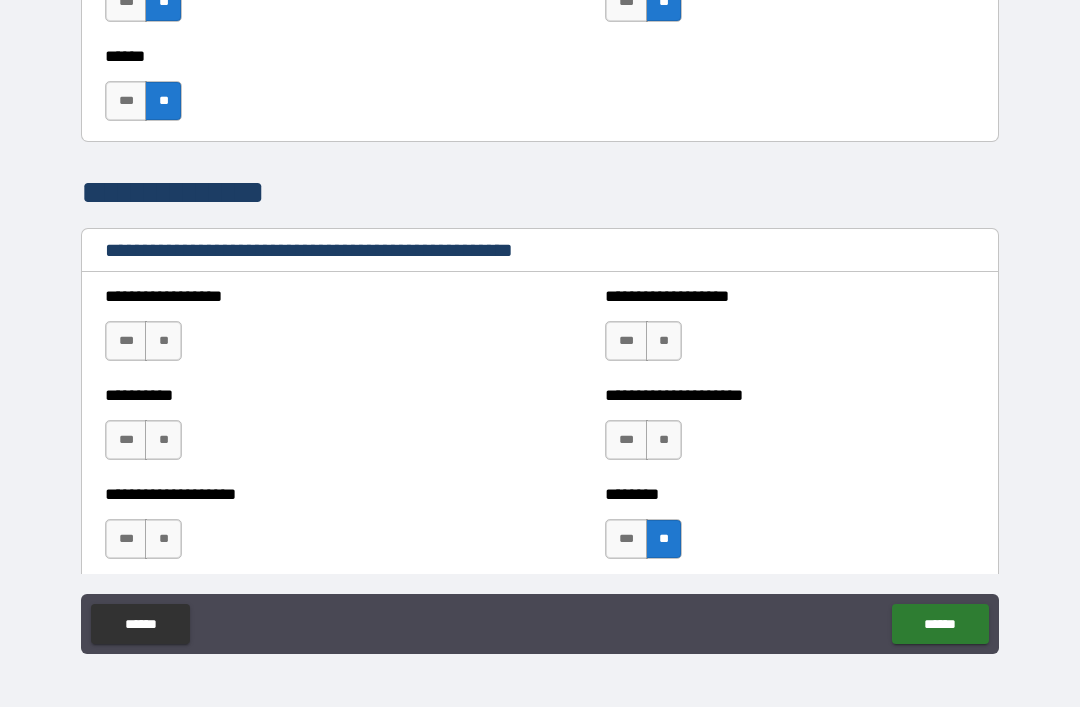 click on "**" at bounding box center (163, 341) 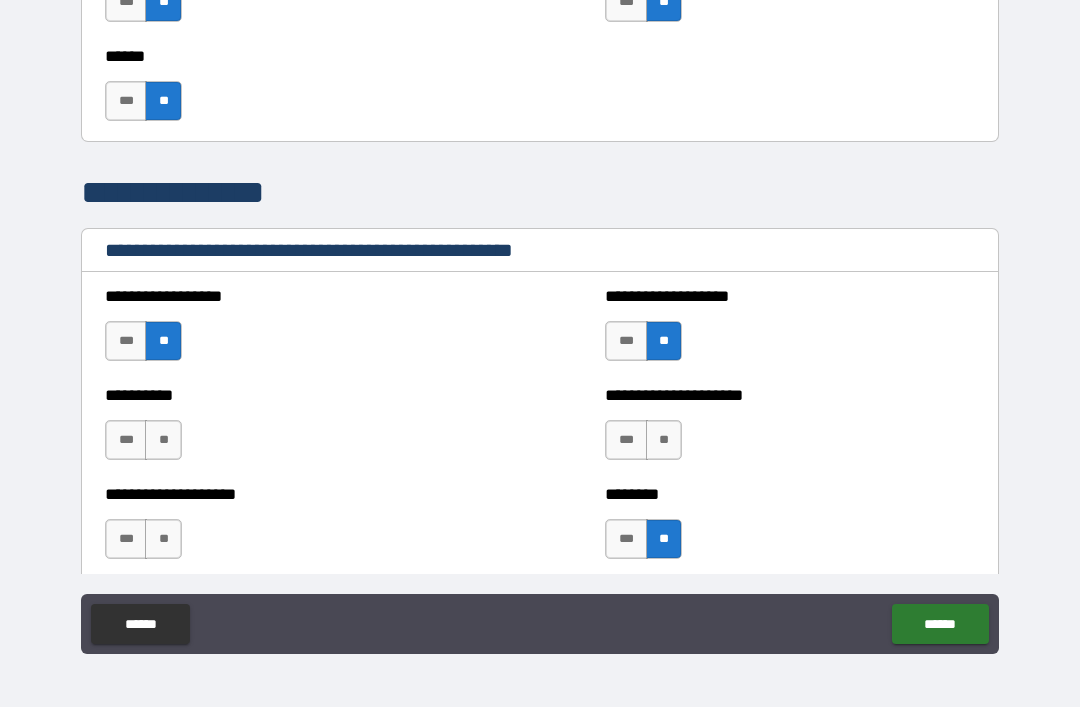click on "**" at bounding box center (664, 440) 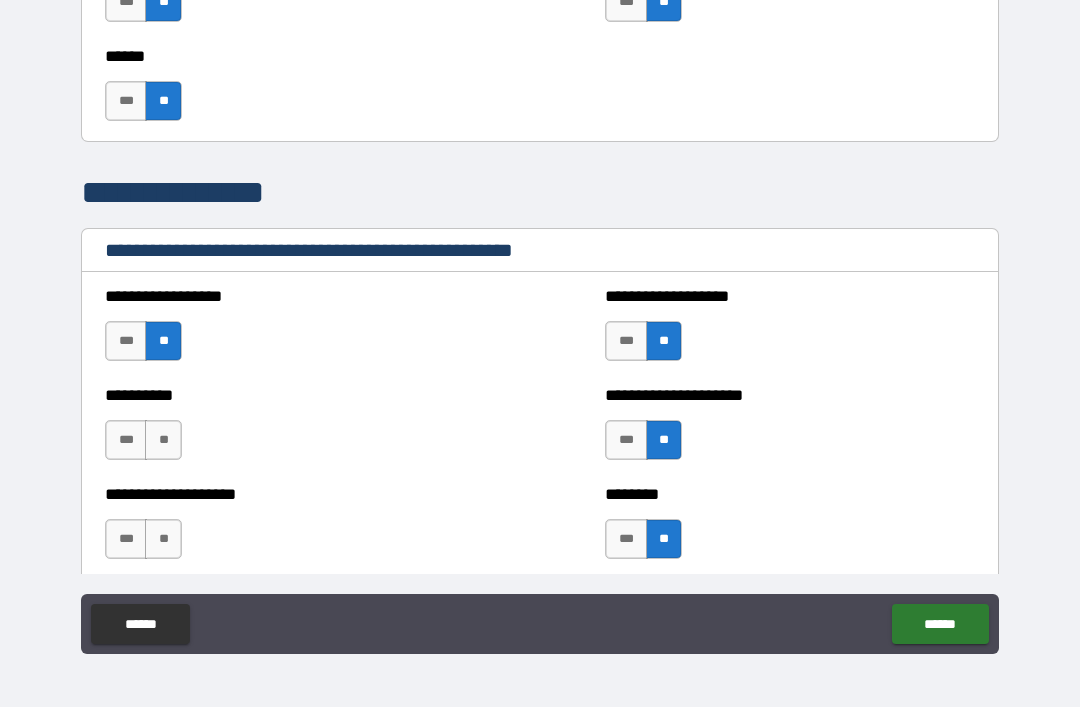 click on "**" at bounding box center (163, 440) 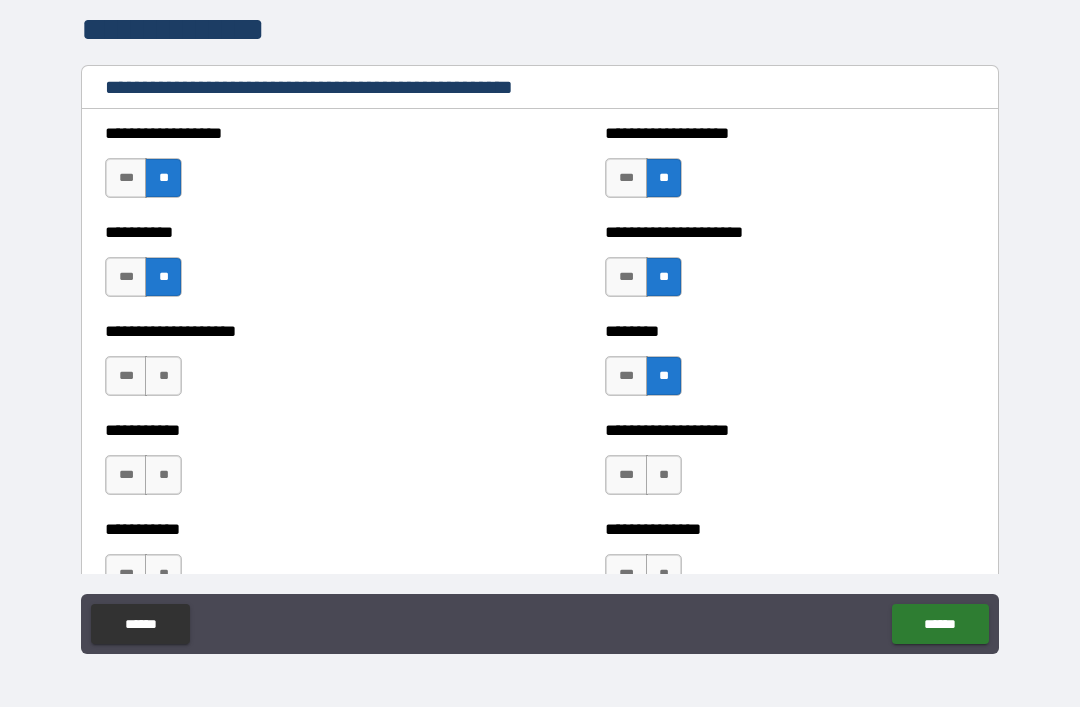scroll, scrollTop: 2381, scrollLeft: 0, axis: vertical 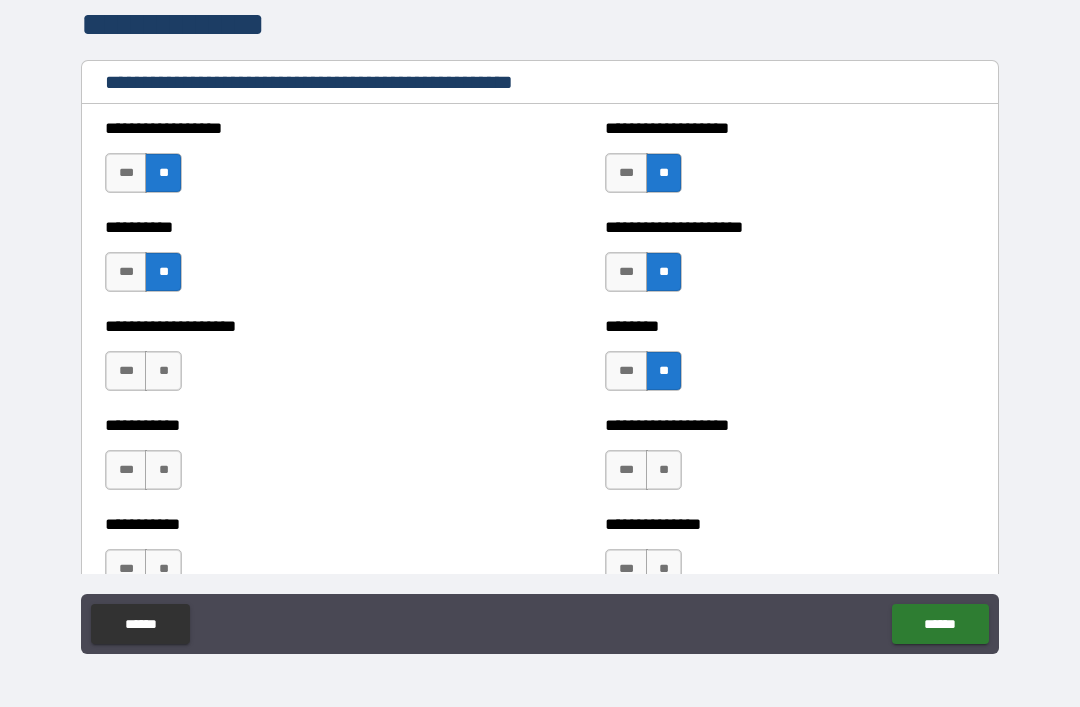 click on "**" at bounding box center [163, 371] 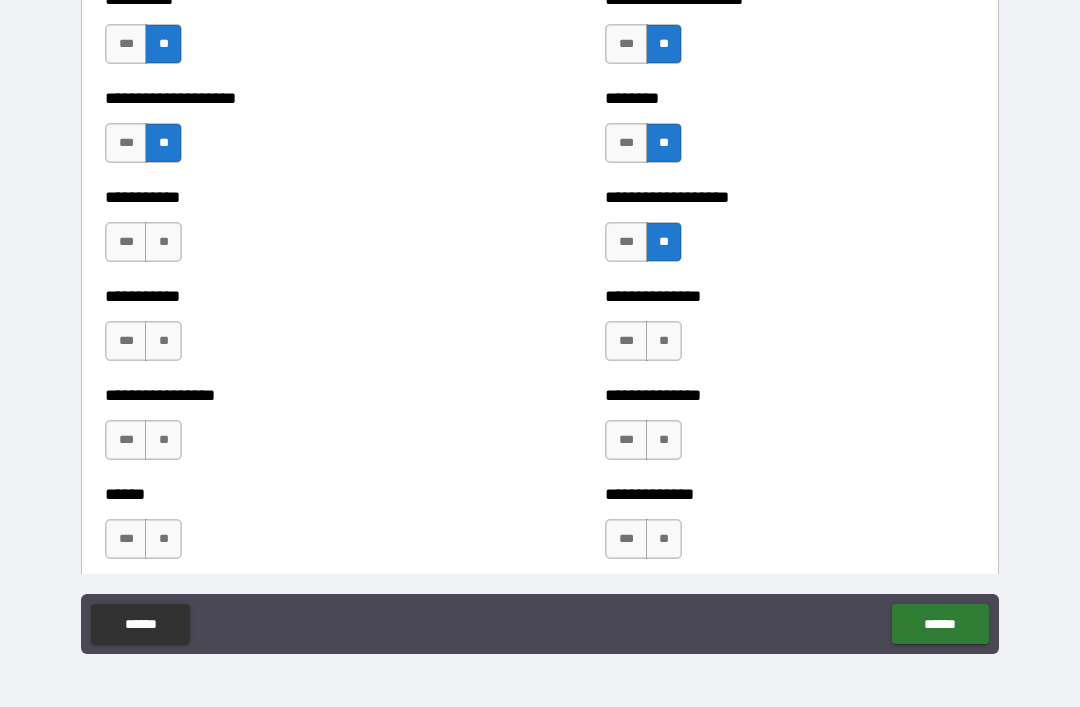 scroll, scrollTop: 2610, scrollLeft: 0, axis: vertical 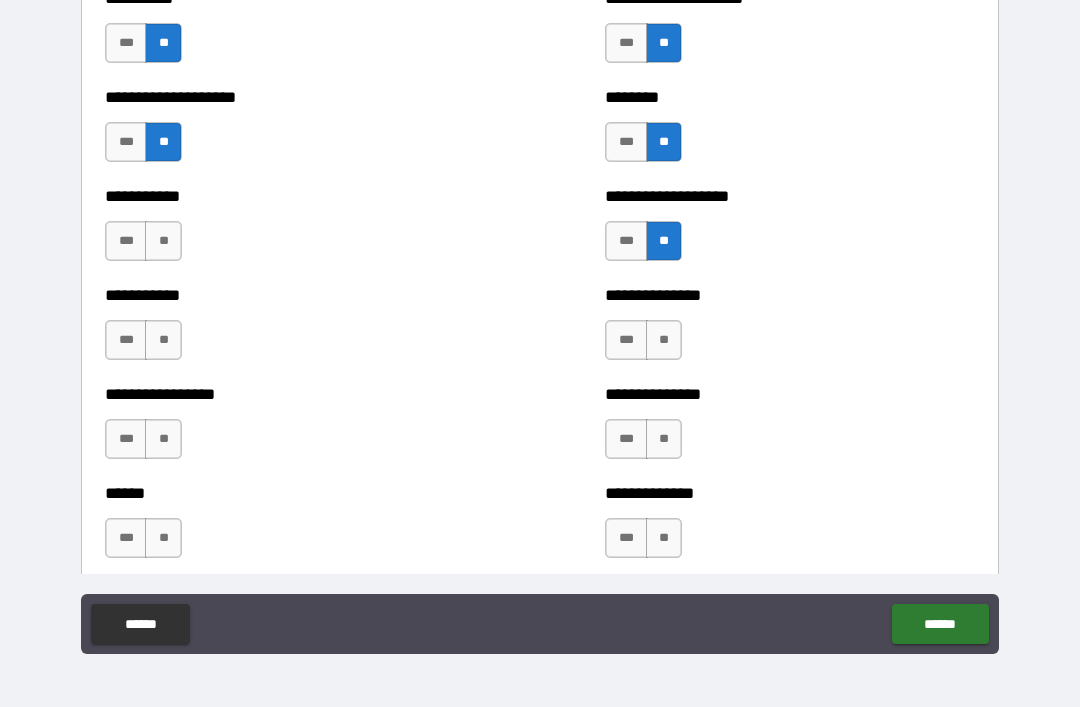 click on "**" at bounding box center [163, 241] 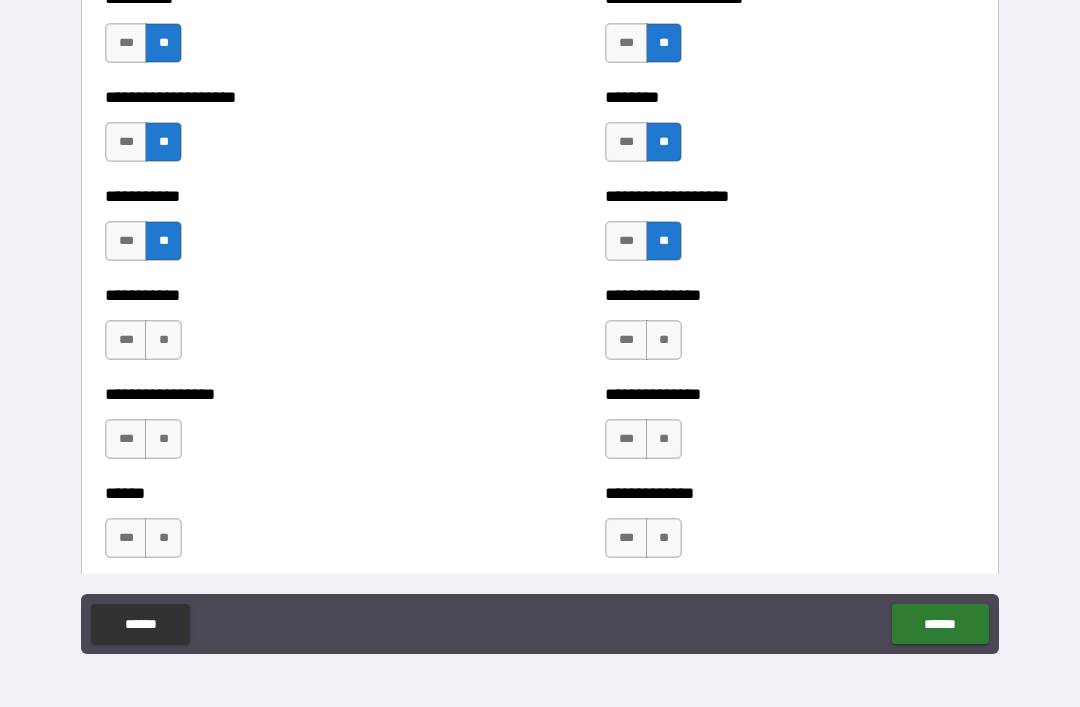 click on "**" at bounding box center [664, 340] 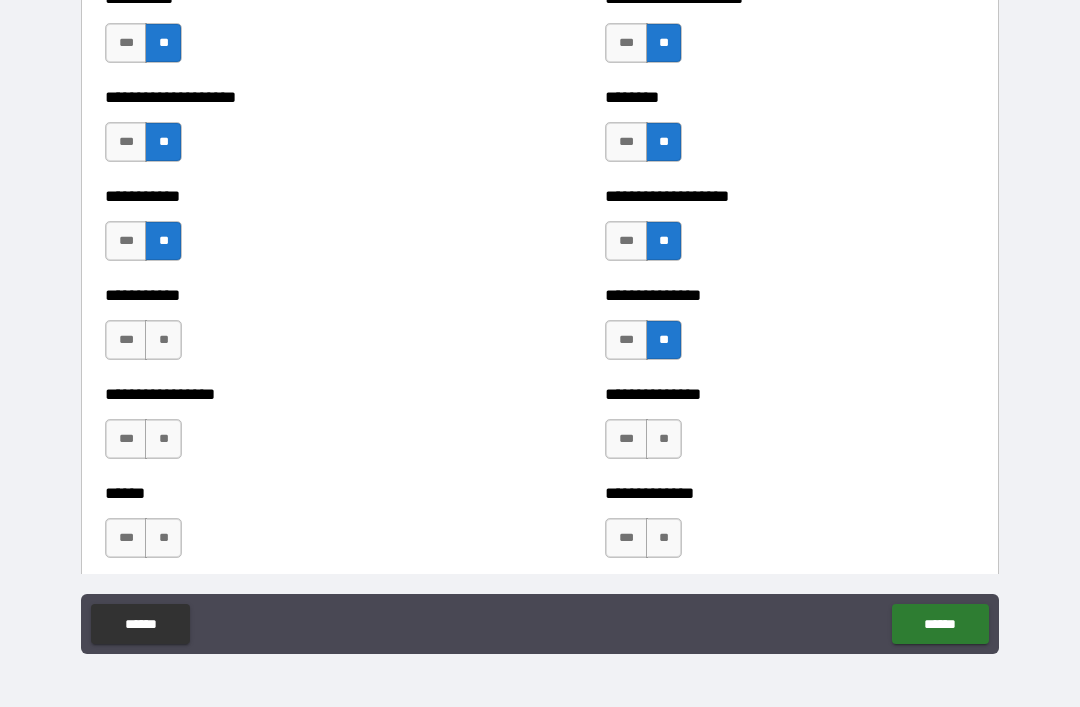 click on "**" at bounding box center (664, 439) 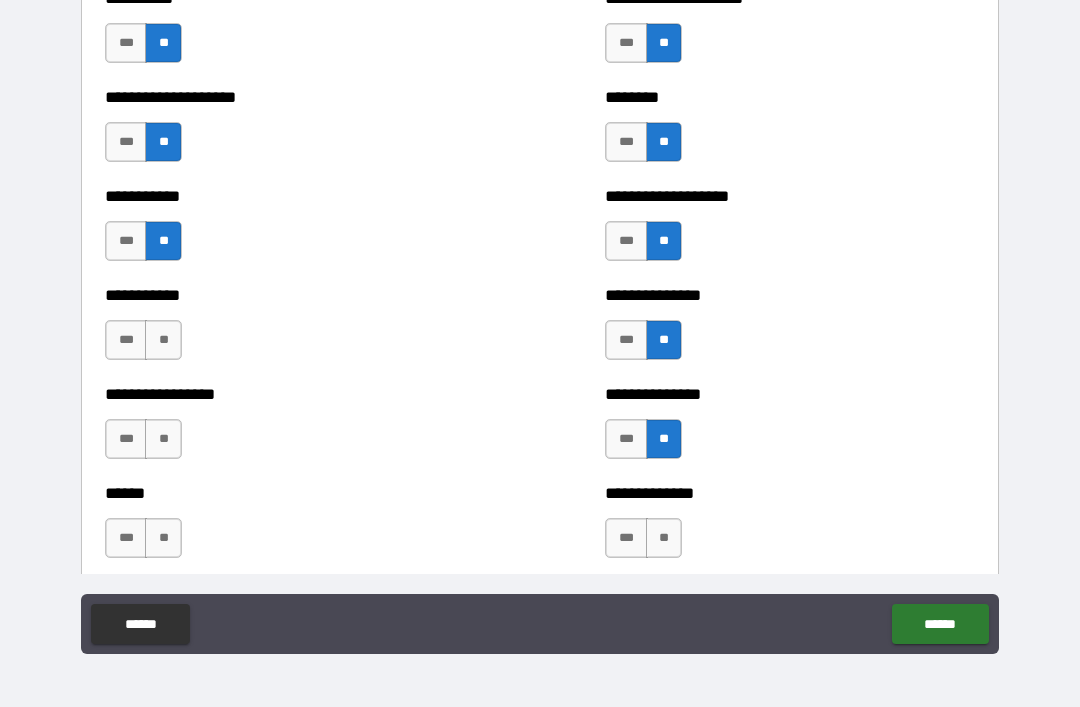 click on "**" at bounding box center (163, 340) 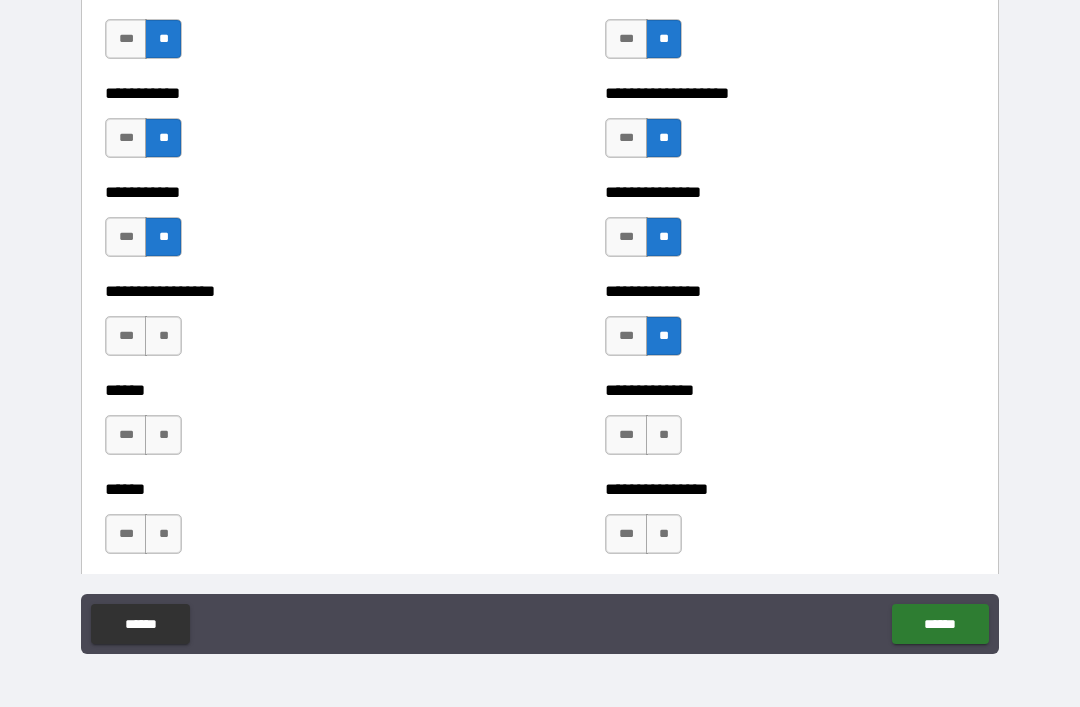 scroll, scrollTop: 2748, scrollLeft: 0, axis: vertical 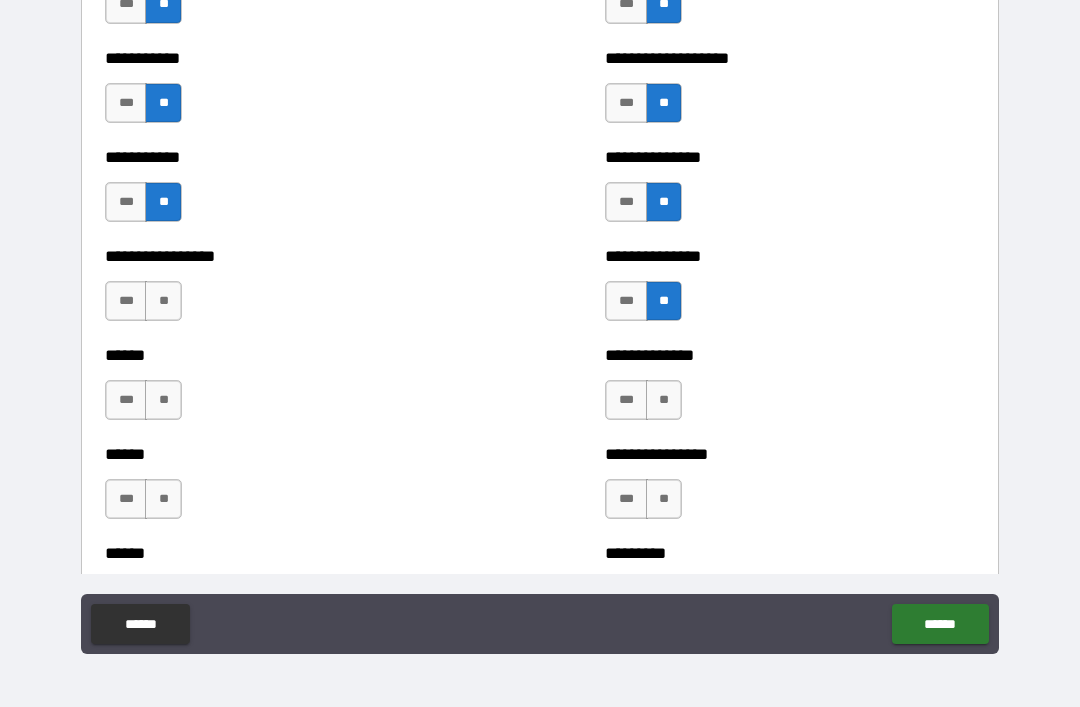 click on "**" at bounding box center [163, 301] 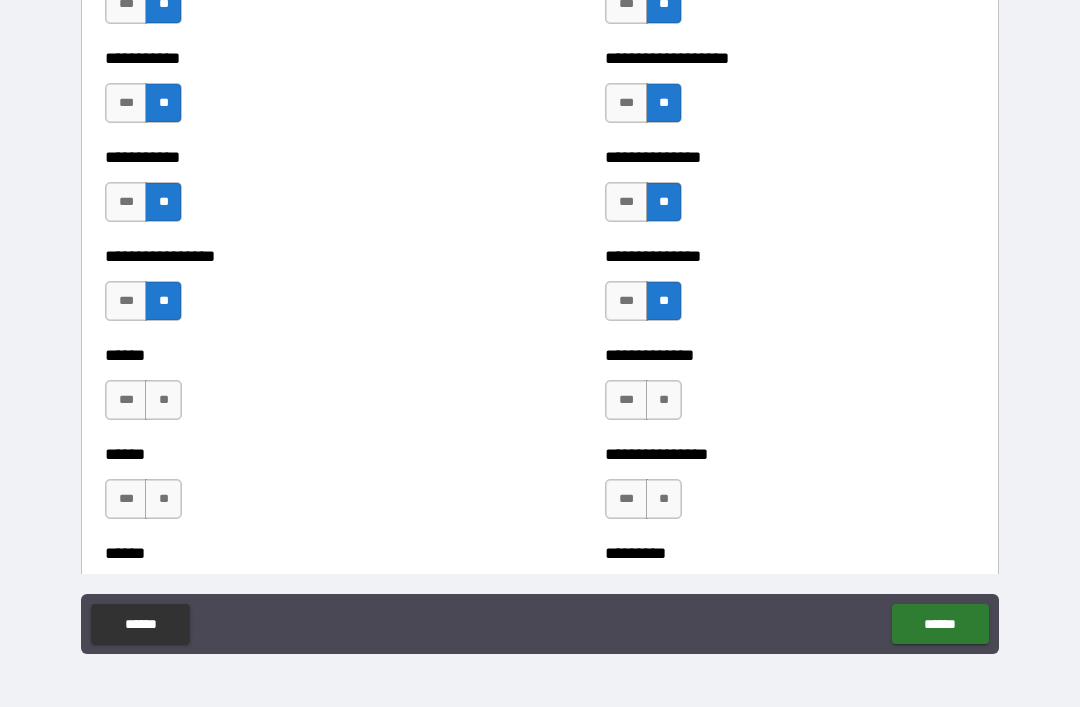 click on "**" at bounding box center [664, 400] 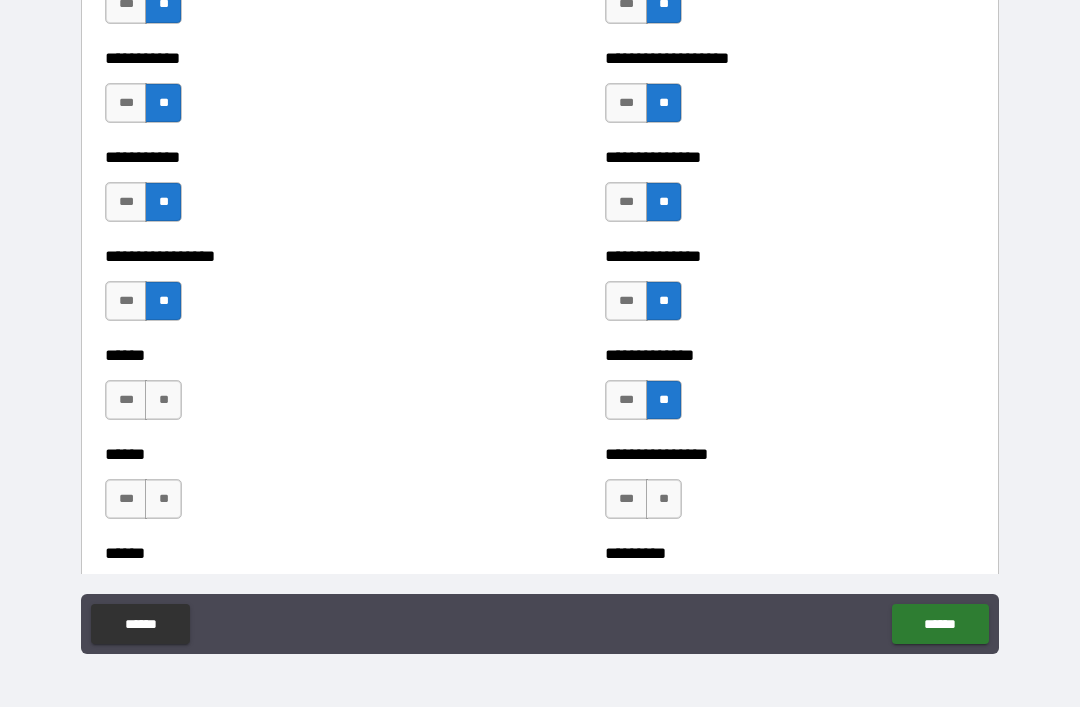 click on "**" at bounding box center [163, 400] 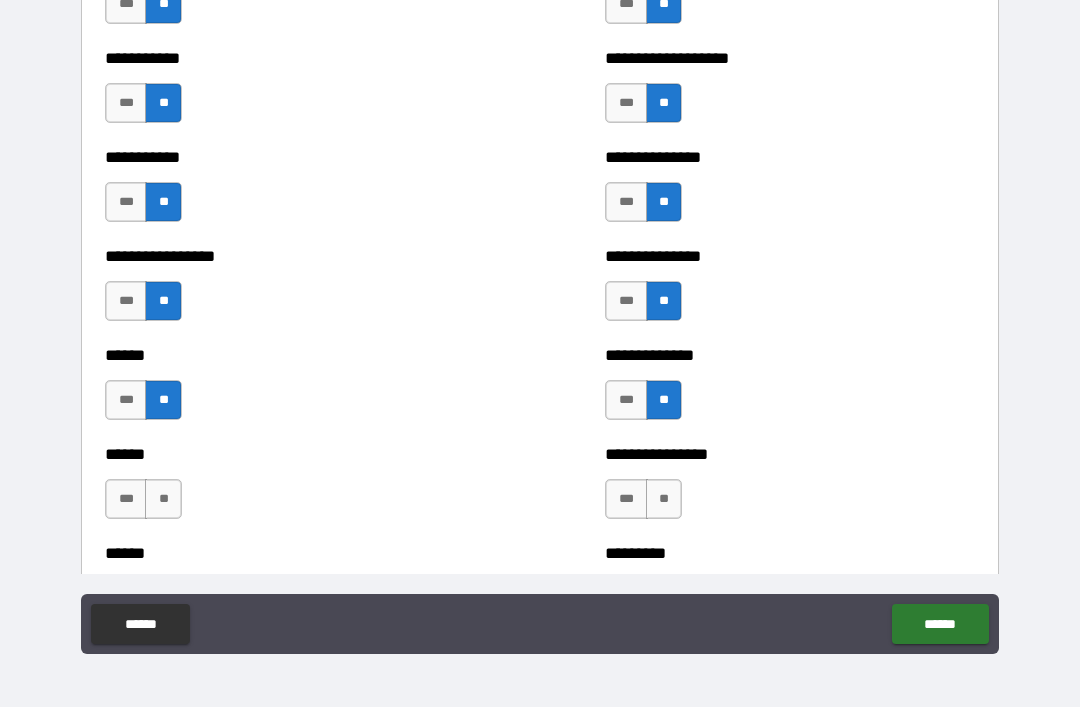 click on "**********" at bounding box center (790, 489) 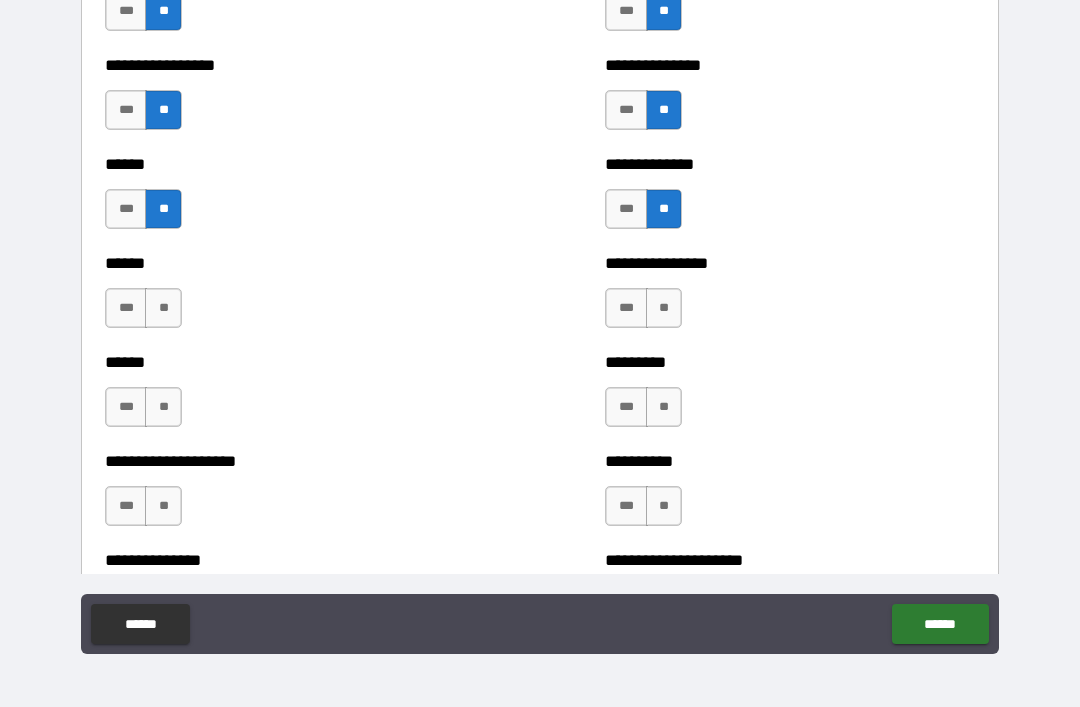 scroll, scrollTop: 2949, scrollLeft: 0, axis: vertical 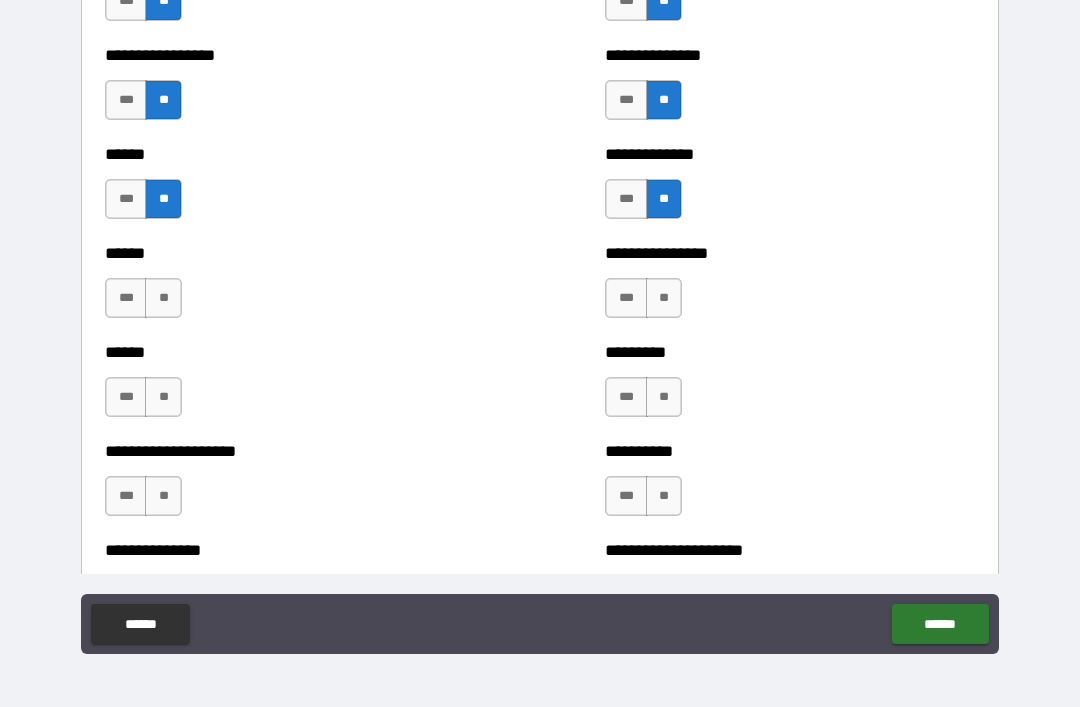 click on "**" at bounding box center [664, 298] 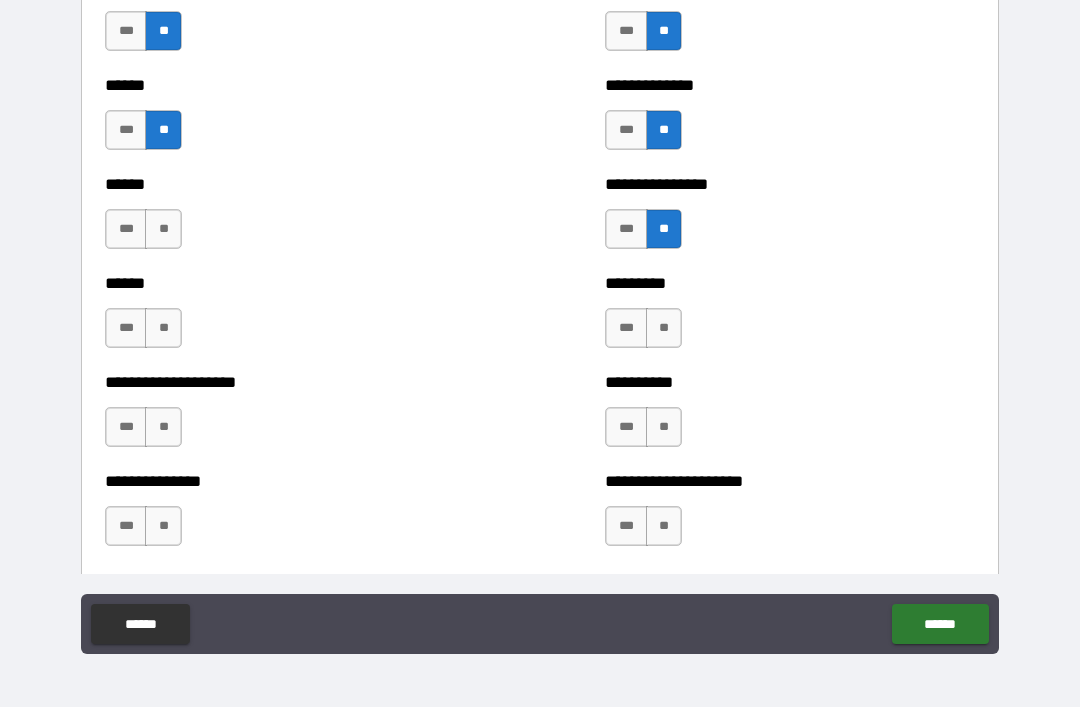 scroll, scrollTop: 3017, scrollLeft: 0, axis: vertical 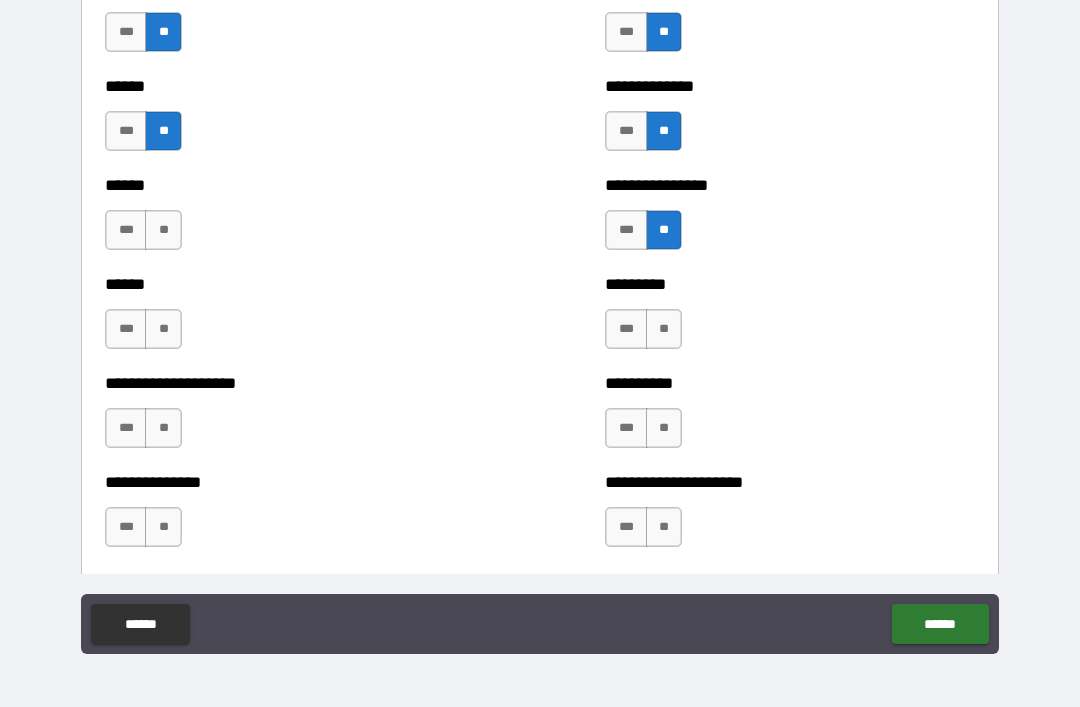 click on "**" at bounding box center (163, 230) 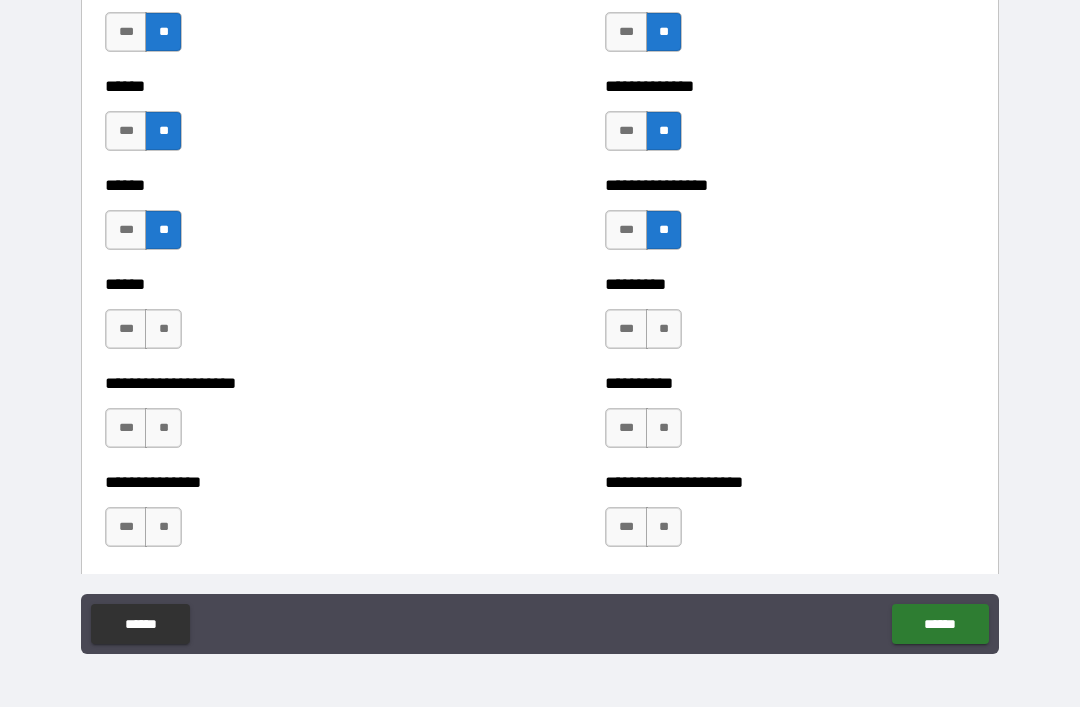 click on "****** *** **" at bounding box center [290, 319] 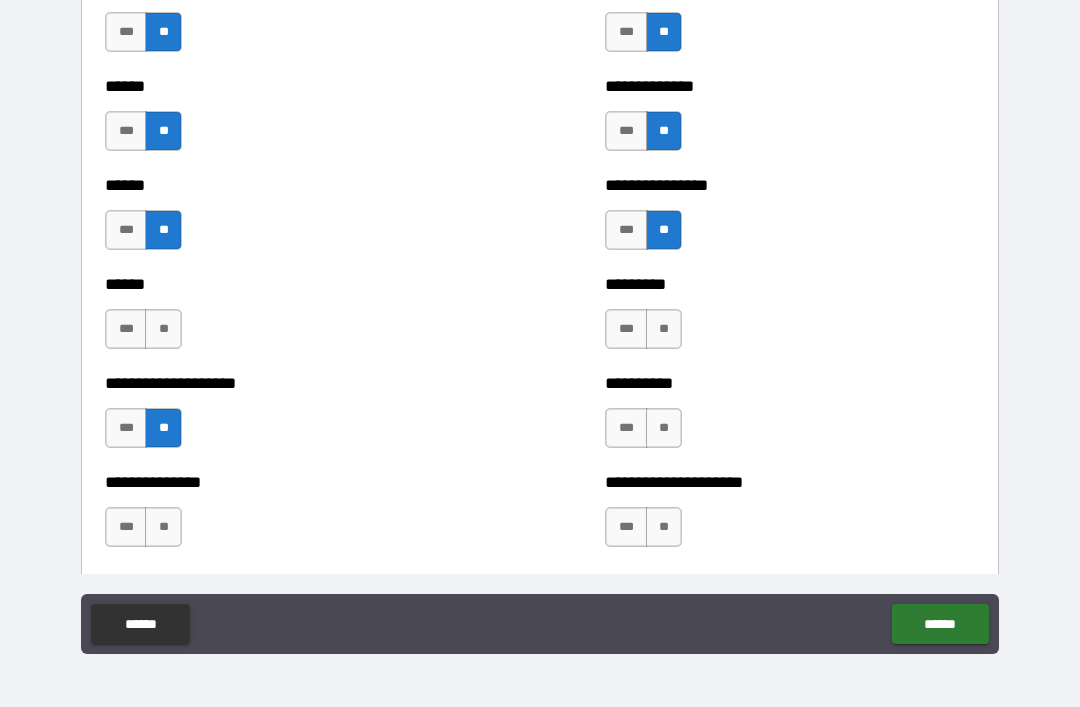 click on "**" at bounding box center (163, 329) 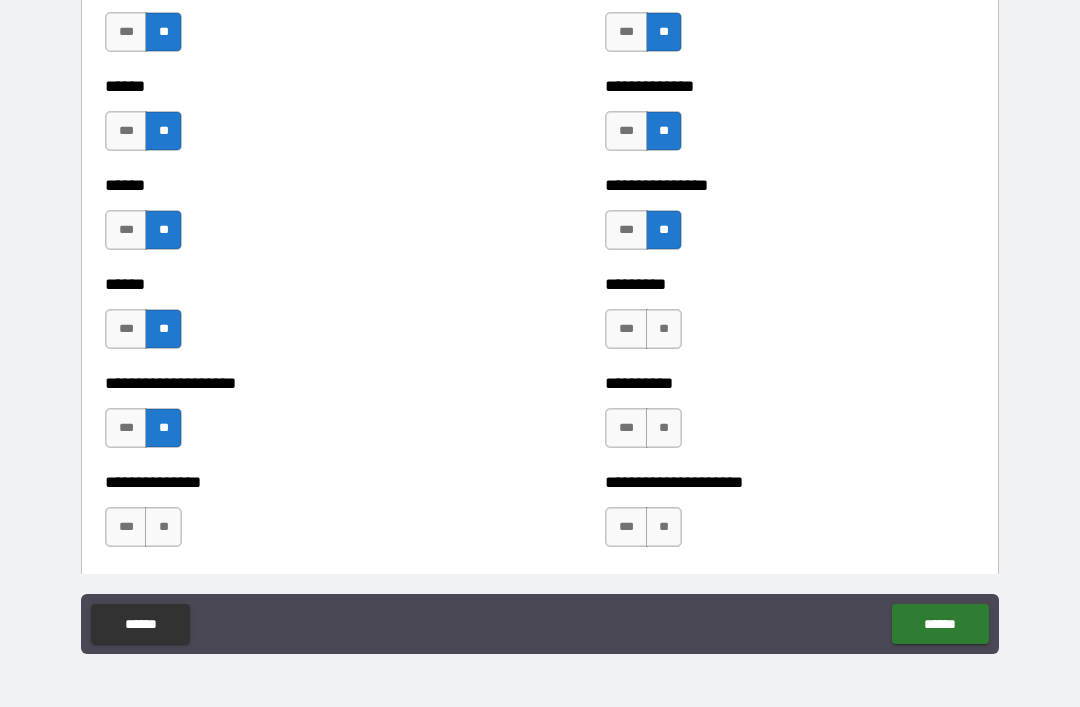 click on "**" at bounding box center (664, 329) 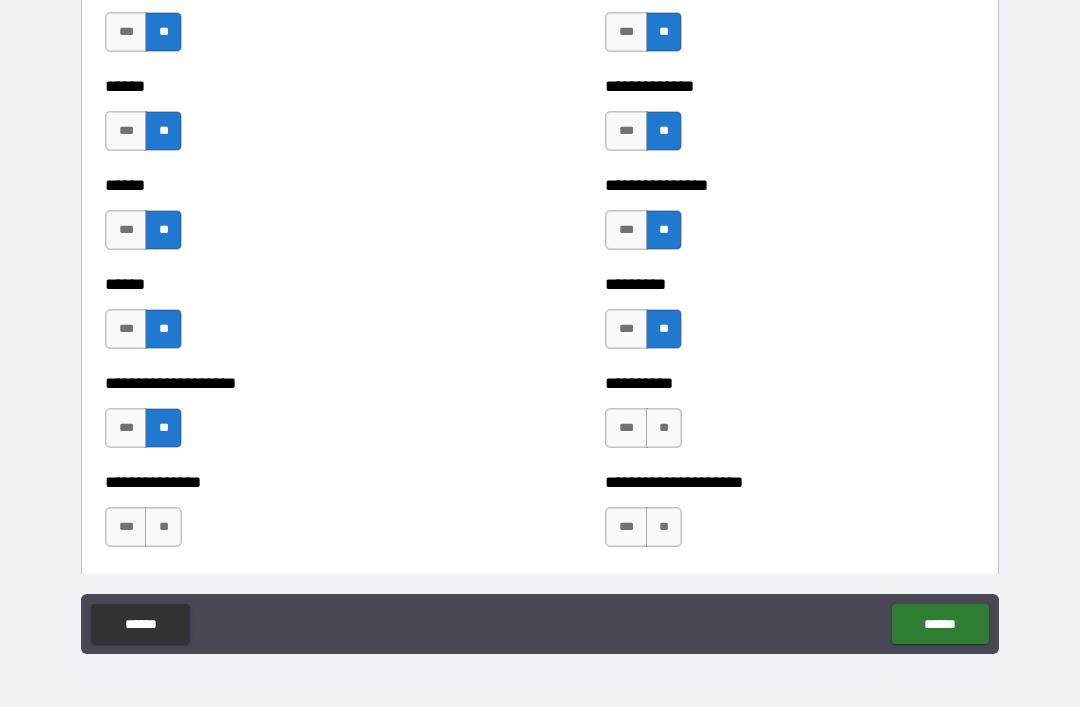 click on "**" at bounding box center [163, 527] 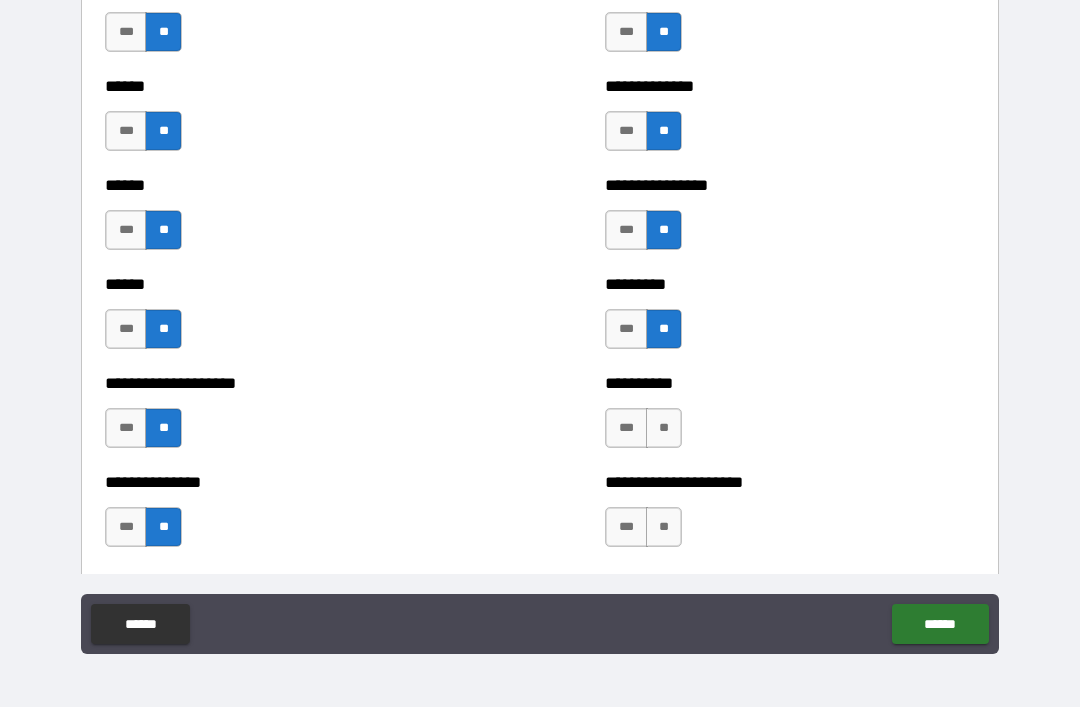click on "**" at bounding box center (664, 428) 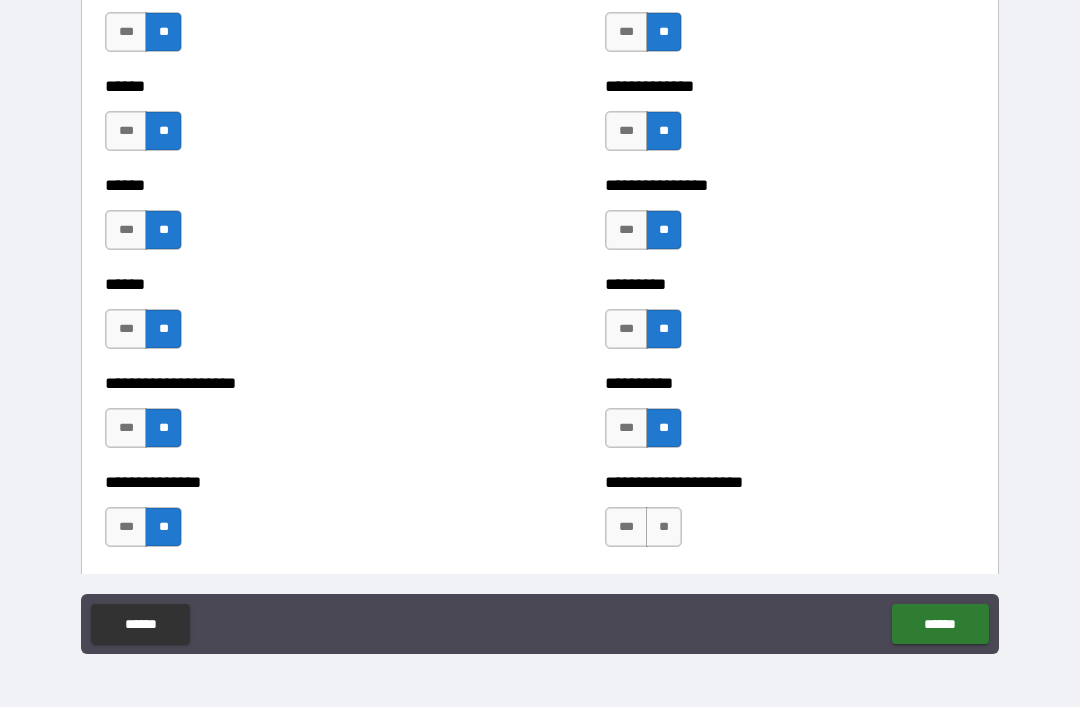 click on "**" at bounding box center [664, 527] 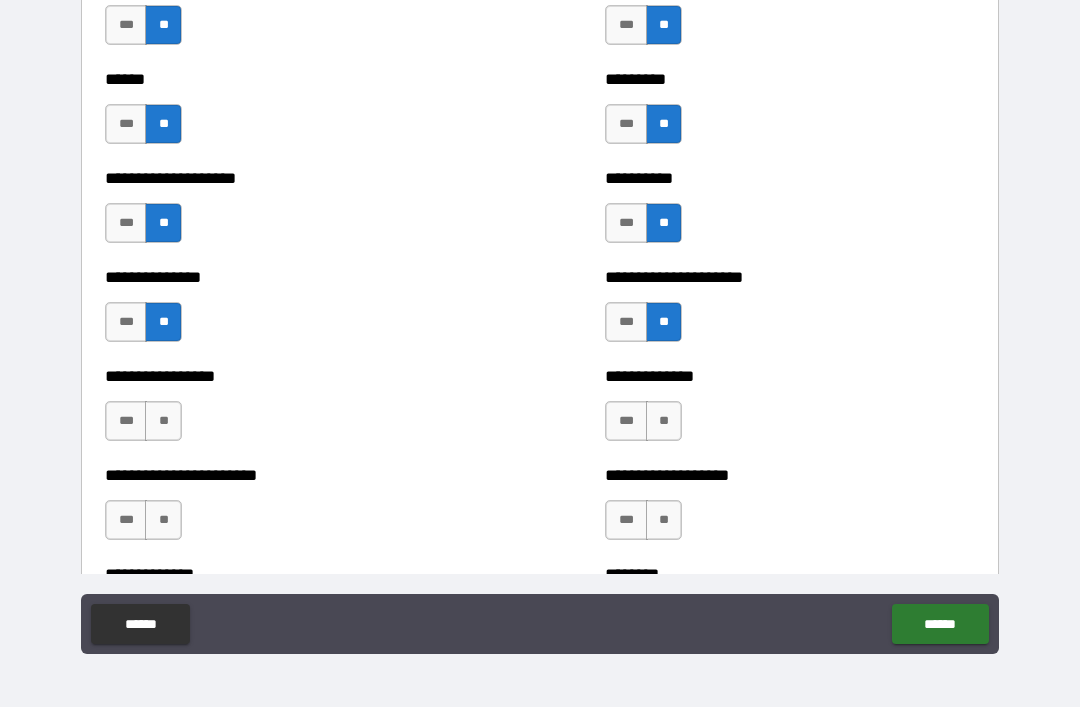 scroll, scrollTop: 3236, scrollLeft: 0, axis: vertical 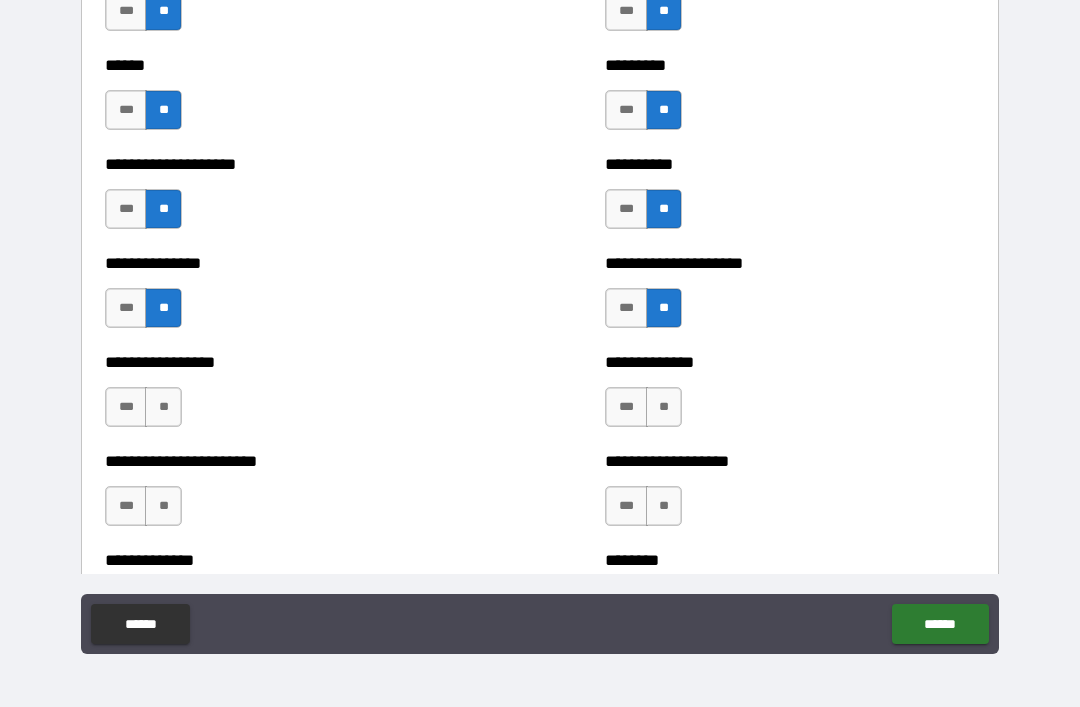 click on "**" at bounding box center [664, 407] 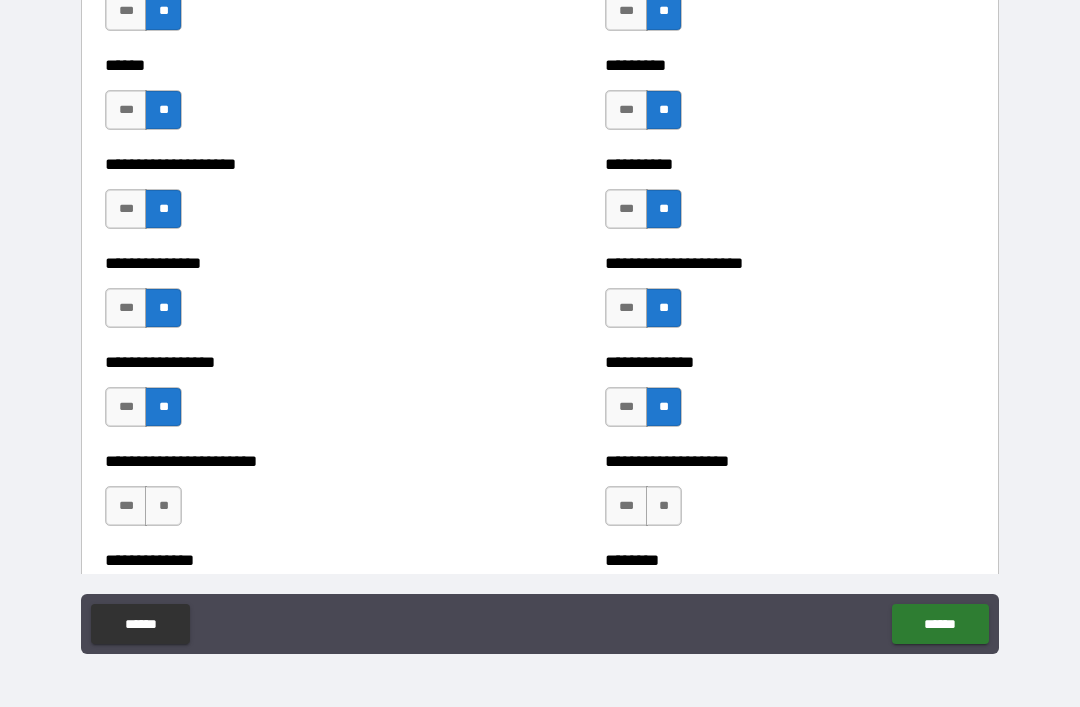 click on "**" at bounding box center [664, 506] 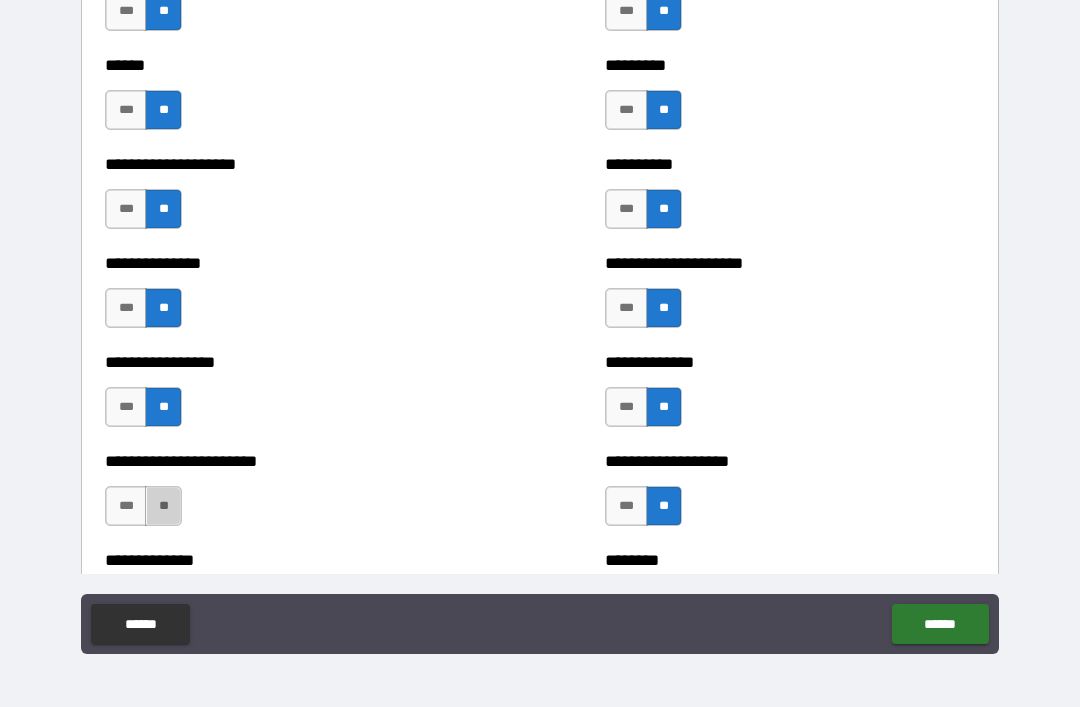 click on "**" at bounding box center [163, 506] 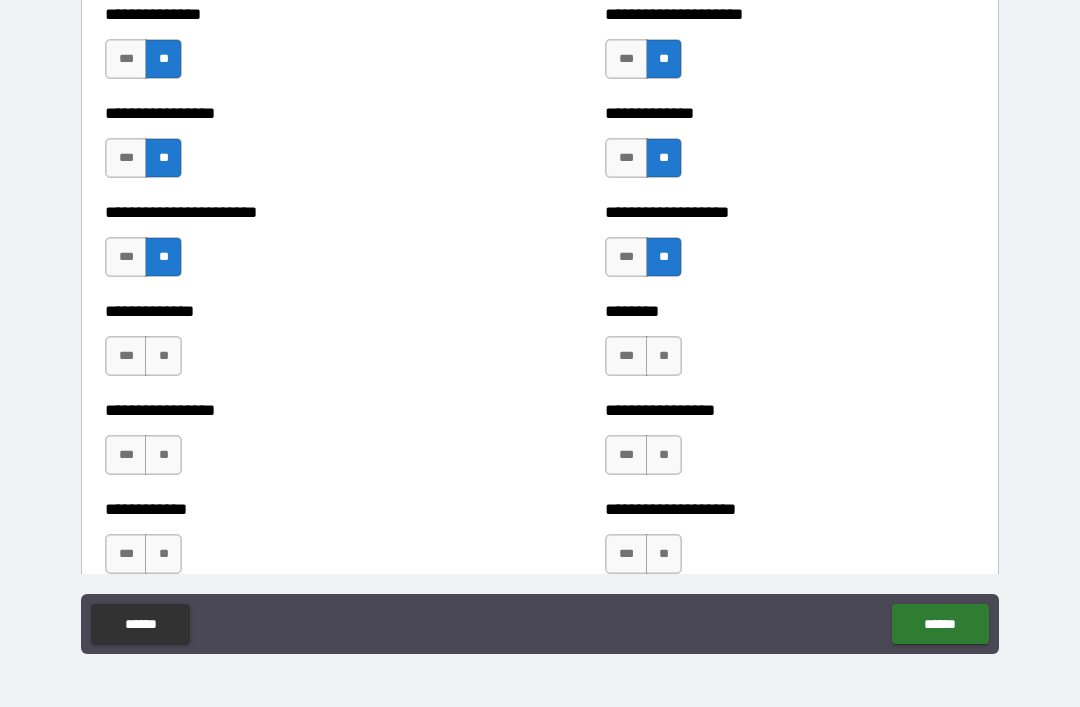 scroll, scrollTop: 3486, scrollLeft: 0, axis: vertical 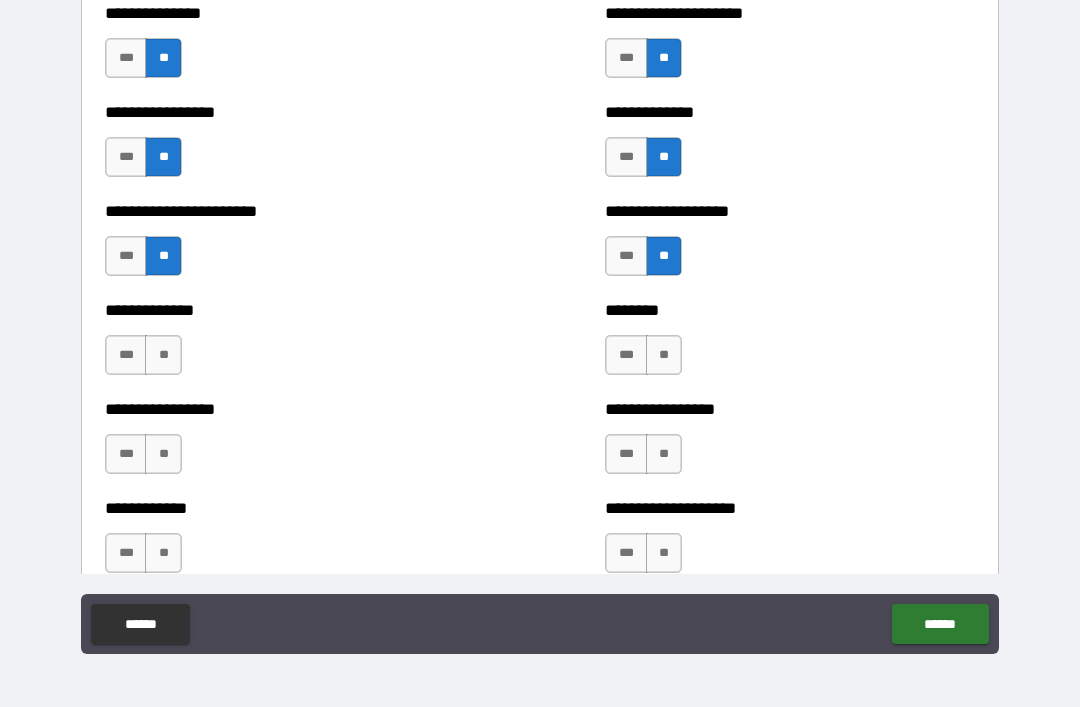 click on "**" at bounding box center [163, 355] 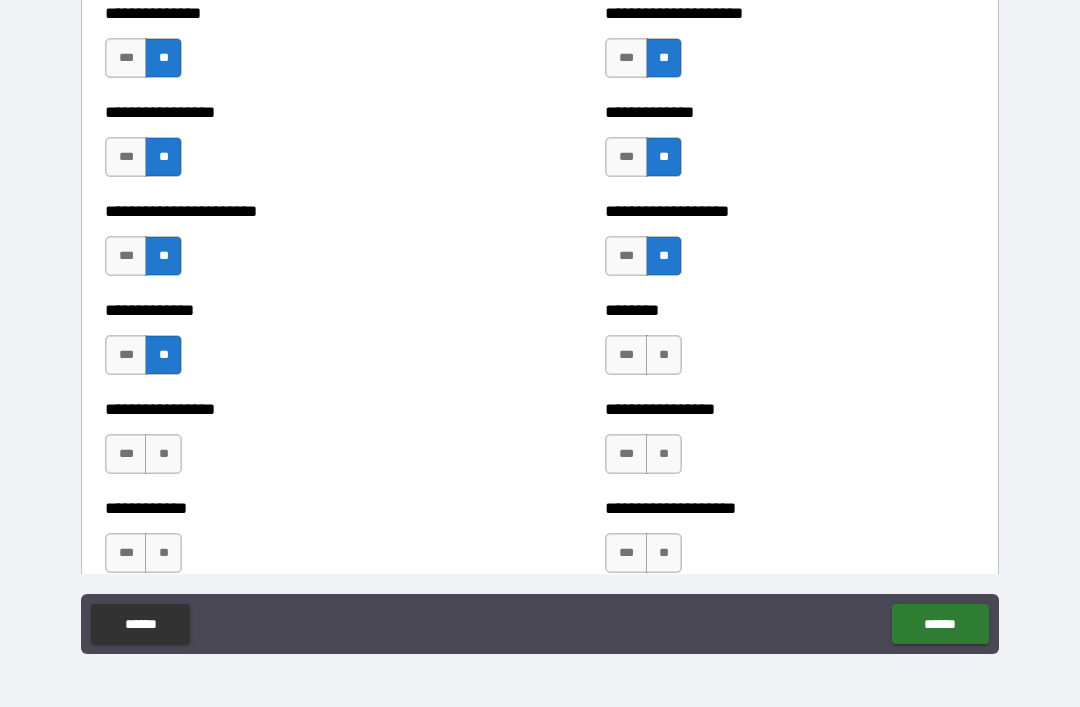 click on "**" at bounding box center [664, 355] 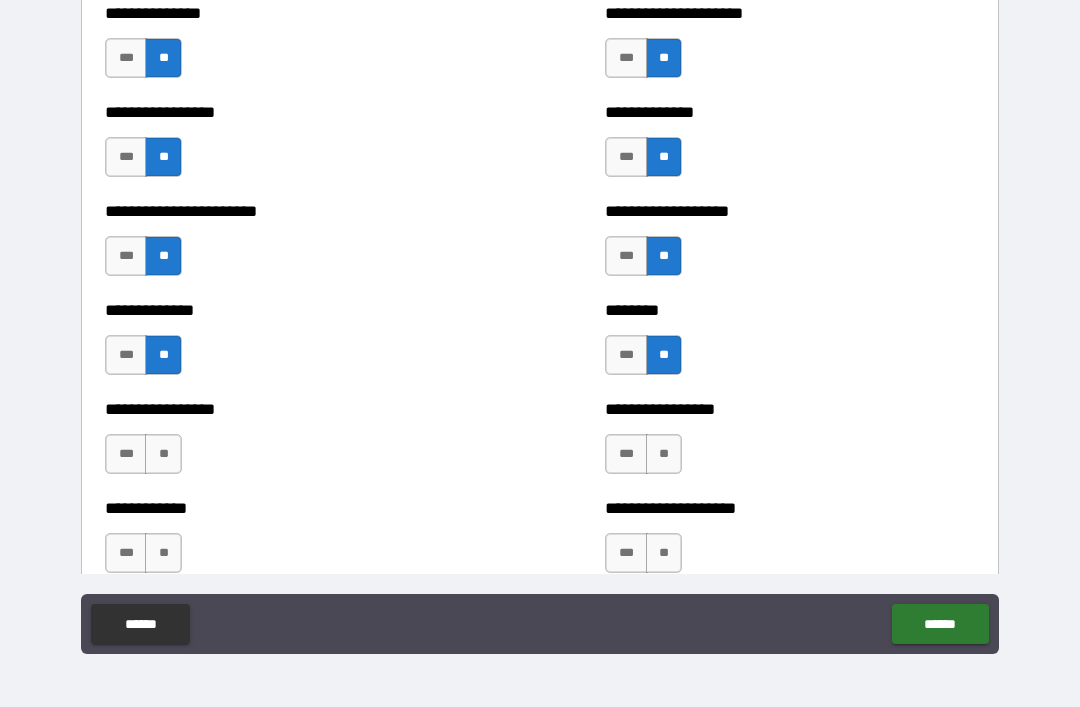 click on "**" at bounding box center (664, 454) 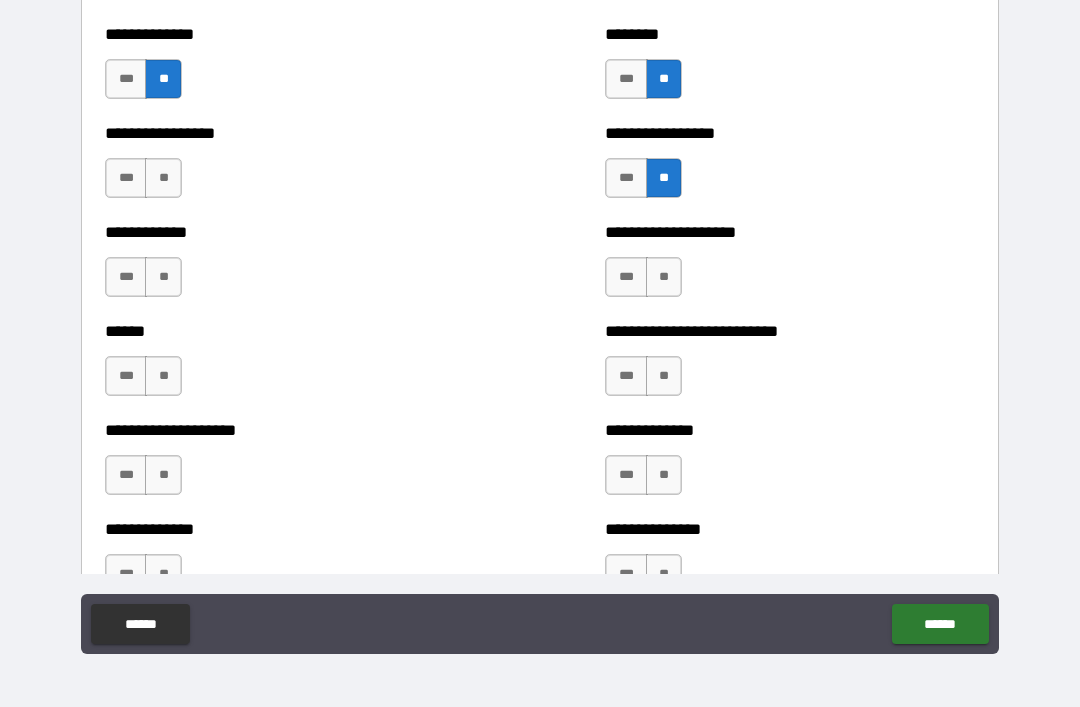 scroll, scrollTop: 3766, scrollLeft: 0, axis: vertical 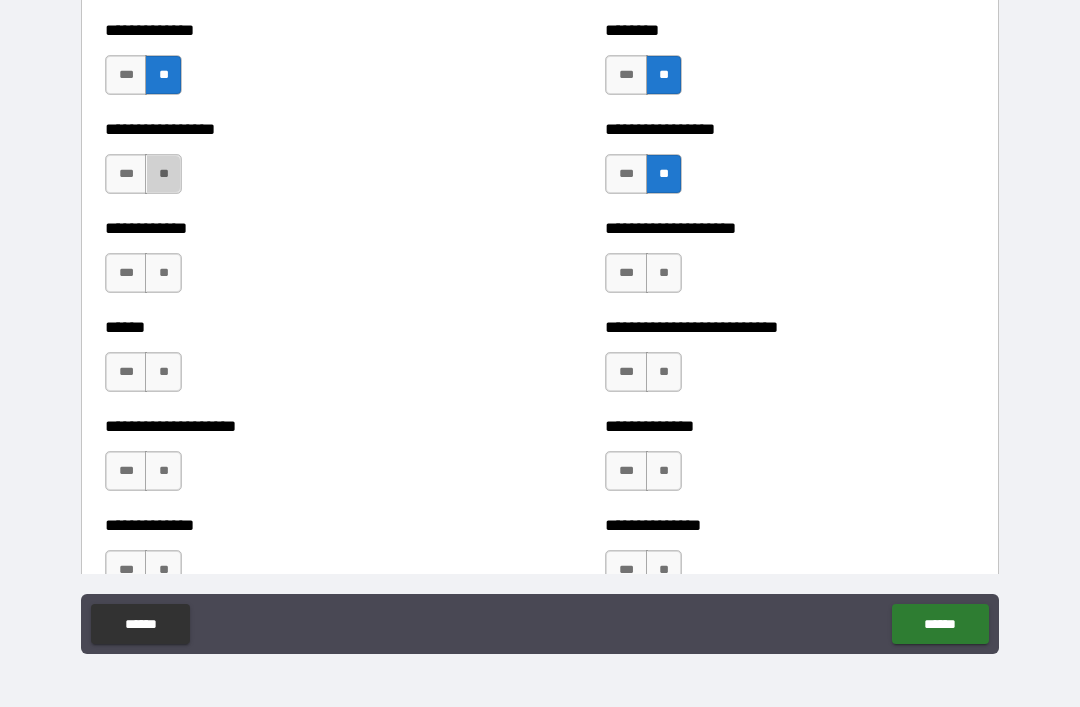 click on "**" at bounding box center (163, 174) 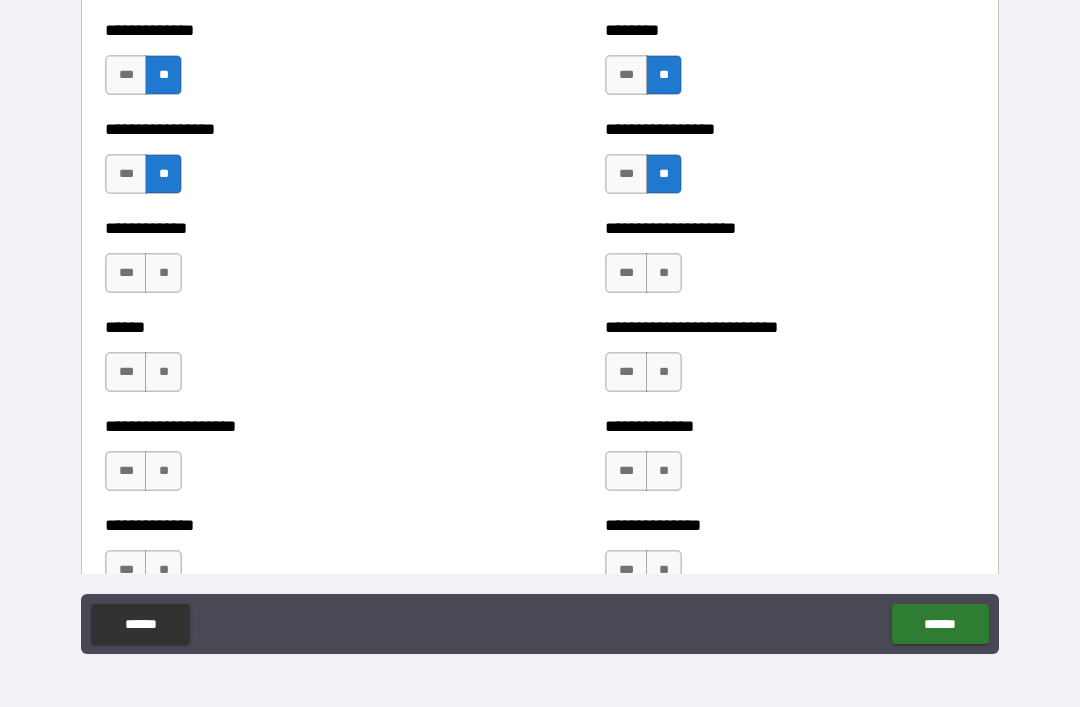 click on "**" at bounding box center [163, 273] 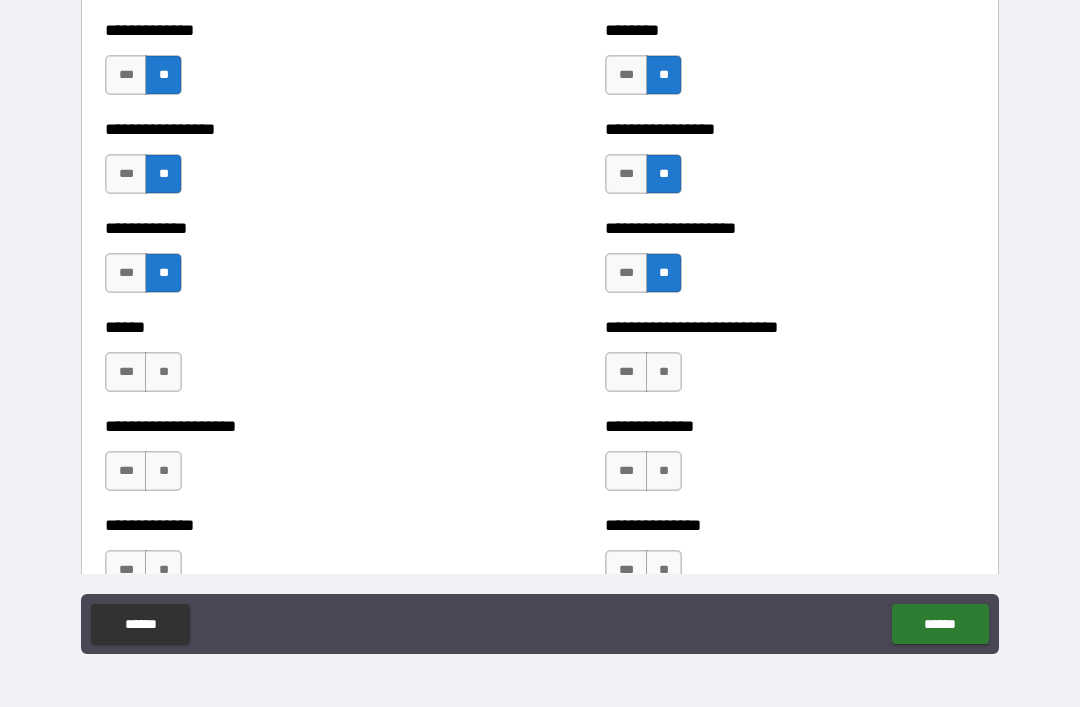 click on "**" at bounding box center [664, 372] 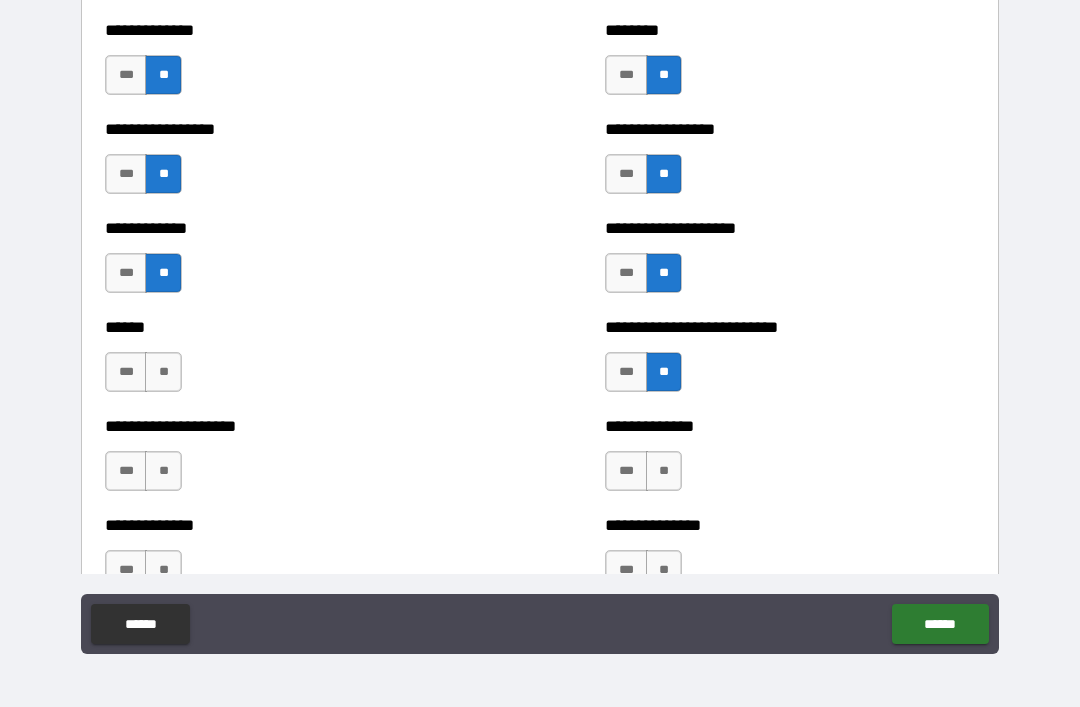 click on "**" at bounding box center [163, 372] 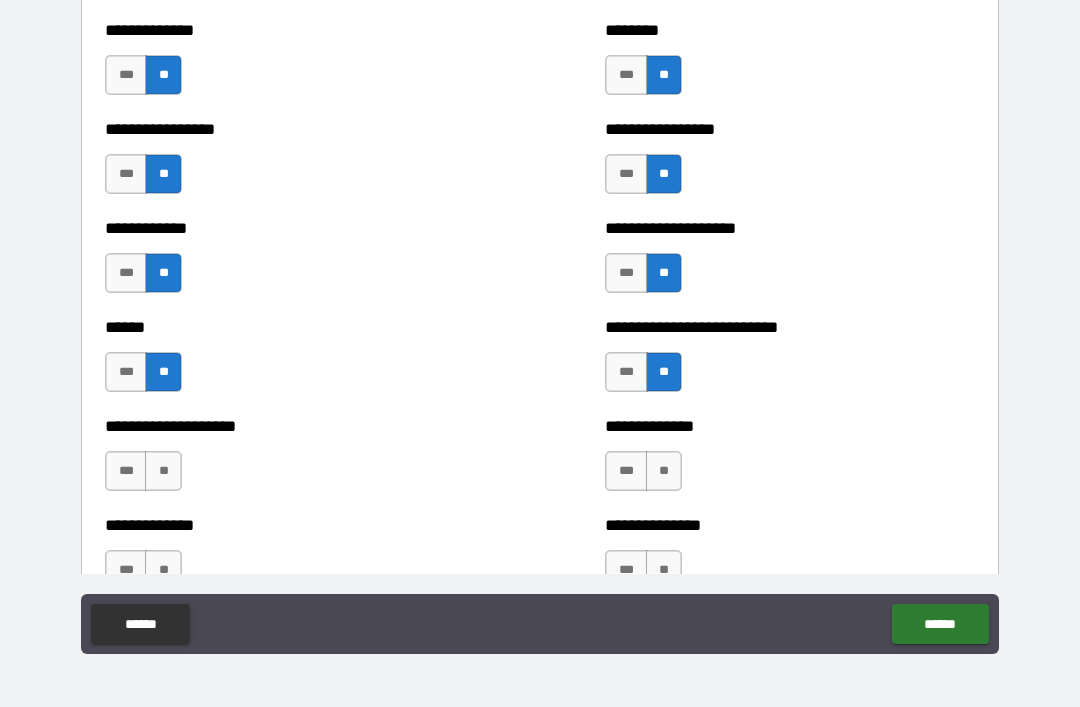 click on "**********" at bounding box center [790, 461] 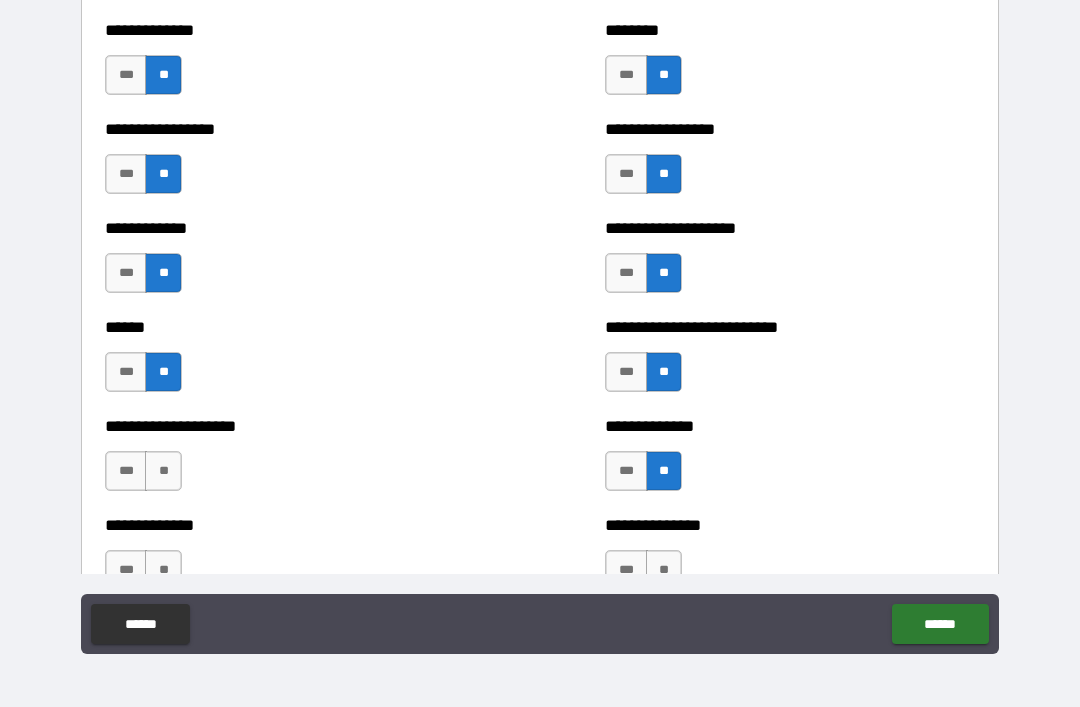click on "**" at bounding box center (163, 471) 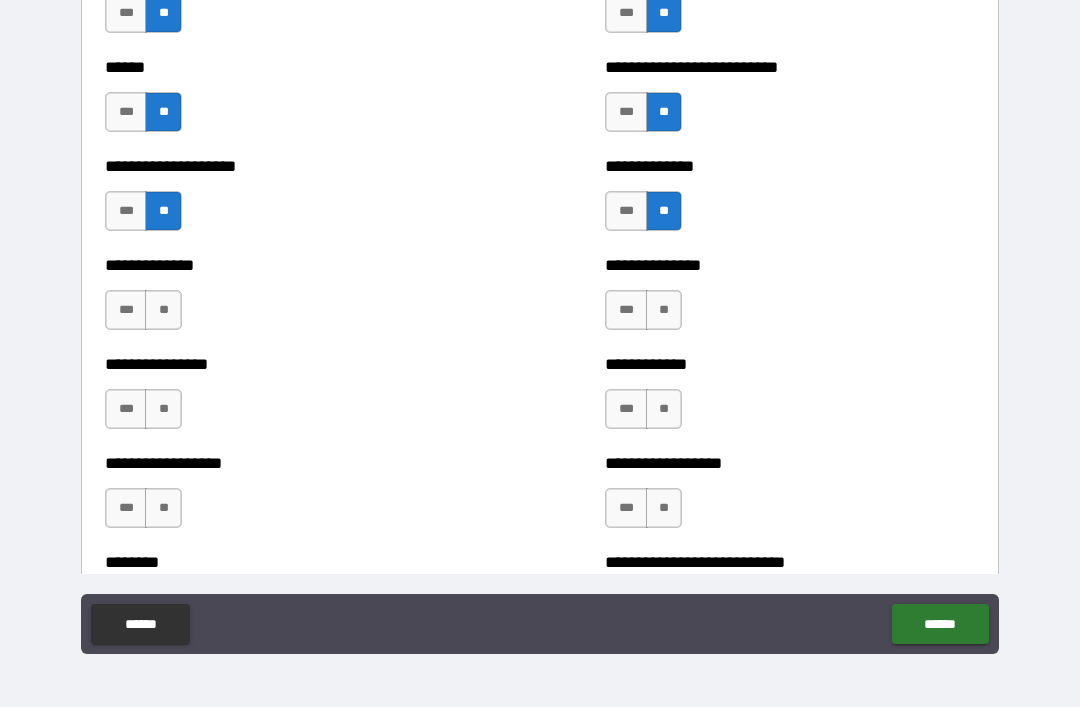 scroll, scrollTop: 4027, scrollLeft: 0, axis: vertical 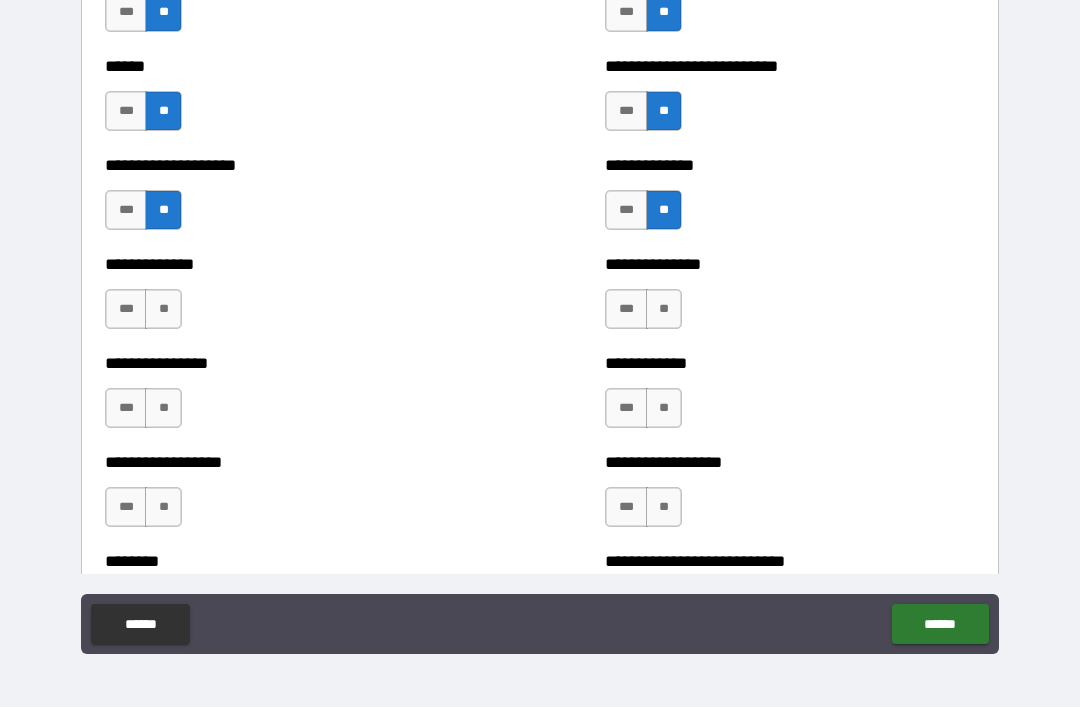 click on "**" at bounding box center [664, 309] 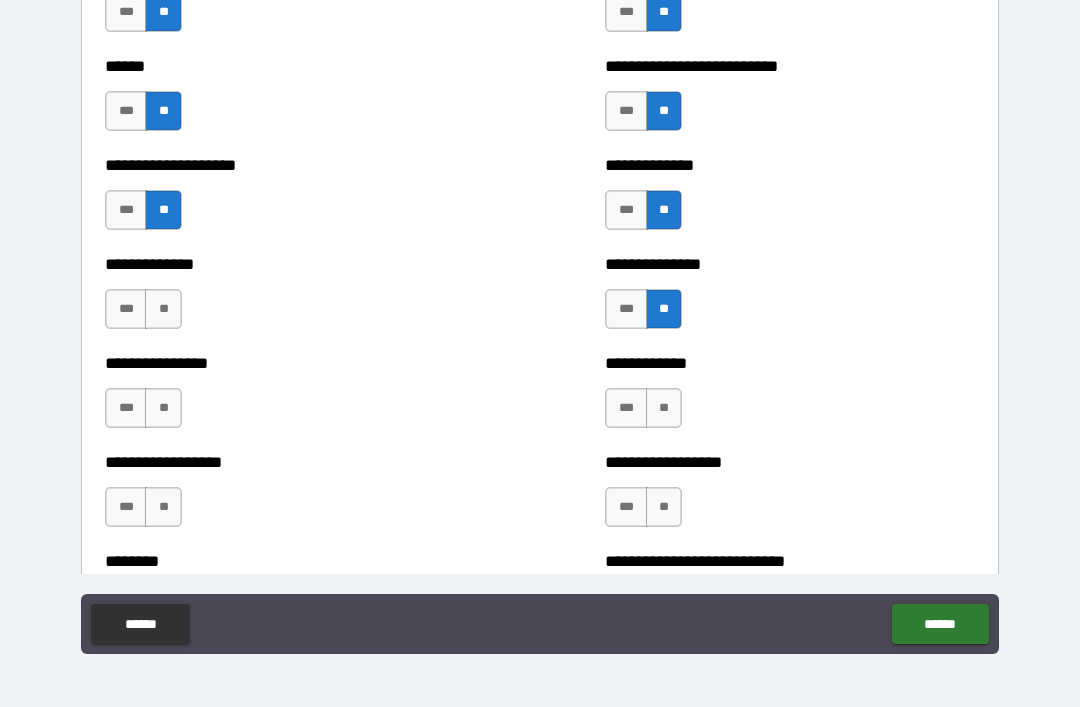 click on "**" at bounding box center [664, 408] 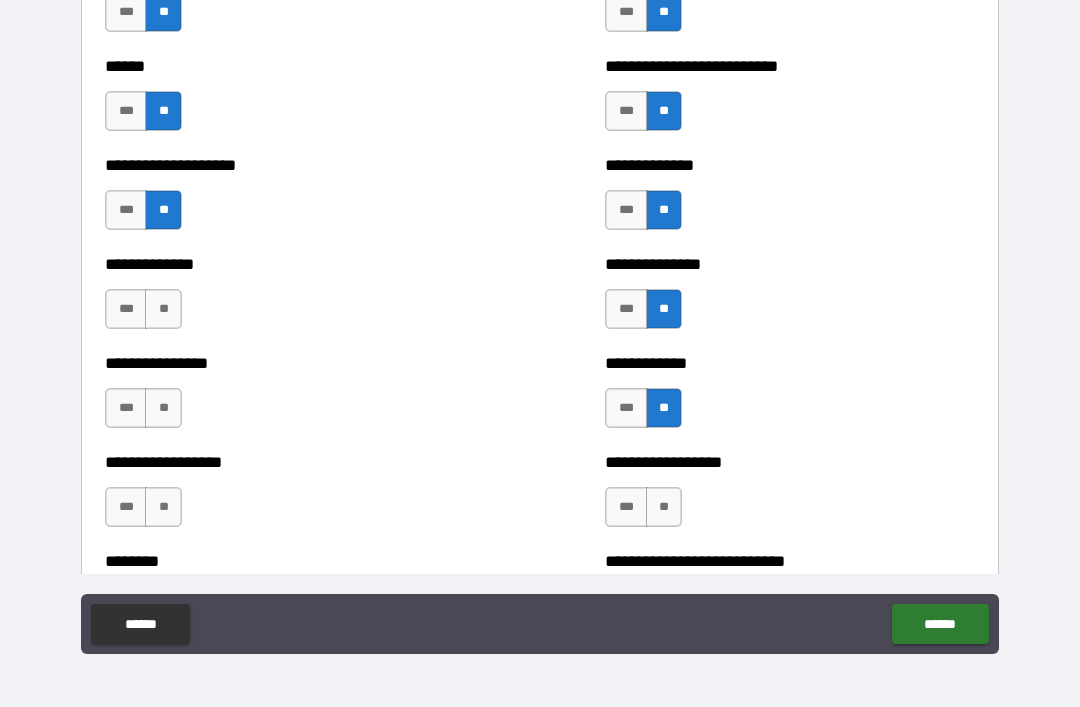 click on "**" at bounding box center (664, 507) 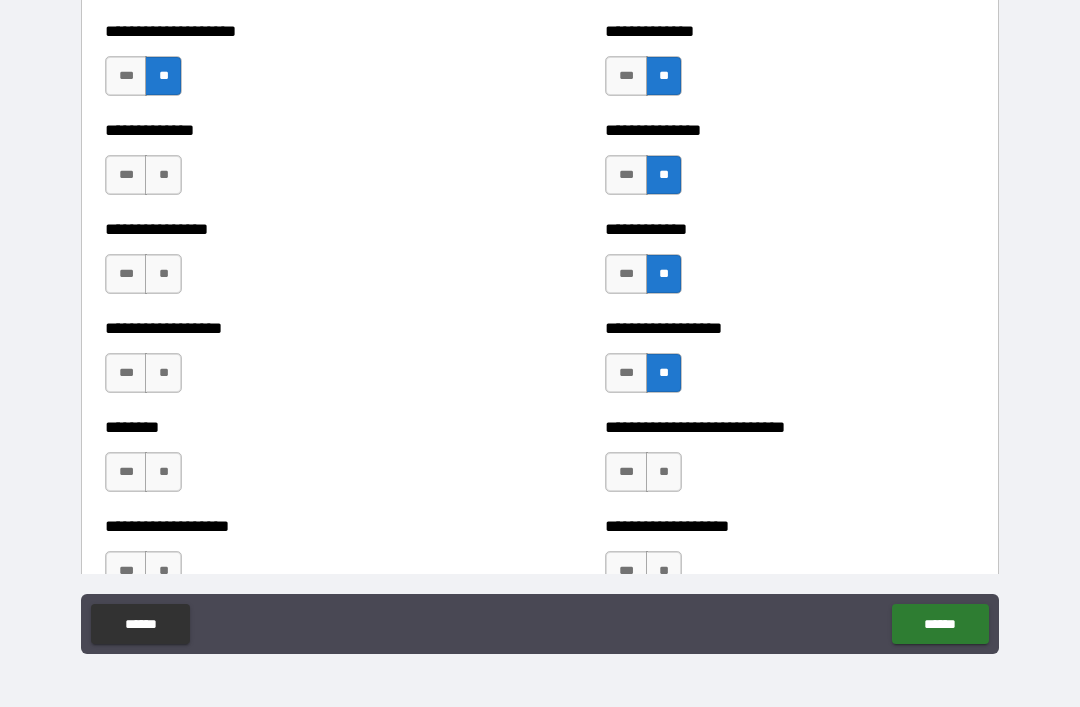 scroll, scrollTop: 4159, scrollLeft: 0, axis: vertical 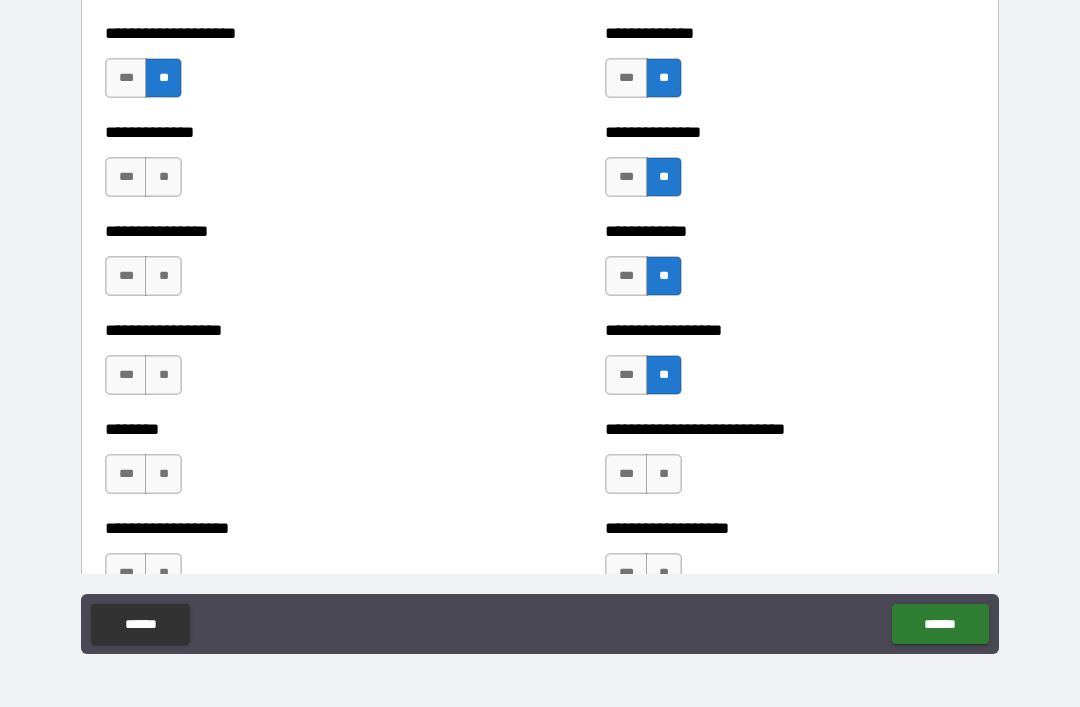 click on "**" at bounding box center [163, 177] 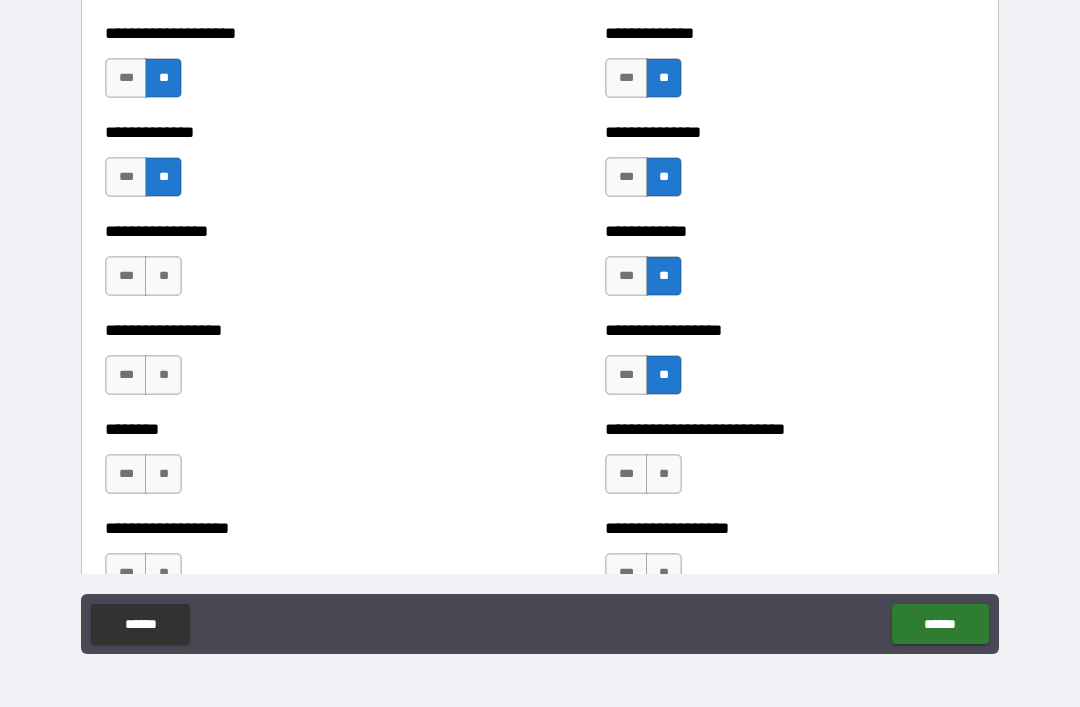 click on "**" at bounding box center (664, 474) 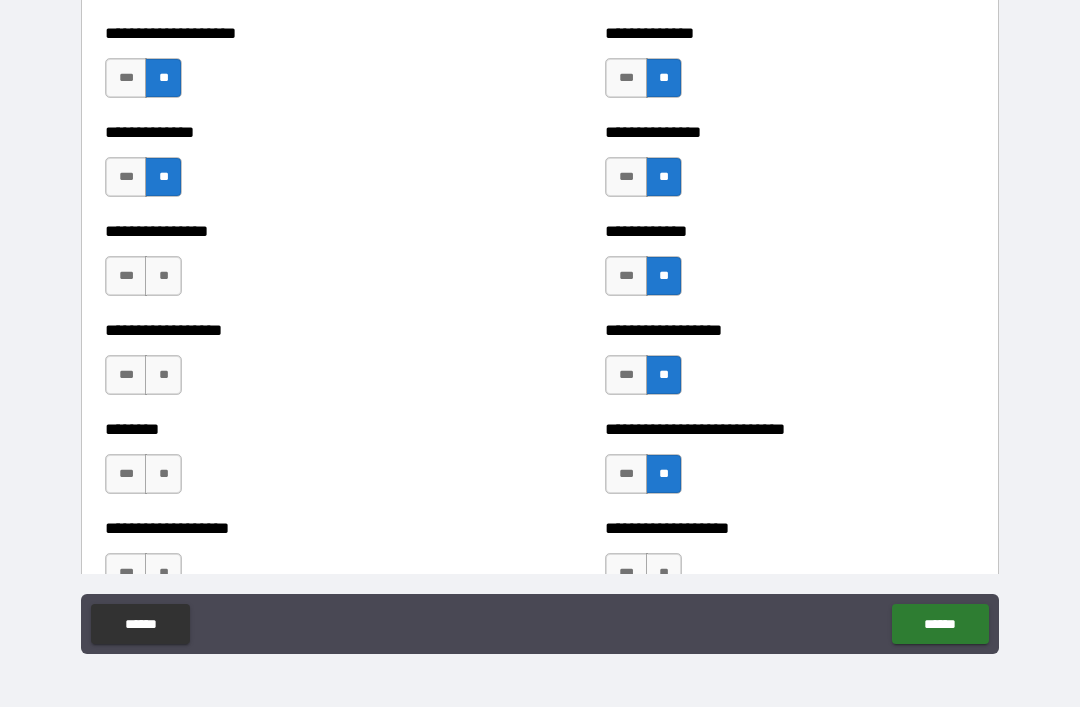 click on "**" at bounding box center (163, 276) 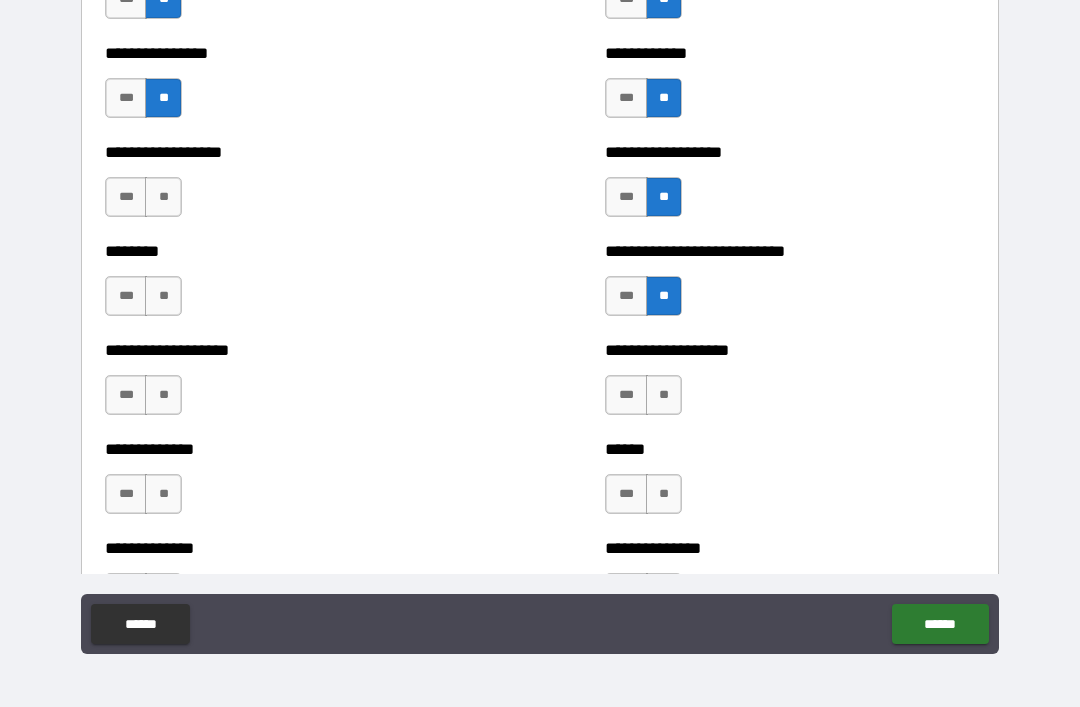scroll, scrollTop: 4338, scrollLeft: 0, axis: vertical 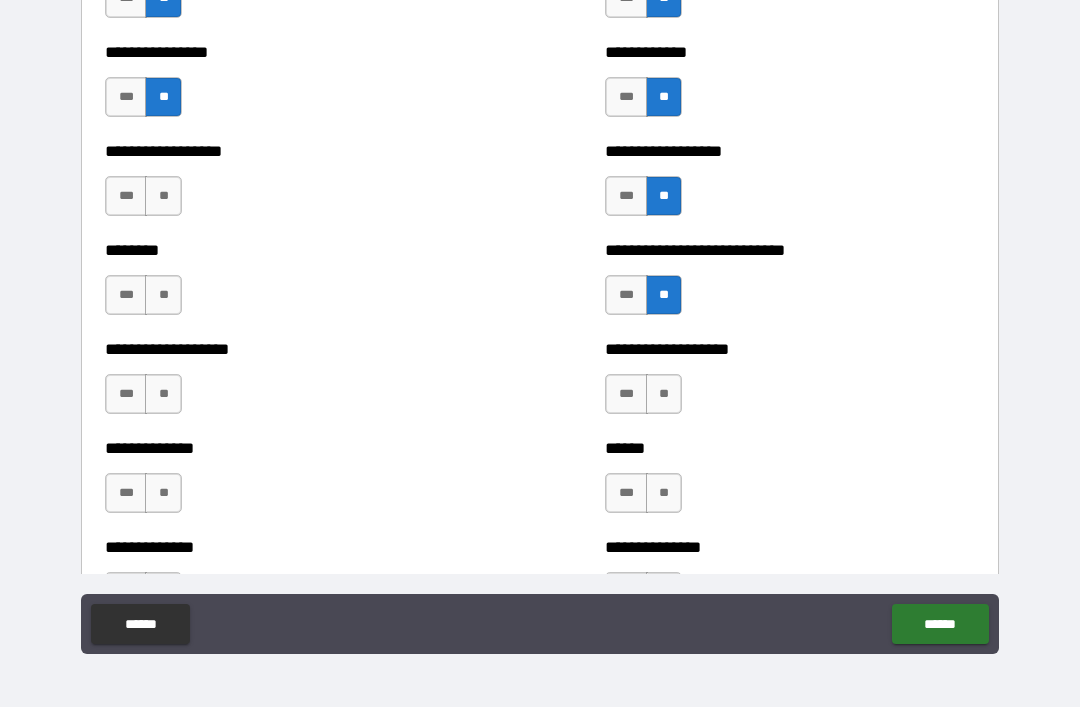 click on "**" at bounding box center [163, 196] 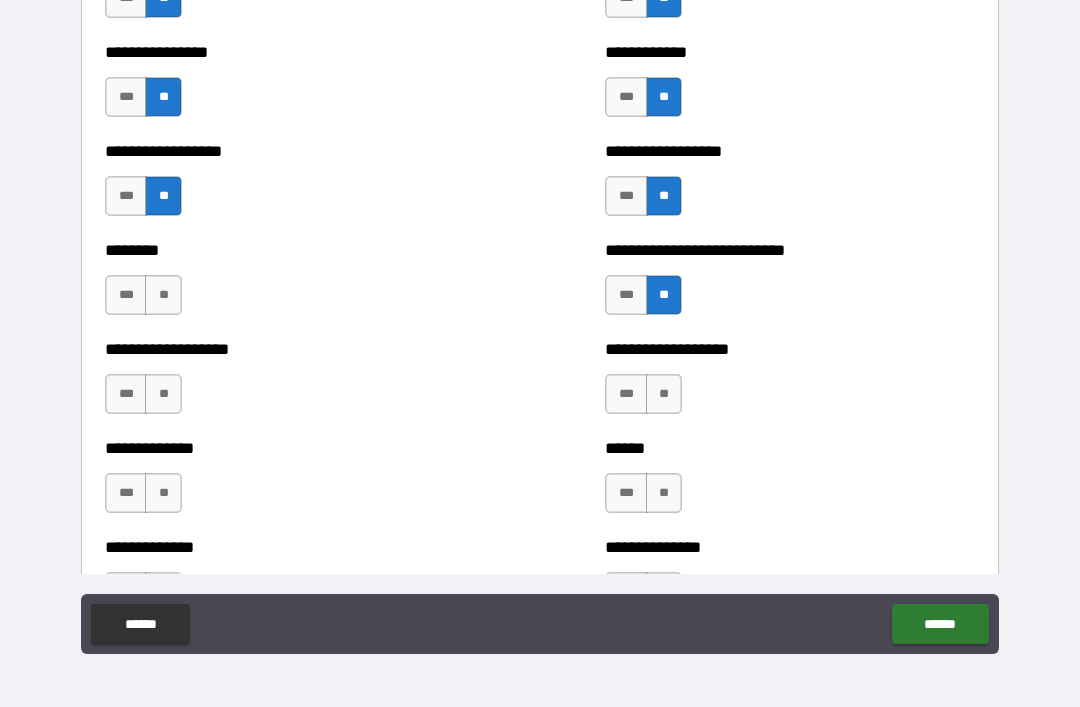 click on "**" at bounding box center (664, 394) 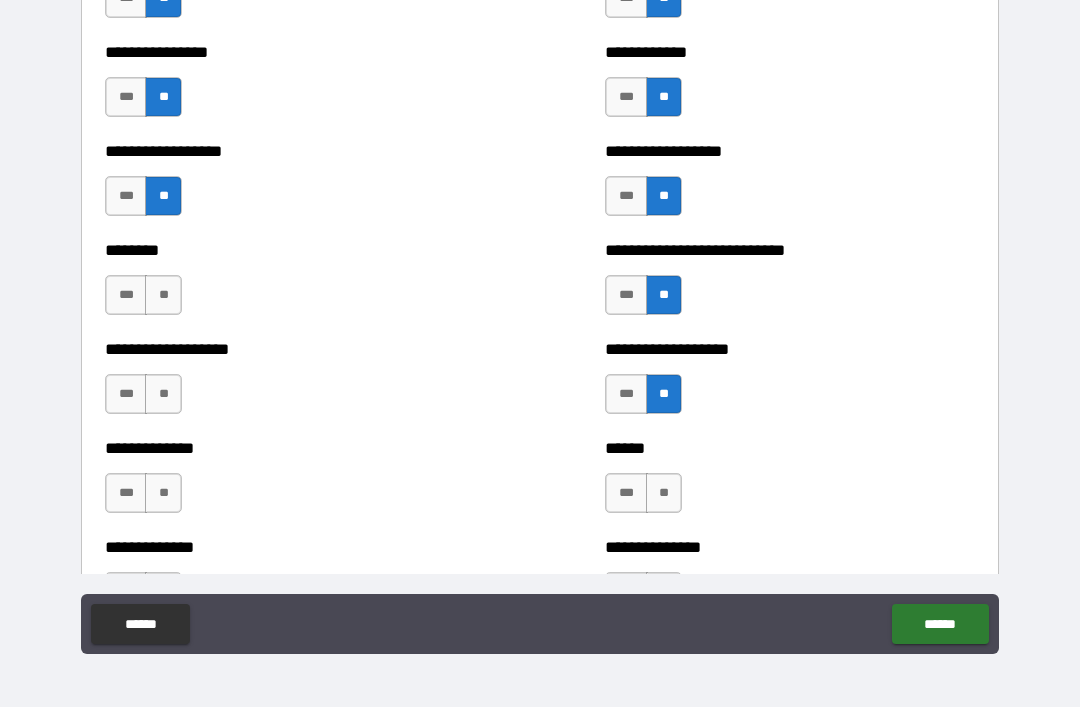 click on "**" at bounding box center (163, 295) 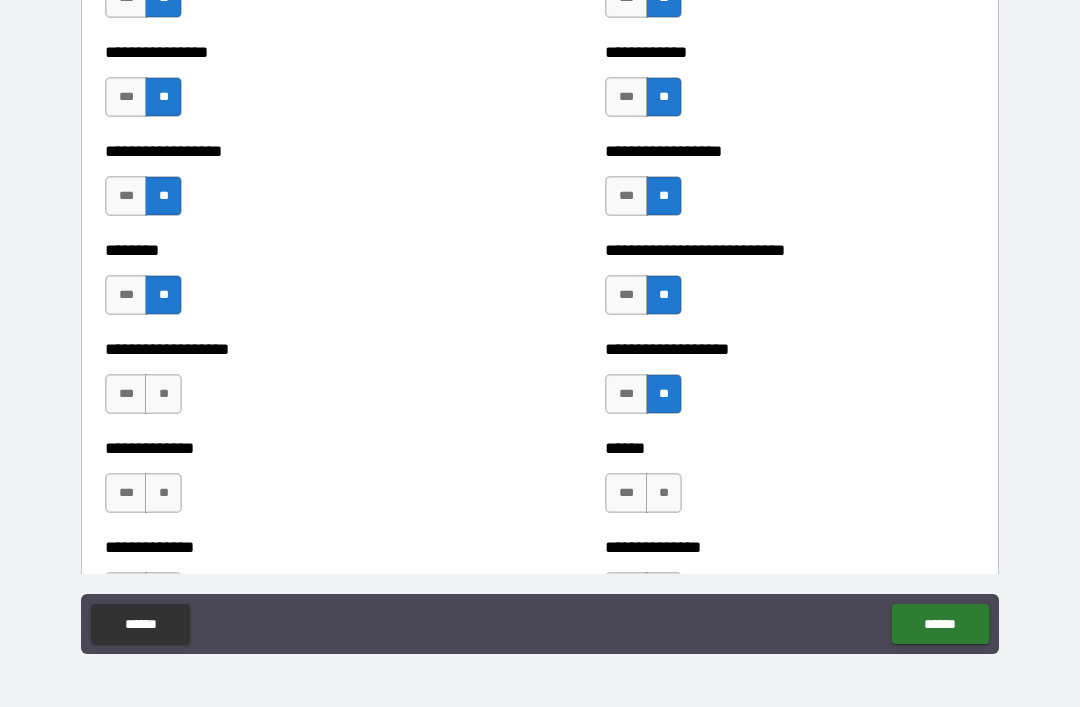 click on "**" at bounding box center (163, 394) 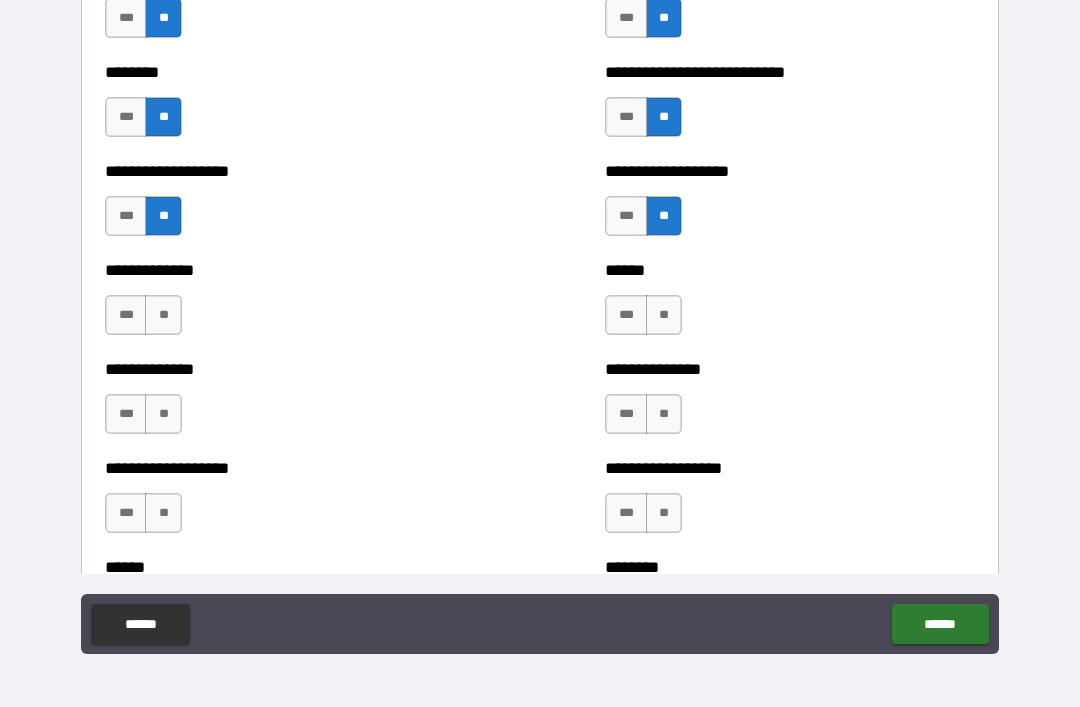 scroll, scrollTop: 4518, scrollLeft: 0, axis: vertical 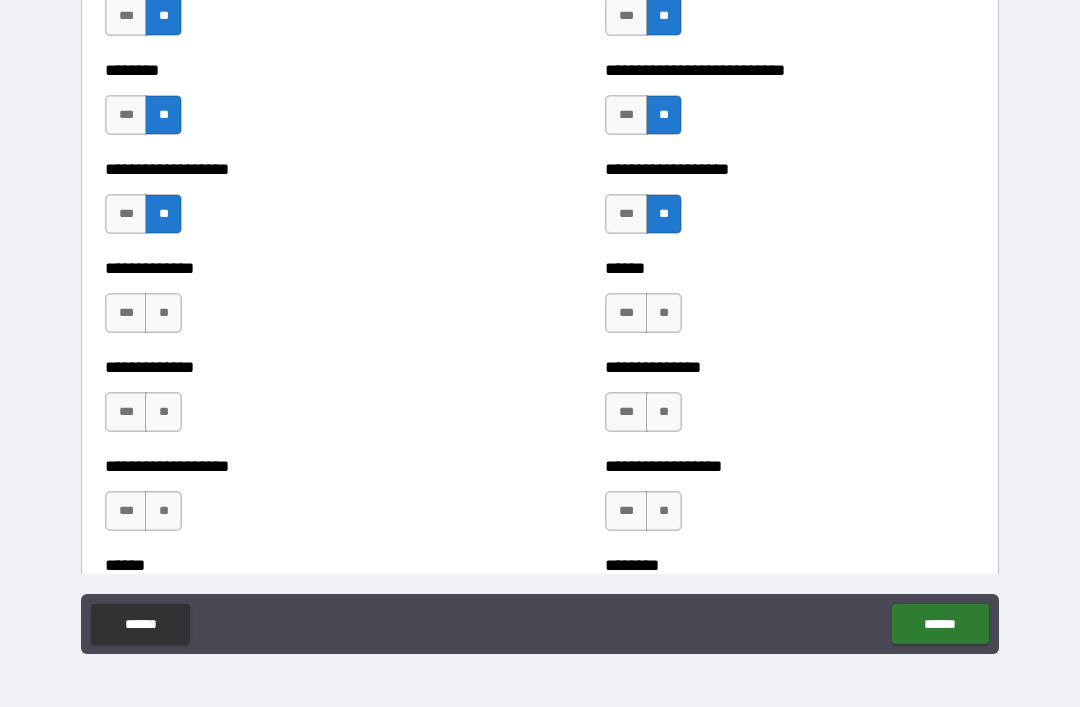click on "**" at bounding box center (163, 412) 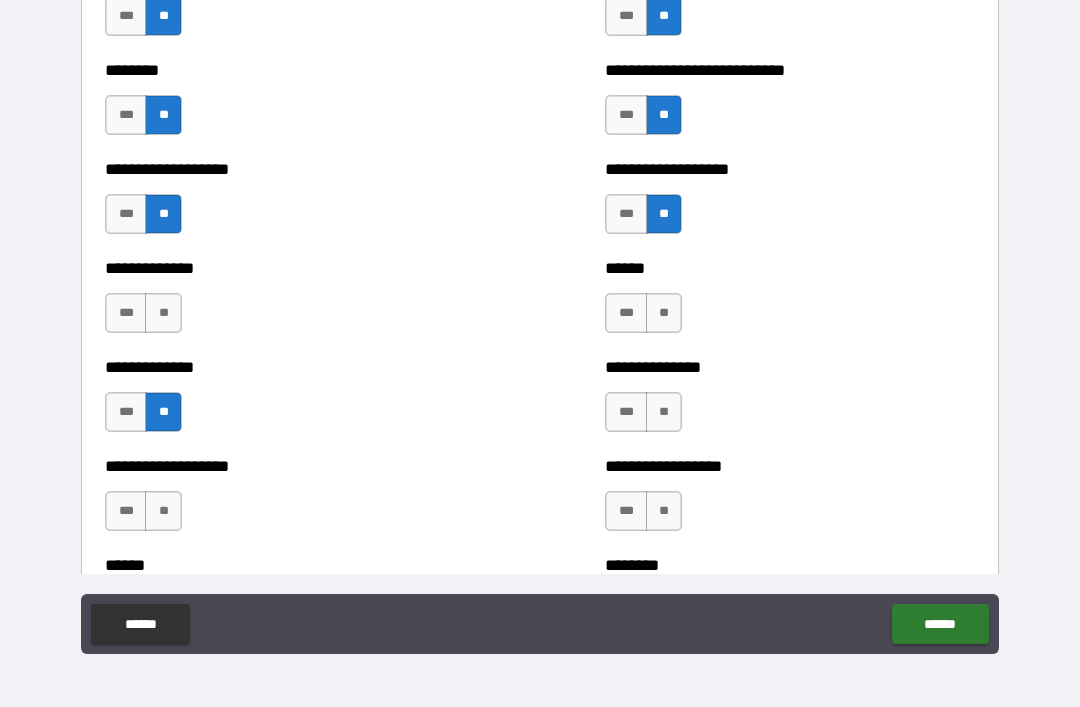 click on "**********" at bounding box center [290, 303] 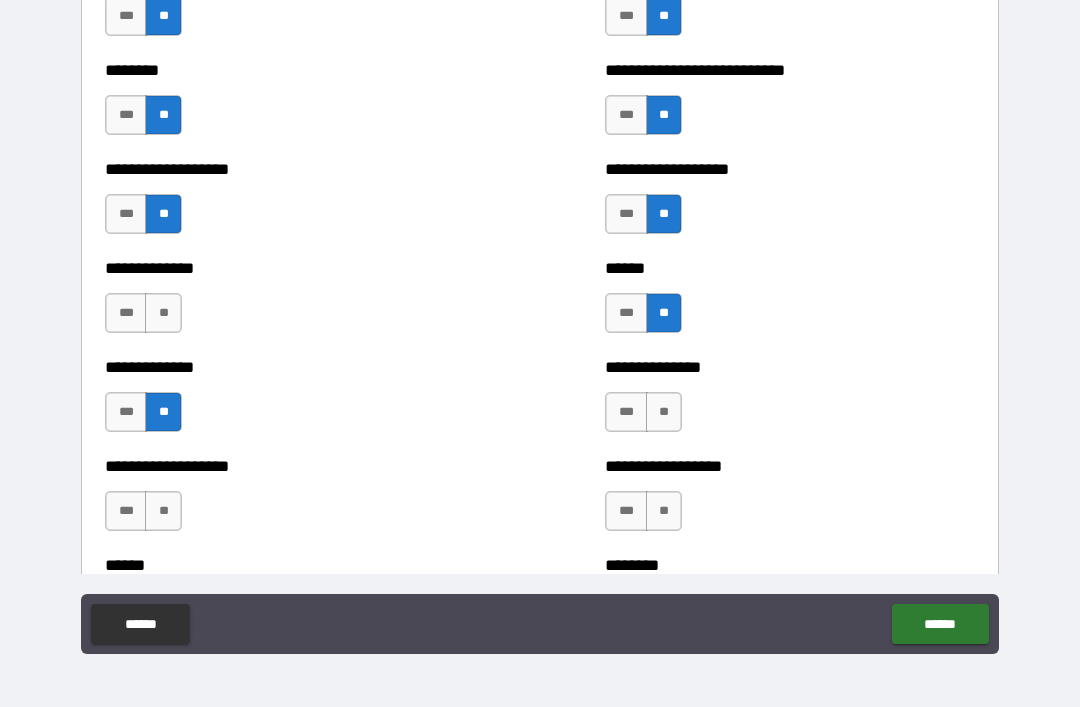 click on "**" at bounding box center [664, 412] 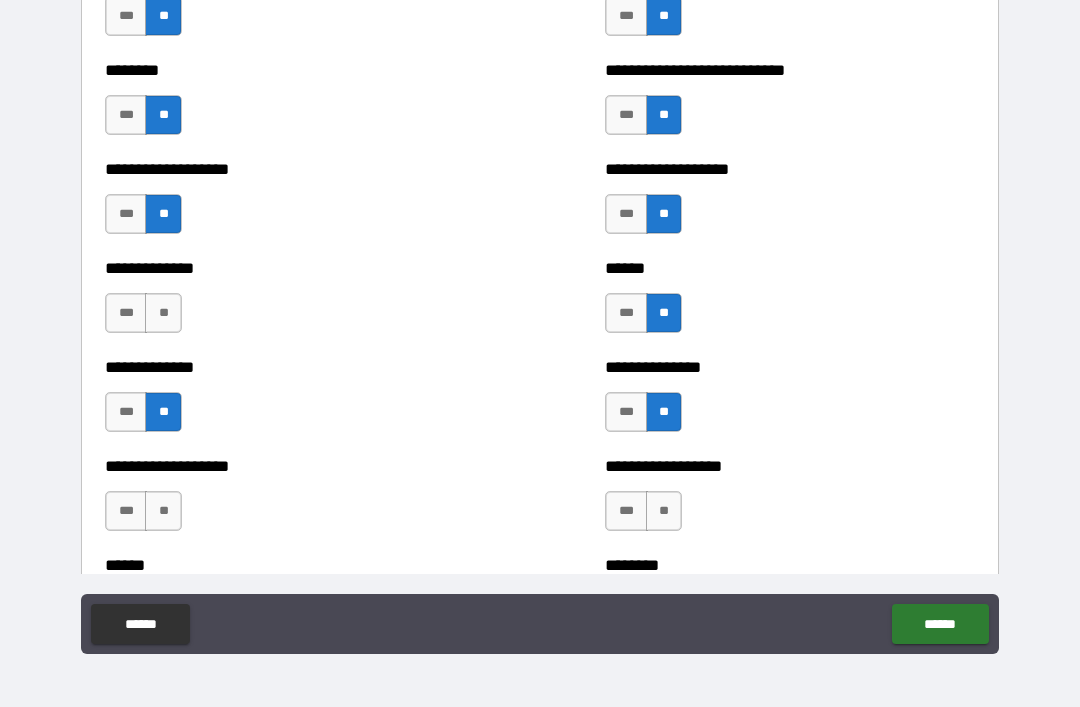 click on "**" at bounding box center [163, 313] 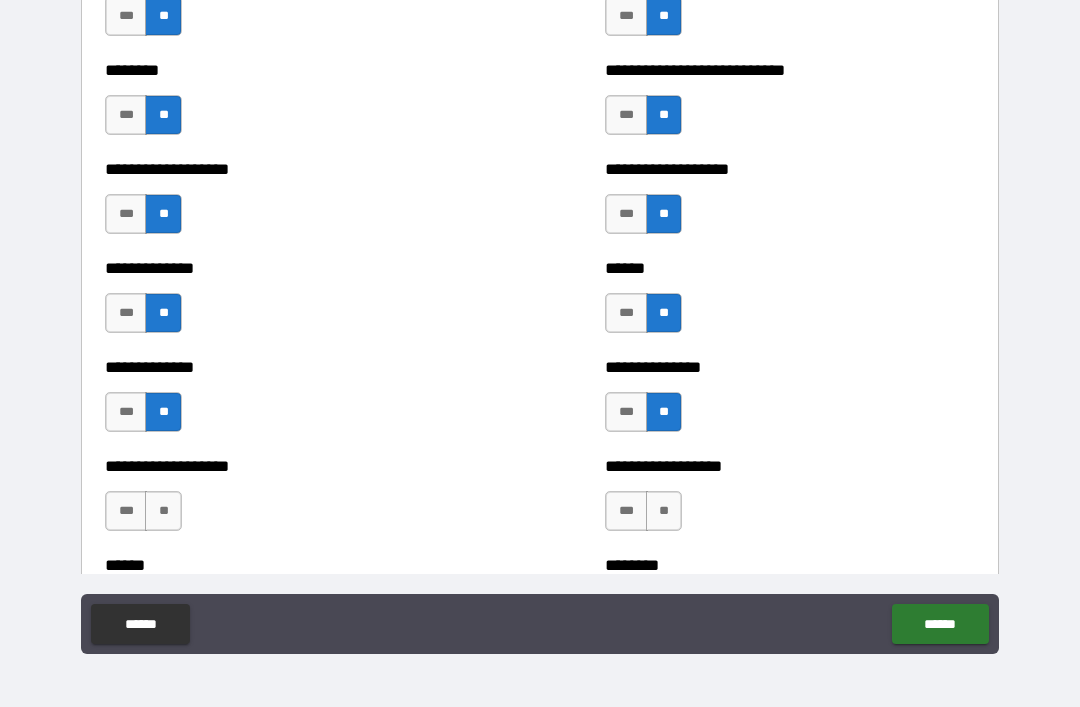 click on "**" at bounding box center (664, 511) 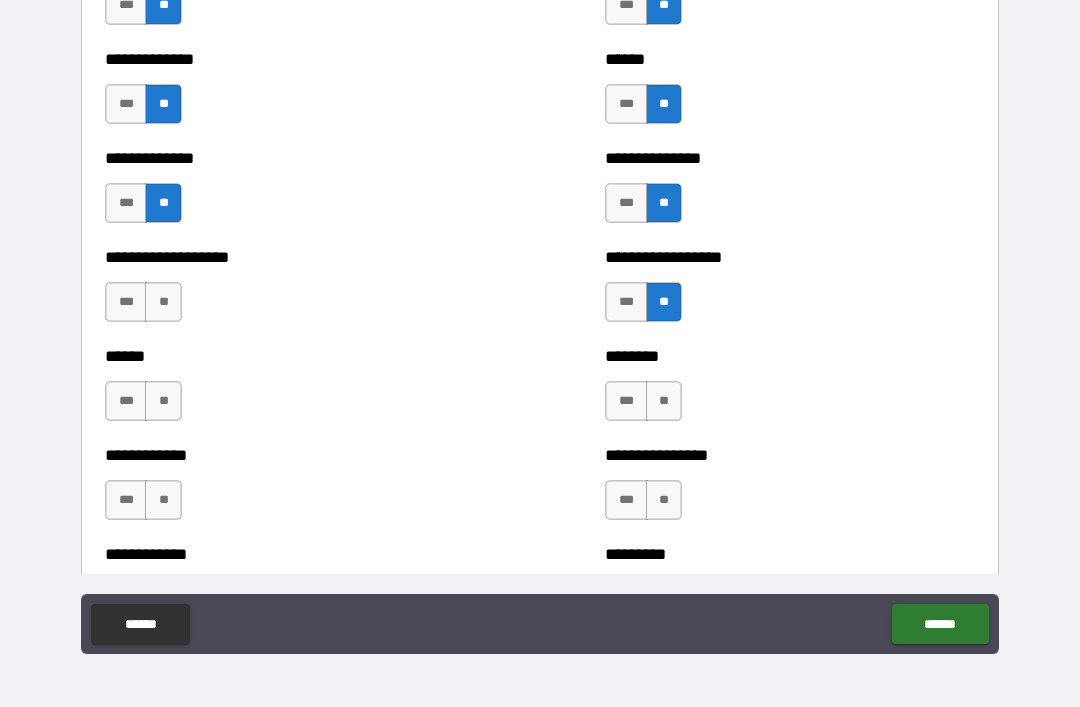 scroll, scrollTop: 4746, scrollLeft: 0, axis: vertical 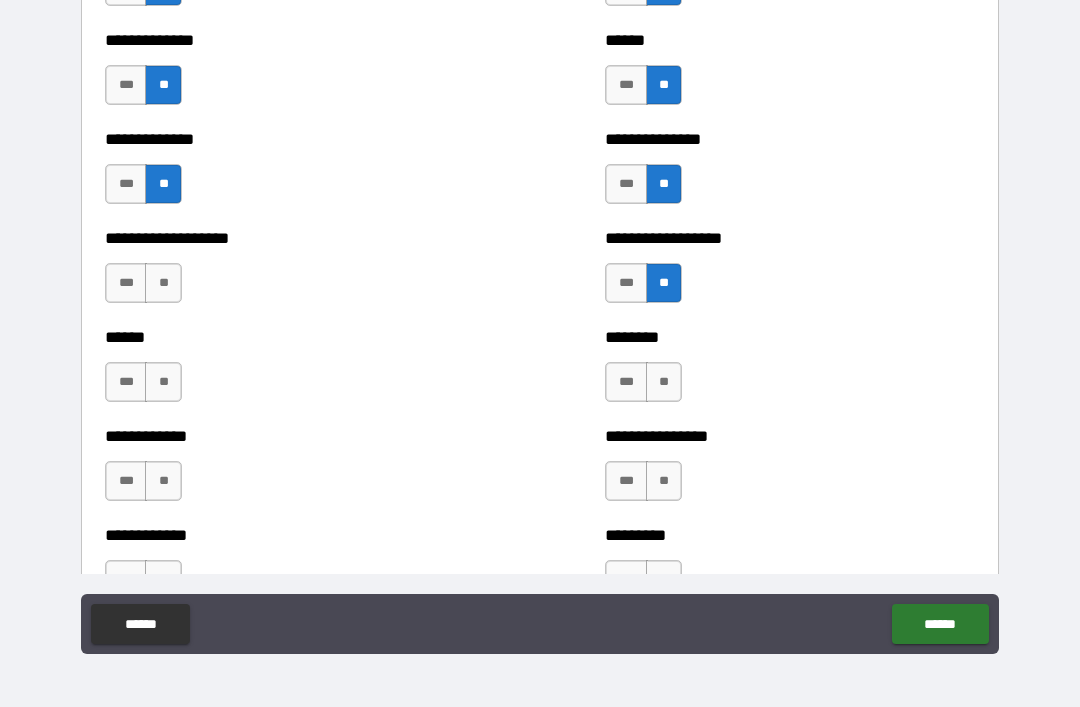 click on "**" at bounding box center (163, 283) 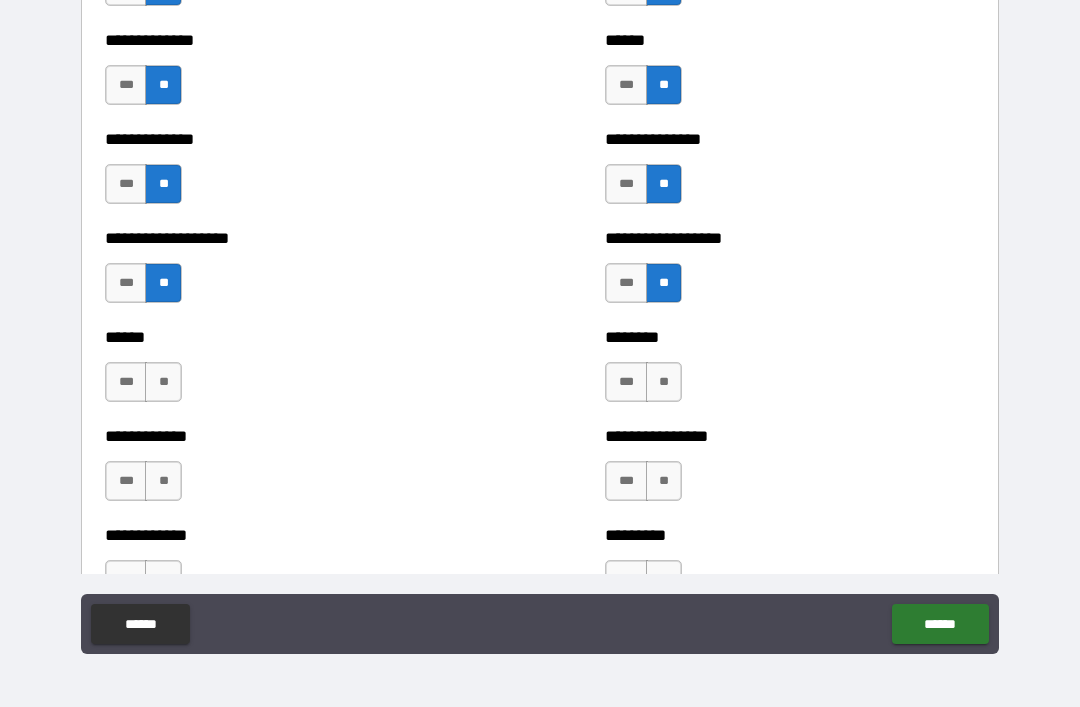 click on "**" at bounding box center [163, 382] 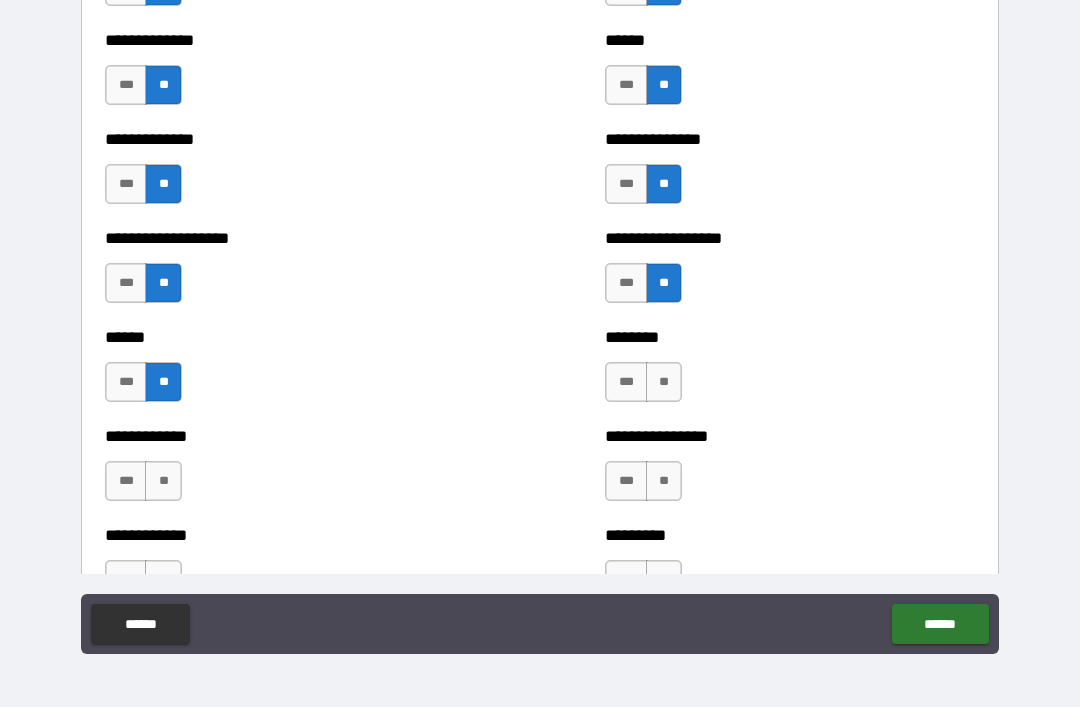 click on "**" at bounding box center [664, 382] 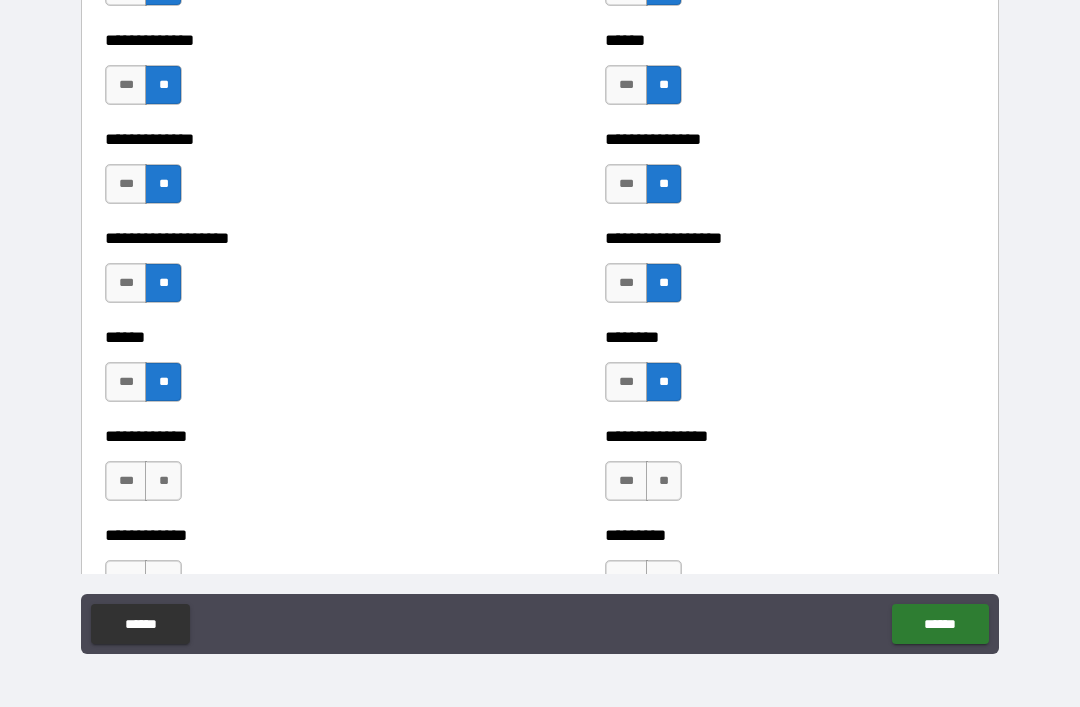 click on "**" at bounding box center [163, 481] 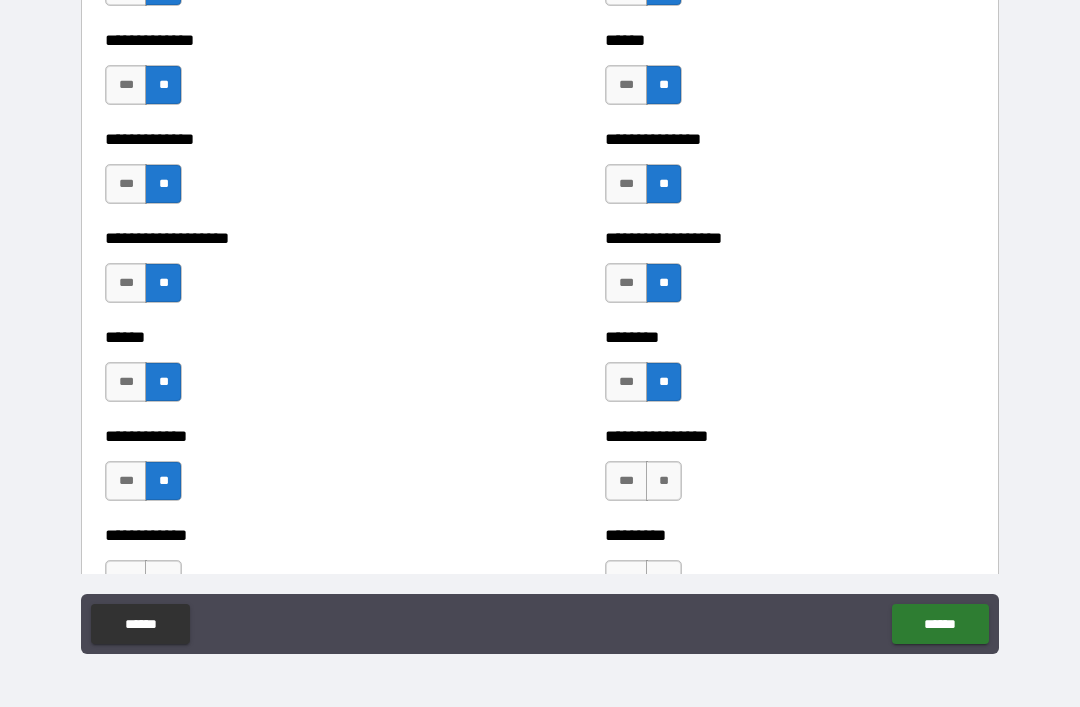 click on "**" at bounding box center (664, 481) 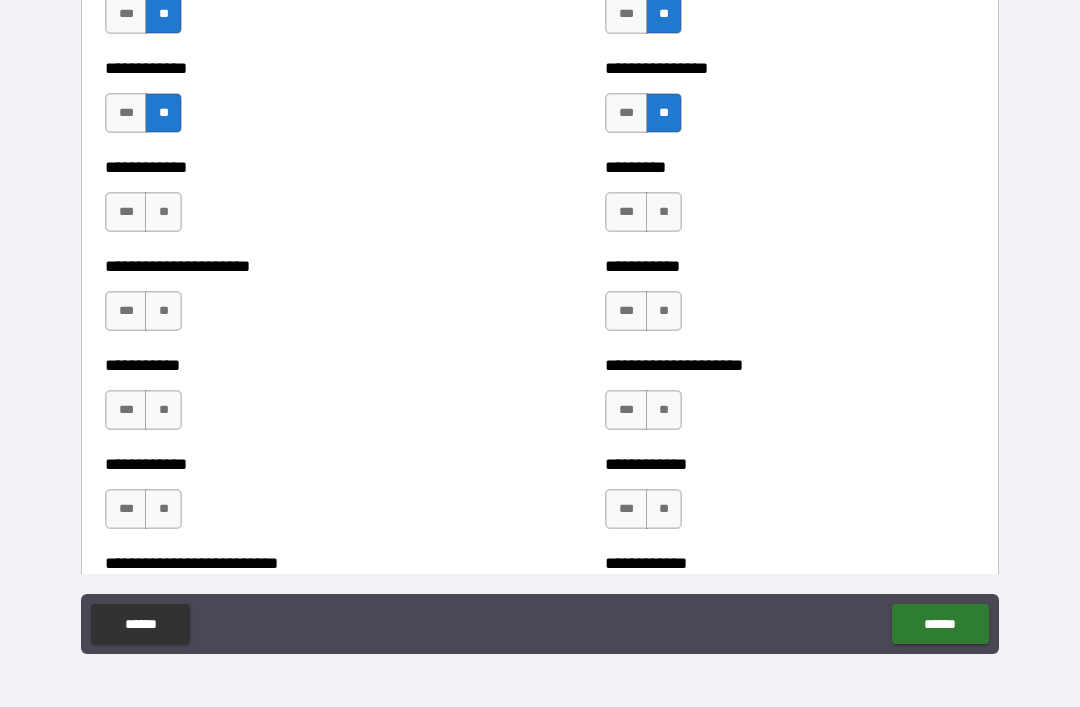 scroll, scrollTop: 5119, scrollLeft: 0, axis: vertical 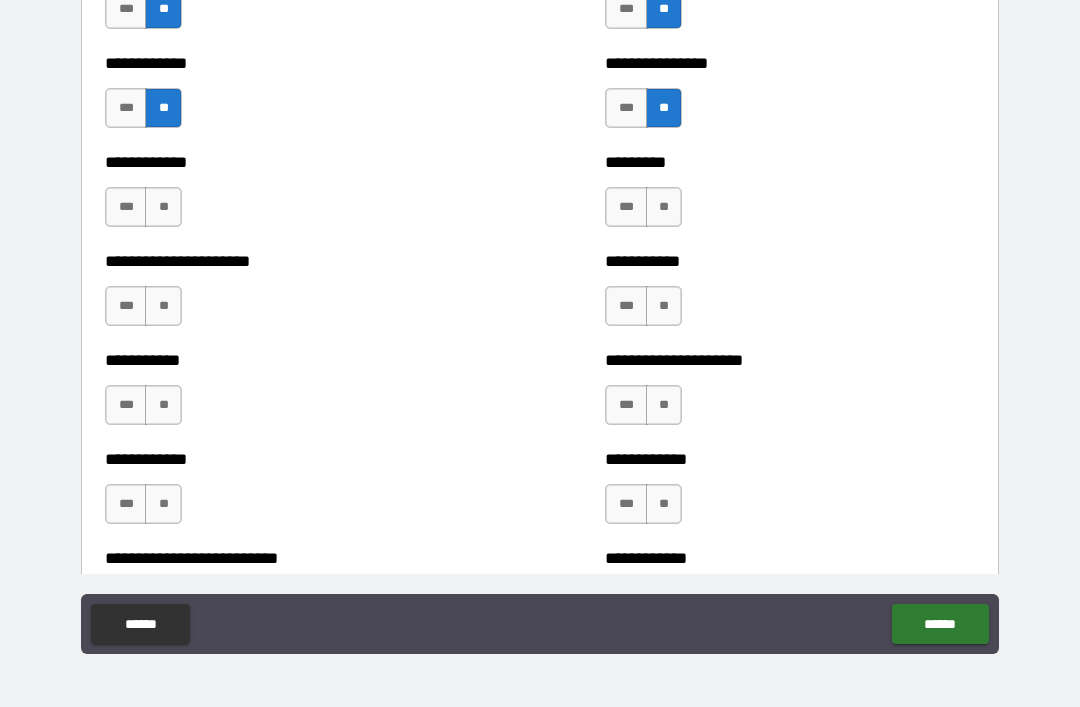 click on "**" at bounding box center [163, 207] 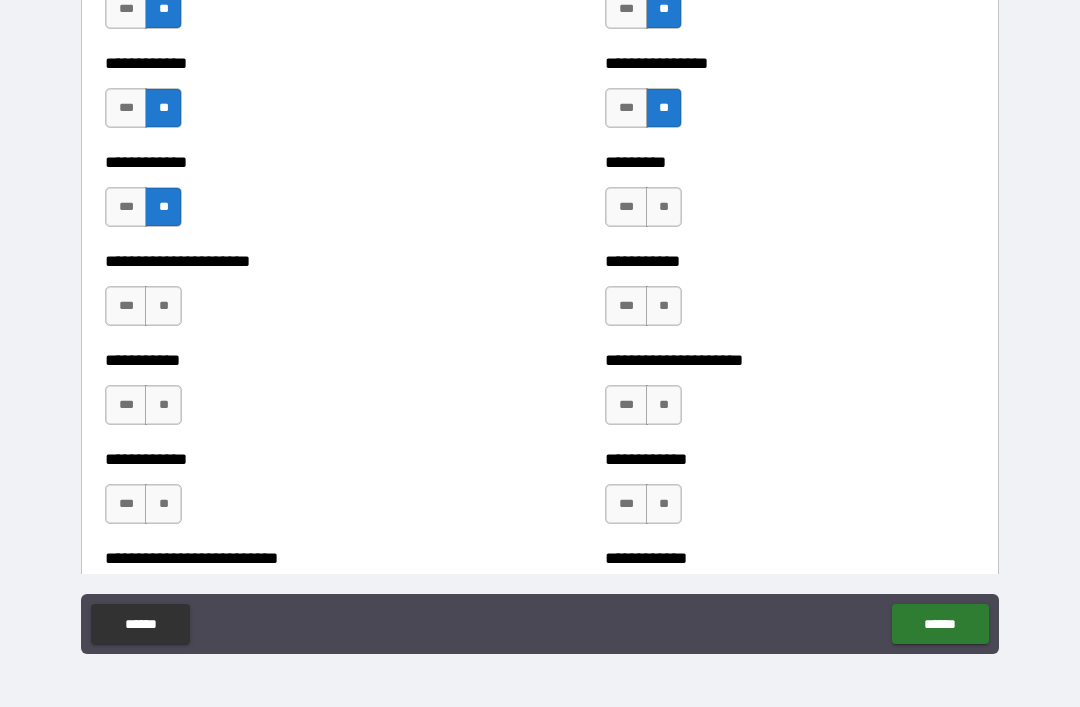 click on "**" at bounding box center (664, 207) 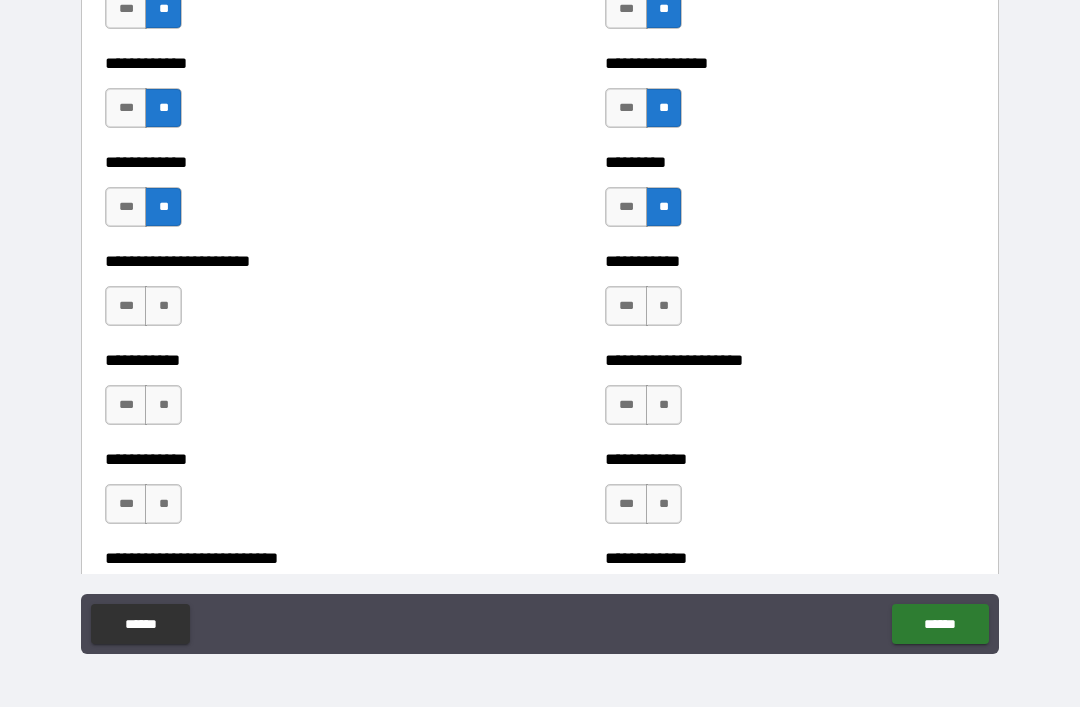 click on "**" at bounding box center (664, 306) 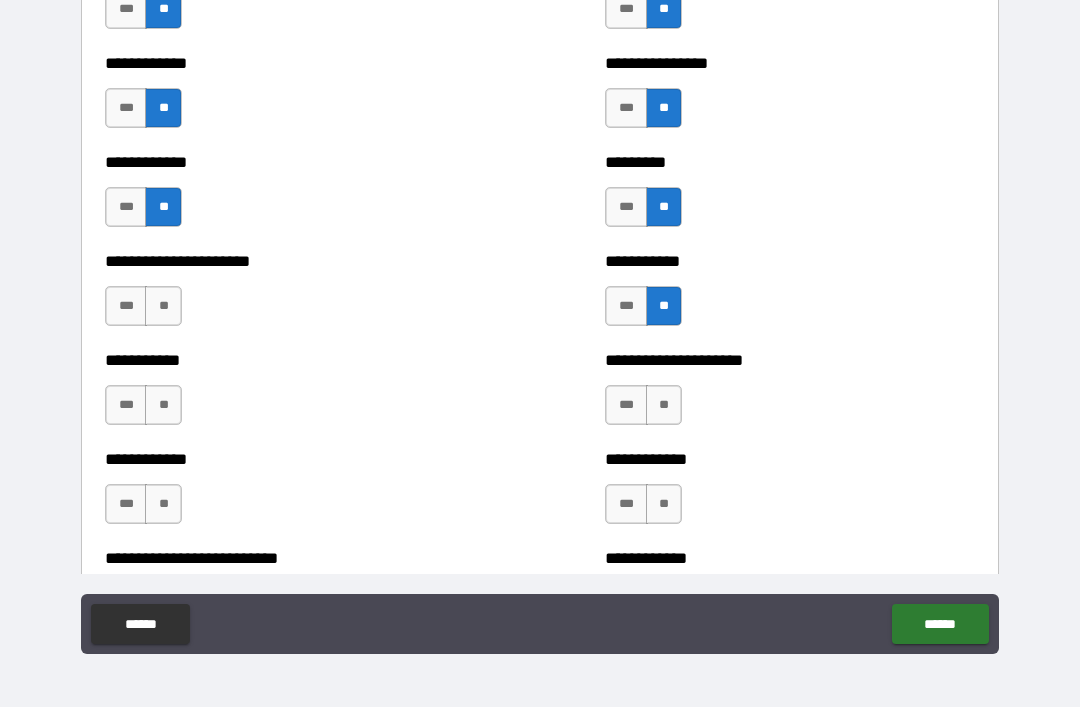 click on "**" at bounding box center (163, 306) 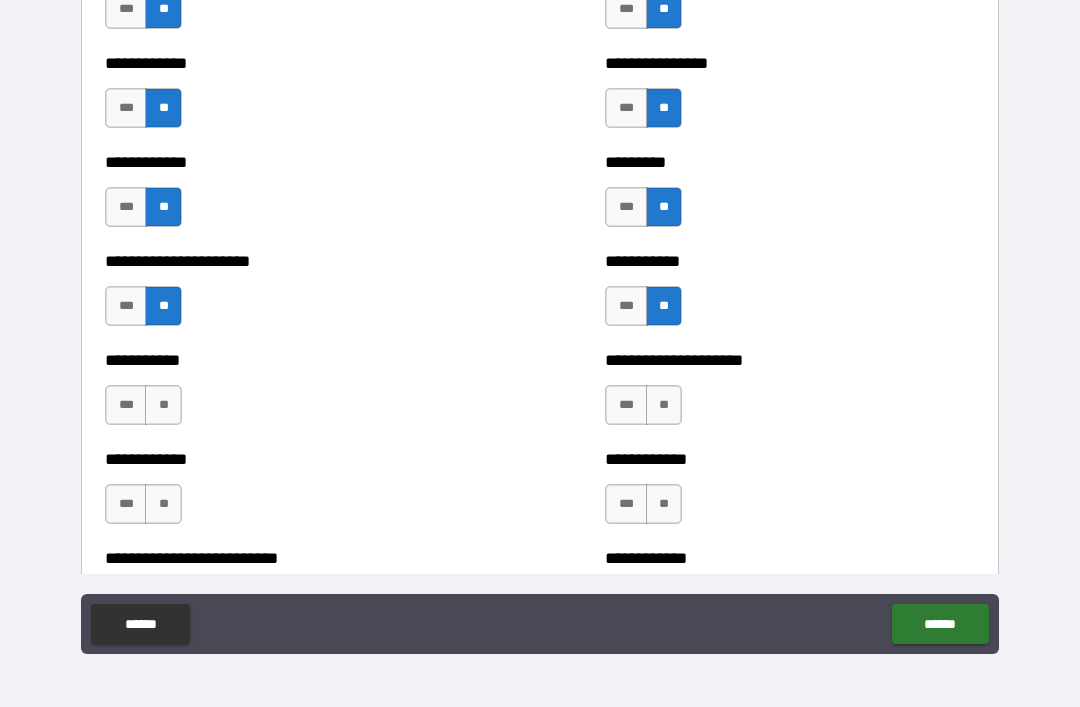 click on "**" at bounding box center [664, 405] 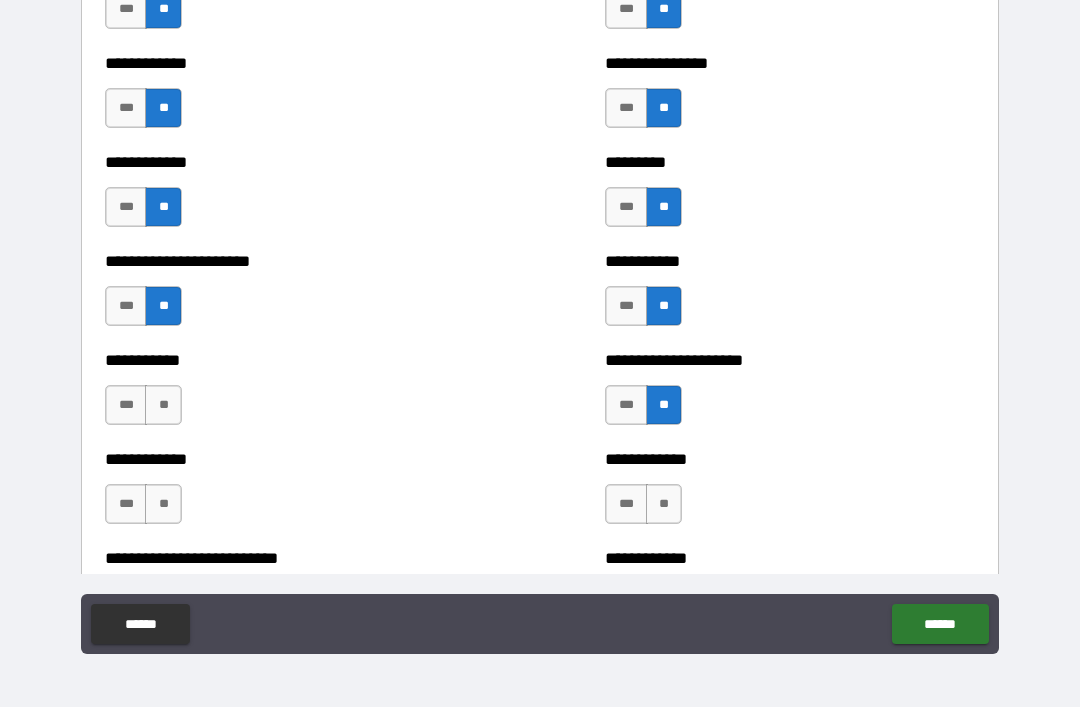 click on "**" at bounding box center [163, 405] 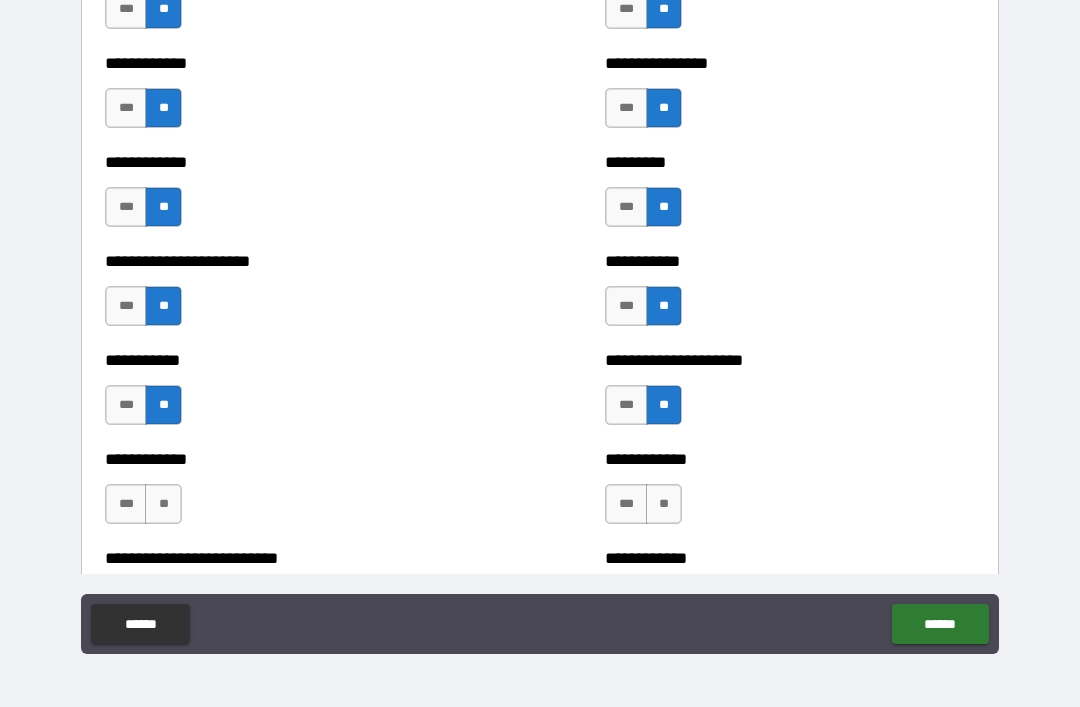 click on "**" at bounding box center [664, 504] 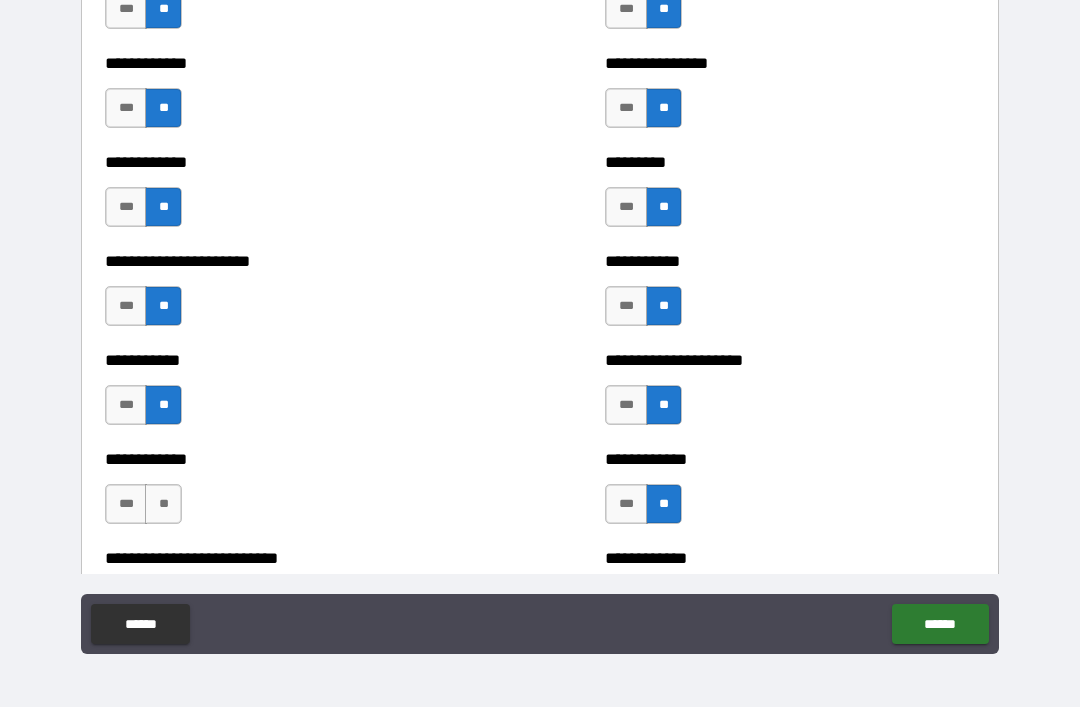 click on "**" at bounding box center [163, 504] 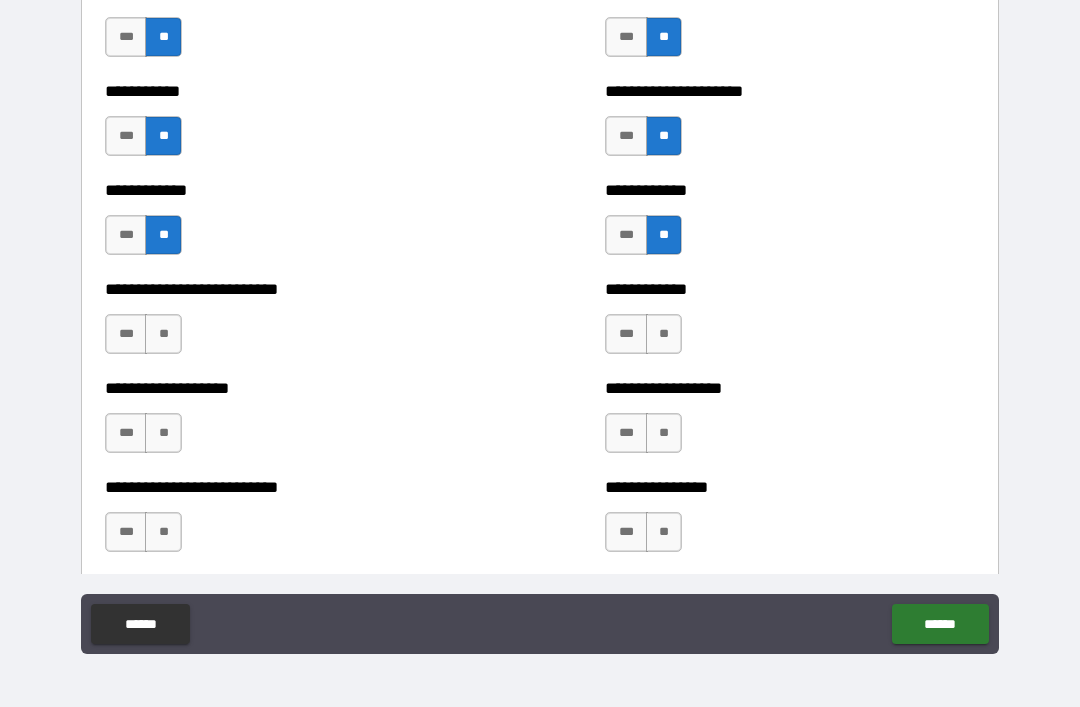 scroll, scrollTop: 5396, scrollLeft: 0, axis: vertical 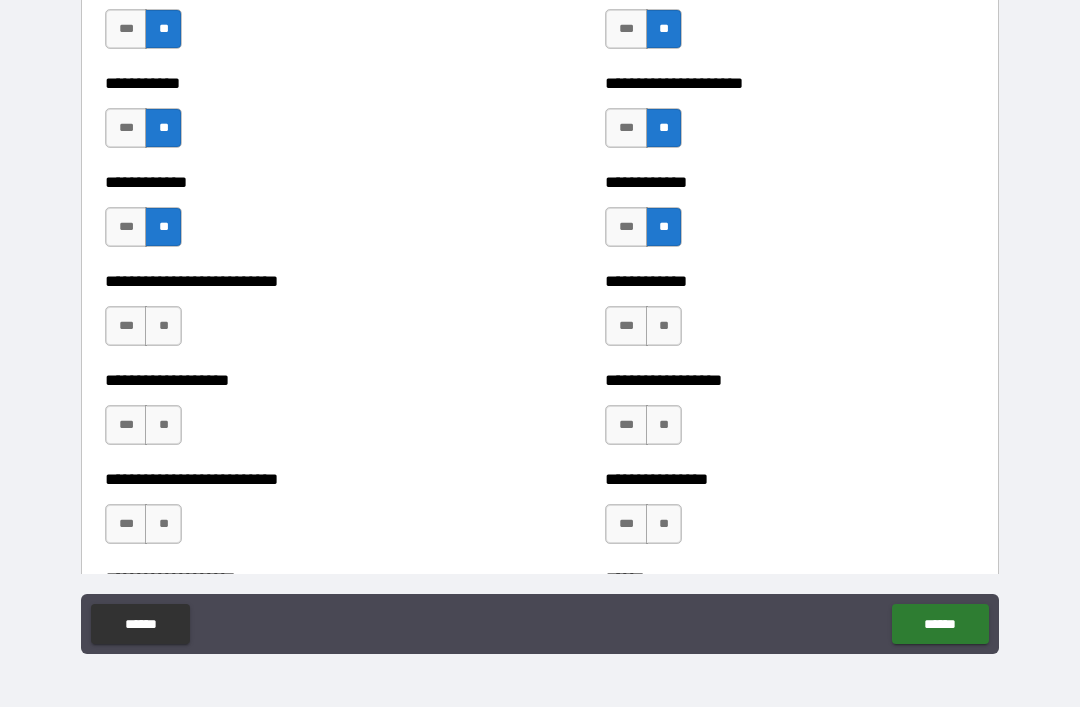 click on "**" at bounding box center (163, 326) 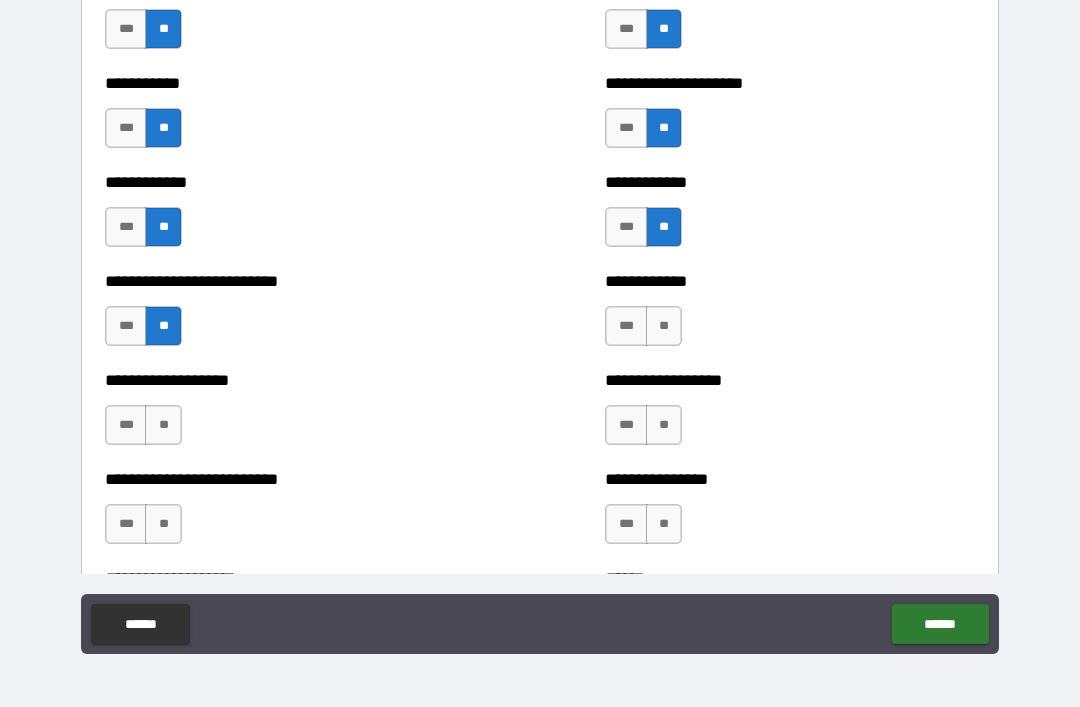 click on "**" at bounding box center [664, 326] 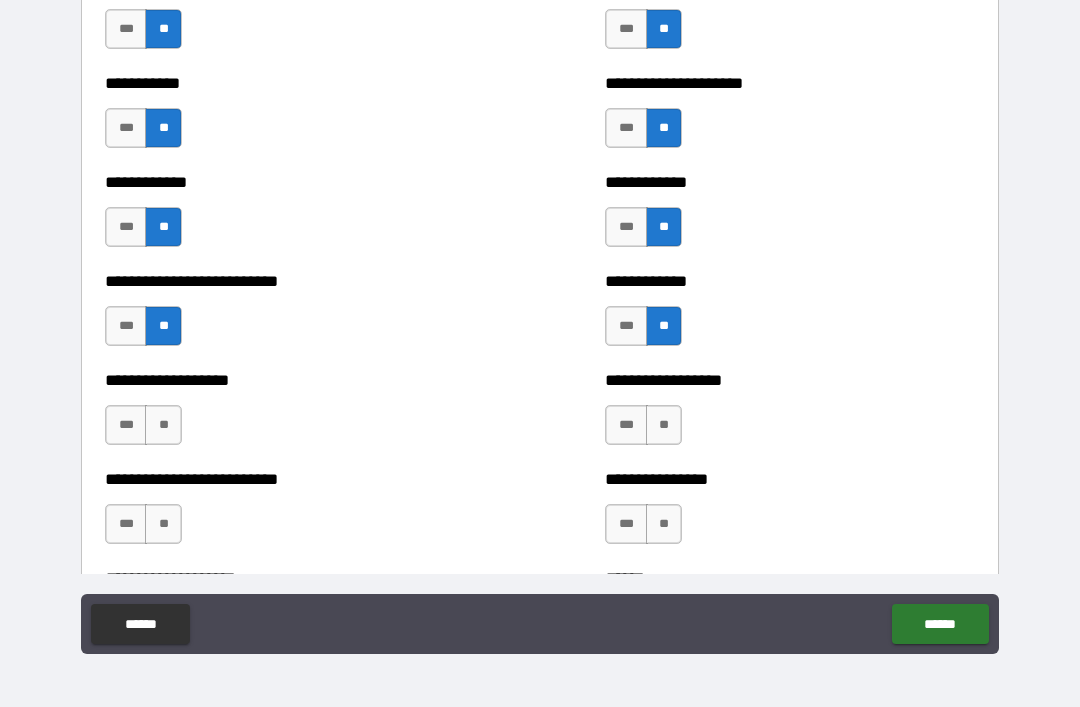 click on "**" at bounding box center [163, 425] 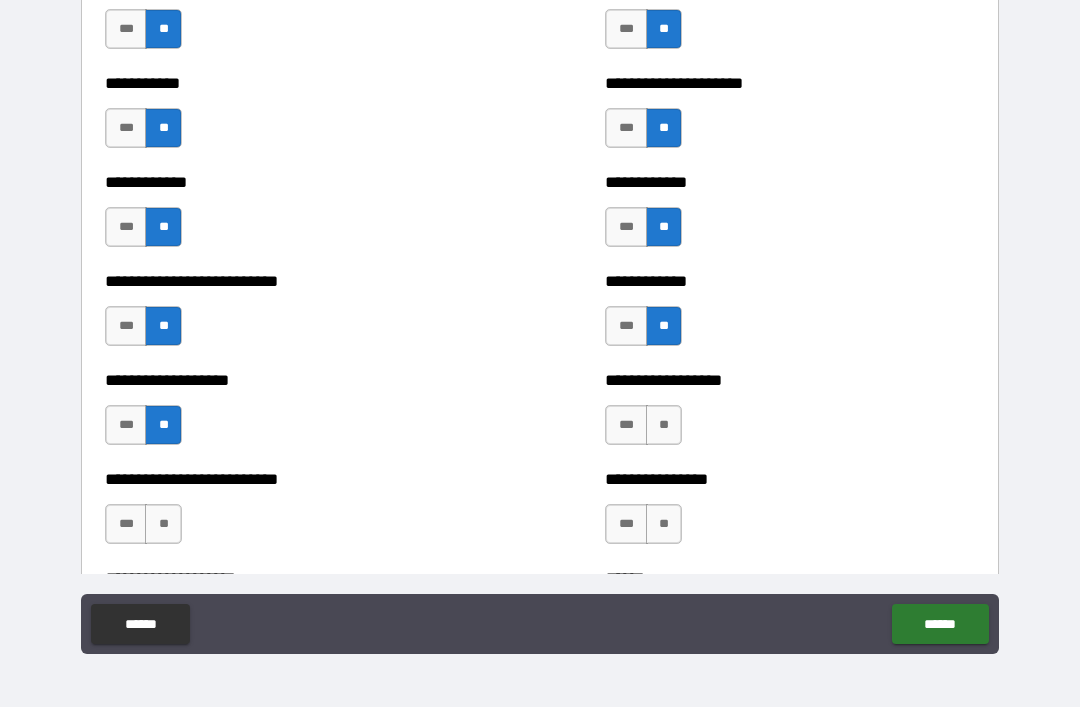 click on "**" at bounding box center (664, 425) 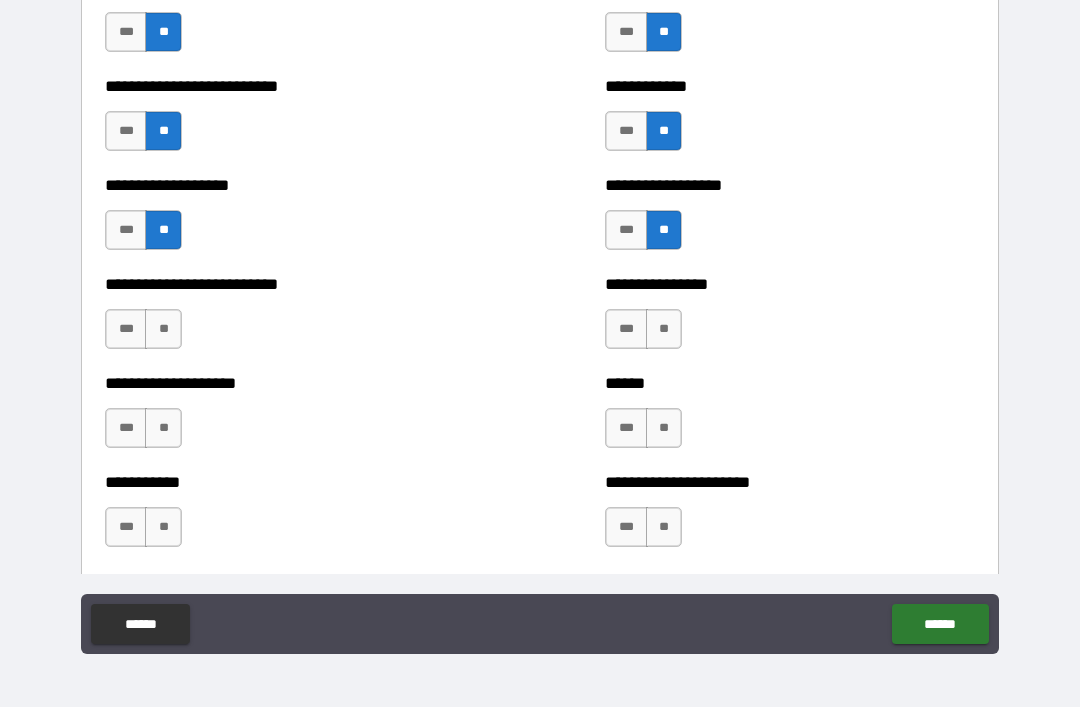scroll, scrollTop: 5592, scrollLeft: 0, axis: vertical 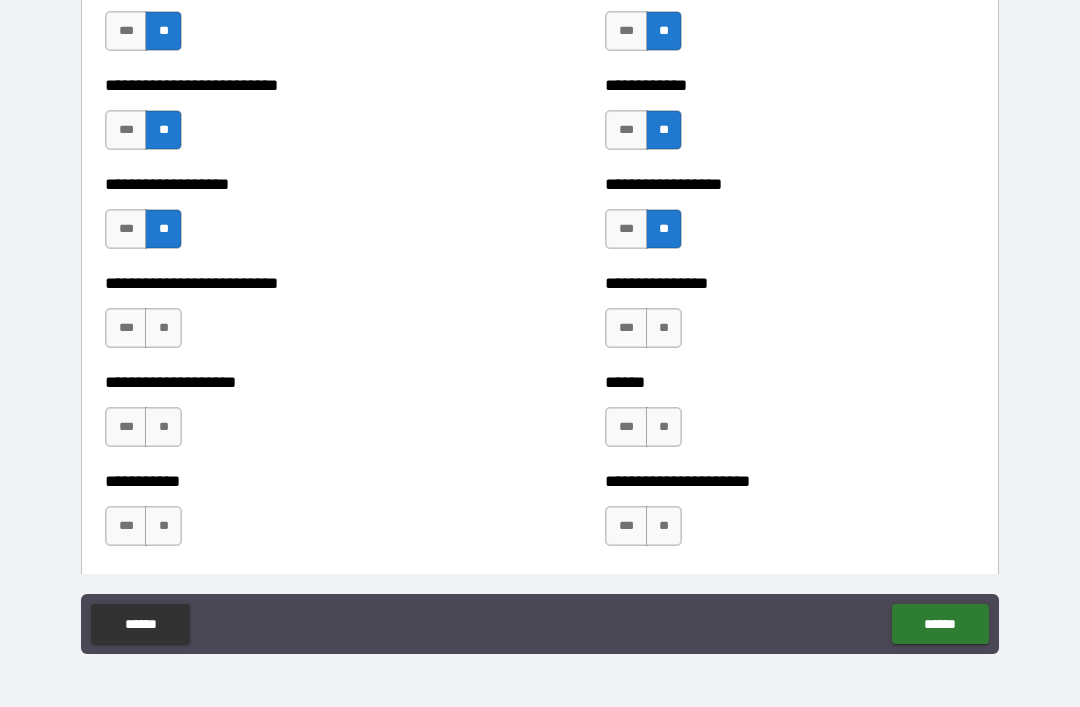 click on "**" at bounding box center [163, 328] 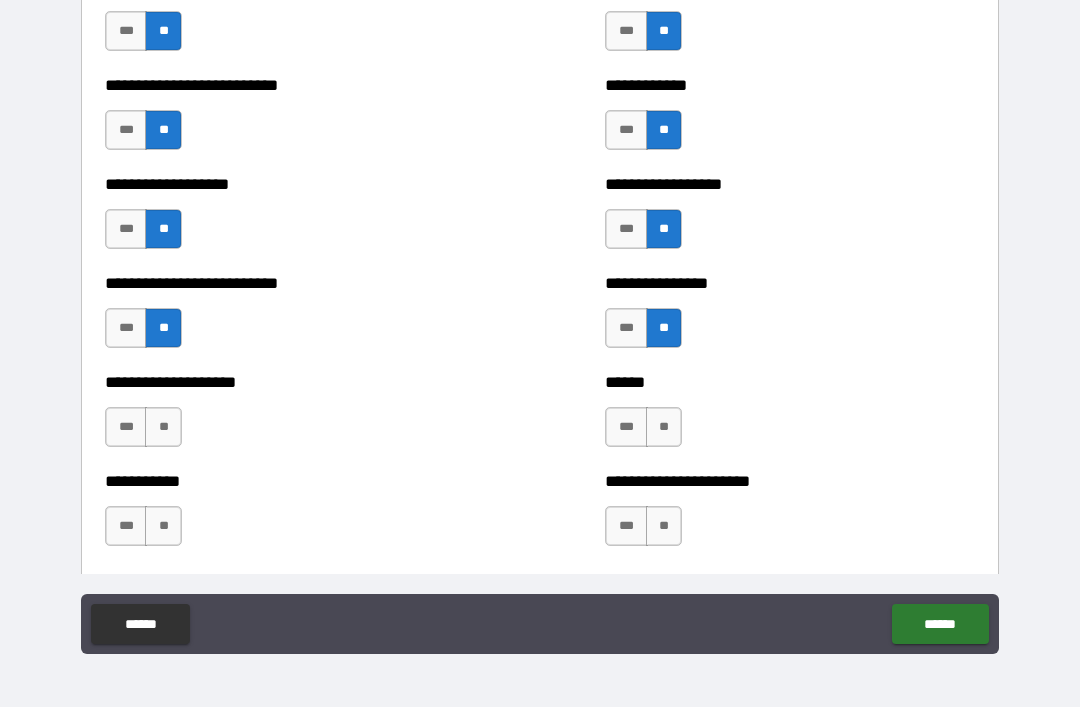 click on "**" at bounding box center [664, 427] 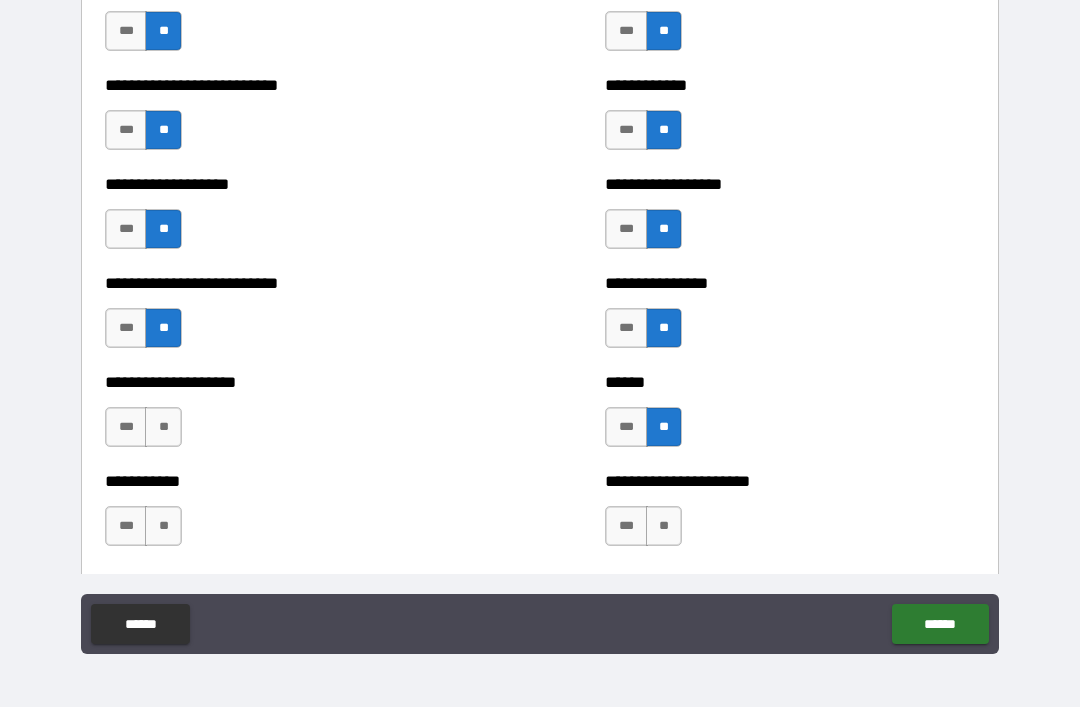 click on "**" at bounding box center (163, 427) 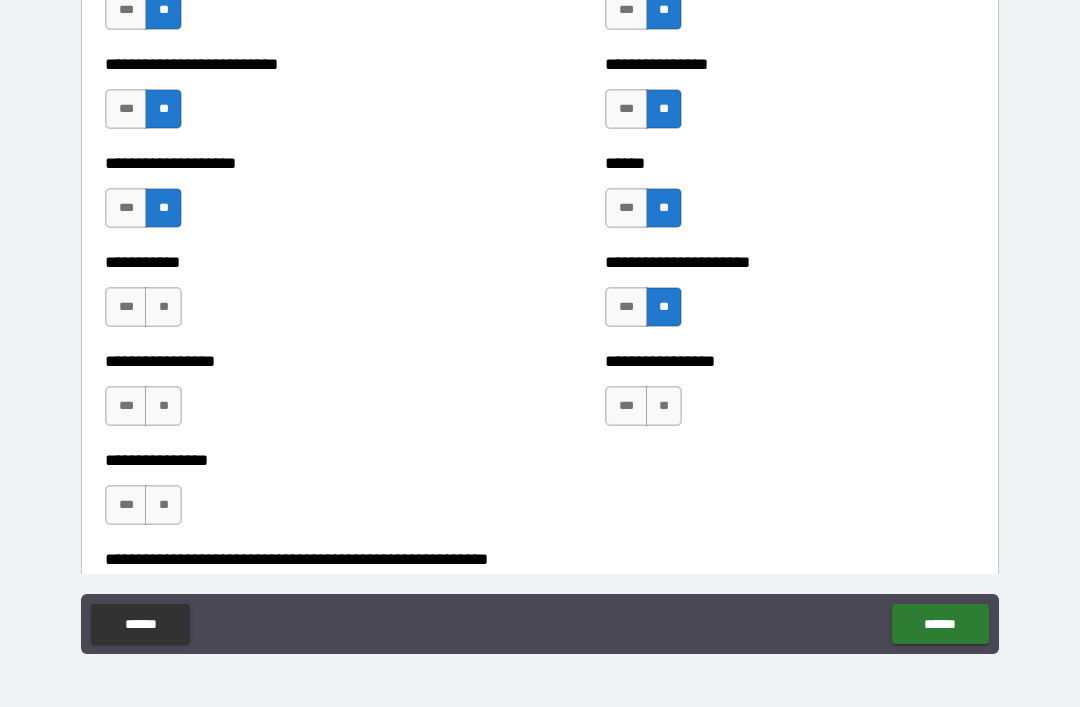 scroll, scrollTop: 5812, scrollLeft: 0, axis: vertical 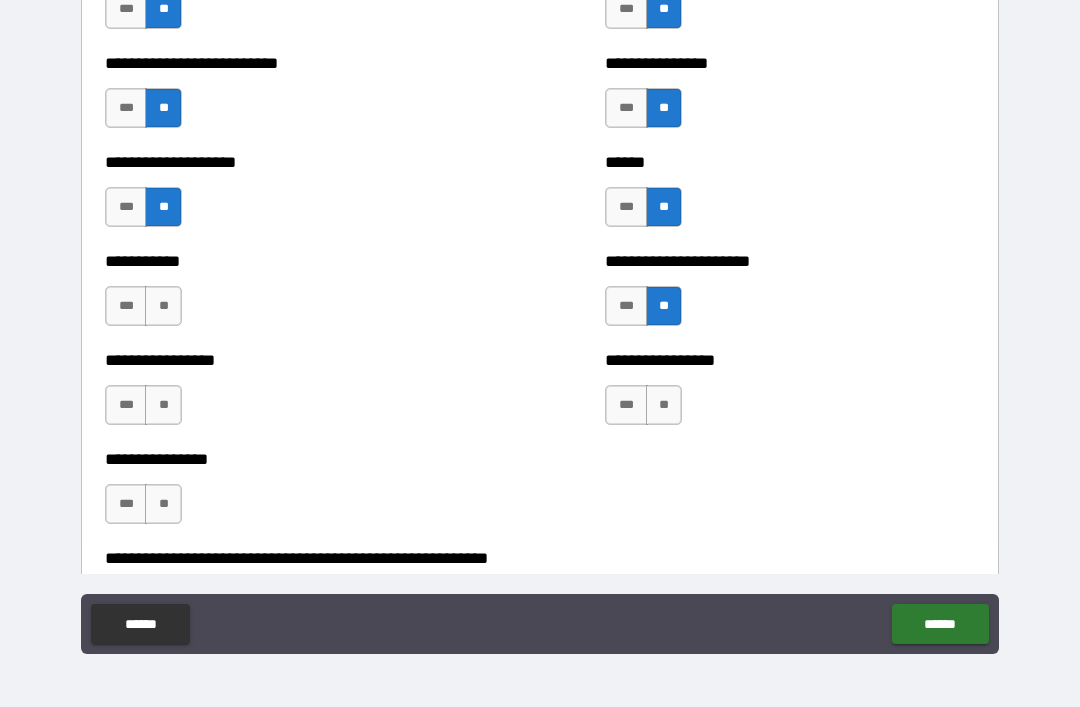 click on "**" at bounding box center (163, 306) 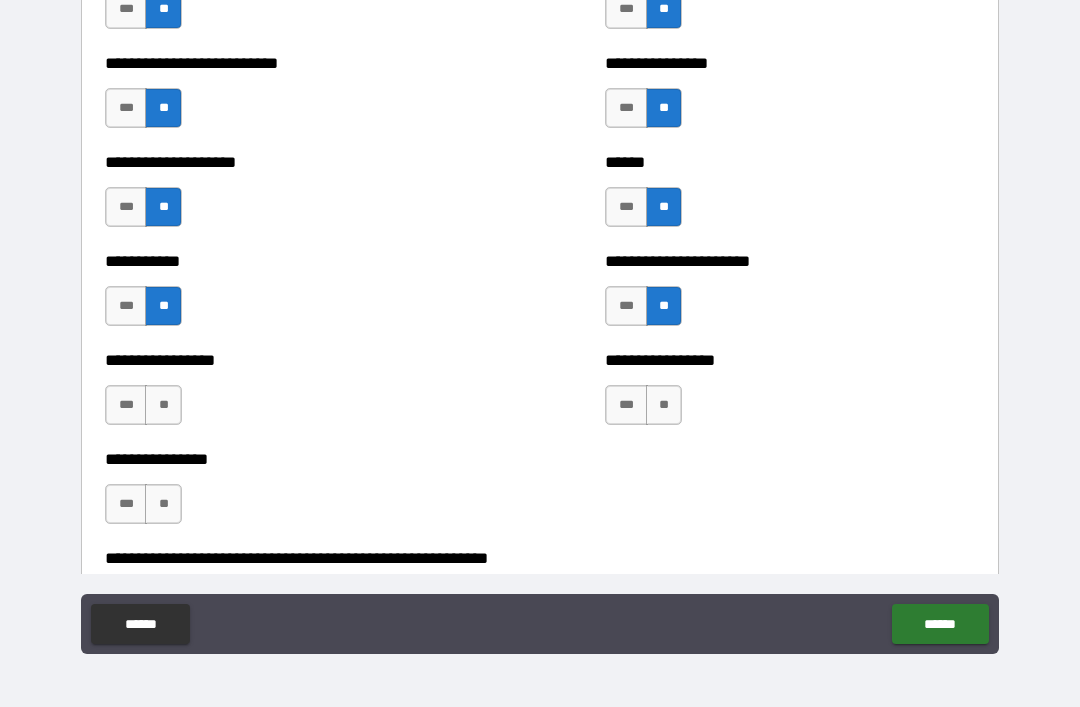 click on "**" at bounding box center (664, 405) 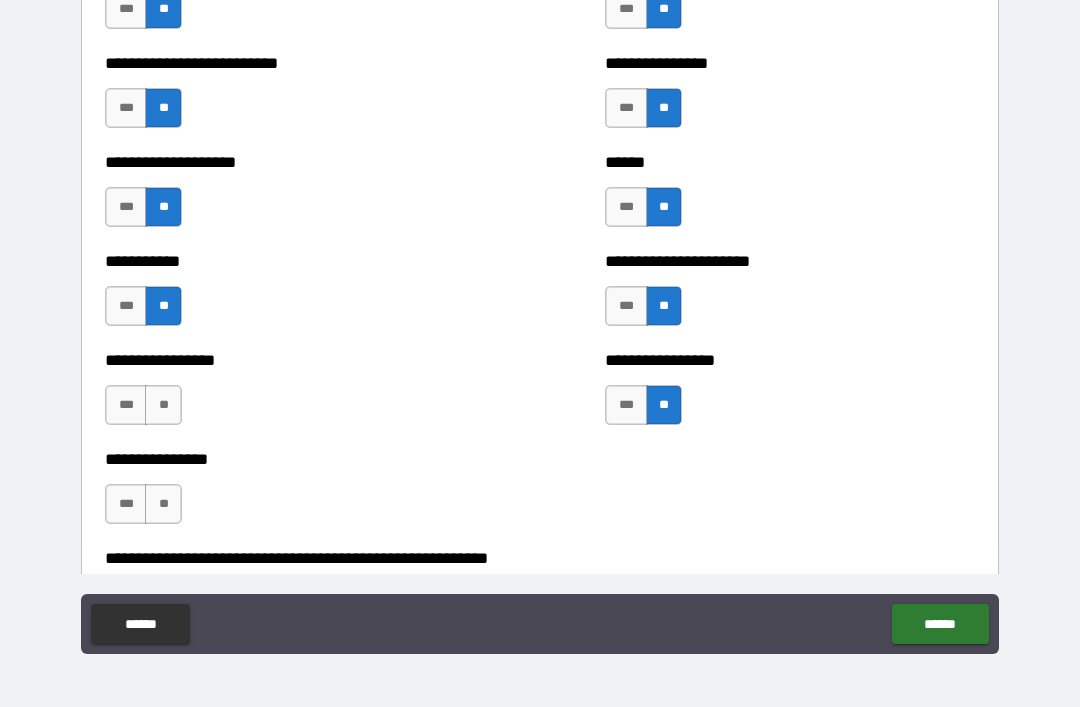 click on "**" at bounding box center (163, 405) 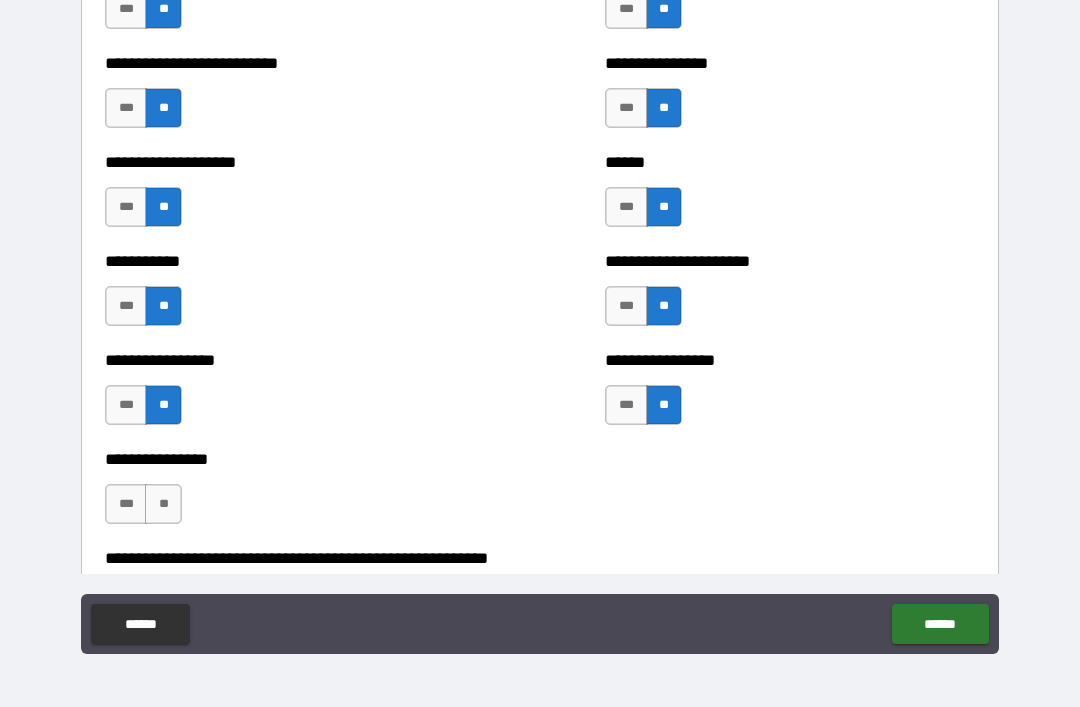 click on "**********" at bounding box center [290, 494] 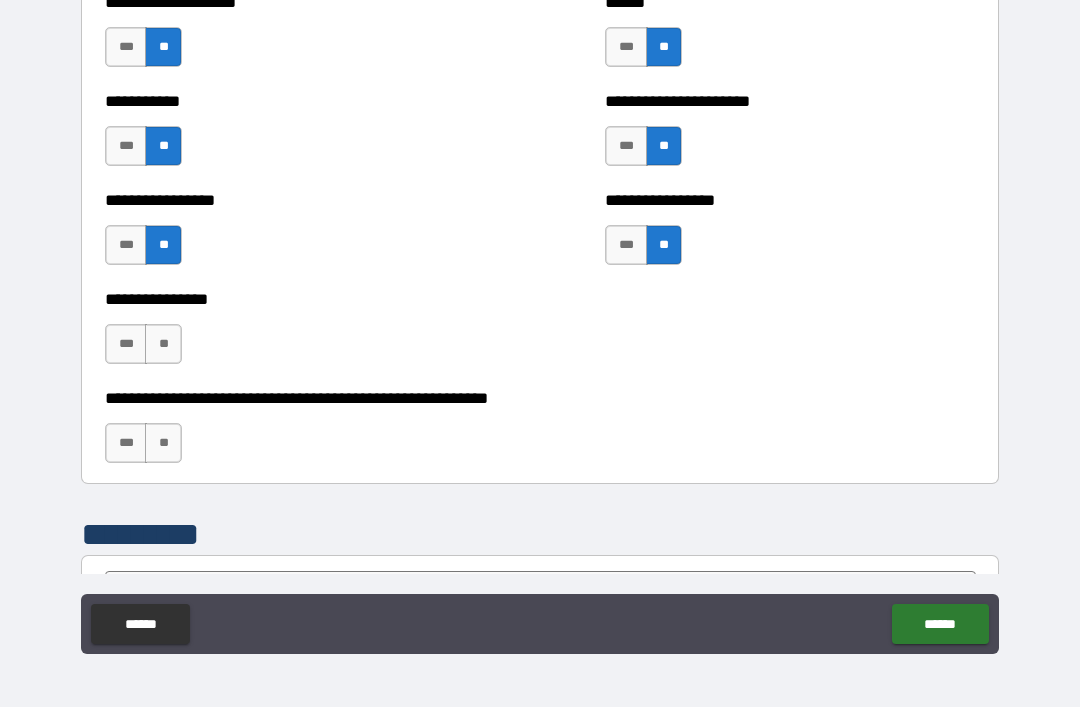 scroll, scrollTop: 5975, scrollLeft: 0, axis: vertical 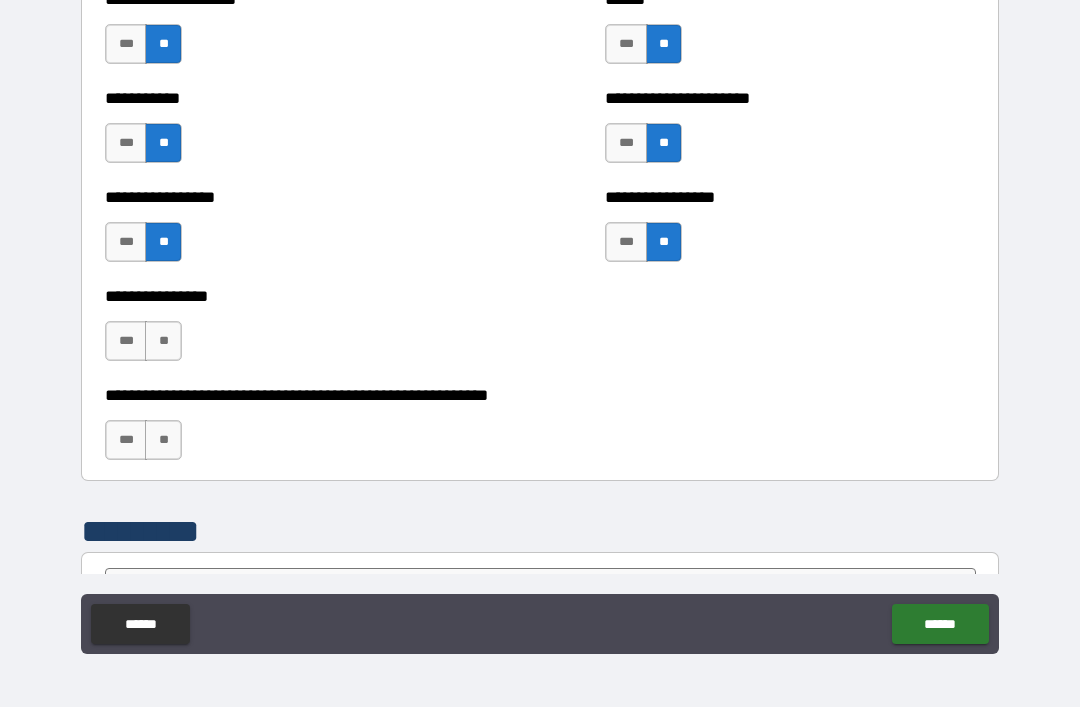 click on "**" at bounding box center [163, 341] 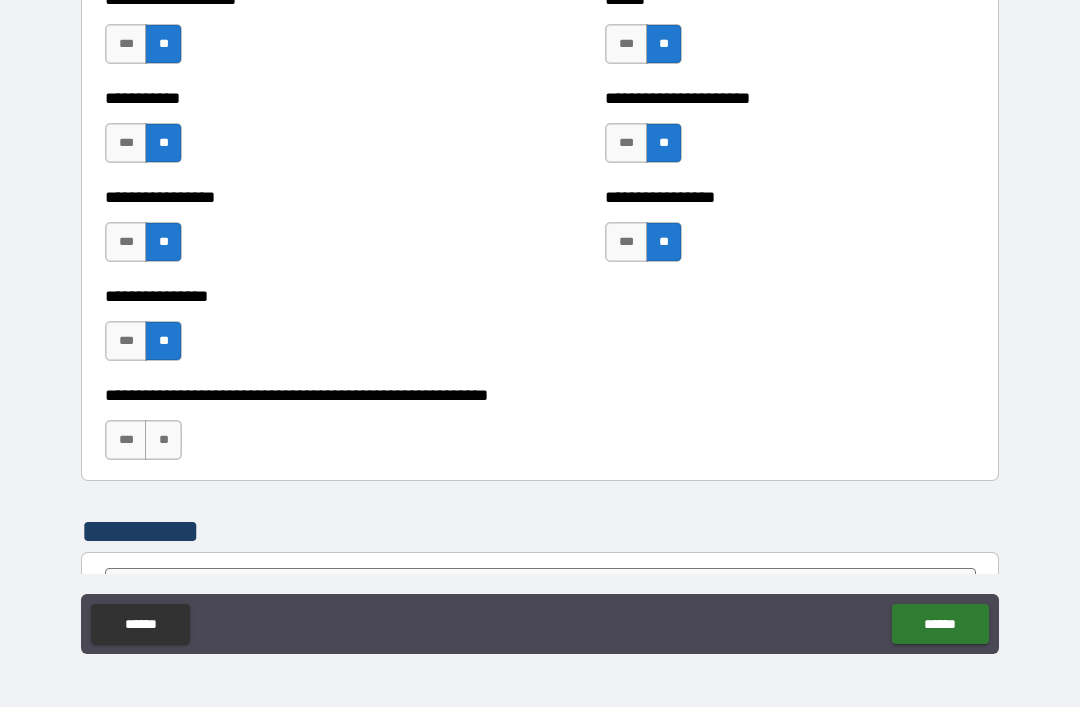 click on "**" at bounding box center [163, 440] 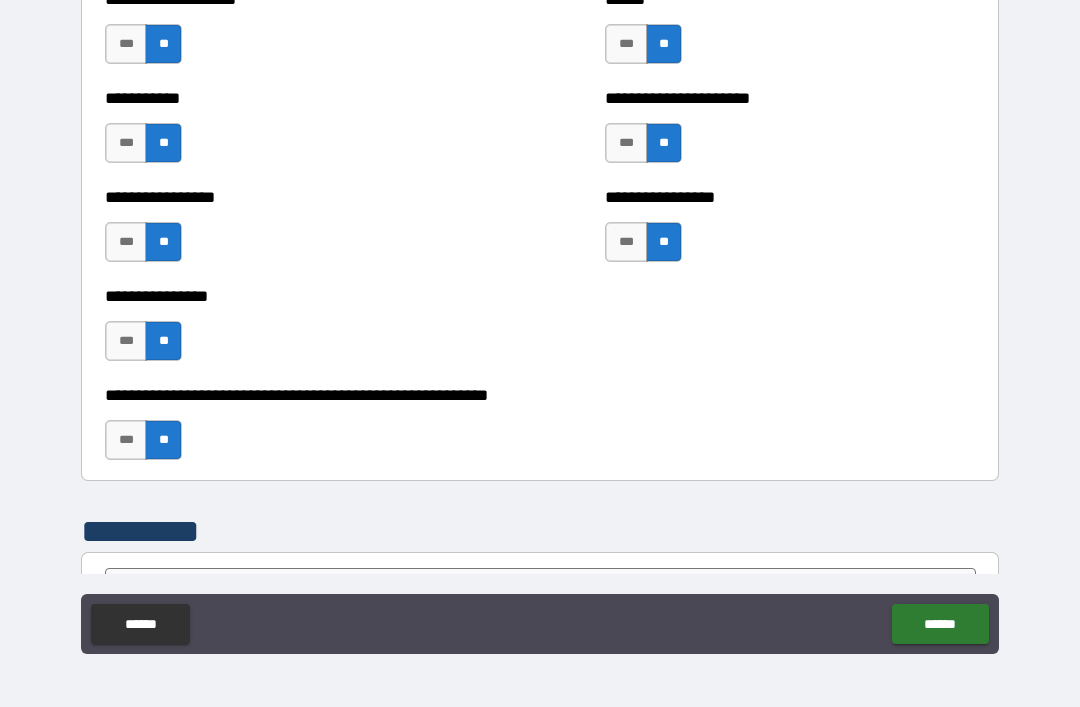 click on "***" at bounding box center [126, 440] 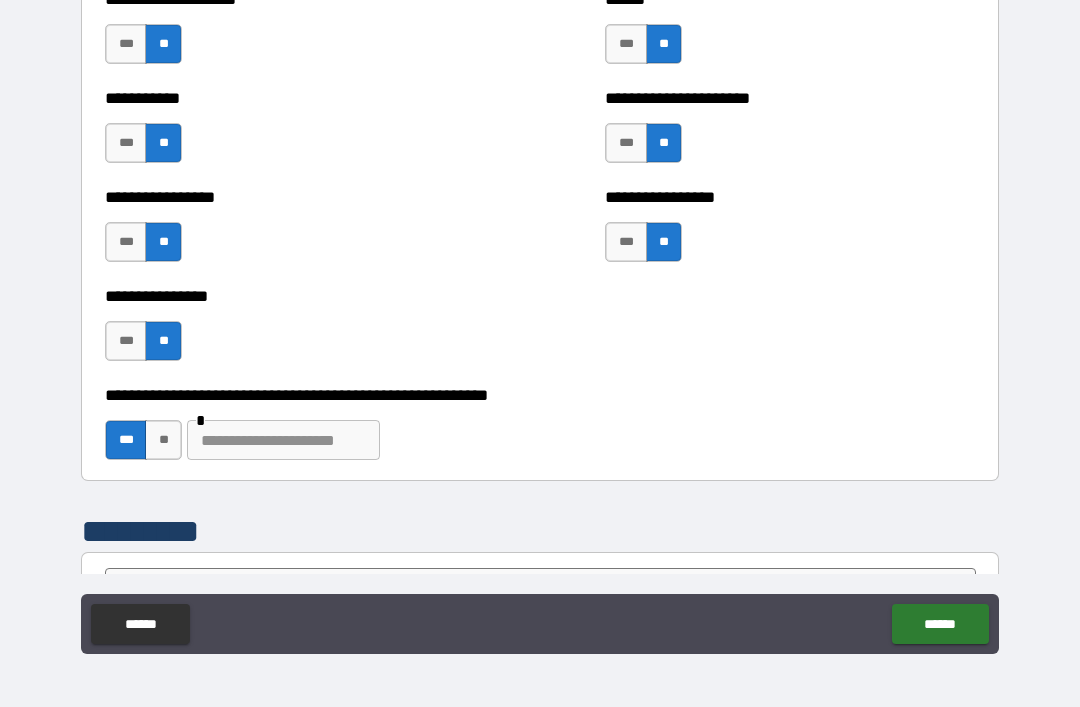click on "**" at bounding box center [163, 440] 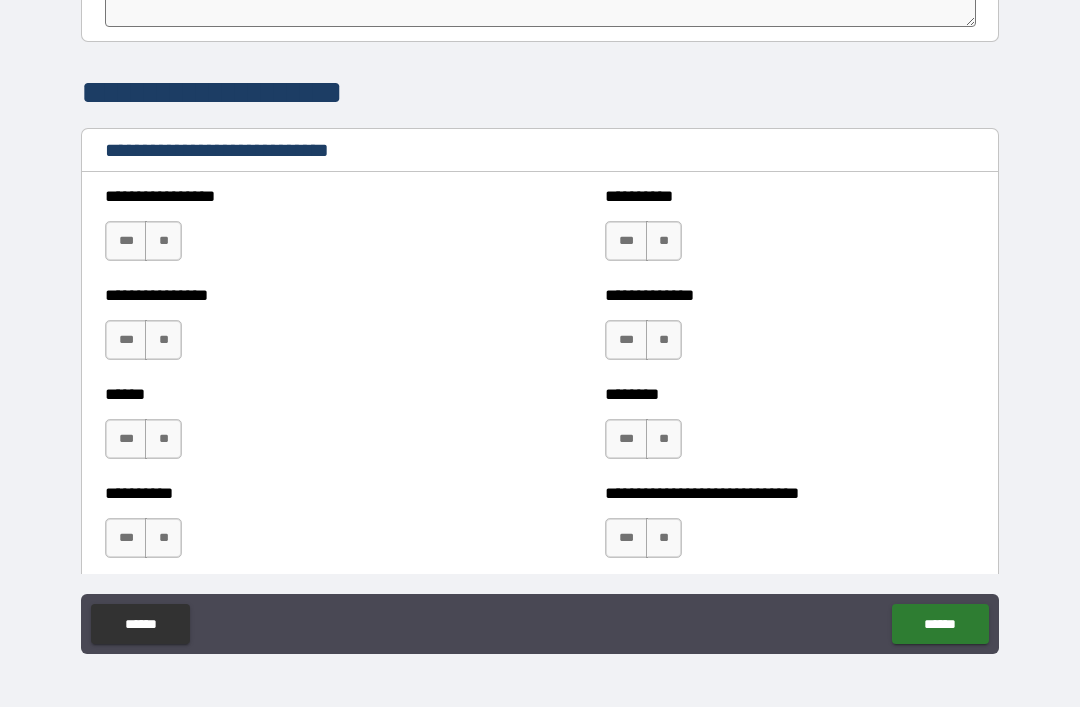 scroll, scrollTop: 6593, scrollLeft: 0, axis: vertical 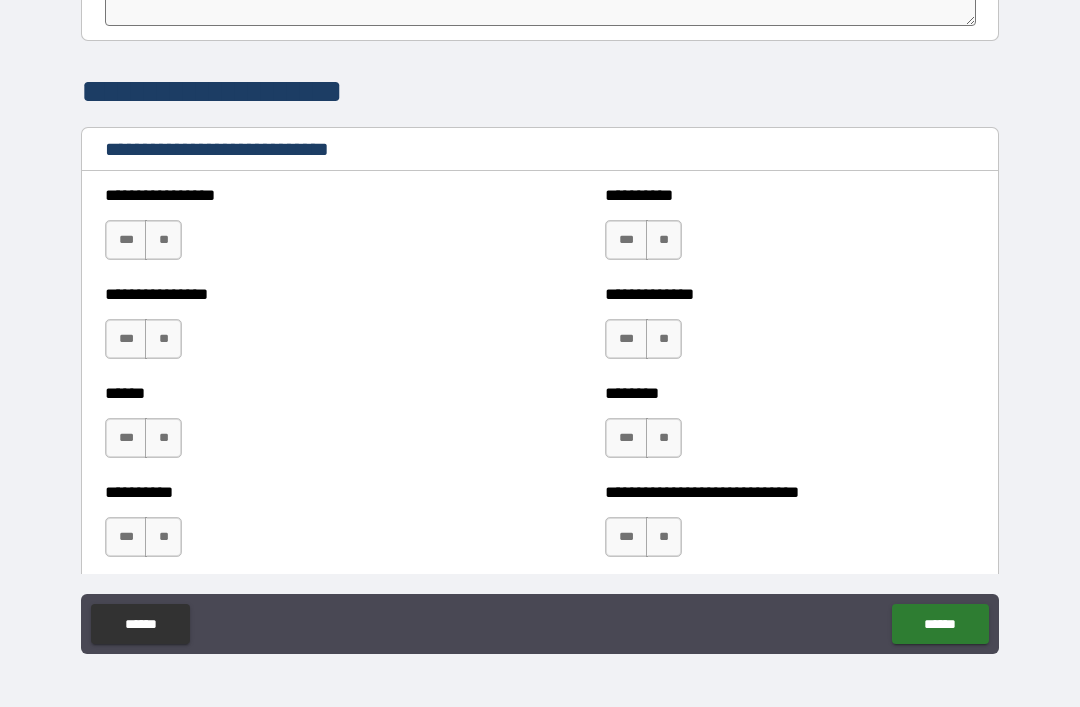 click on "***" at bounding box center (626, 438) 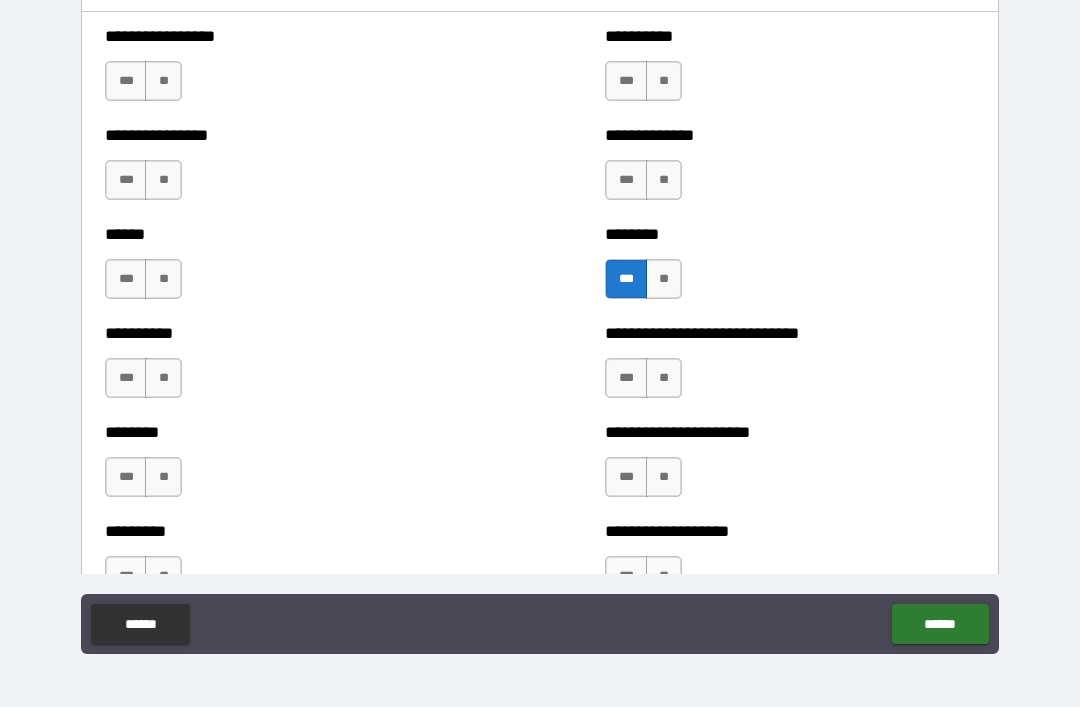 scroll, scrollTop: 6767, scrollLeft: 0, axis: vertical 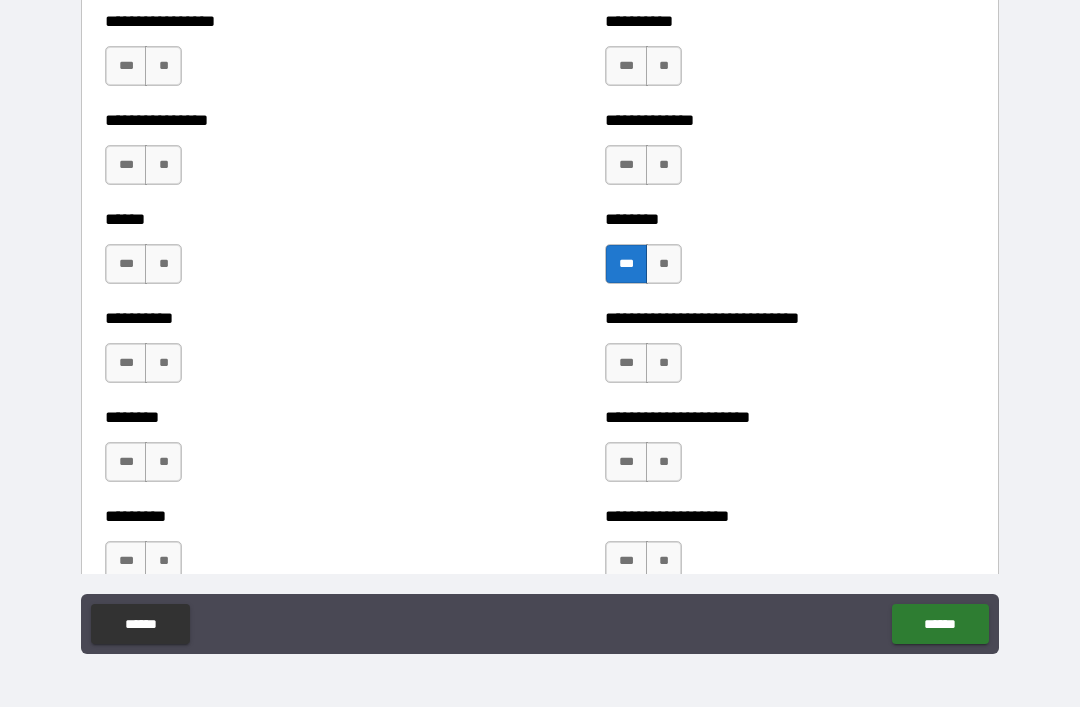 click on "**" at bounding box center (664, 363) 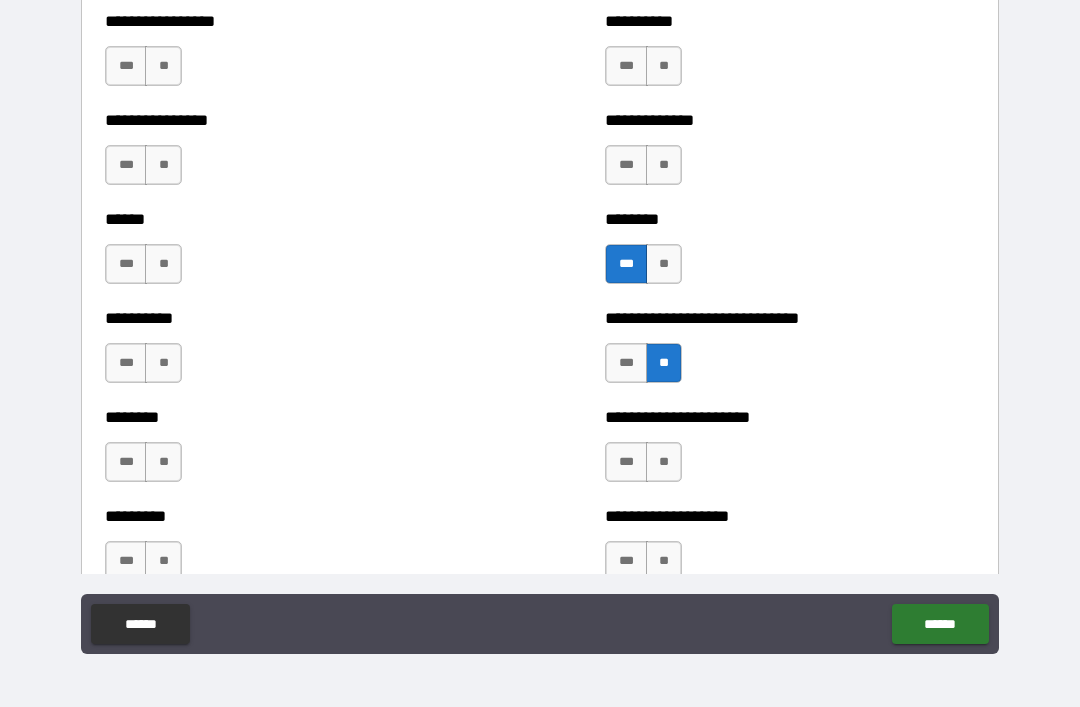 click on "**" at bounding box center (664, 462) 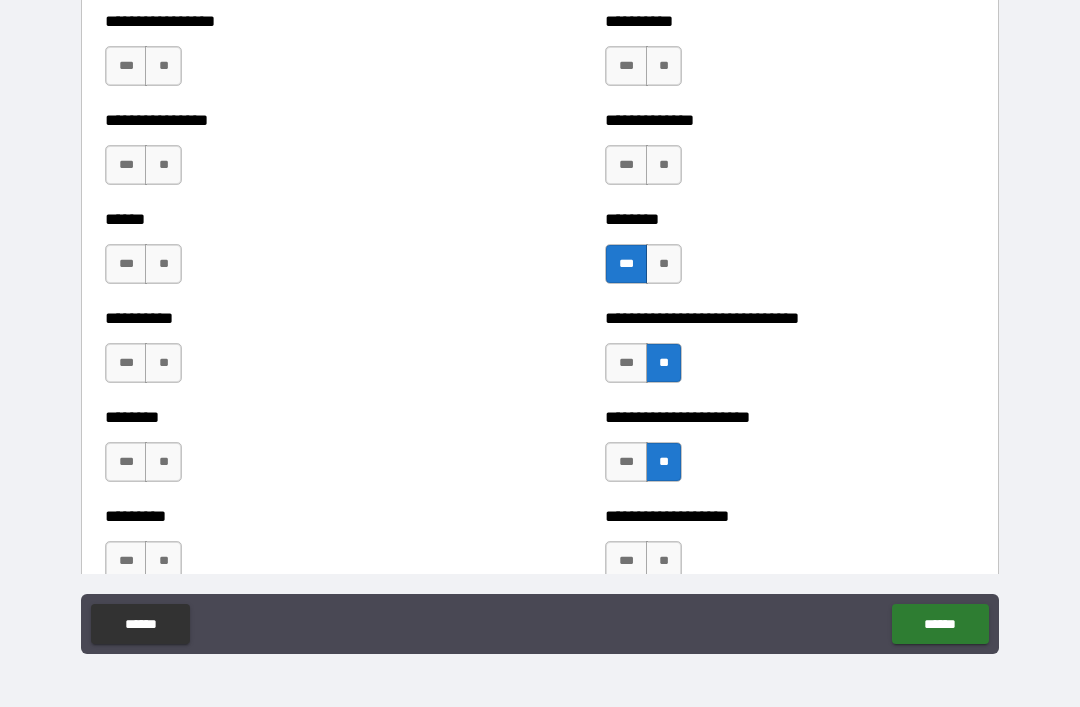 click on "***" at bounding box center [126, 561] 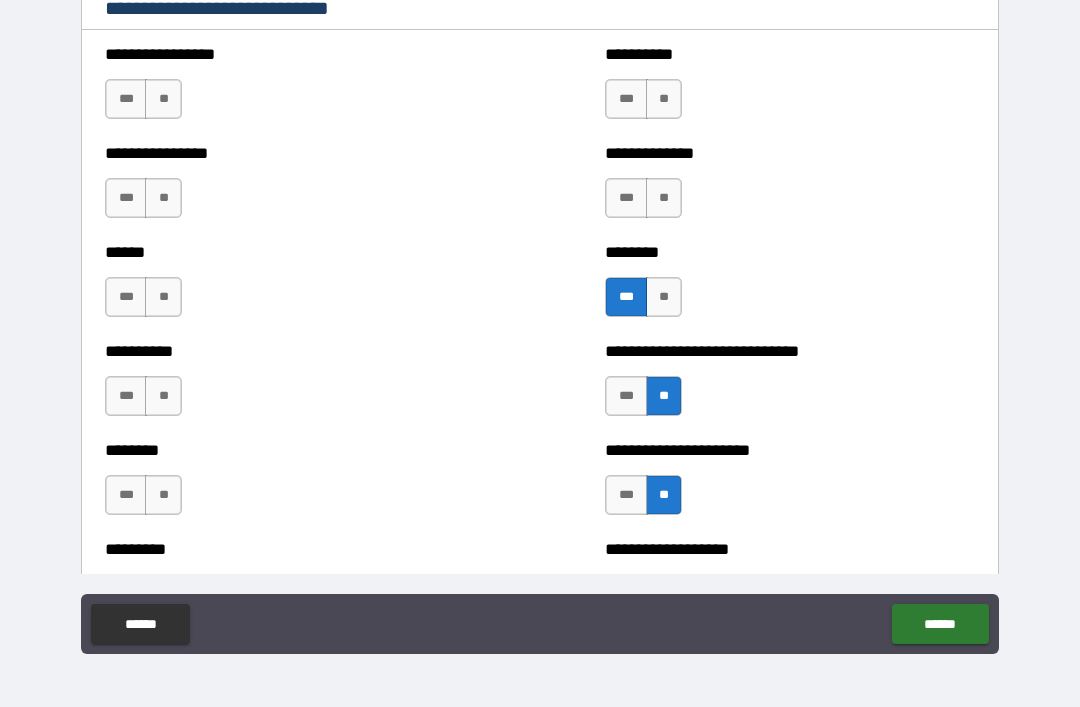 scroll, scrollTop: 6731, scrollLeft: 0, axis: vertical 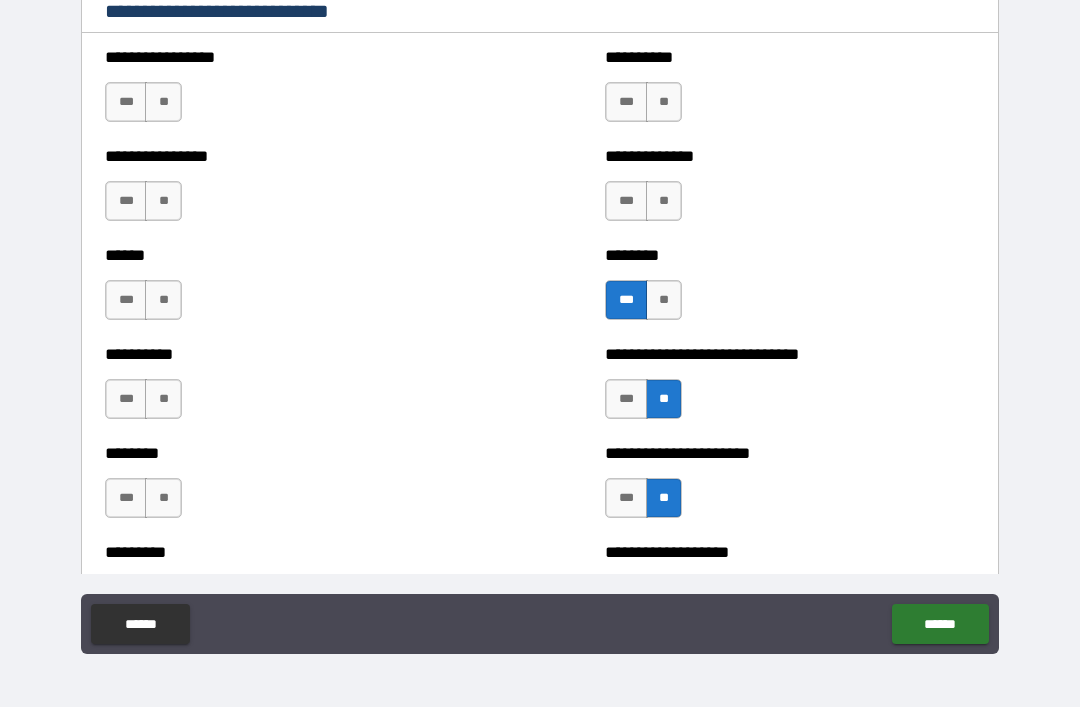 click on "***" at bounding box center [126, 201] 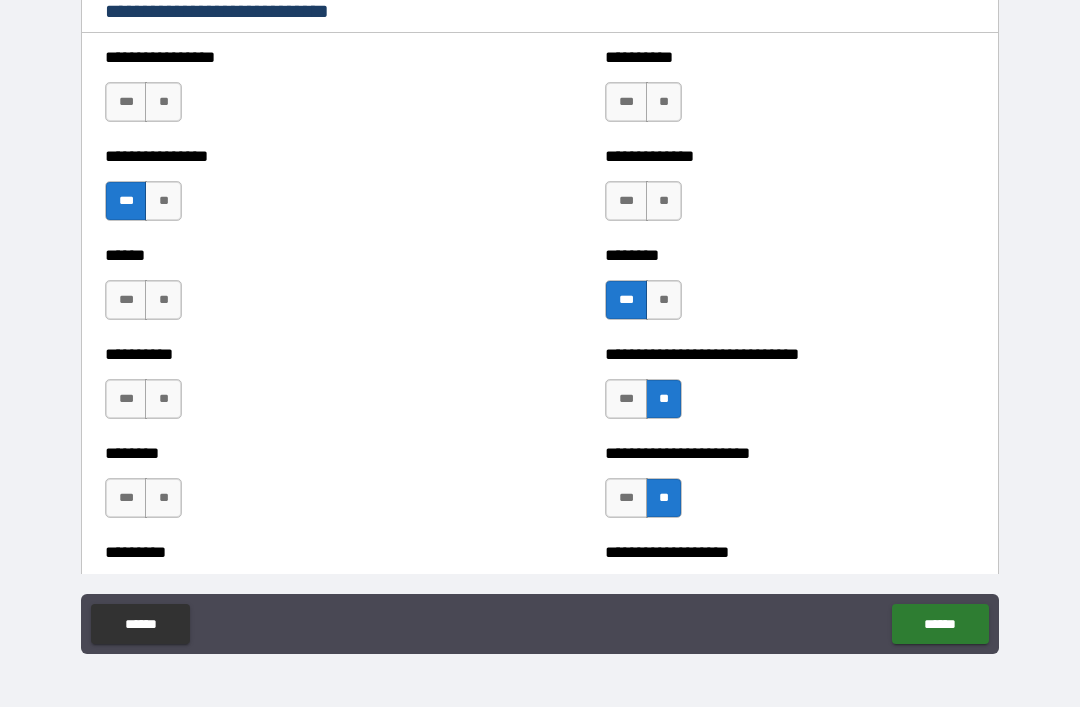 click on "**" at bounding box center [163, 102] 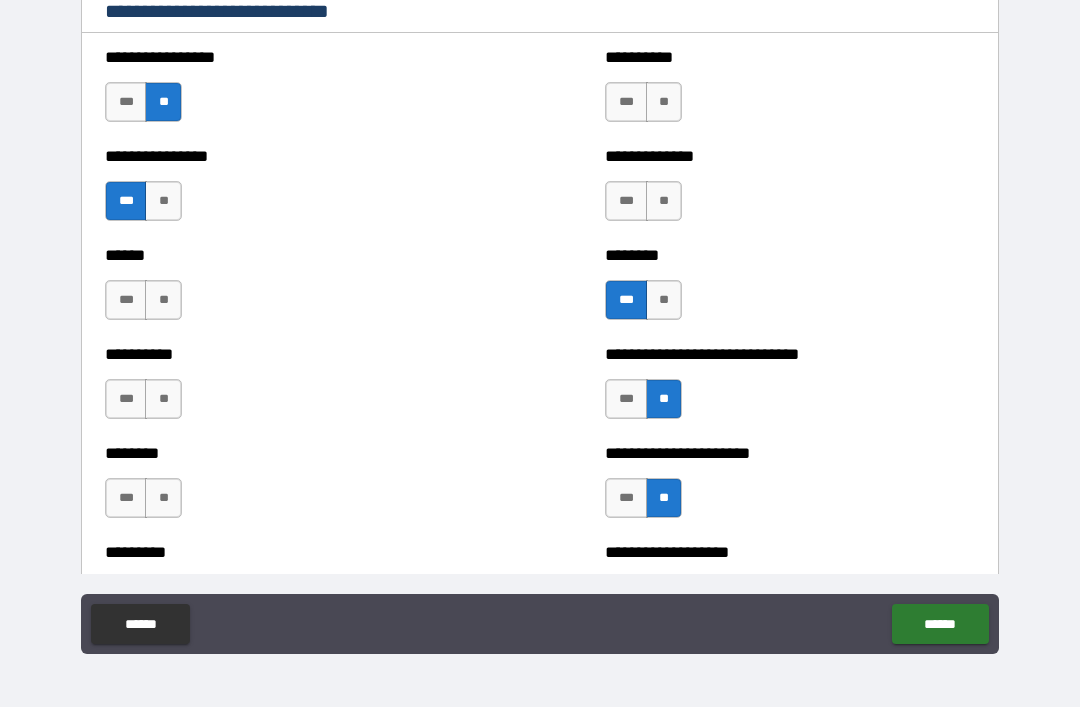 click on "**" at bounding box center (163, 498) 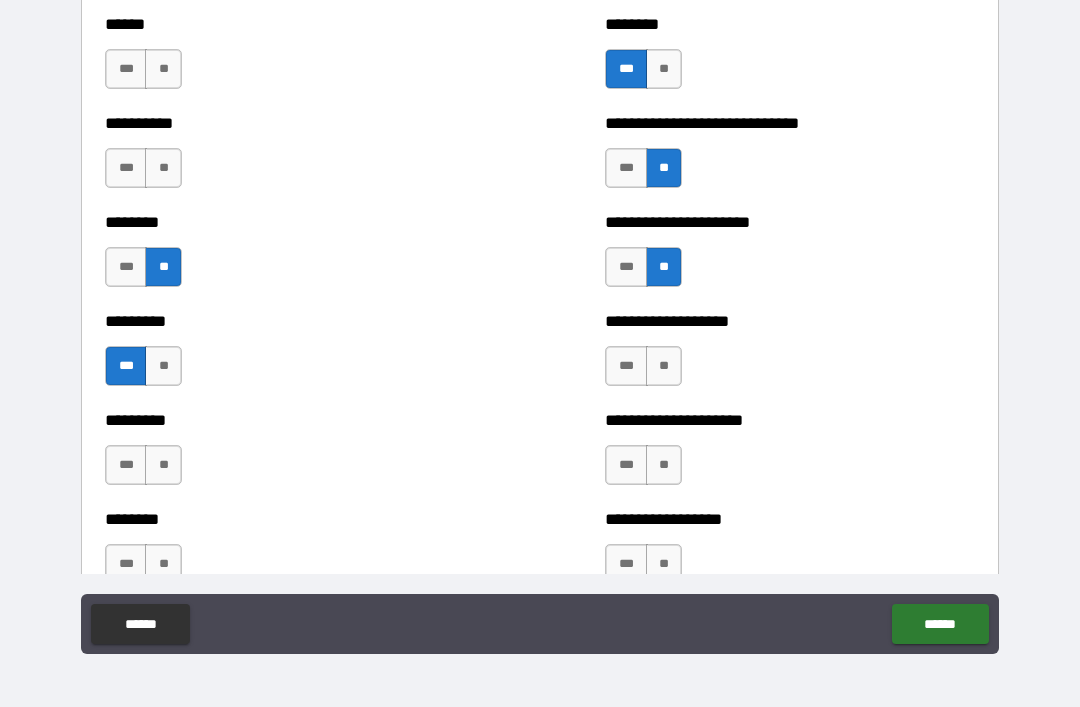 scroll, scrollTop: 6971, scrollLeft: 0, axis: vertical 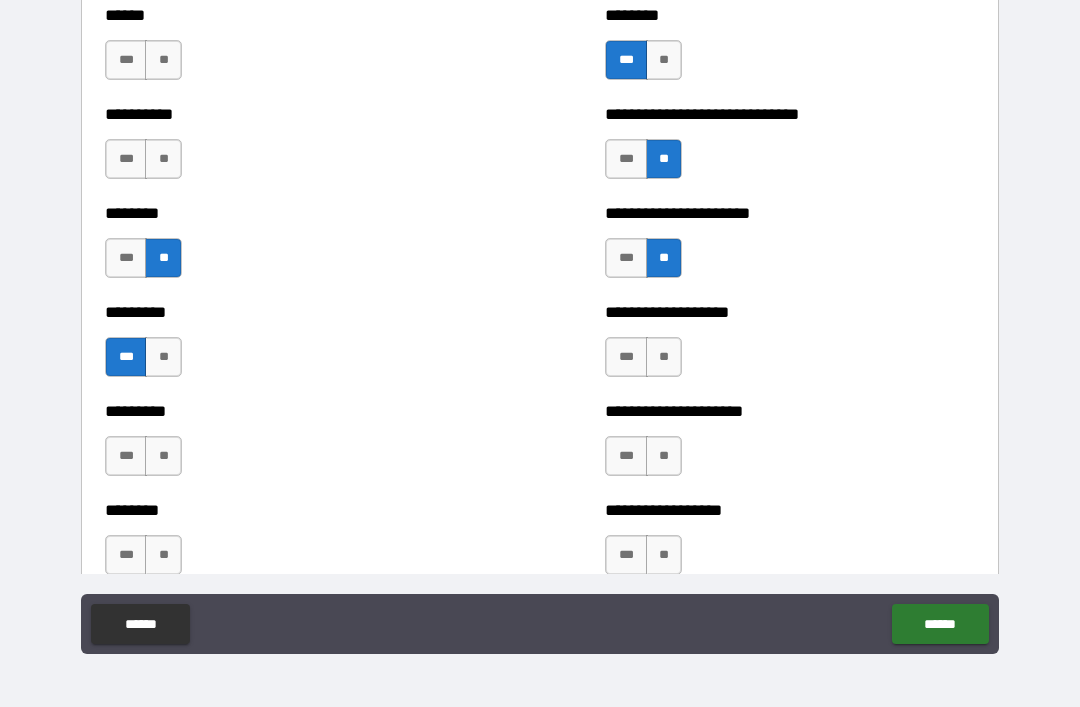 click on "**" at bounding box center [664, 357] 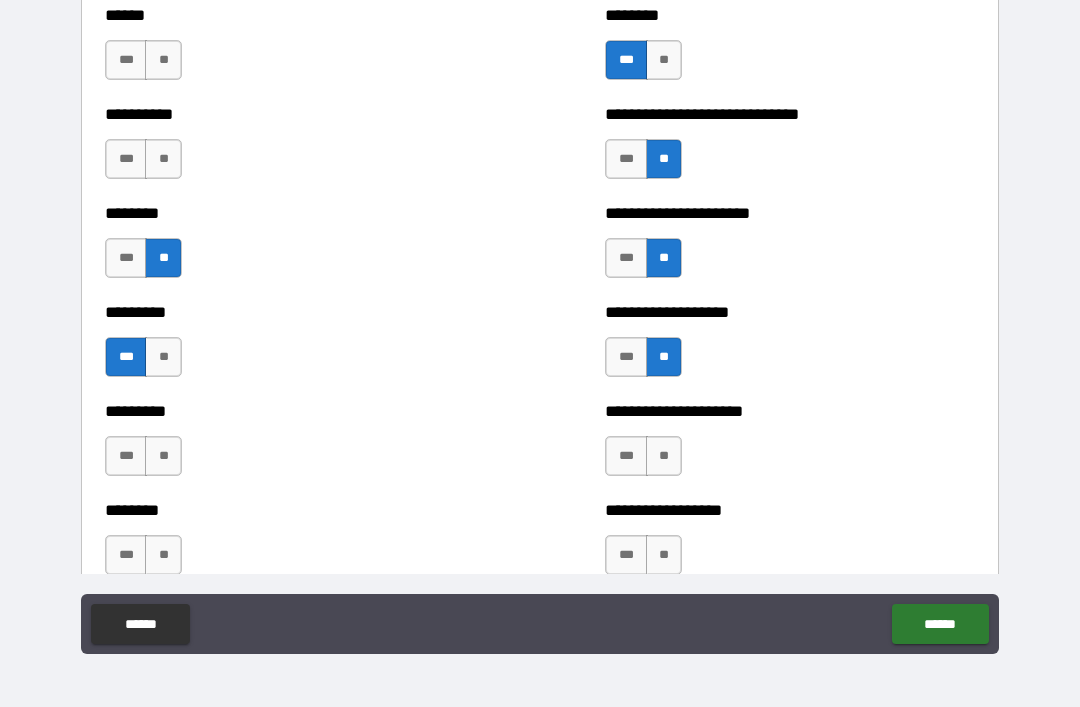 click on "**" at bounding box center (163, 456) 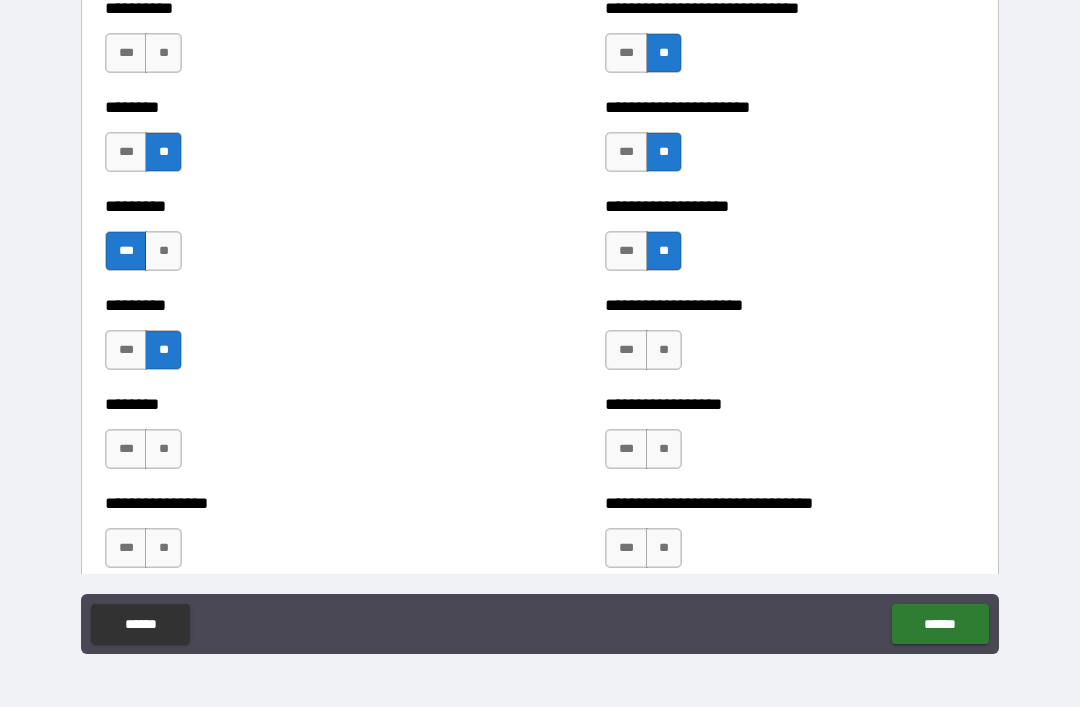 scroll, scrollTop: 7086, scrollLeft: 0, axis: vertical 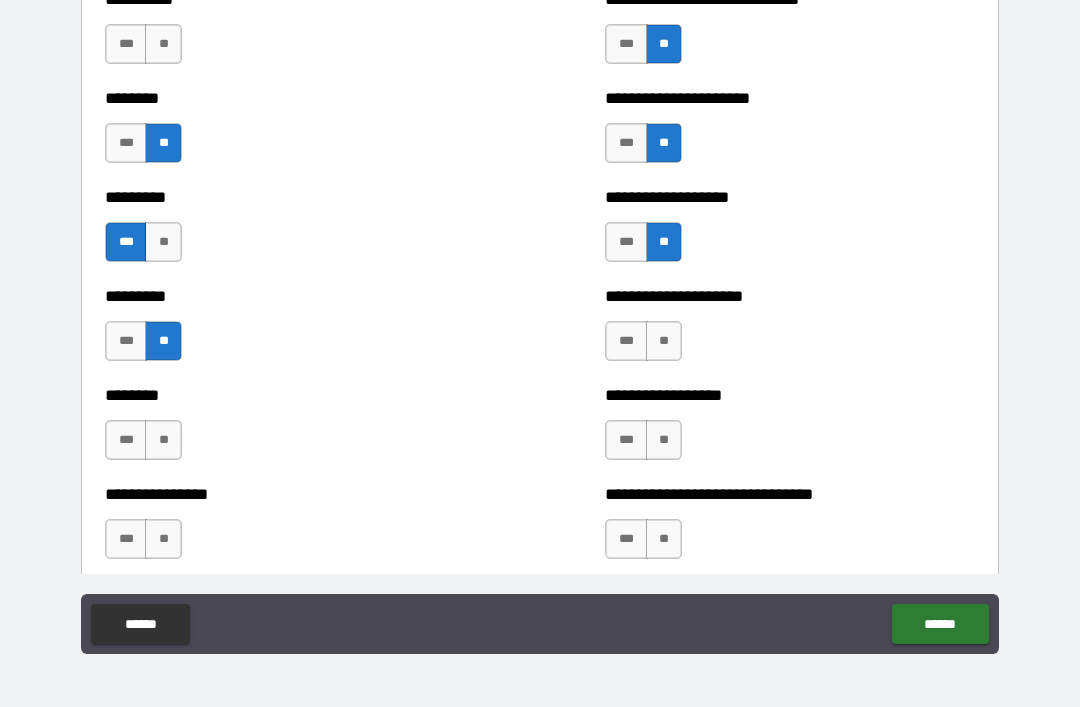click on "***" at bounding box center [126, 440] 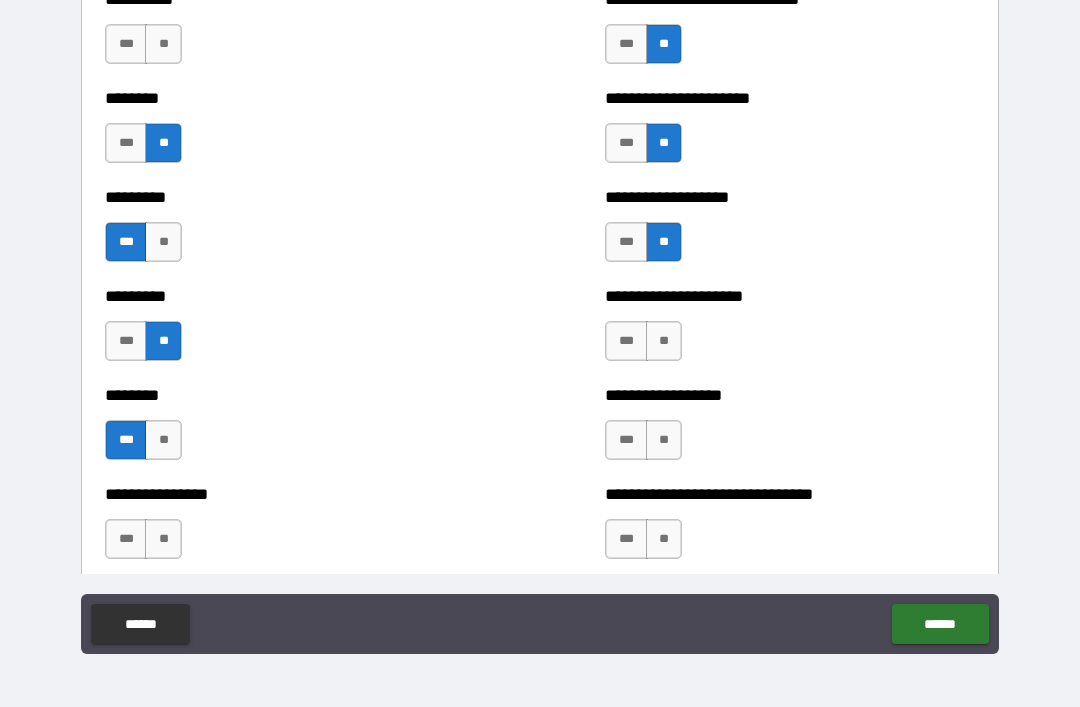 click on "**" at bounding box center (163, 539) 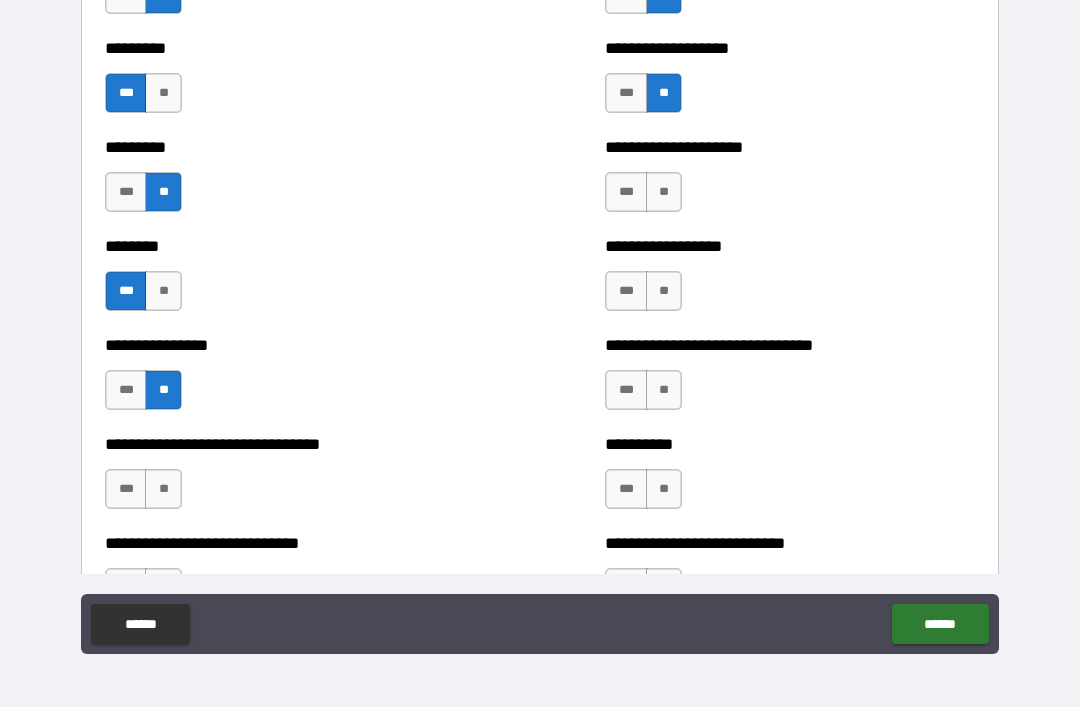 scroll, scrollTop: 7264, scrollLeft: 0, axis: vertical 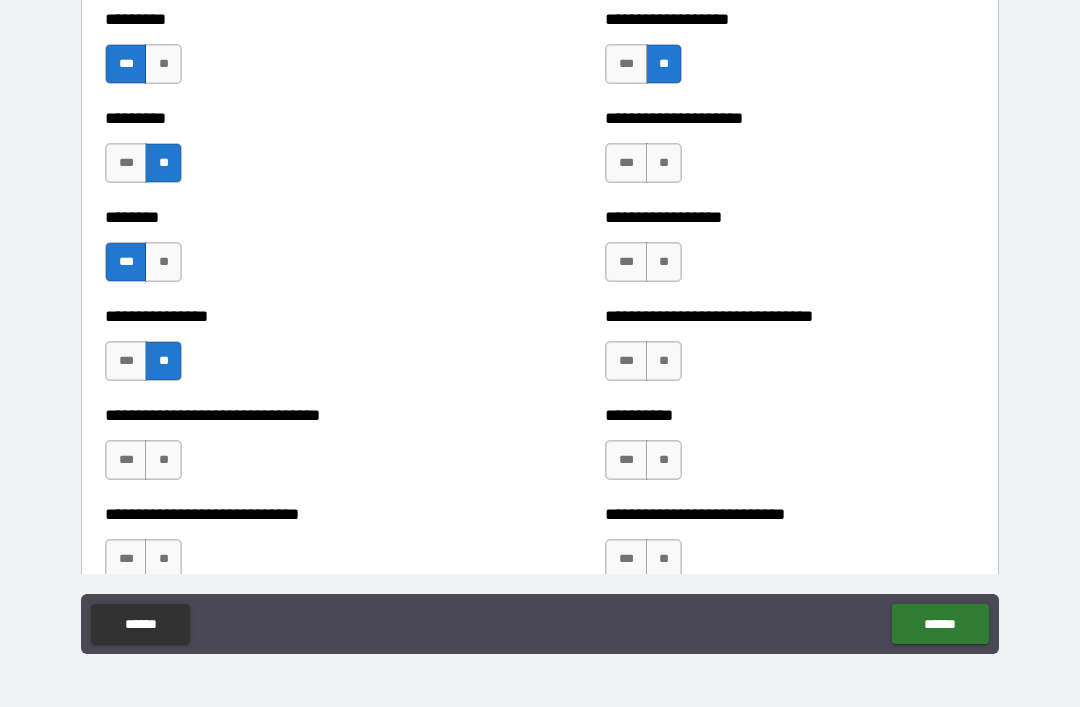 click on "**" at bounding box center (163, 460) 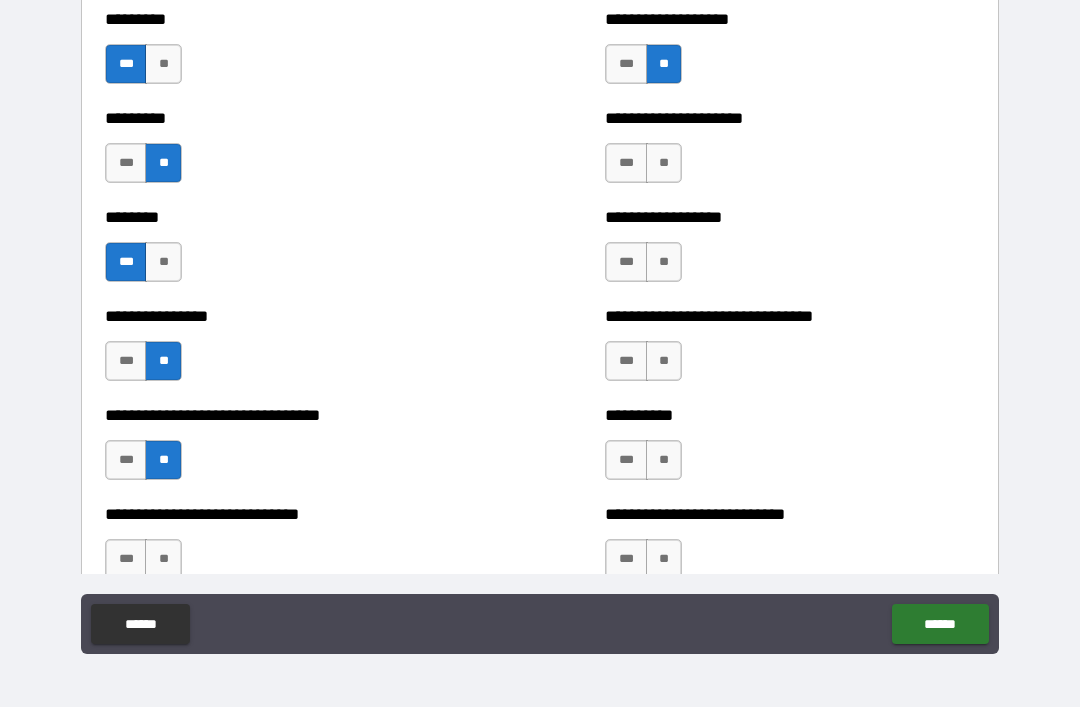 click on "***" at bounding box center [626, 460] 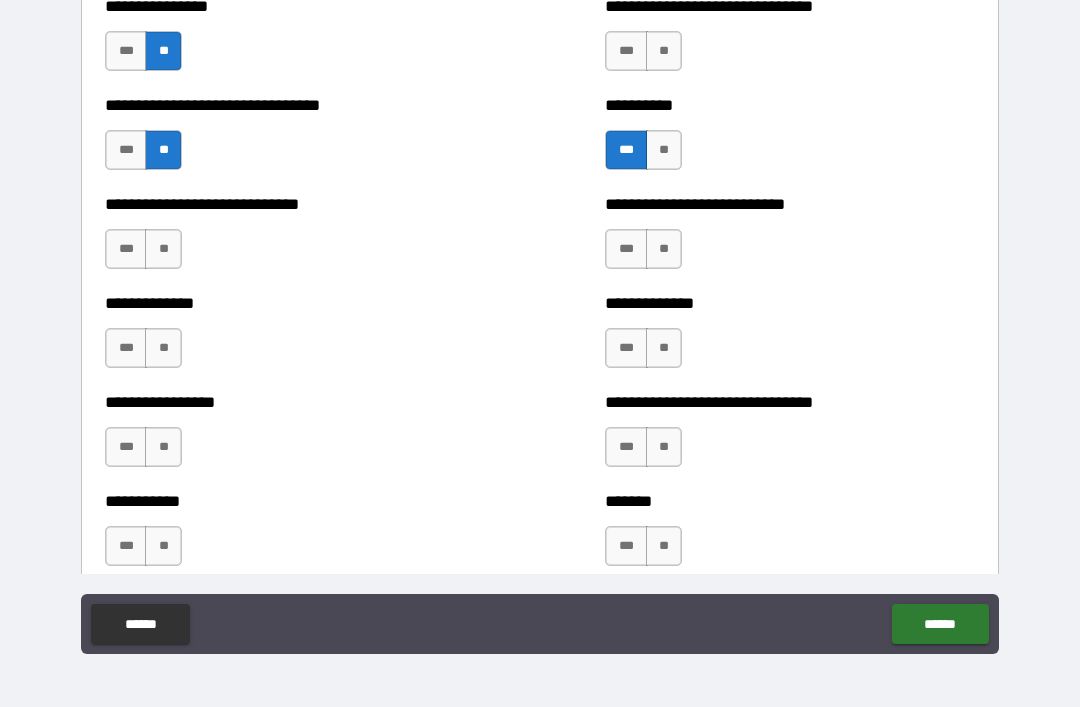 scroll, scrollTop: 7577, scrollLeft: 0, axis: vertical 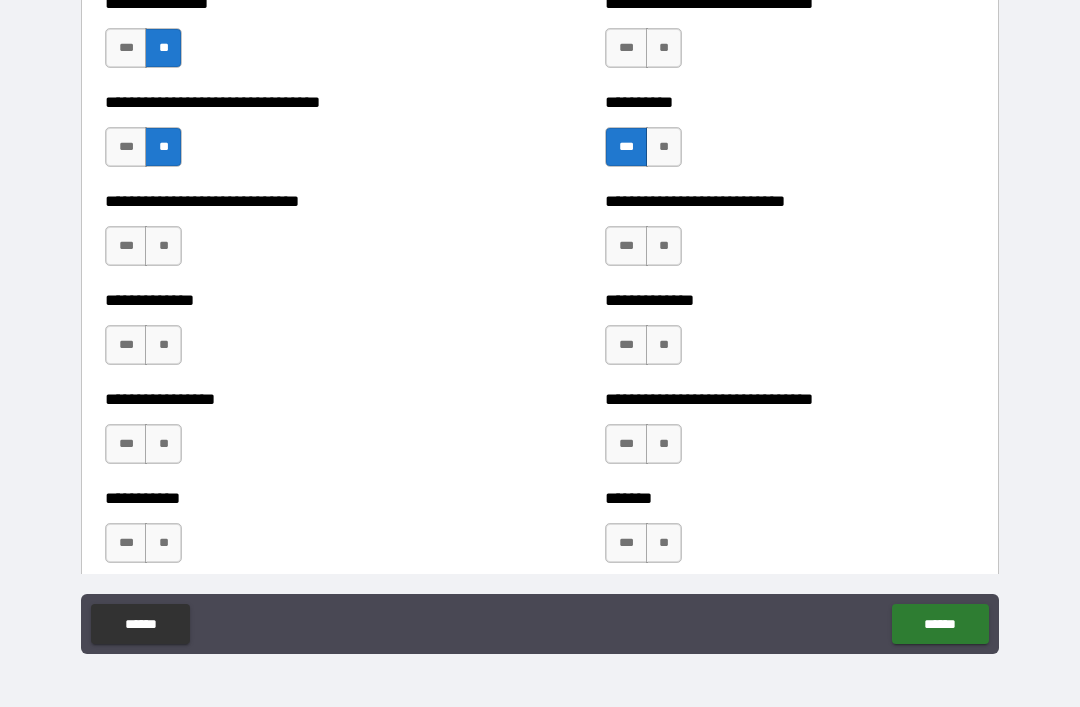 click on "***" at bounding box center [626, 345] 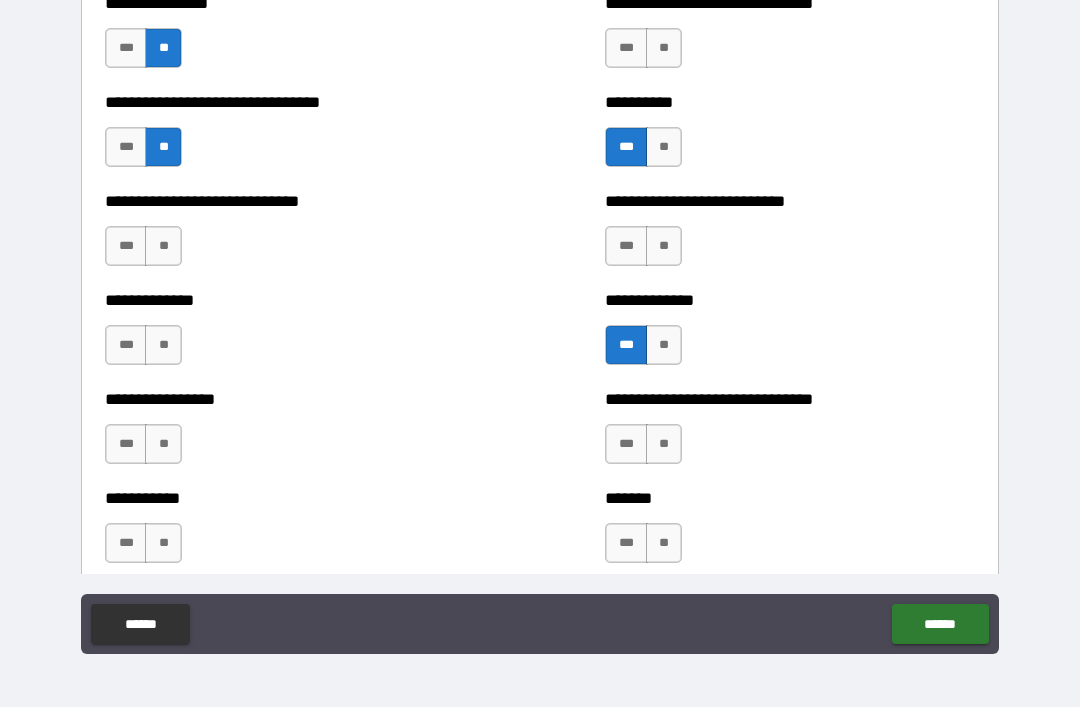 click on "***" at bounding box center [626, 444] 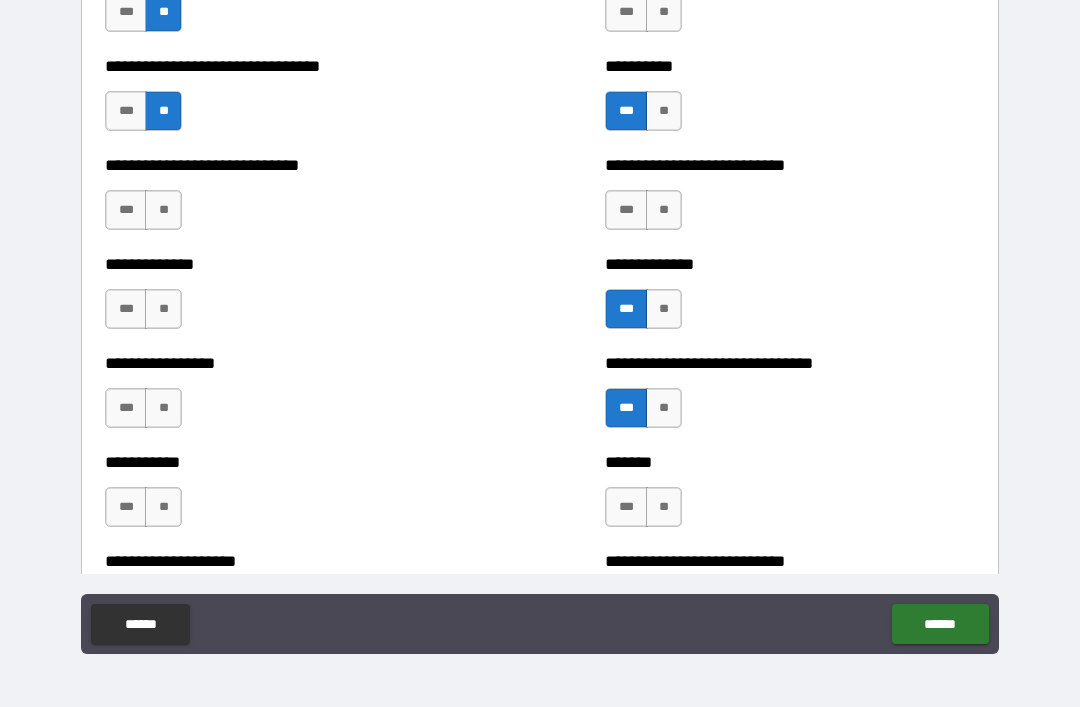 scroll, scrollTop: 7616, scrollLeft: 0, axis: vertical 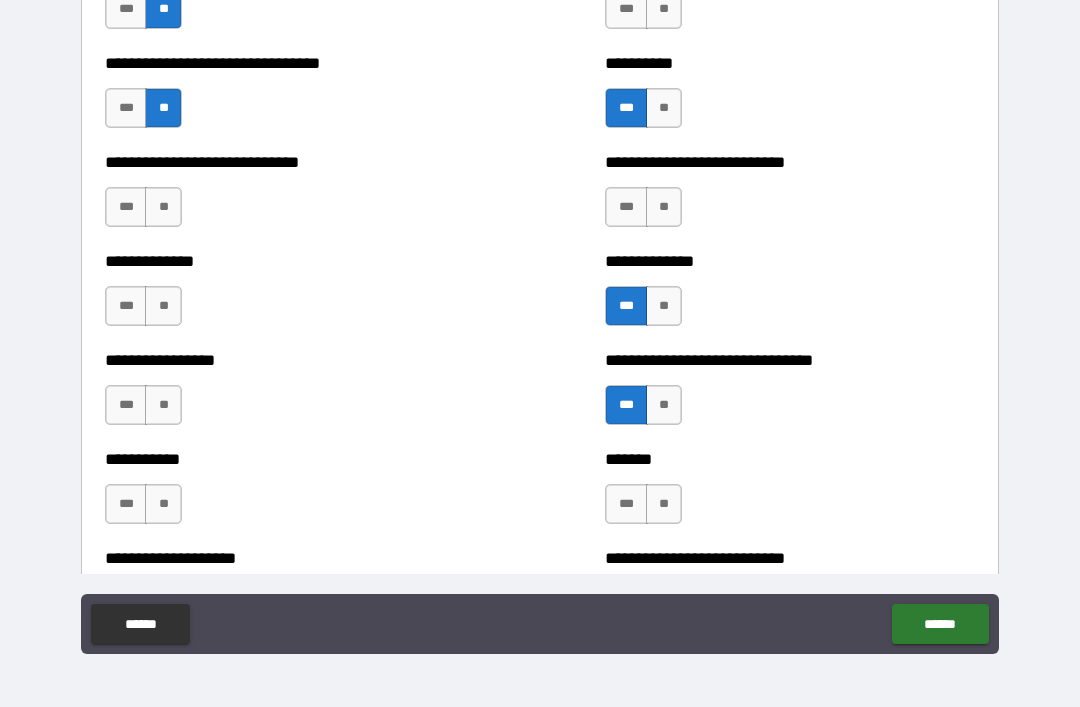 click on "*** **" at bounding box center (646, 509) 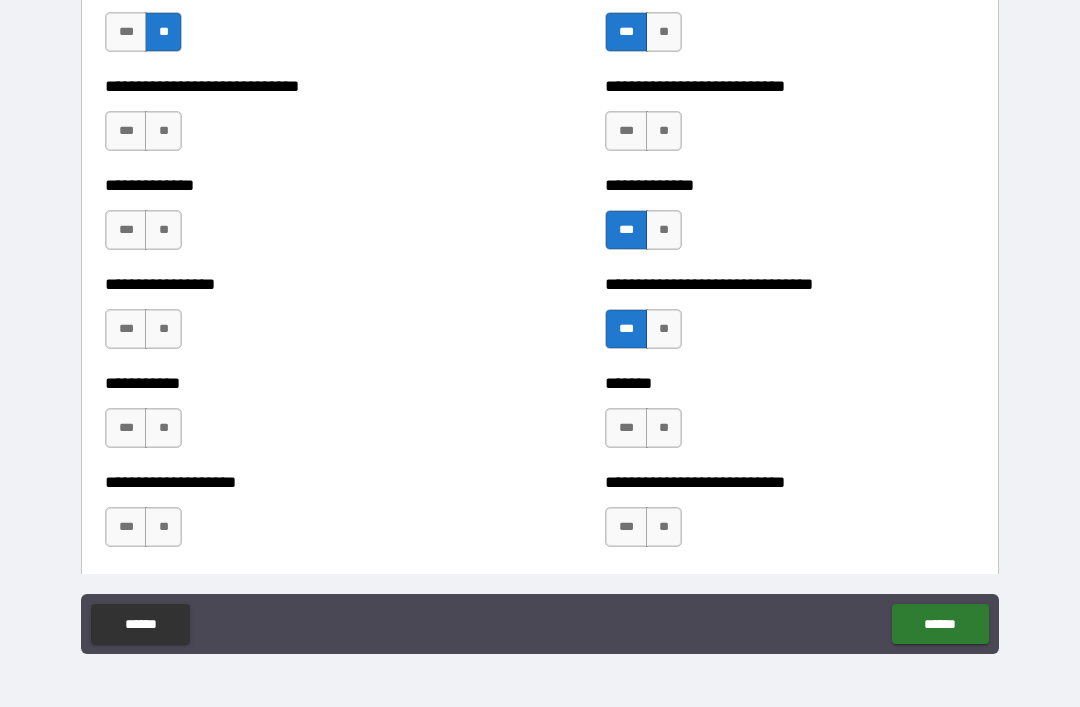 scroll, scrollTop: 7694, scrollLeft: 0, axis: vertical 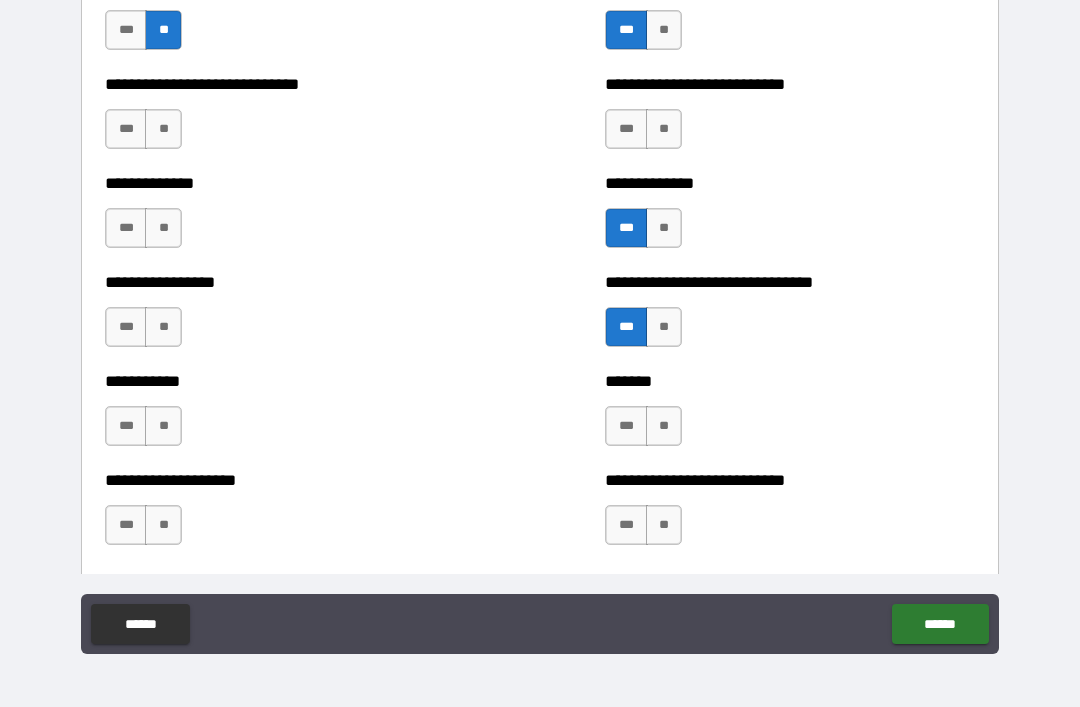 click on "**" at bounding box center [664, 426] 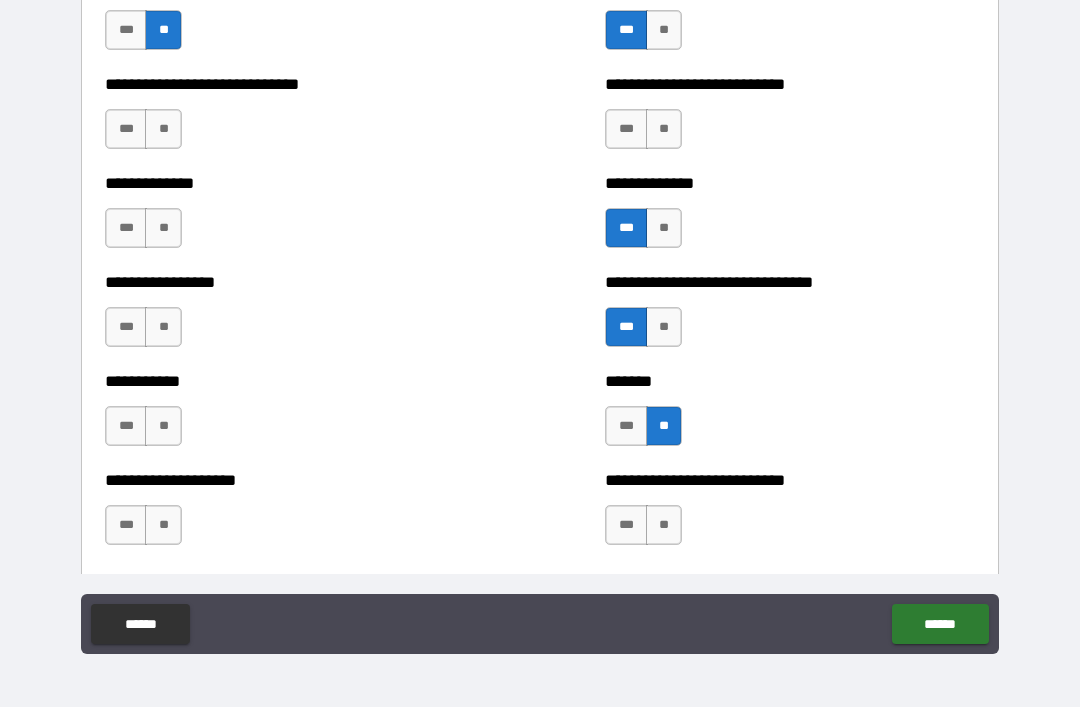 click on "**" at bounding box center [664, 525] 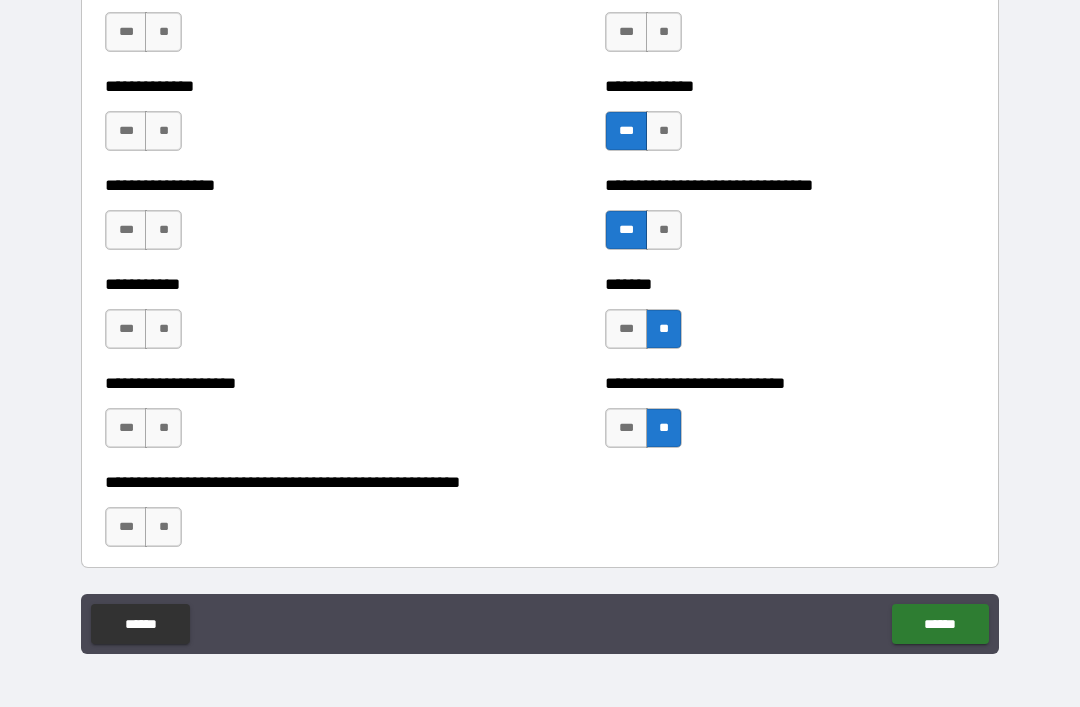 scroll, scrollTop: 7796, scrollLeft: 0, axis: vertical 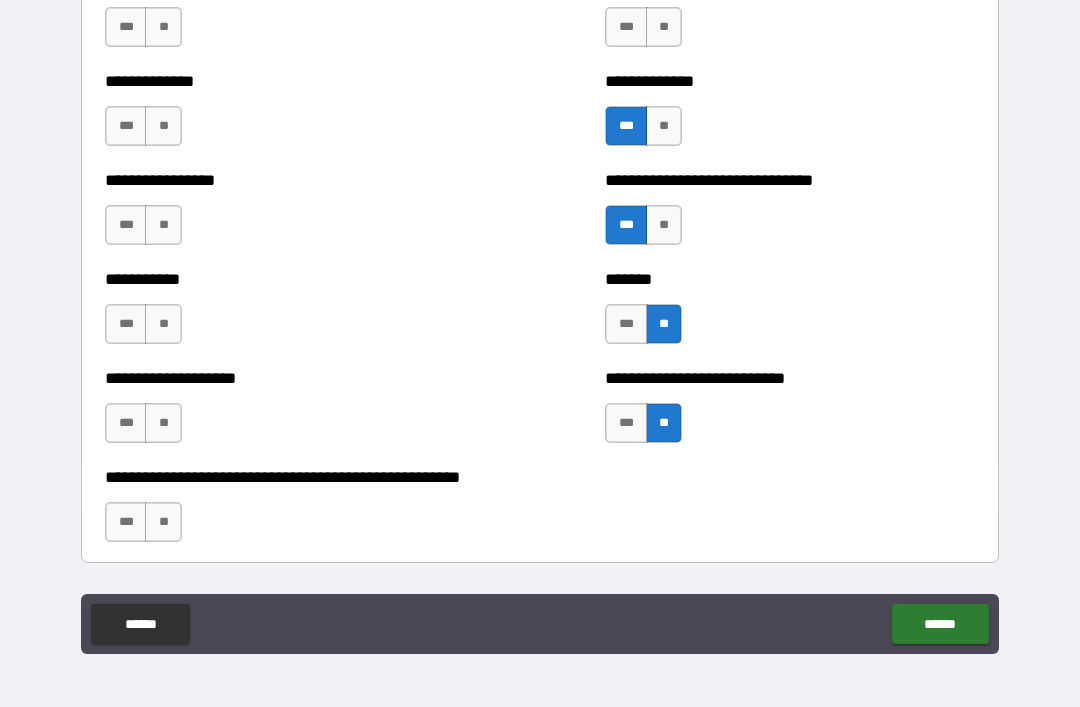 click on "**" at bounding box center (163, 522) 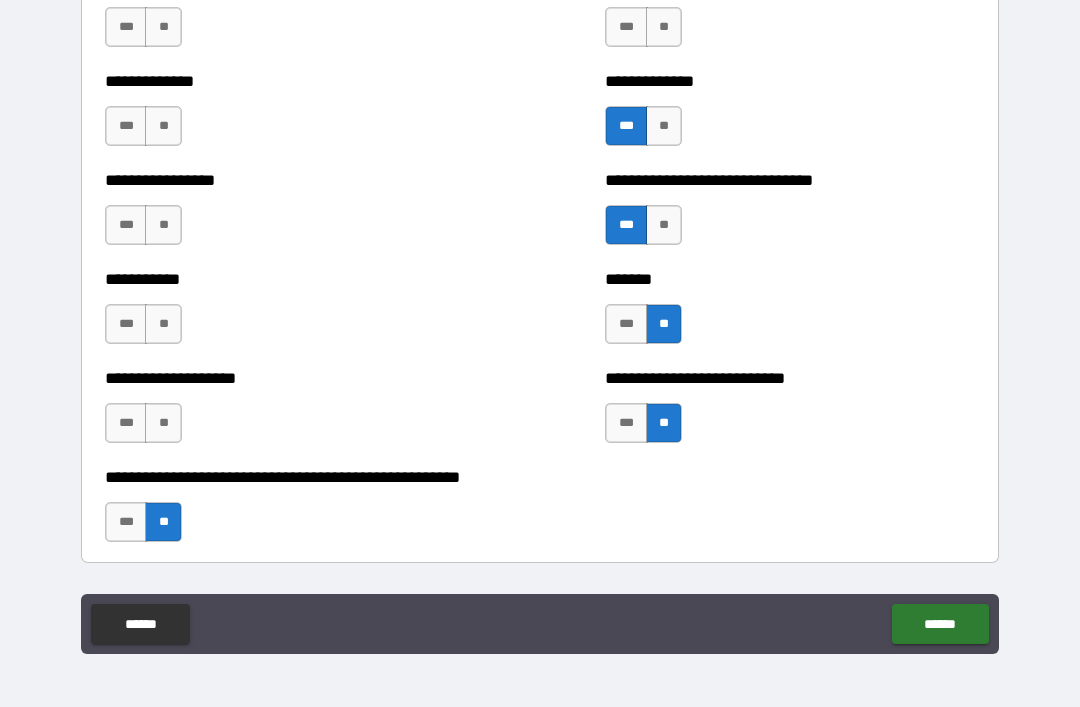 click on "**" at bounding box center [163, 423] 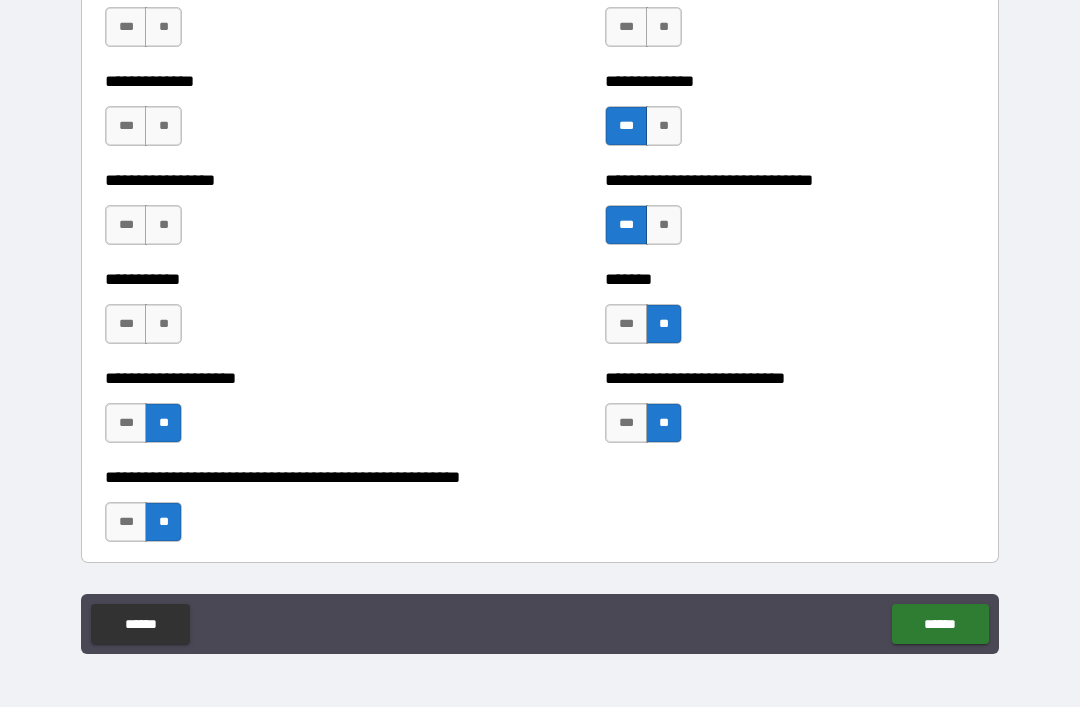 click on "**********" at bounding box center [540, 314] 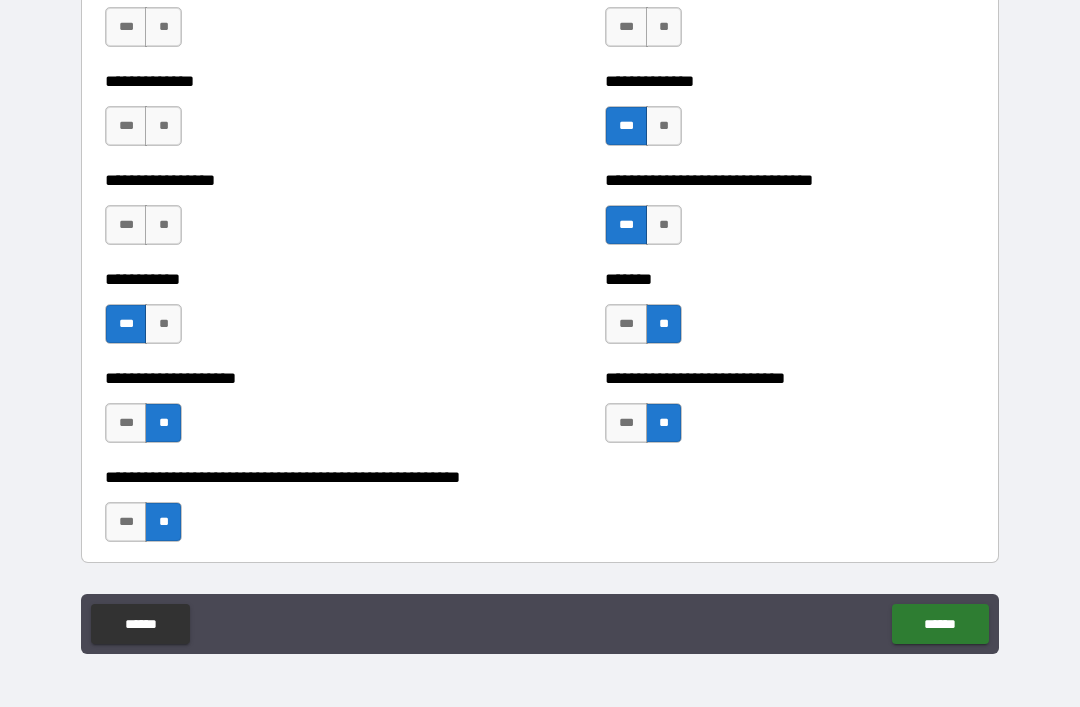click on "**********" at bounding box center (290, 116) 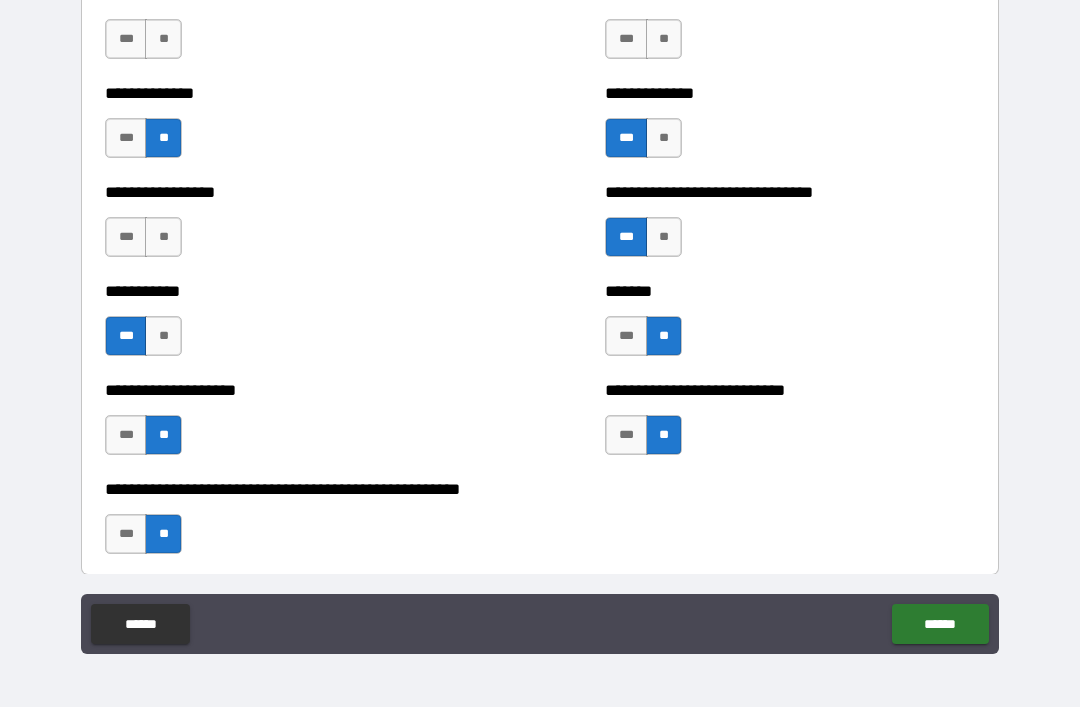 scroll, scrollTop: 7782, scrollLeft: 0, axis: vertical 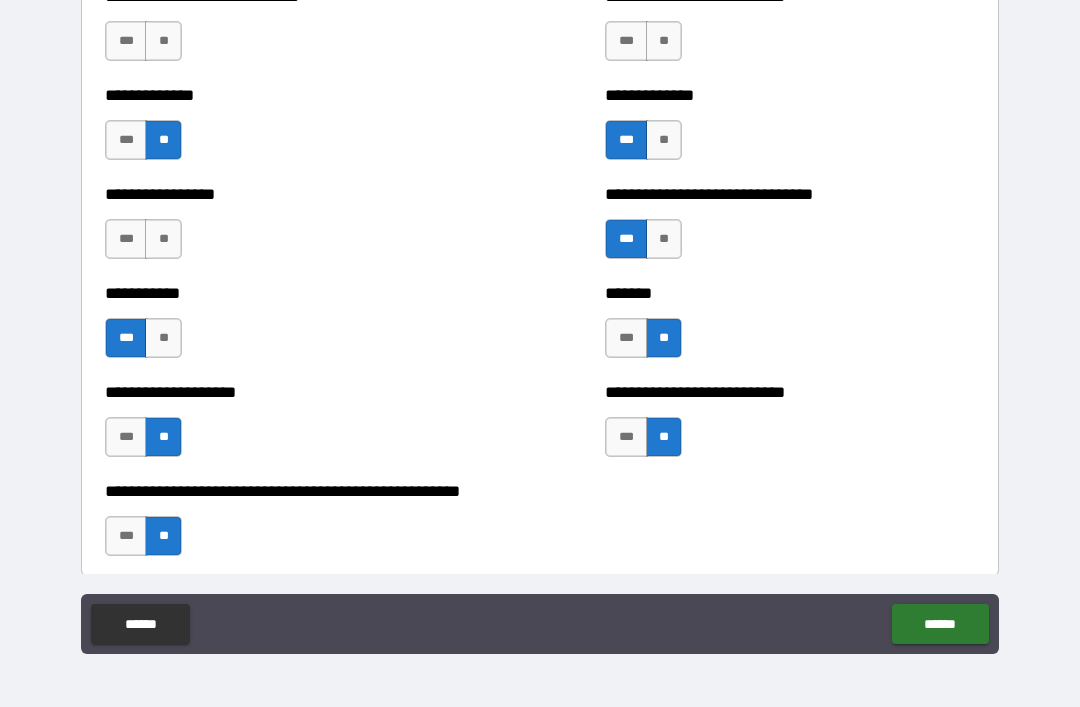 click on "**" at bounding box center (163, 239) 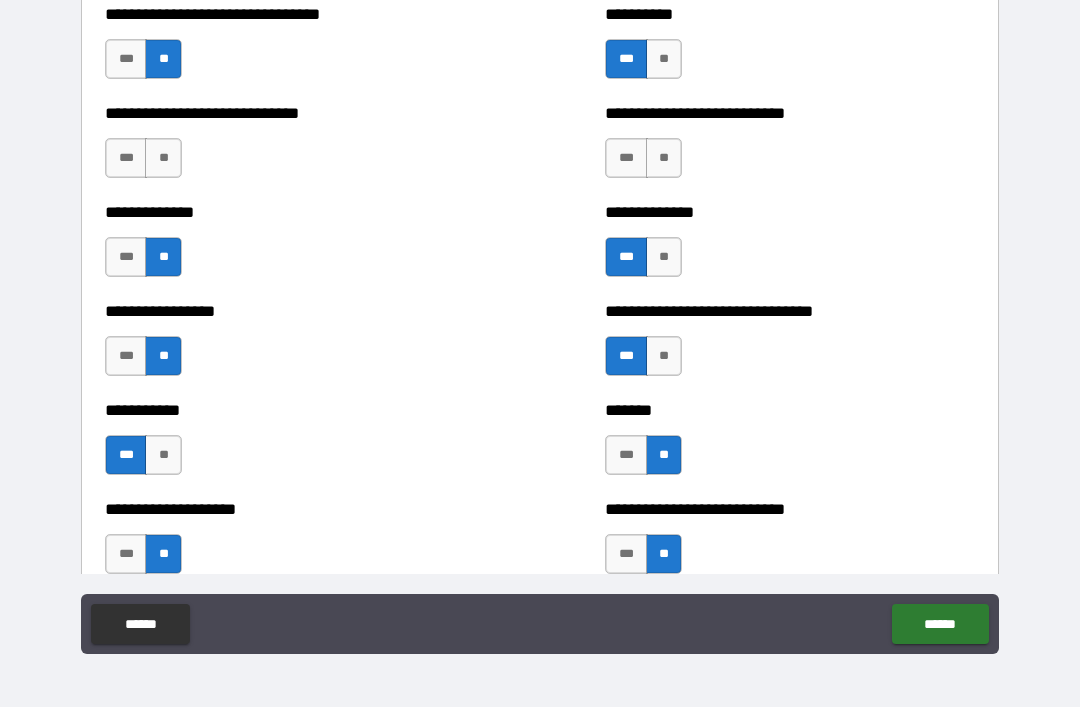 scroll, scrollTop: 7648, scrollLeft: 0, axis: vertical 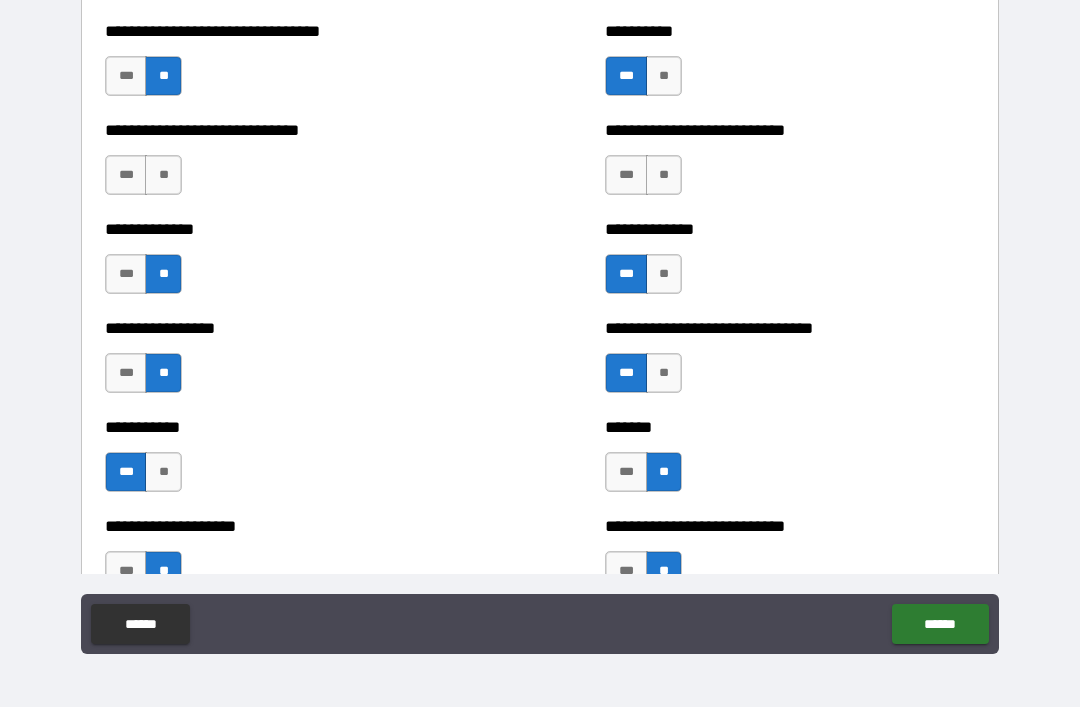 click on "**" at bounding box center [163, 175] 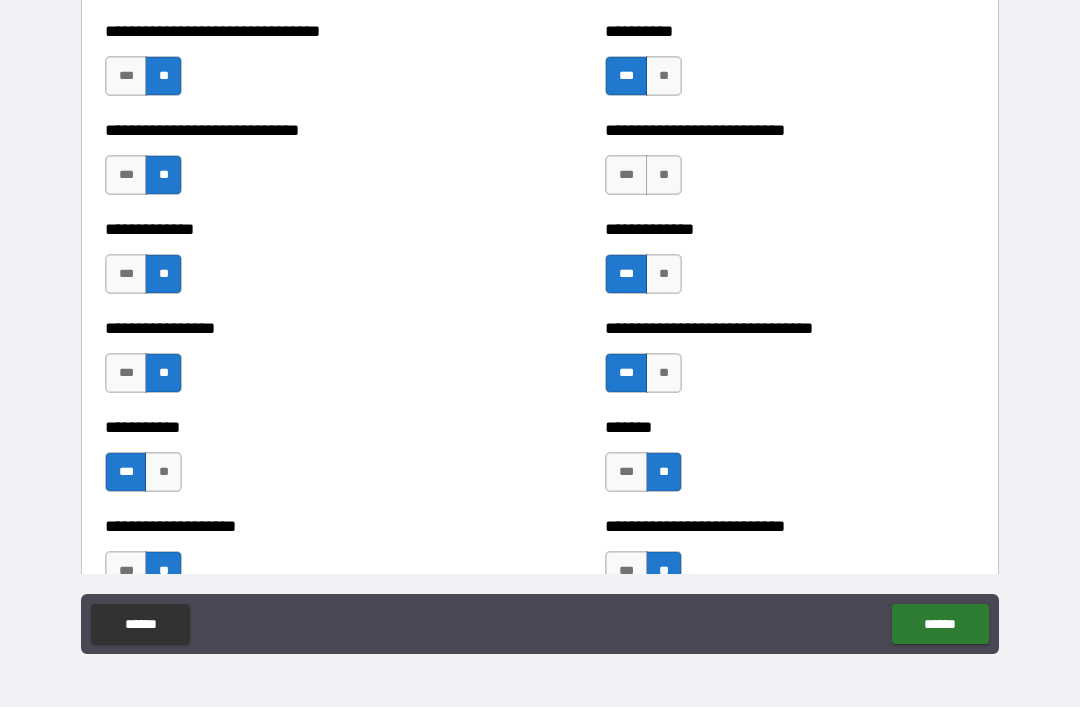 click on "***" at bounding box center (126, 175) 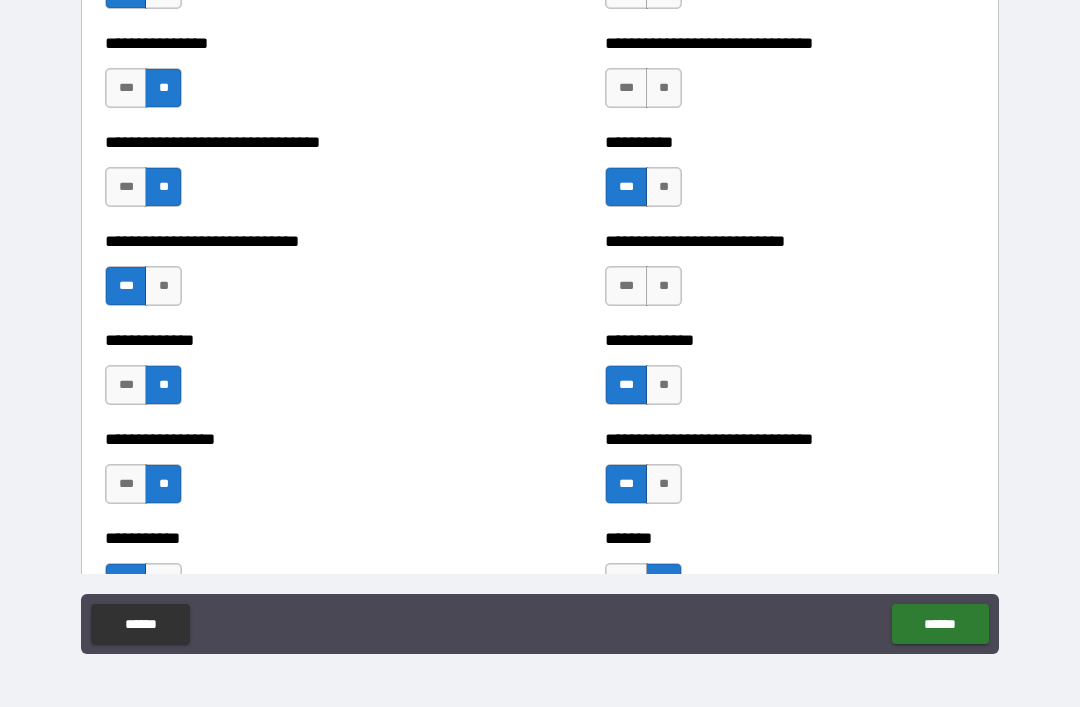 scroll, scrollTop: 7533, scrollLeft: 0, axis: vertical 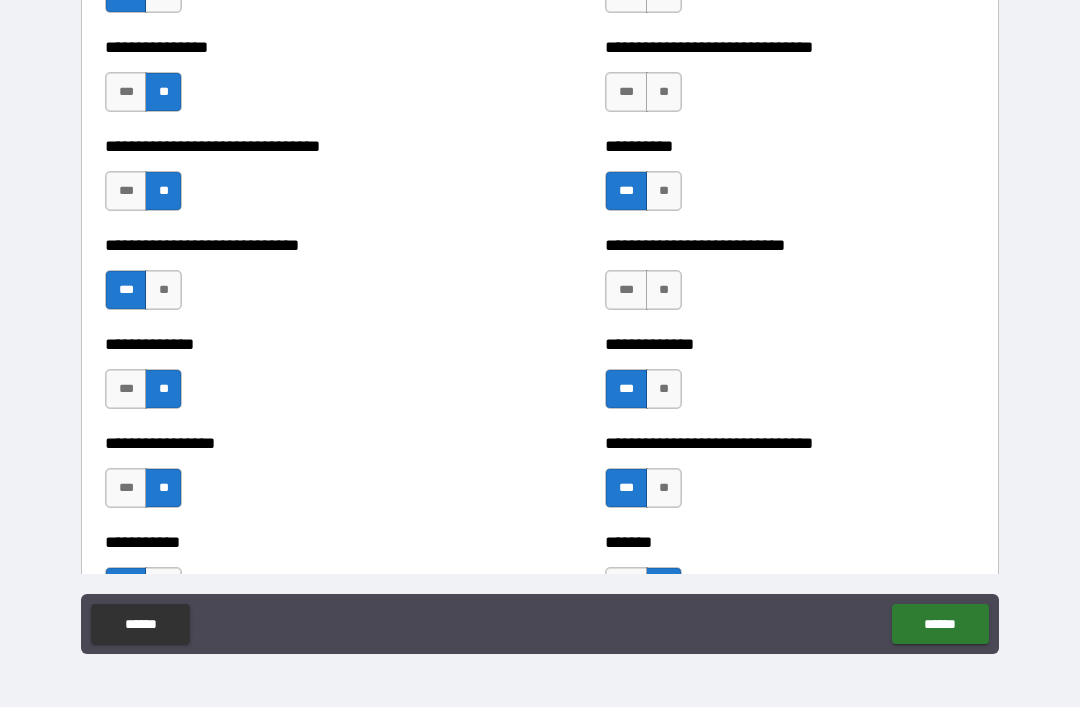 click on "**" at bounding box center (163, 290) 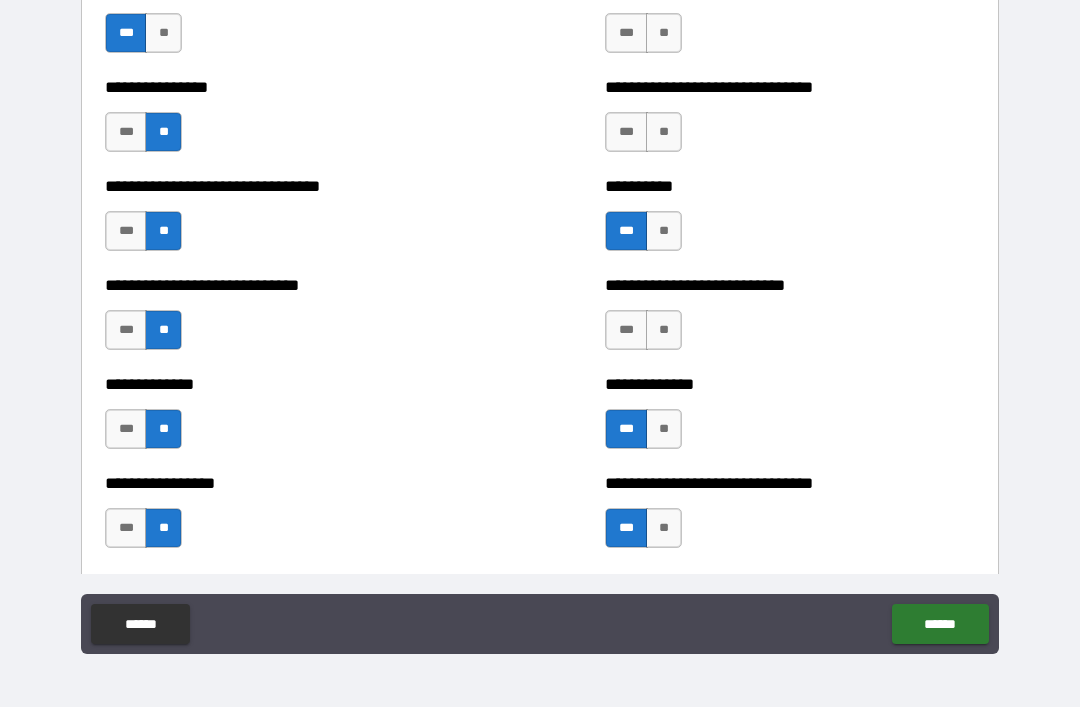 scroll, scrollTop: 7466, scrollLeft: 0, axis: vertical 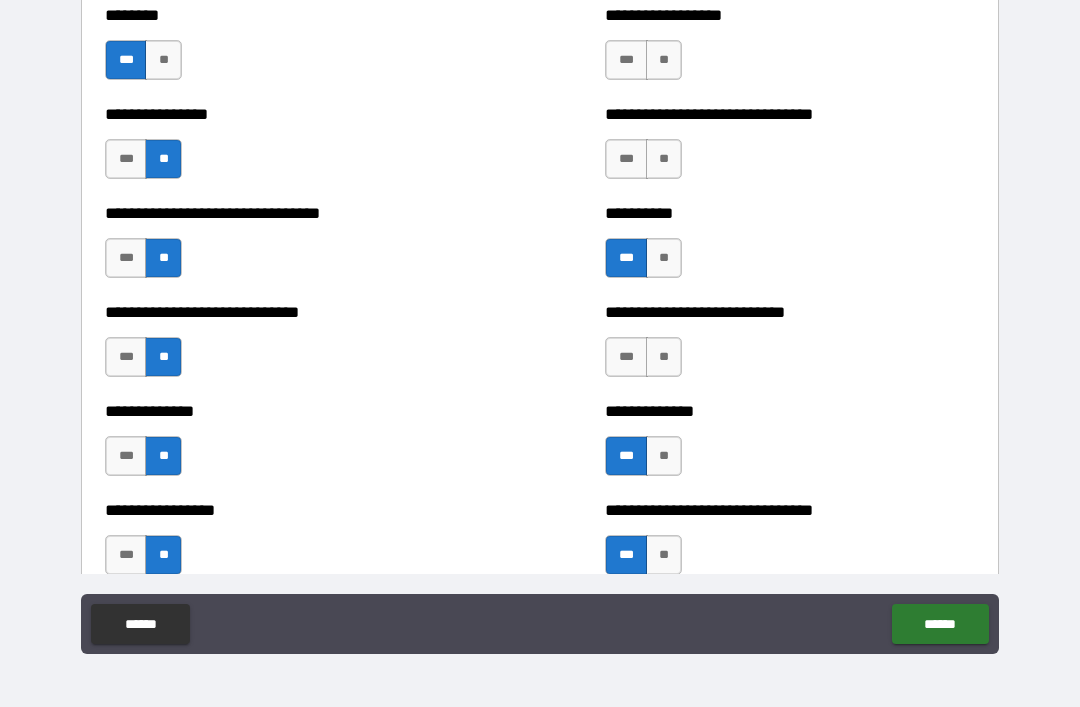 click on "**" at bounding box center [664, 159] 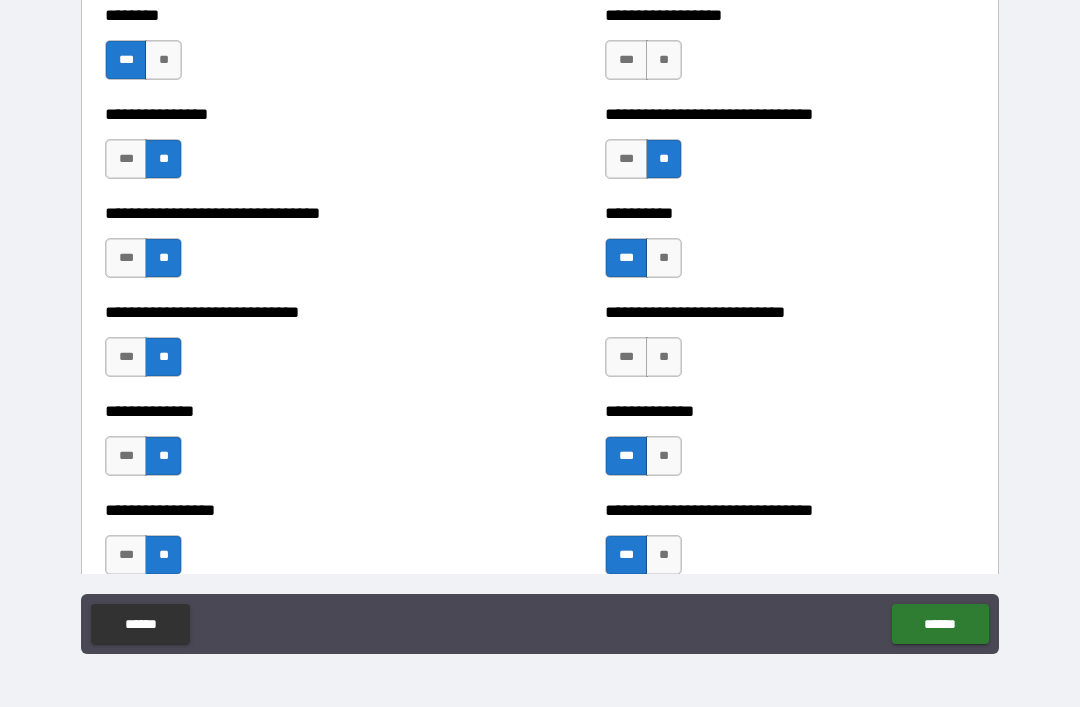 click on "**" at bounding box center (664, 60) 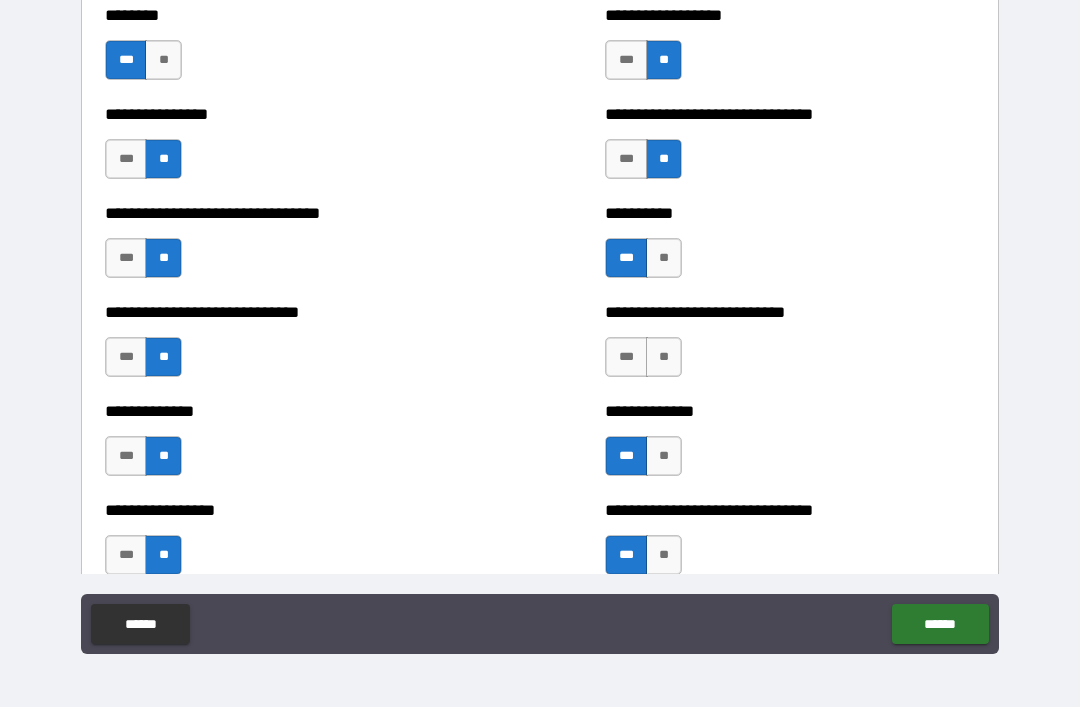 click on "**" at bounding box center (664, 357) 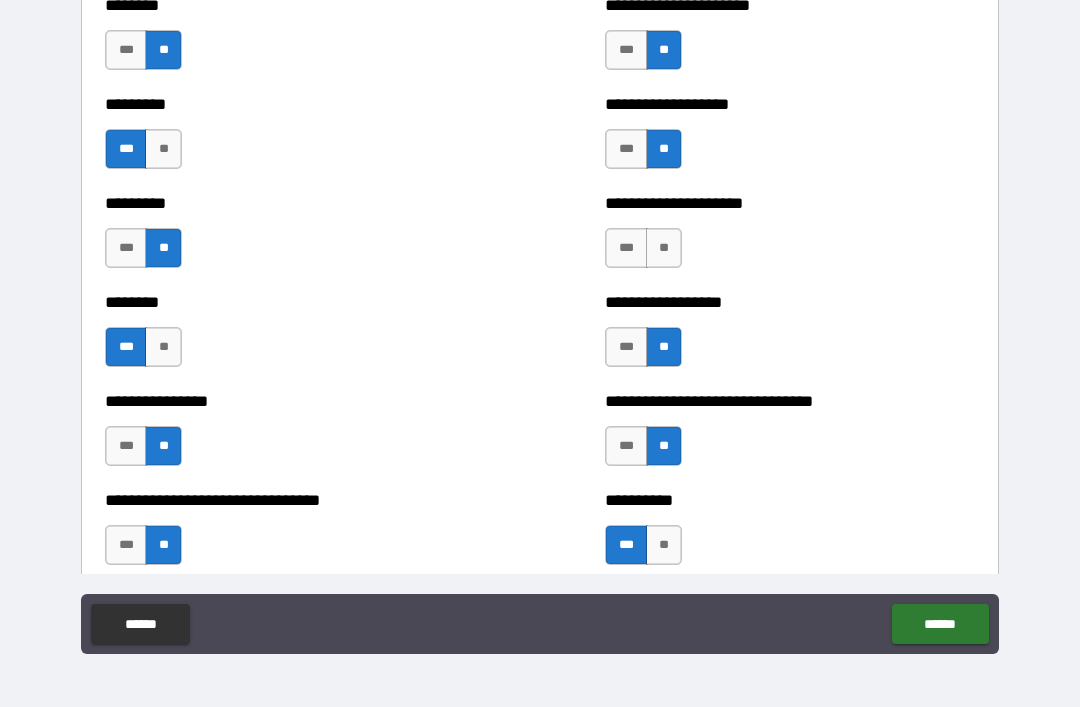 scroll, scrollTop: 7168, scrollLeft: 0, axis: vertical 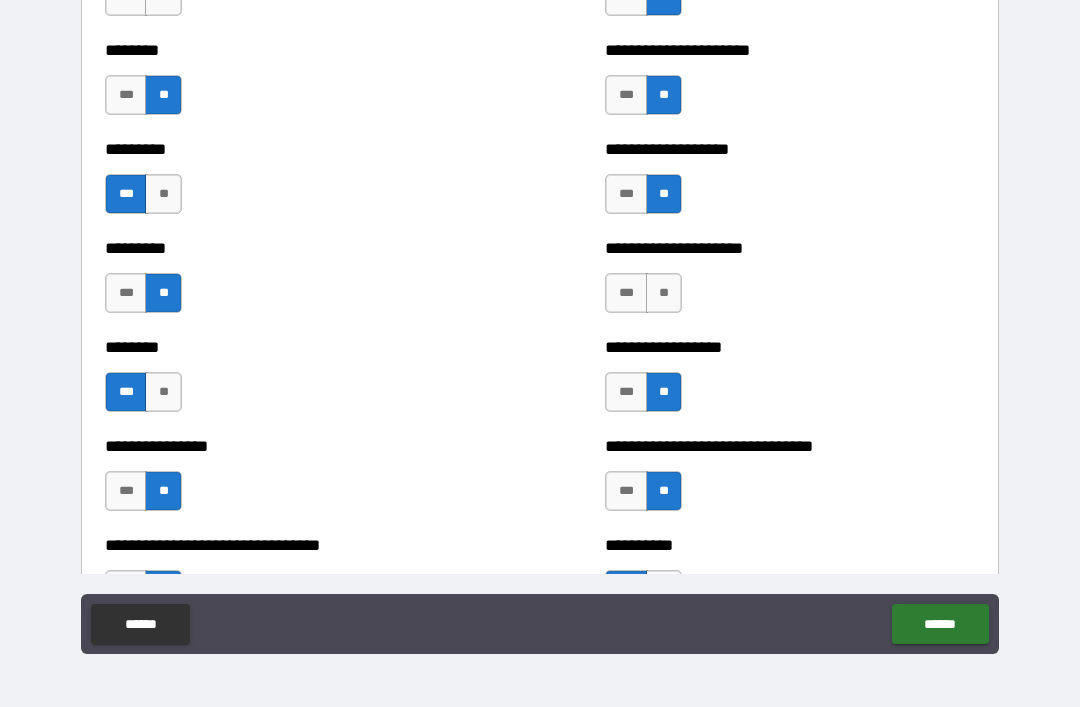 click on "**" at bounding box center (664, 293) 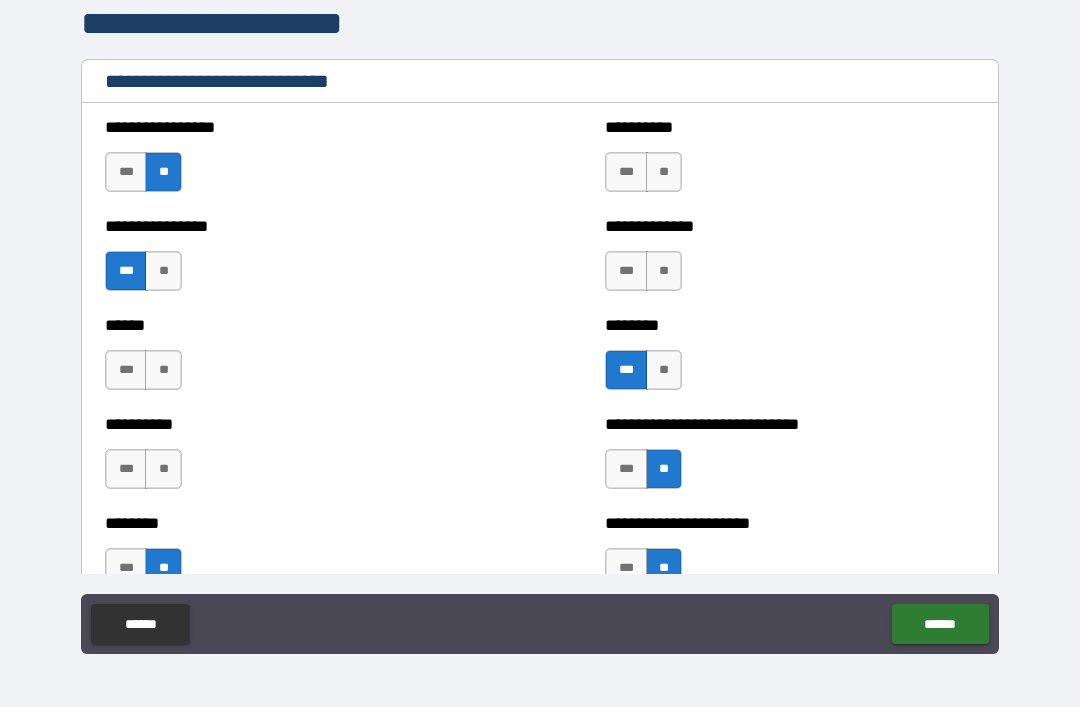 scroll, scrollTop: 6660, scrollLeft: 0, axis: vertical 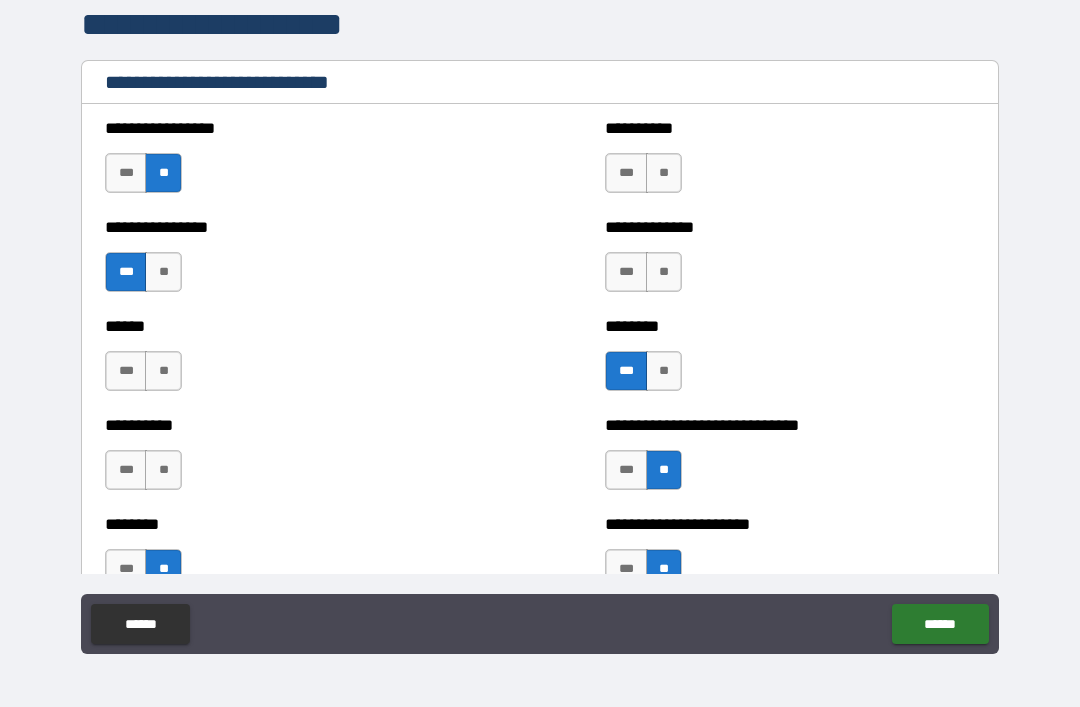 click on "**" at bounding box center (163, 470) 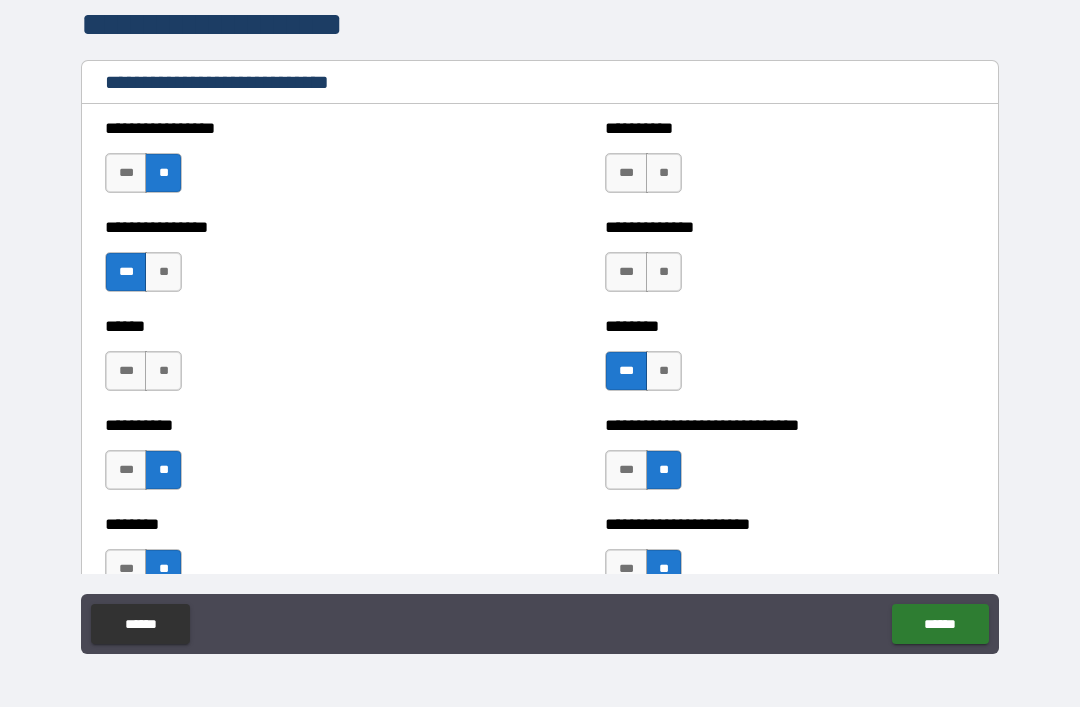 click on "***" at bounding box center (626, 272) 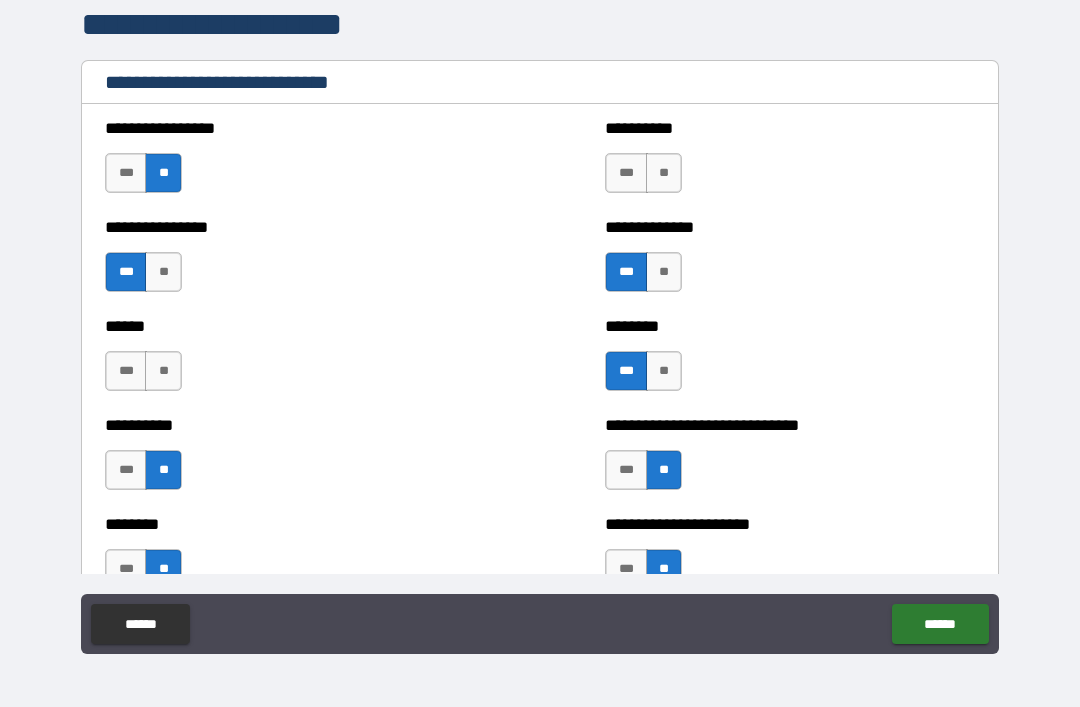 click on "**" at bounding box center (664, 173) 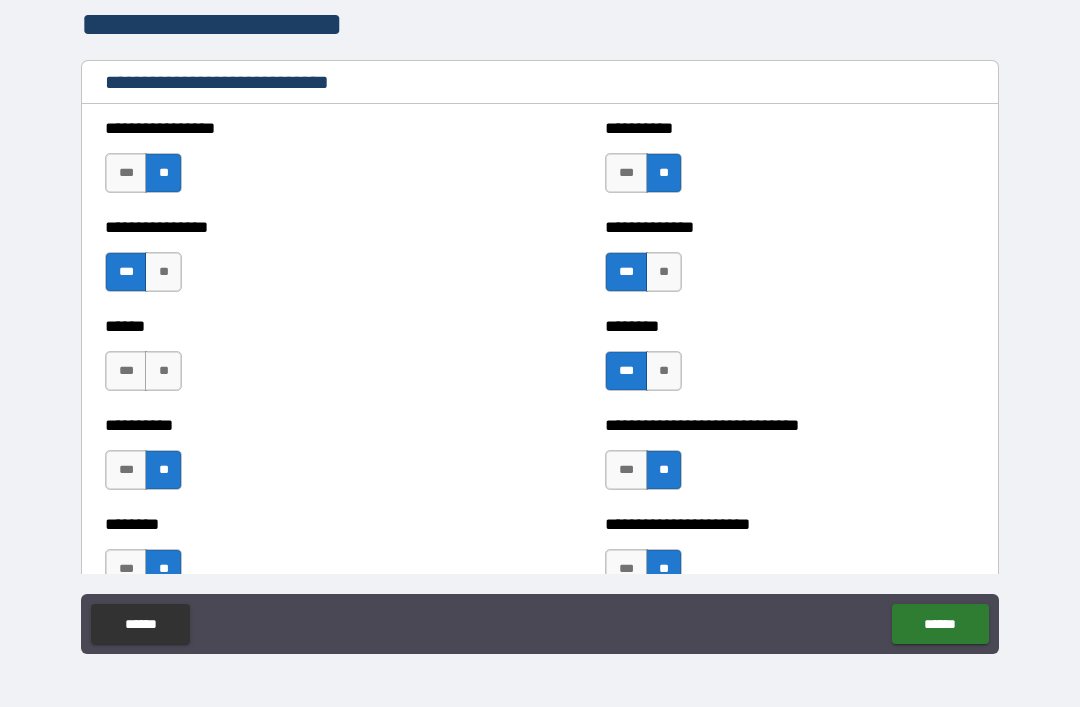 click on "**" at bounding box center (163, 371) 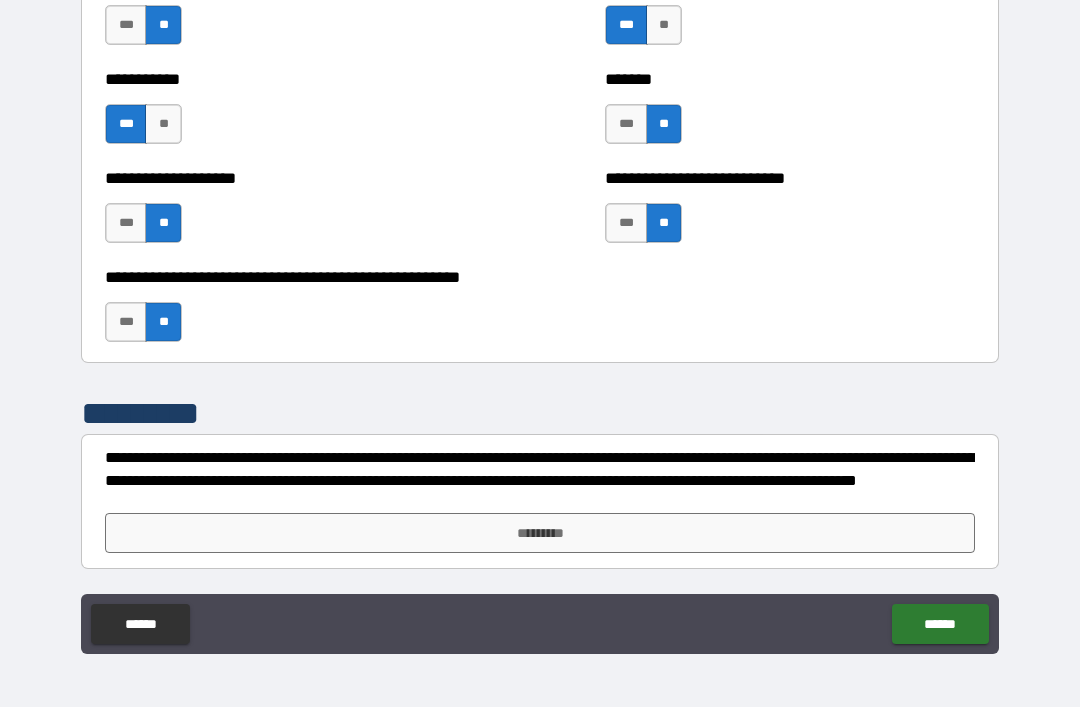 scroll, scrollTop: 7996, scrollLeft: 0, axis: vertical 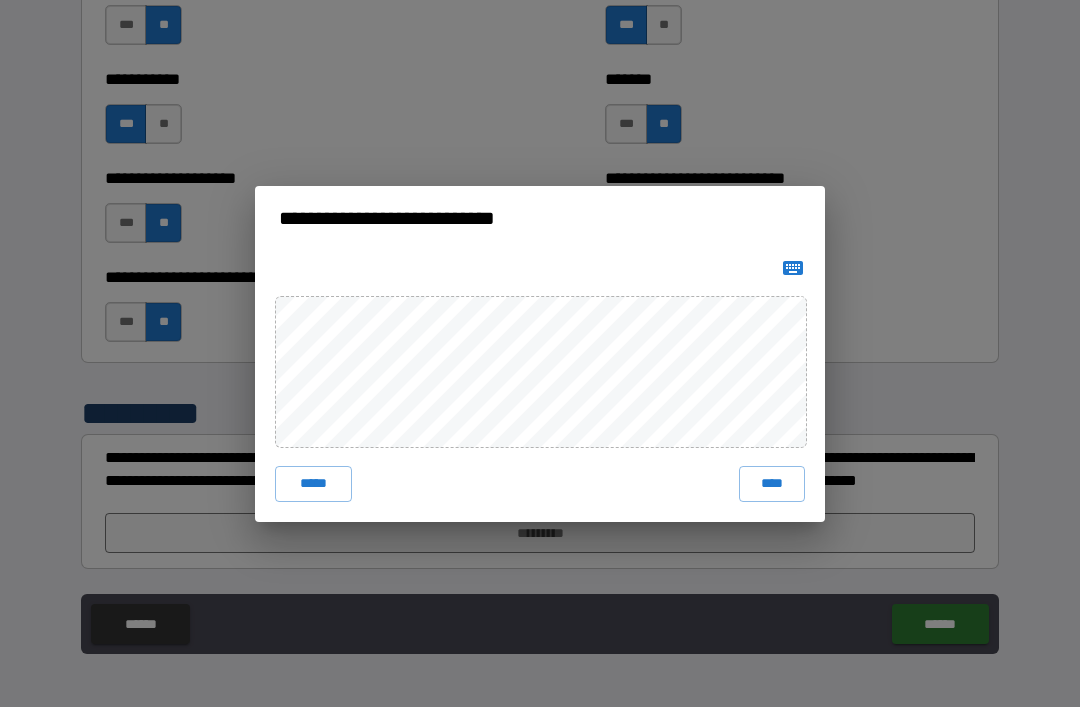 click on "**********" at bounding box center (540, 353) 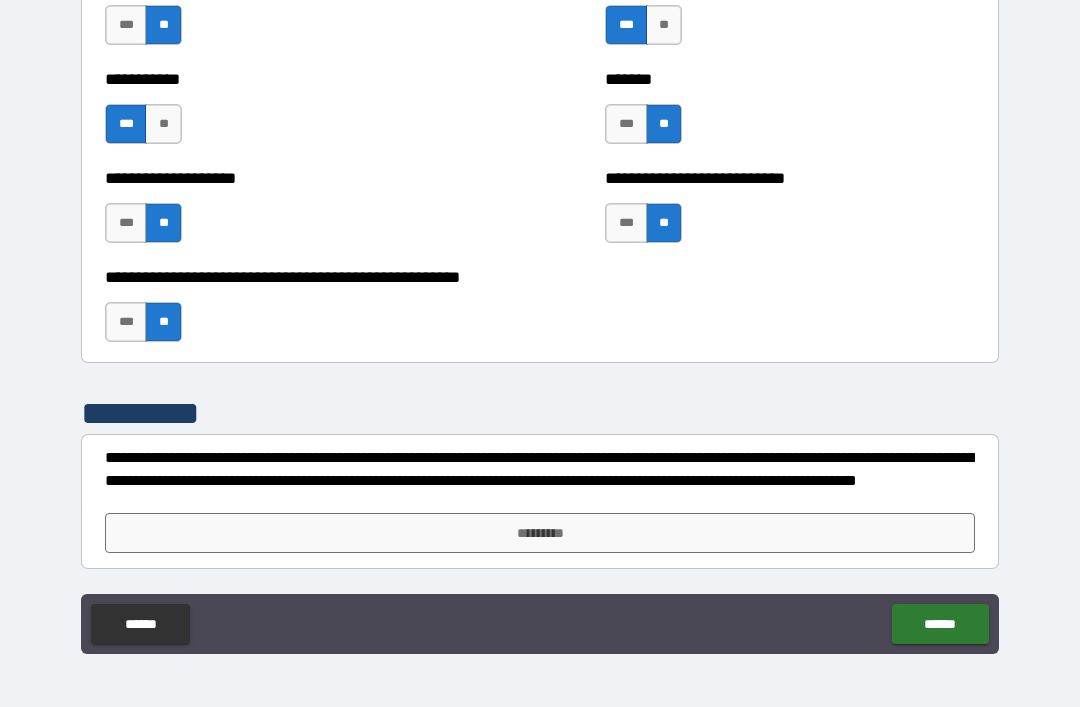 scroll, scrollTop: 7996, scrollLeft: 0, axis: vertical 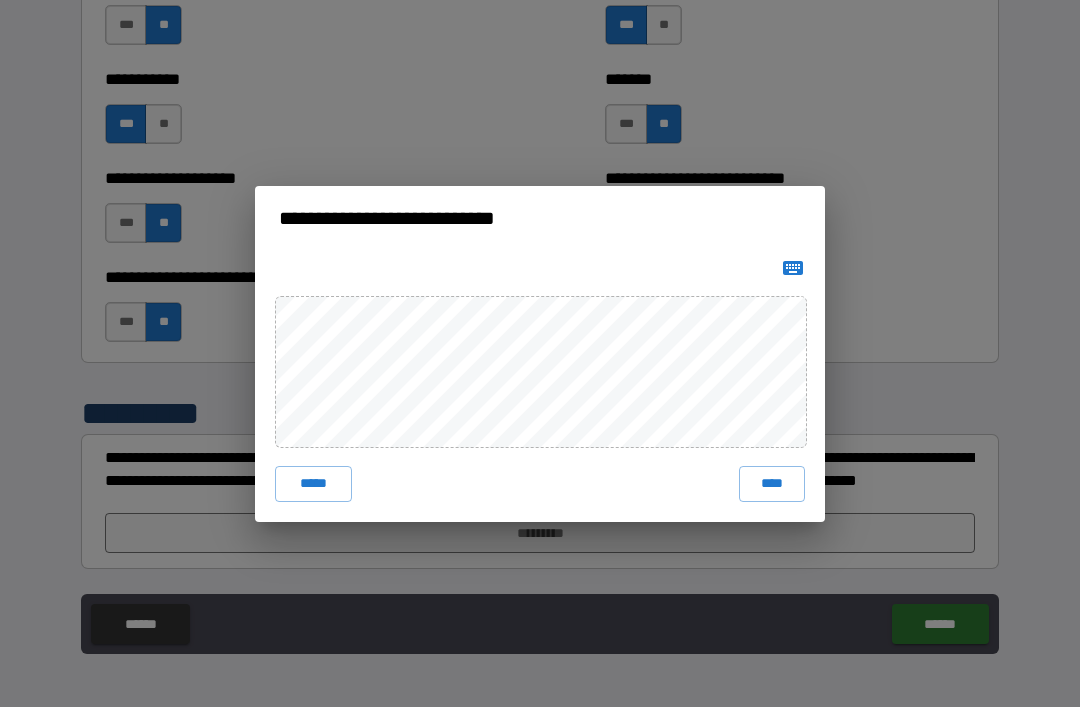 click on "**********" at bounding box center (540, 353) 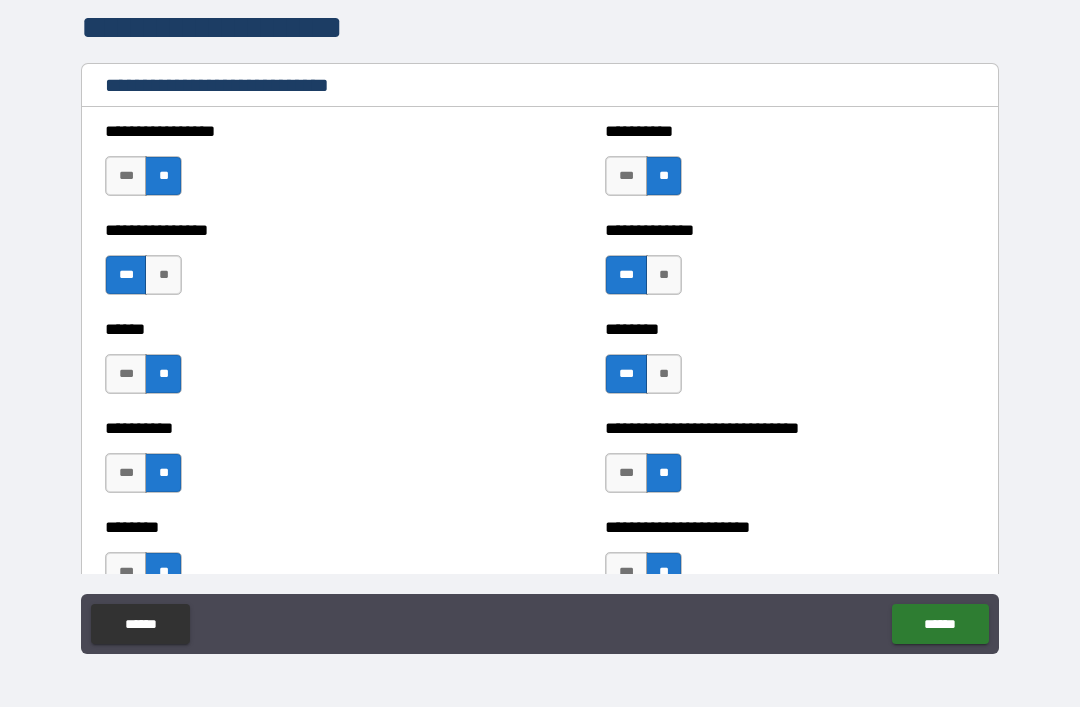 scroll, scrollTop: 6659, scrollLeft: 0, axis: vertical 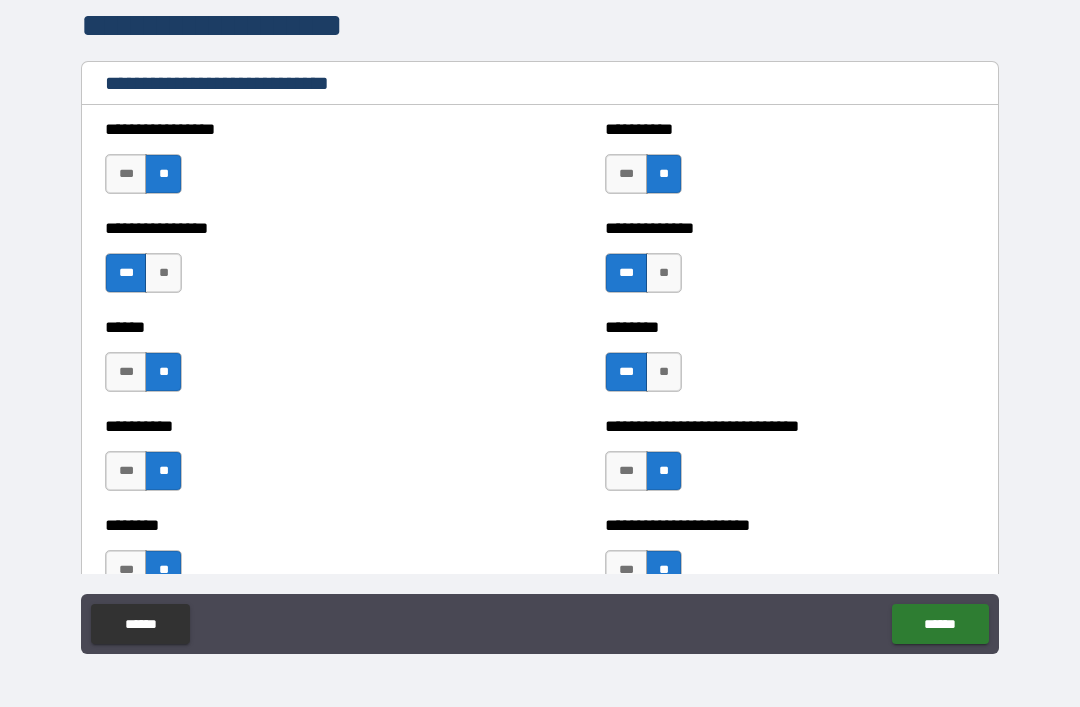 click on "**********" at bounding box center (540, 324) 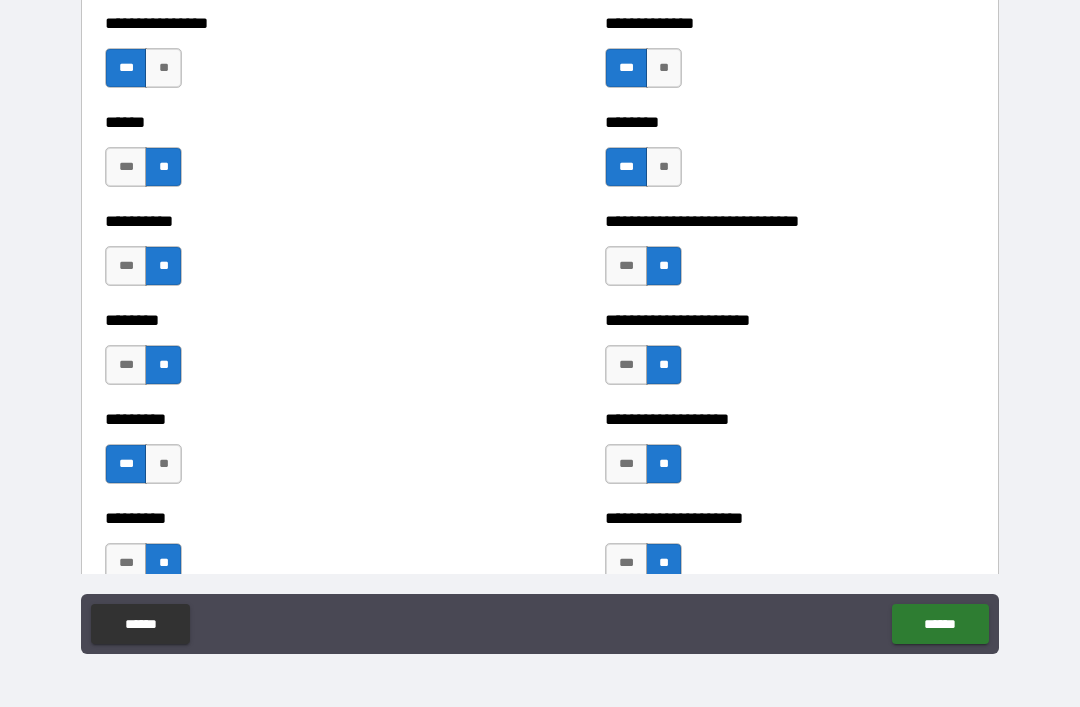 scroll, scrollTop: 6865, scrollLeft: 0, axis: vertical 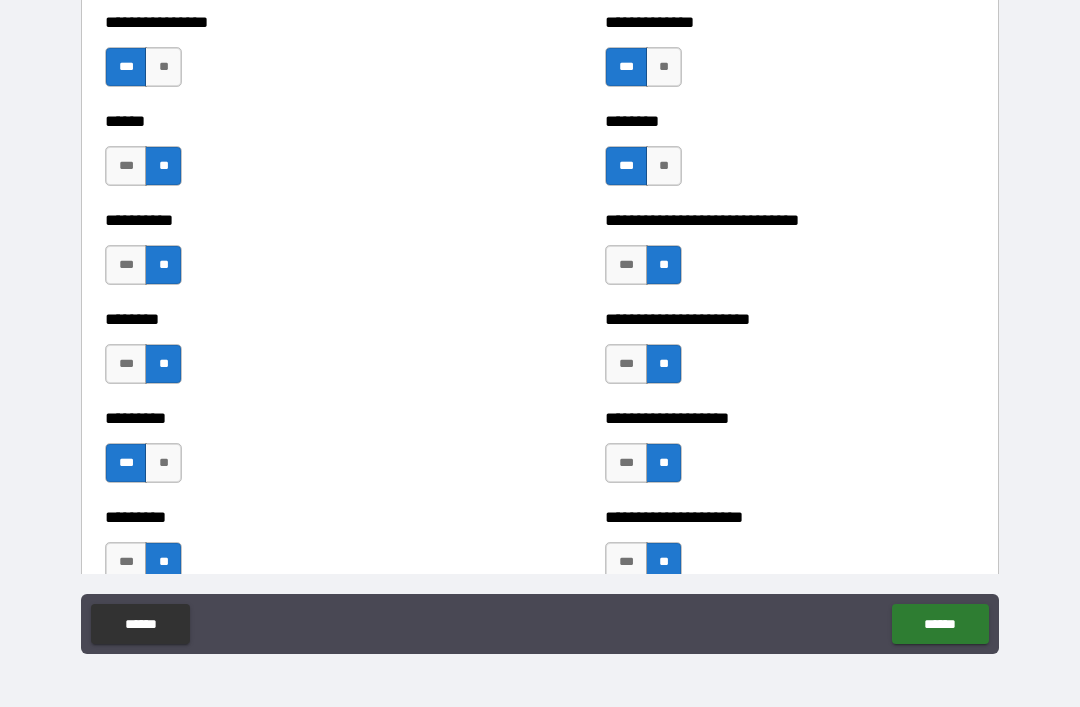 click on "***" at bounding box center [126, 166] 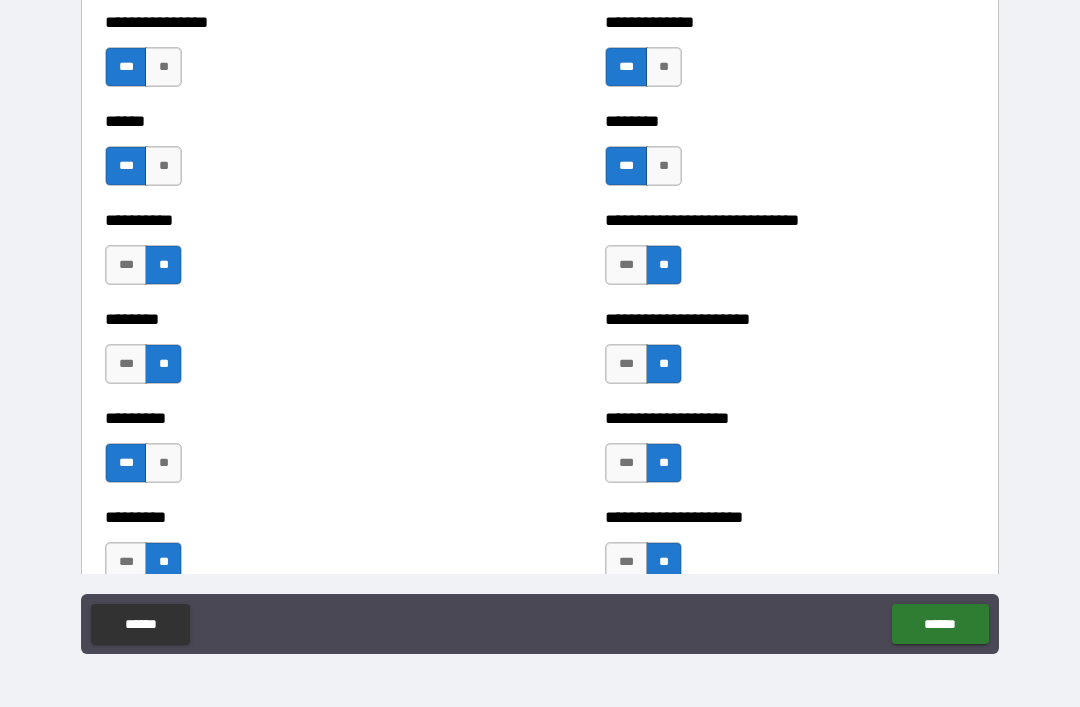 click on "***" at bounding box center (626, 364) 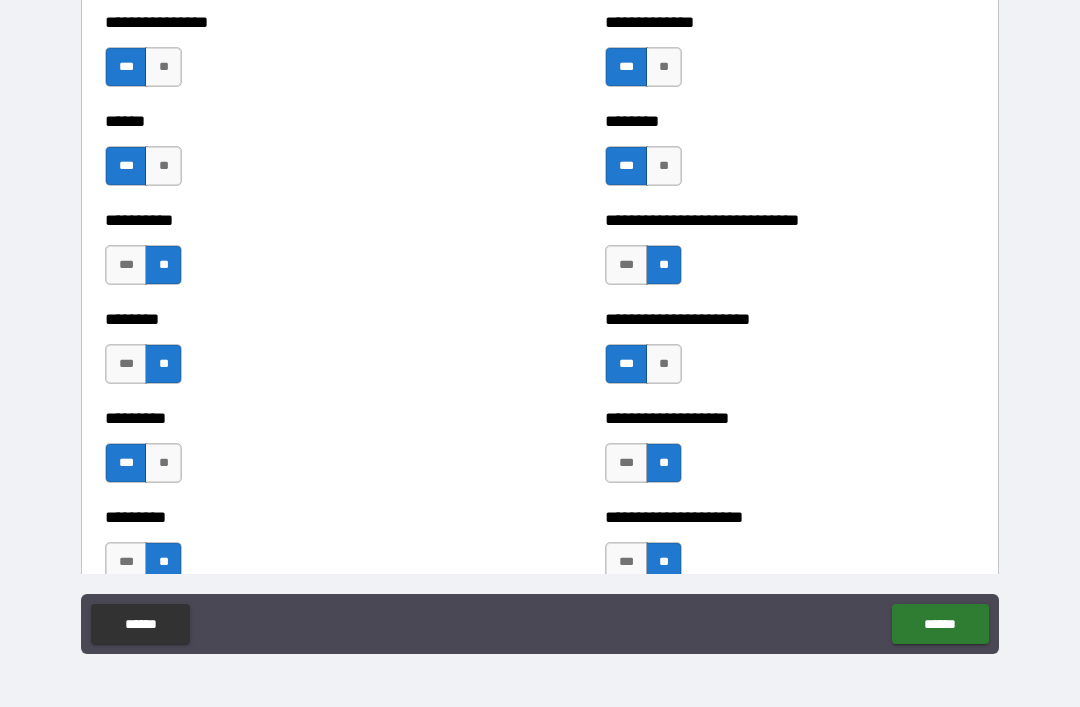click on "**" at bounding box center (664, 364) 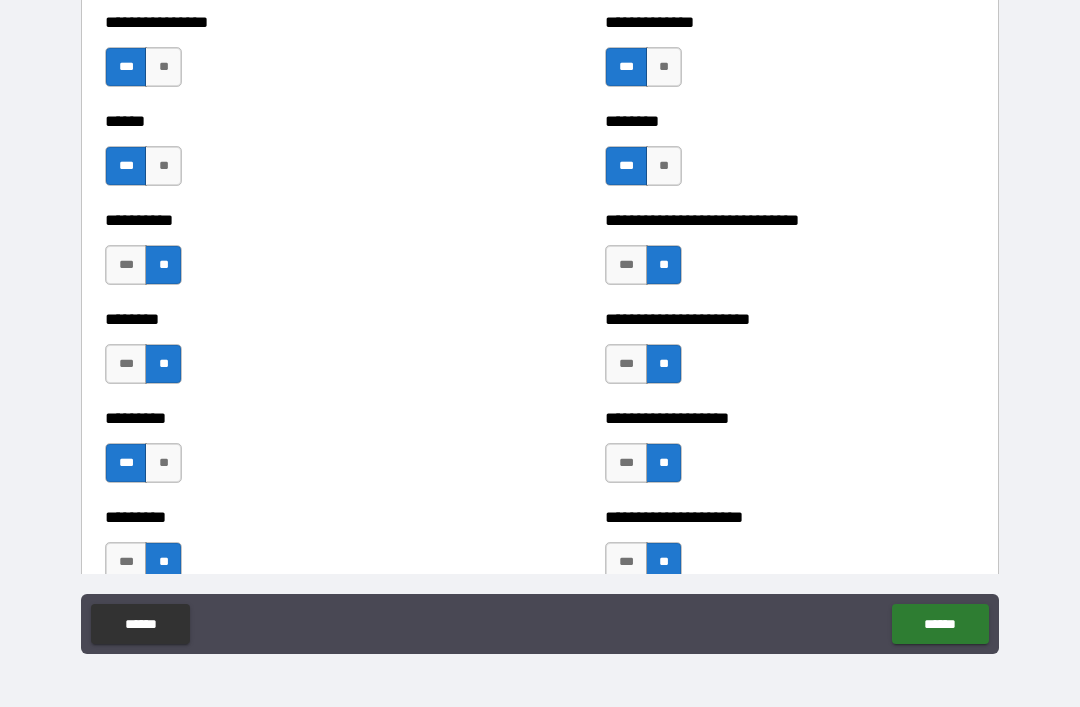 click on "**" at bounding box center (664, 364) 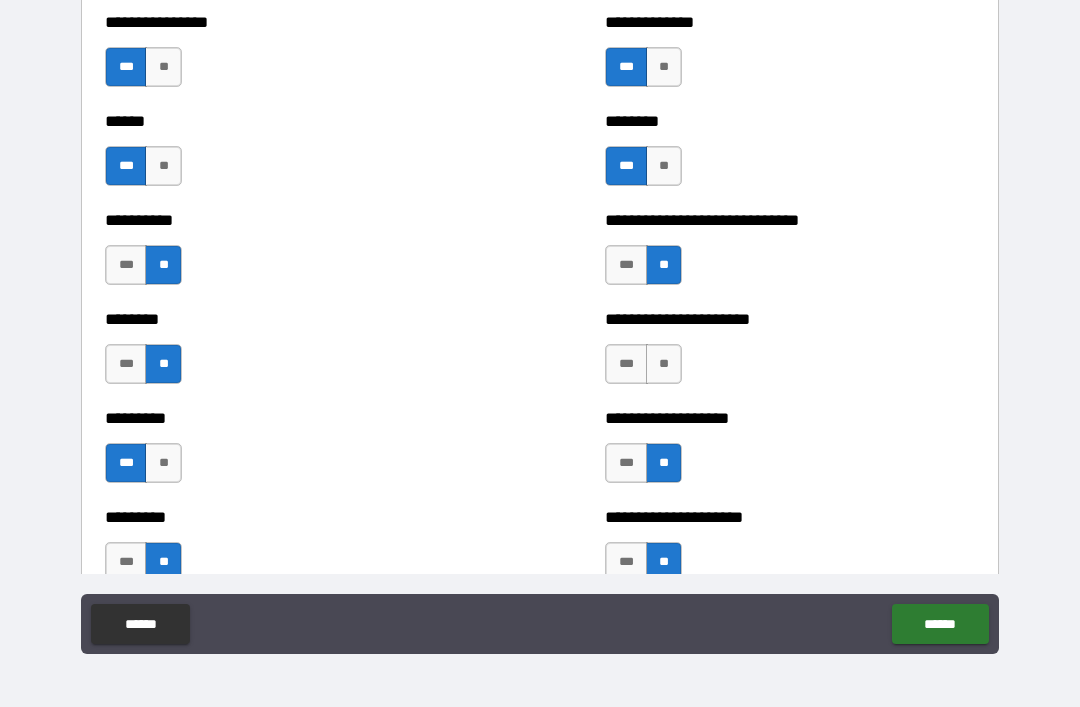 click on "**" at bounding box center [664, 364] 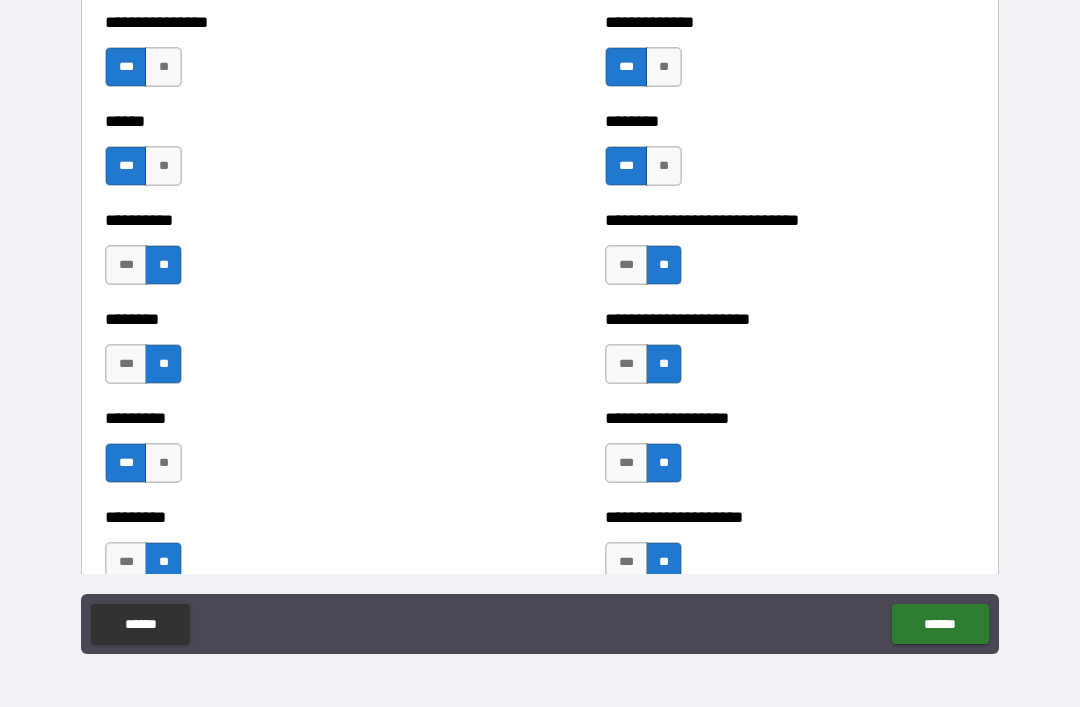 click on "**" at bounding box center (664, 364) 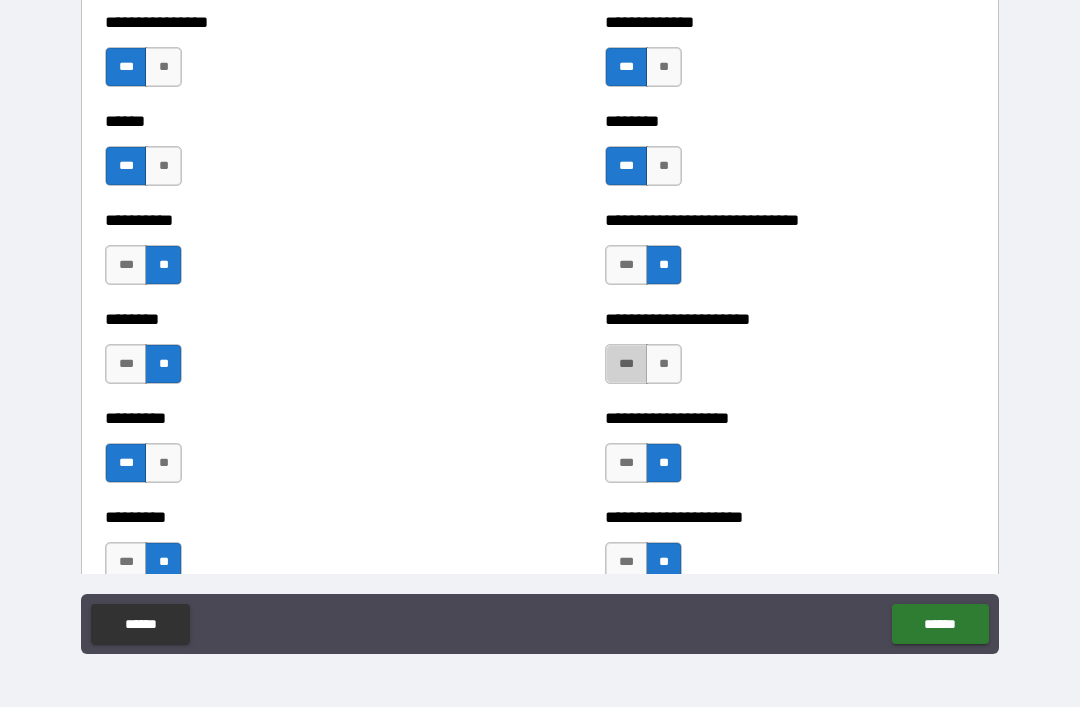 click on "***" at bounding box center [626, 364] 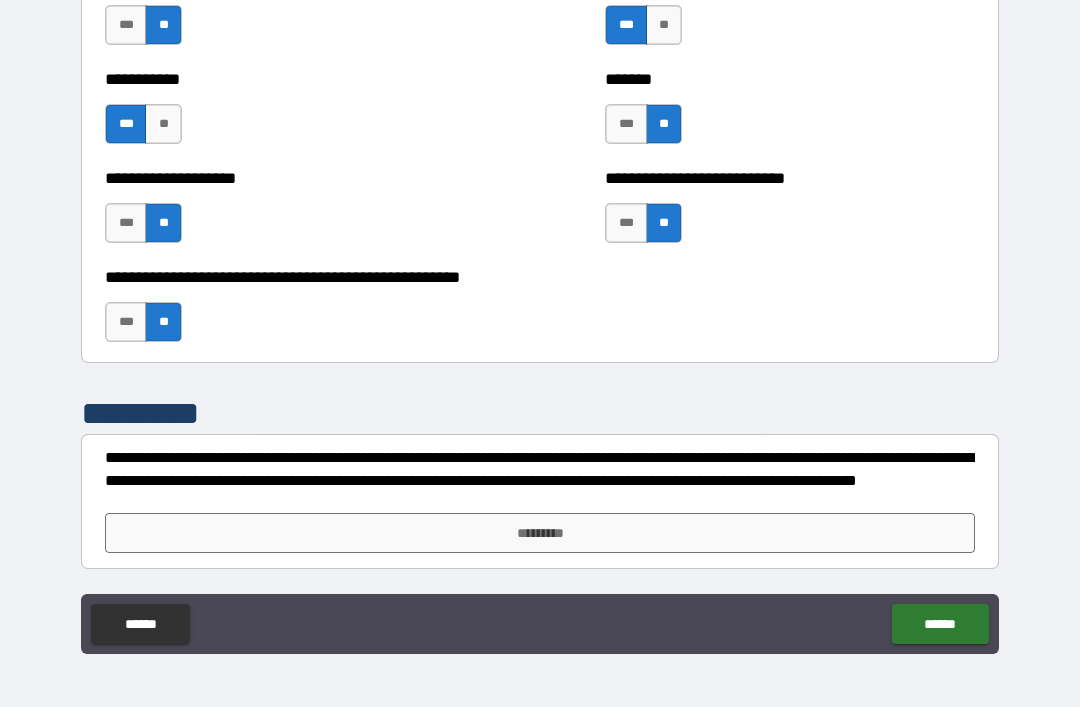 scroll, scrollTop: 7996, scrollLeft: 0, axis: vertical 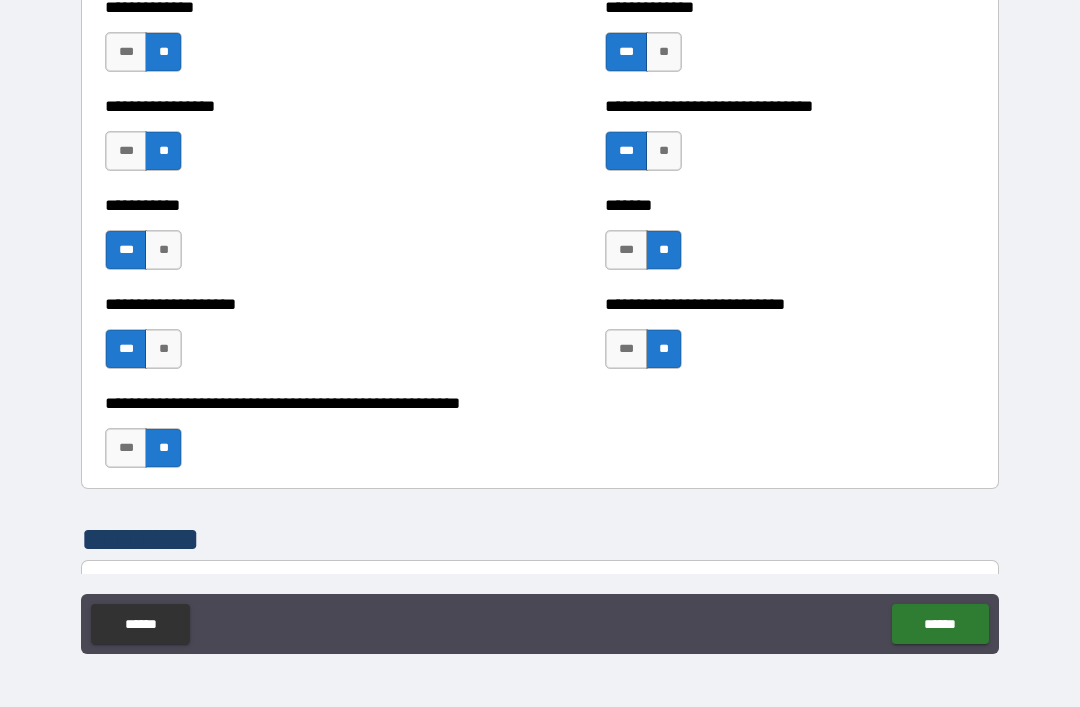 click on "***" at bounding box center [126, 250] 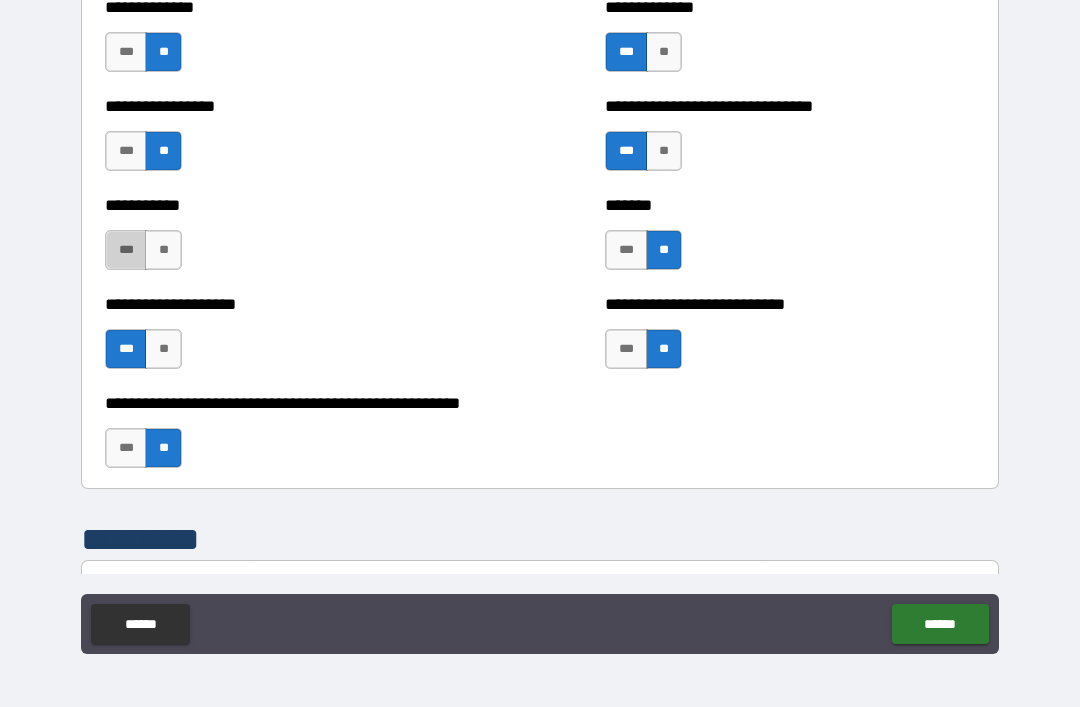 click on "***" at bounding box center (126, 250) 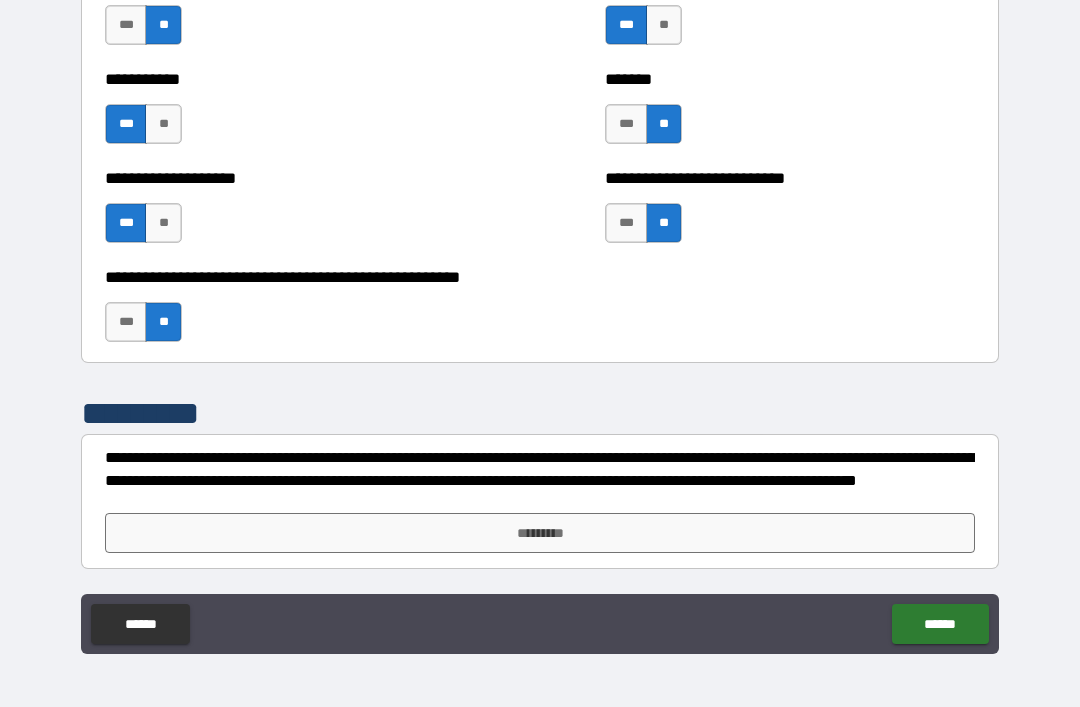 scroll, scrollTop: 7996, scrollLeft: 0, axis: vertical 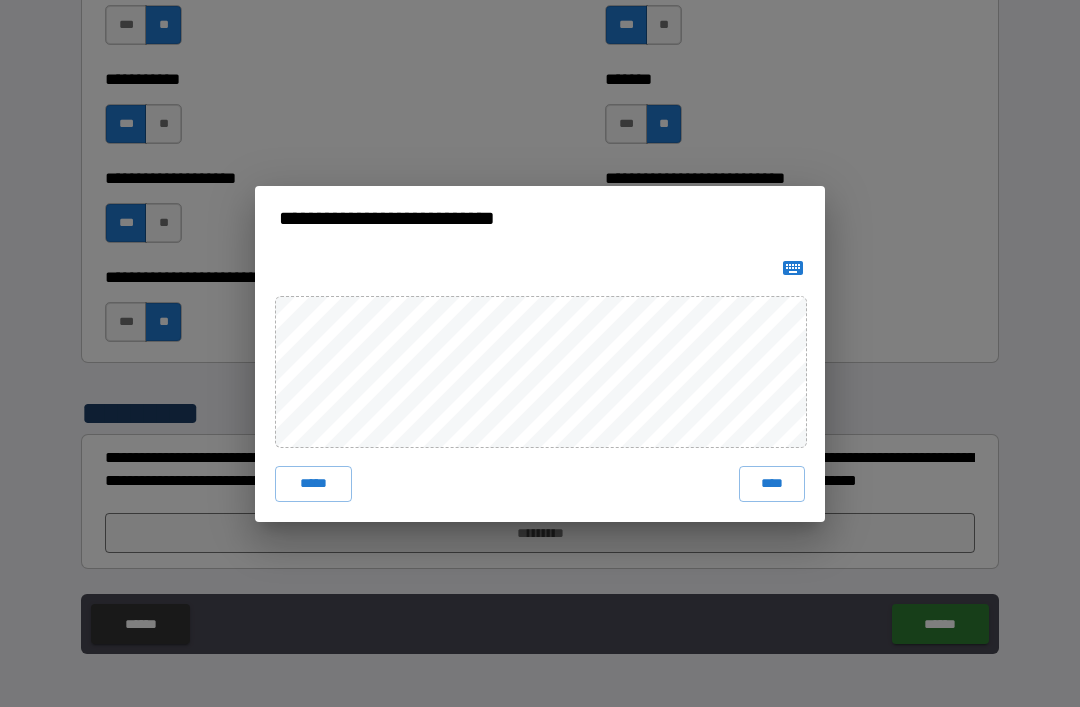 click on "*****" at bounding box center (313, 484) 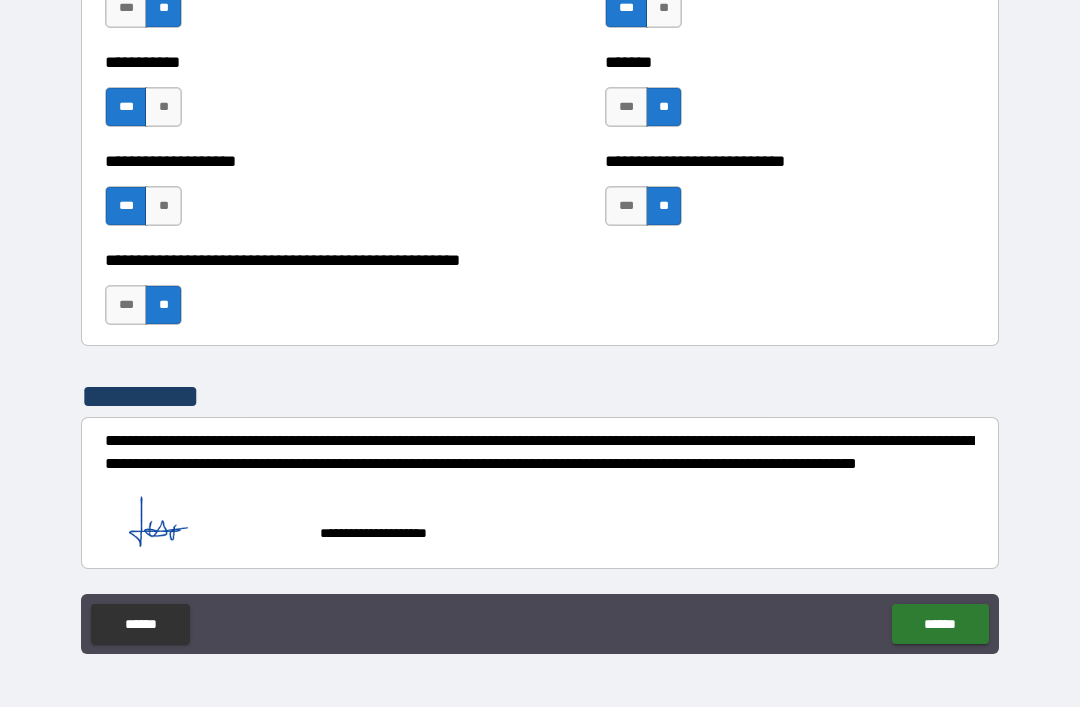 scroll, scrollTop: 8013, scrollLeft: 0, axis: vertical 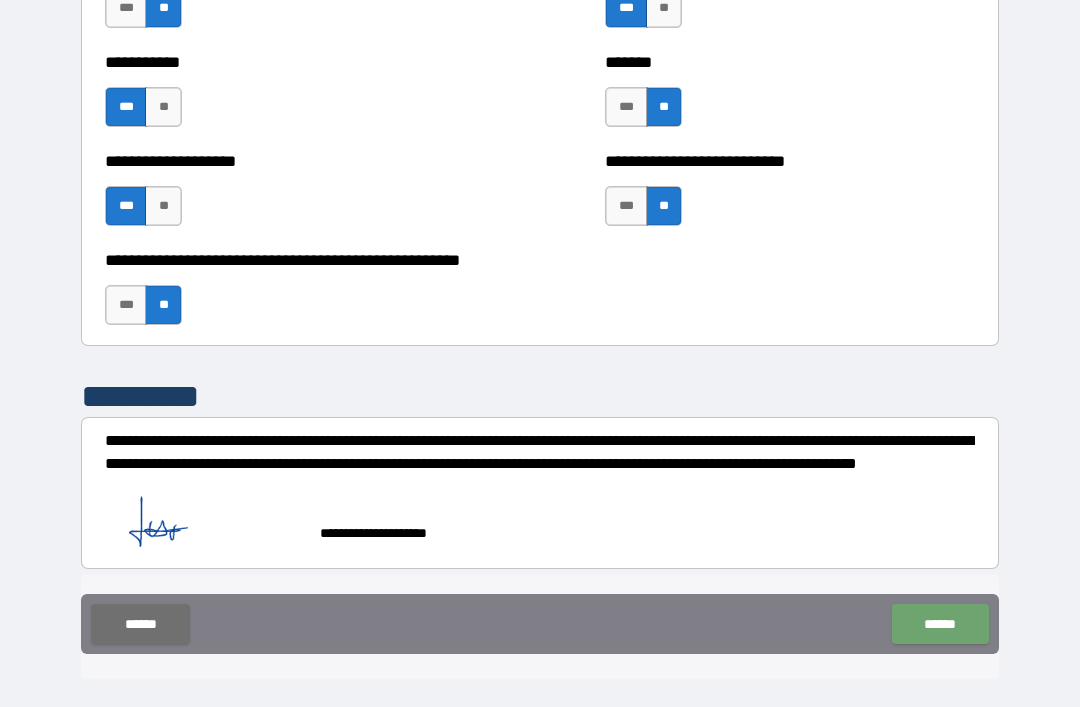 click on "******" at bounding box center (940, 624) 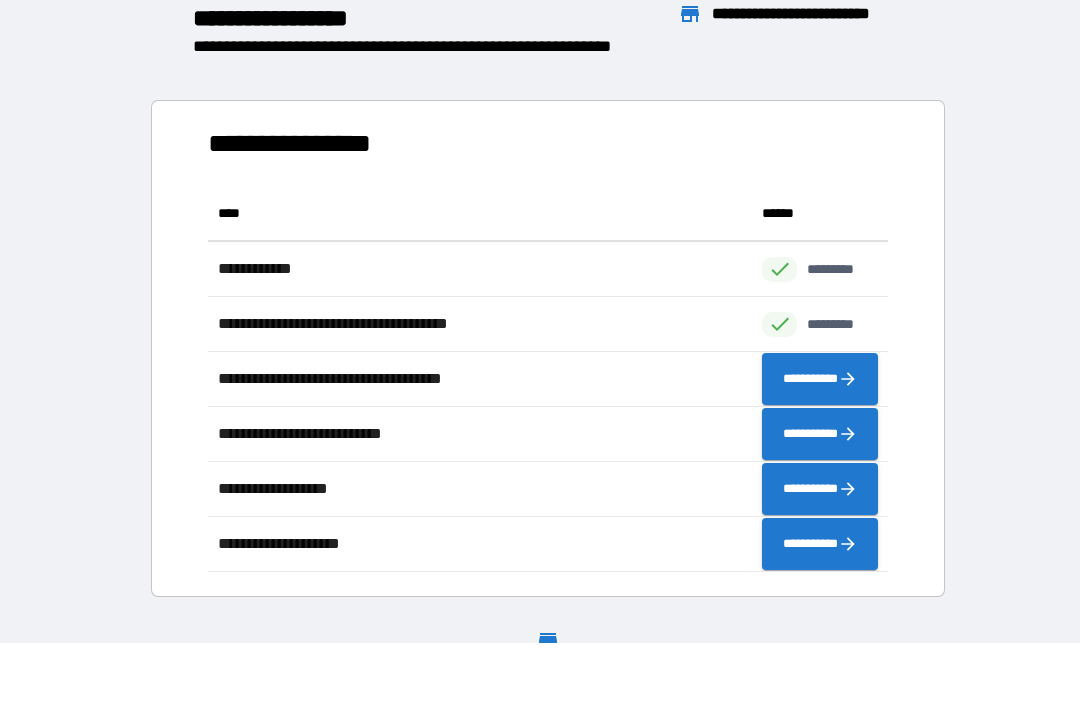 scroll, scrollTop: 1, scrollLeft: 1, axis: both 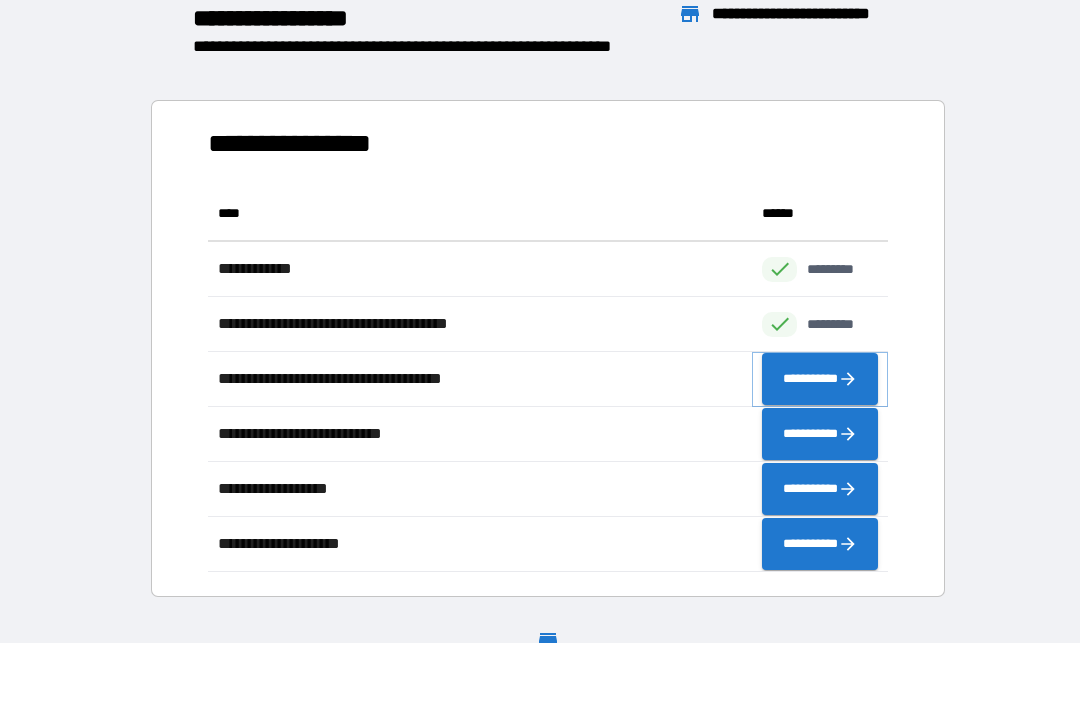 click on "**********" at bounding box center (820, 379) 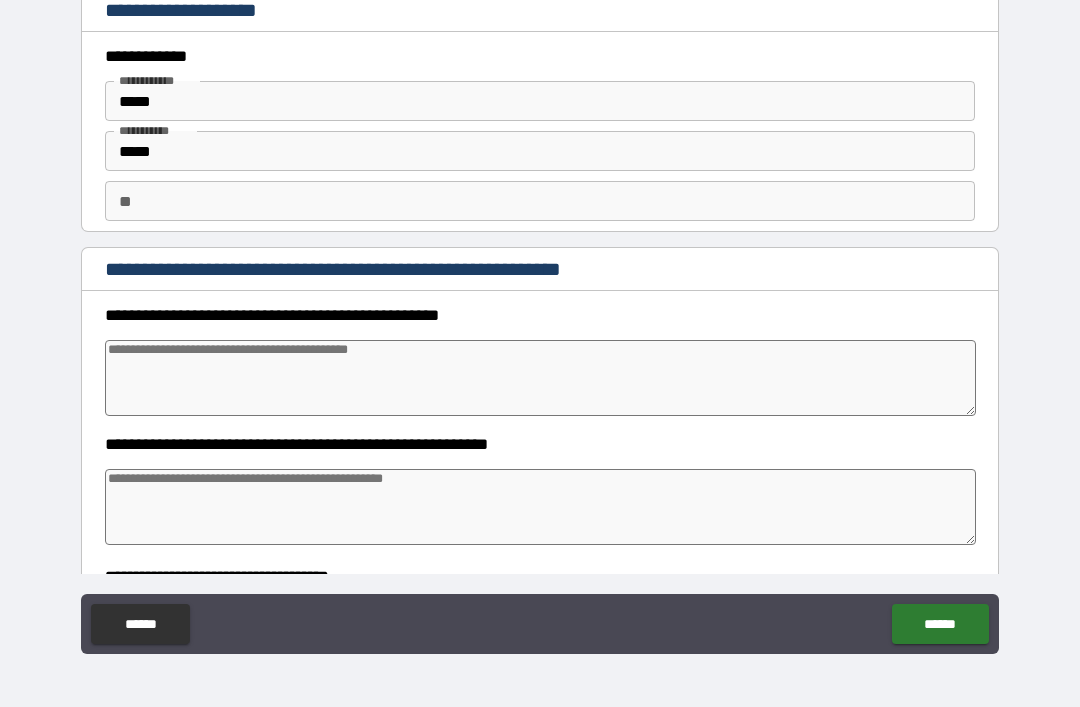 type on "*" 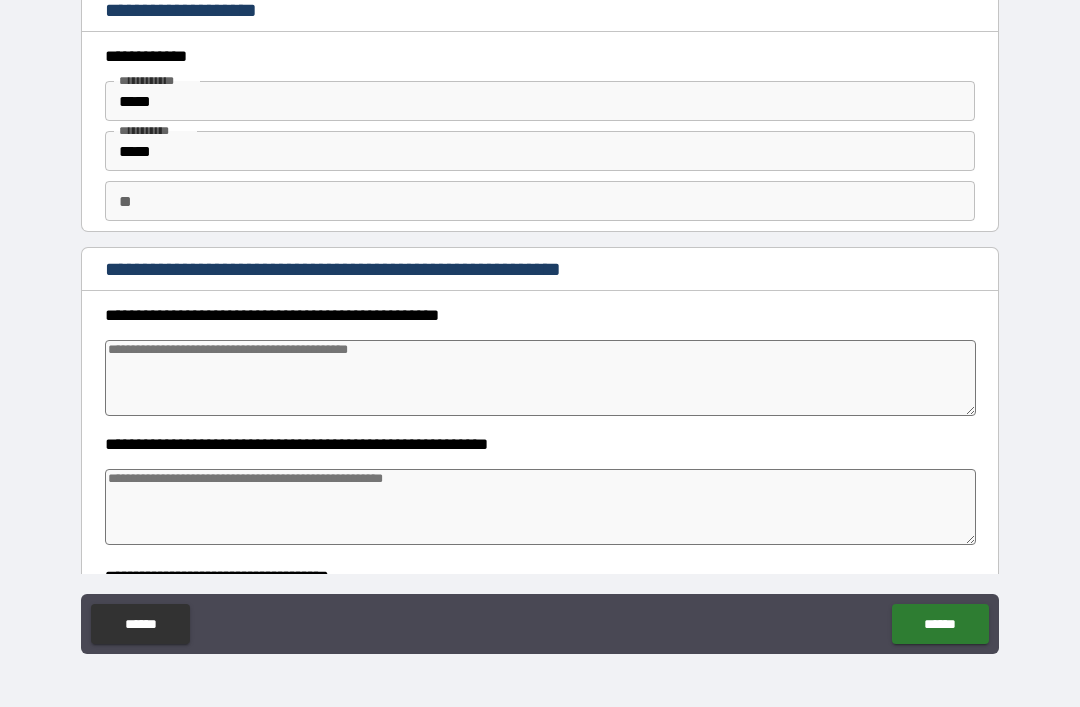 type on "*" 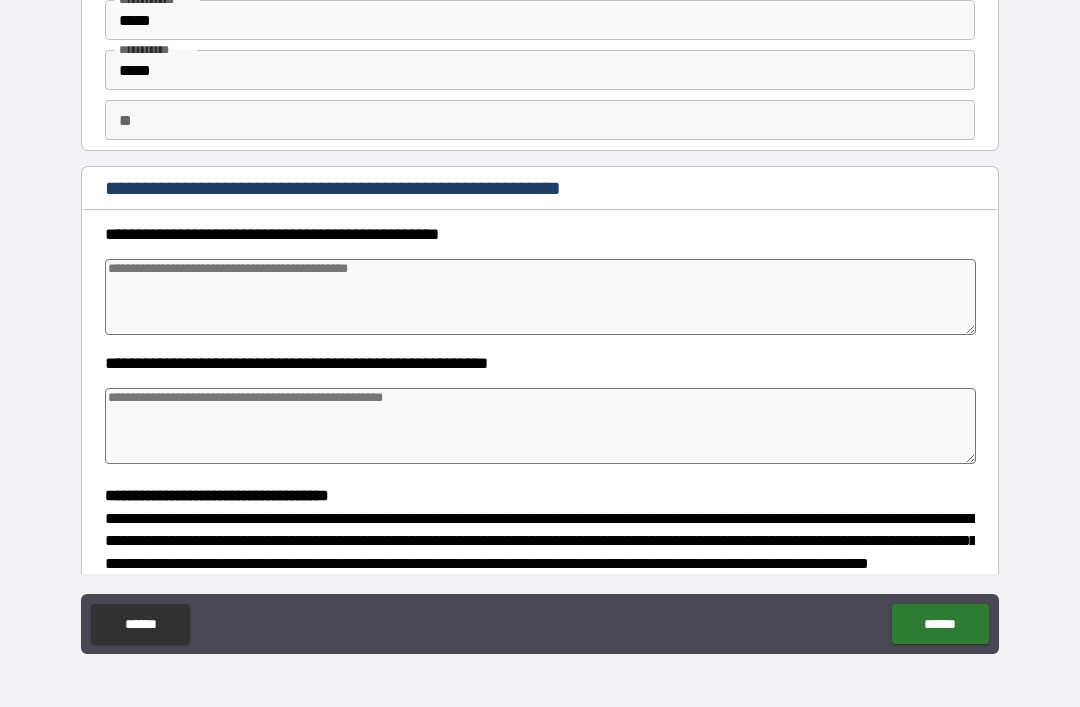 scroll, scrollTop: 84, scrollLeft: 0, axis: vertical 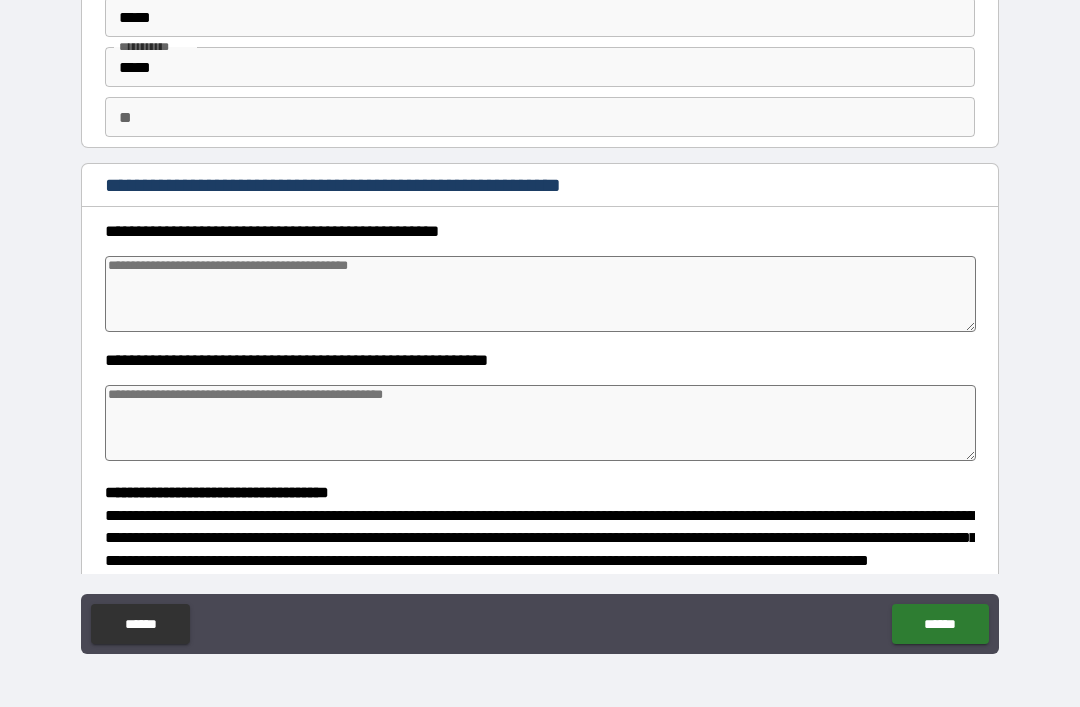 click at bounding box center [540, 294] 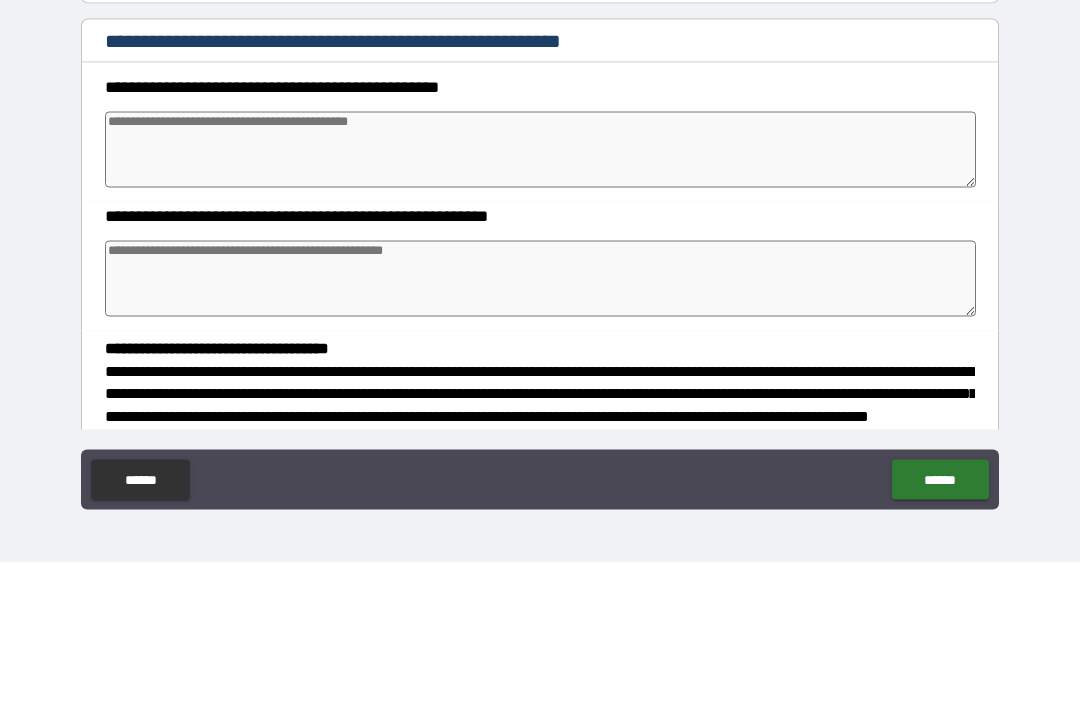 type on "*" 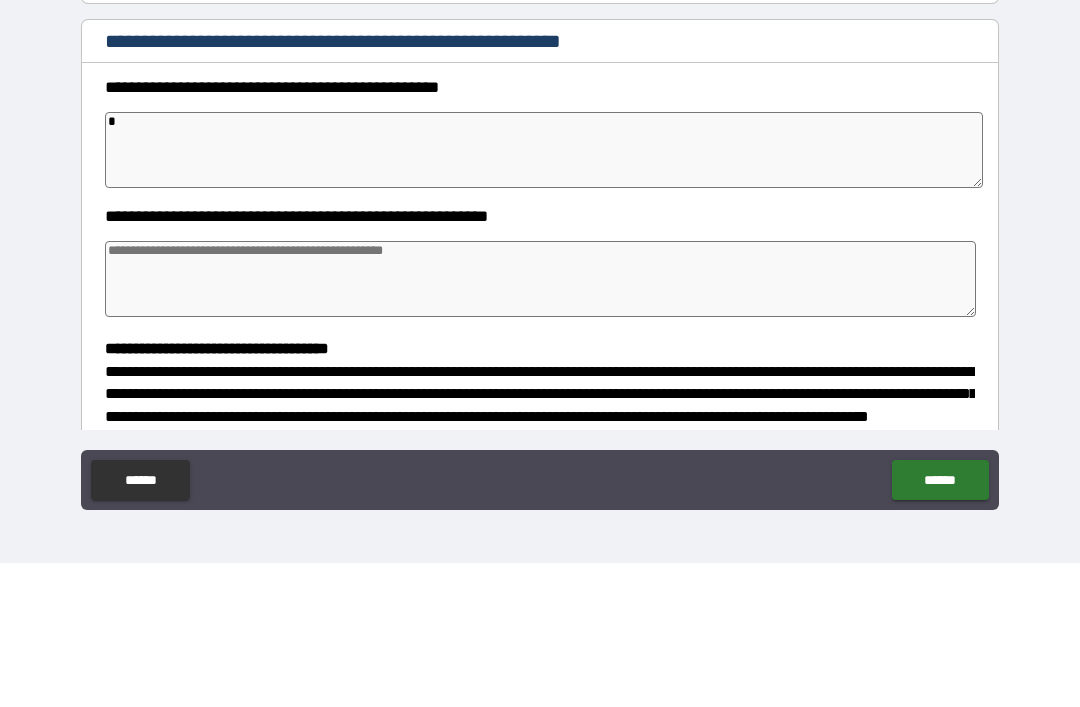 type on "*" 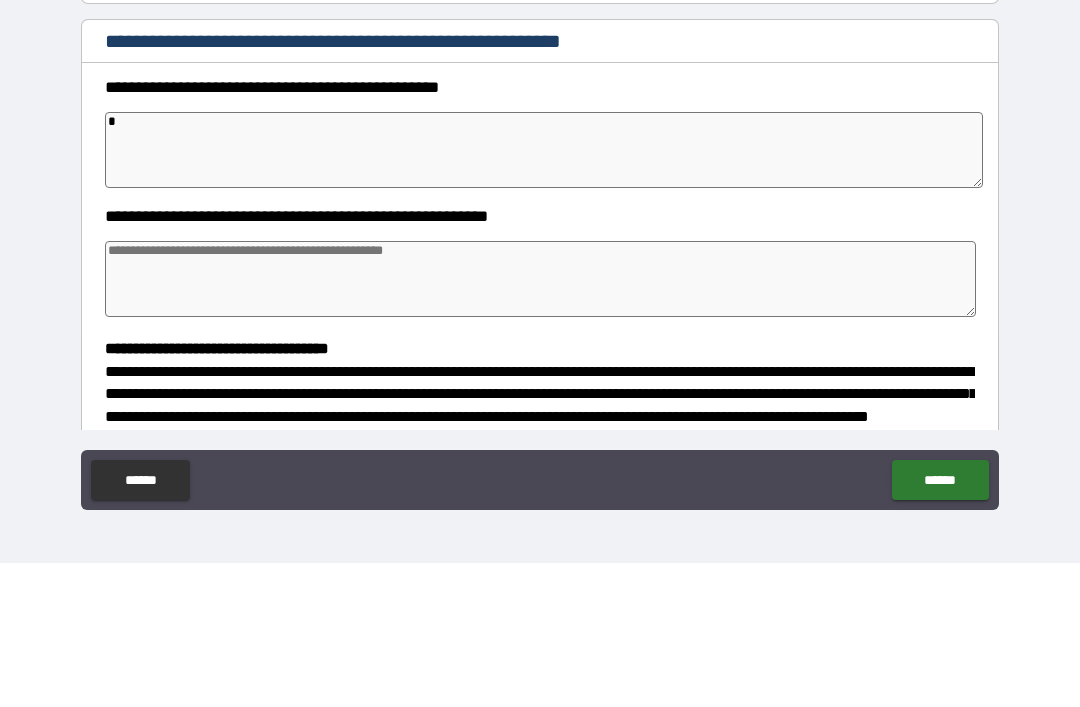 type on "*" 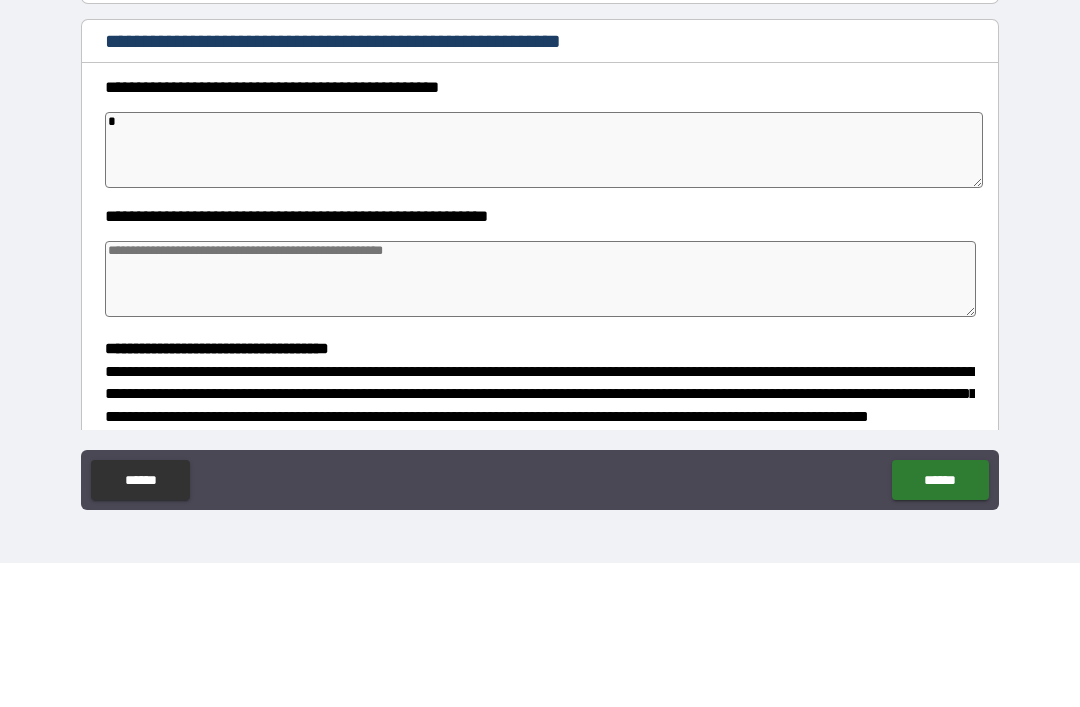 type on "**" 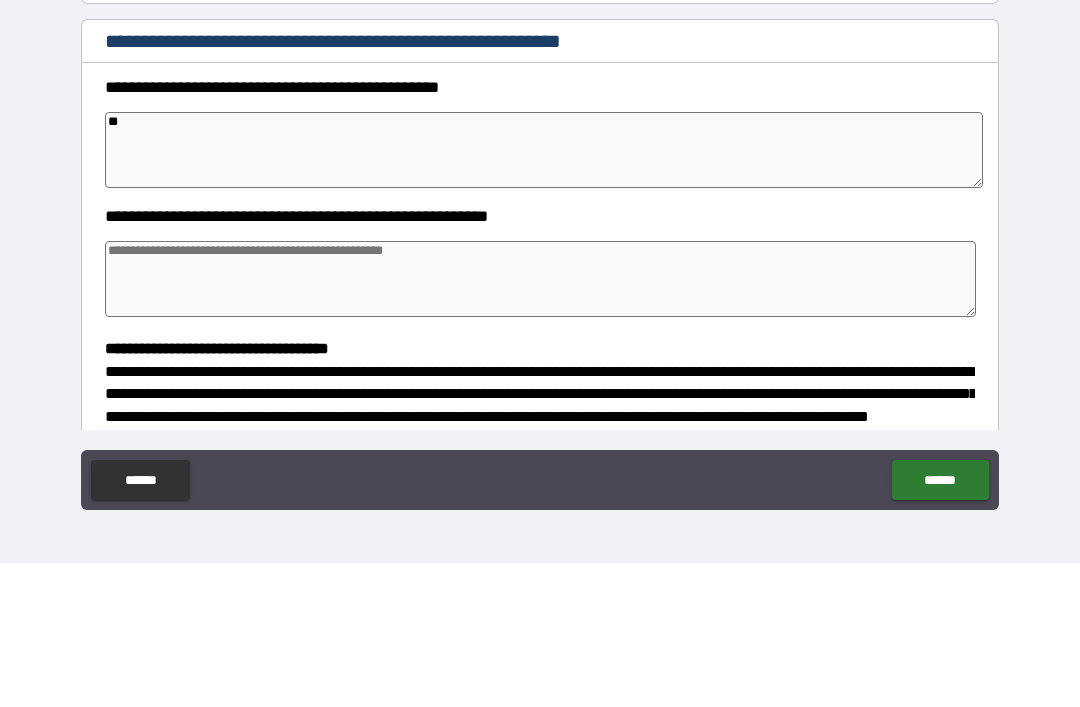 type on "*" 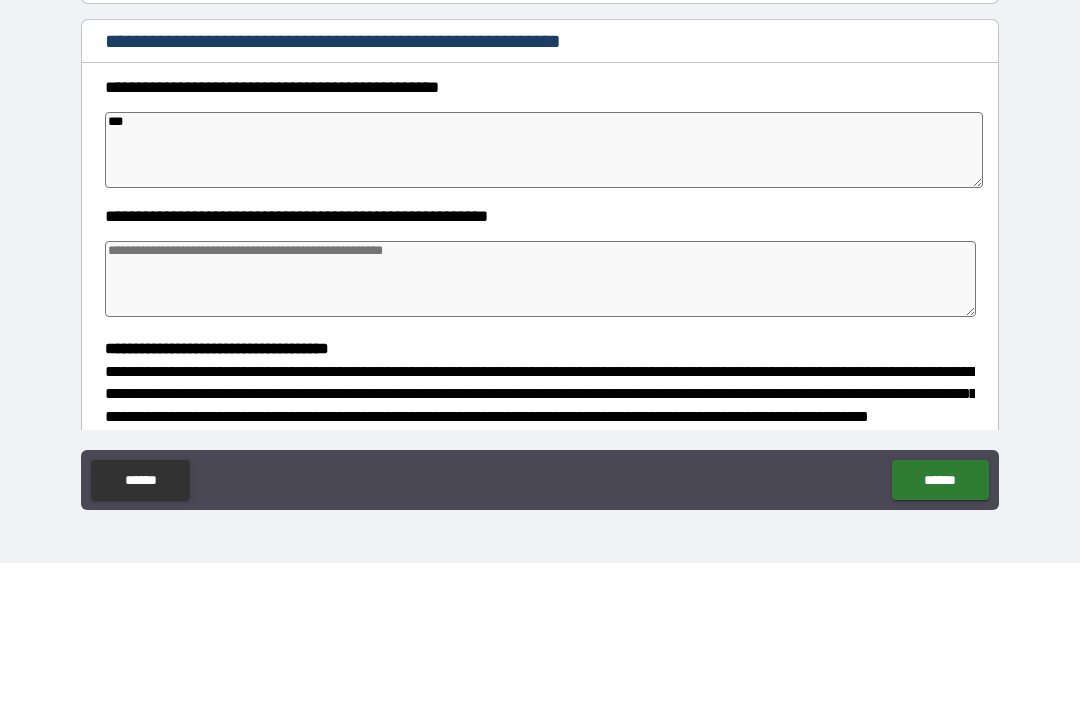 type on "*" 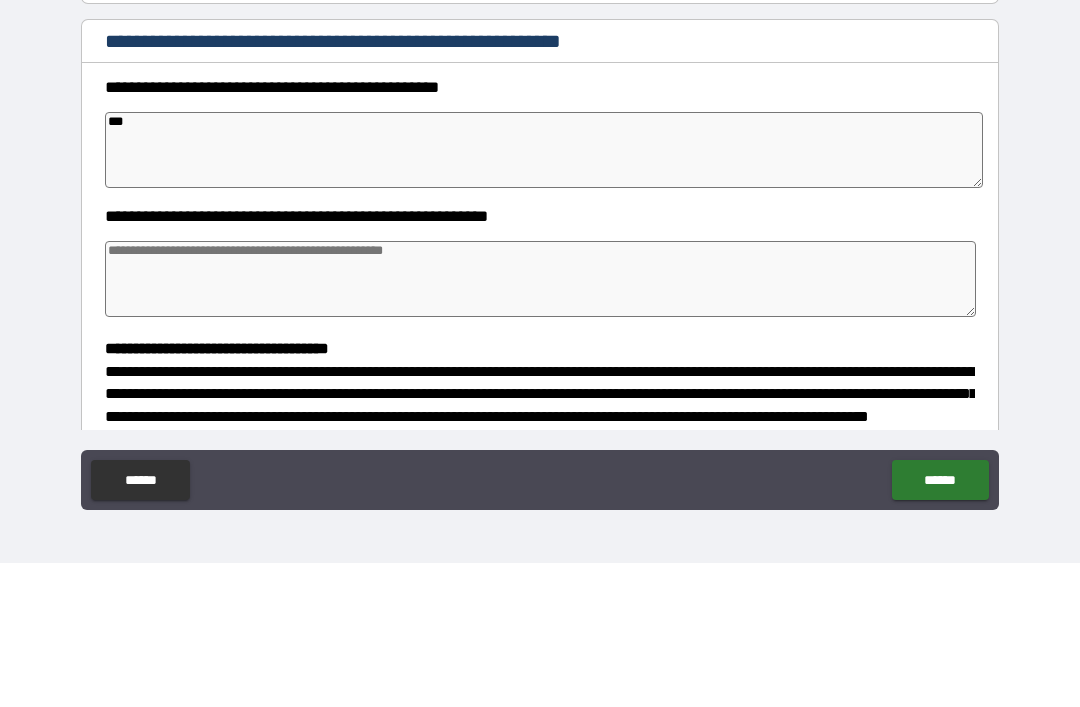 type on "****" 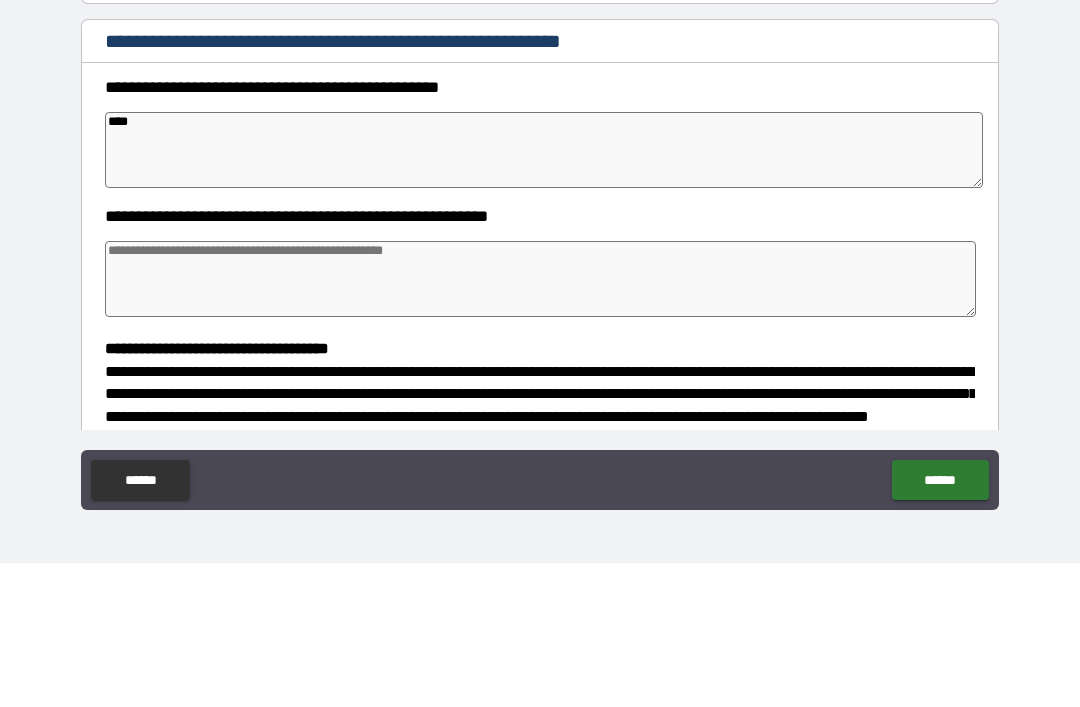 type on "*" 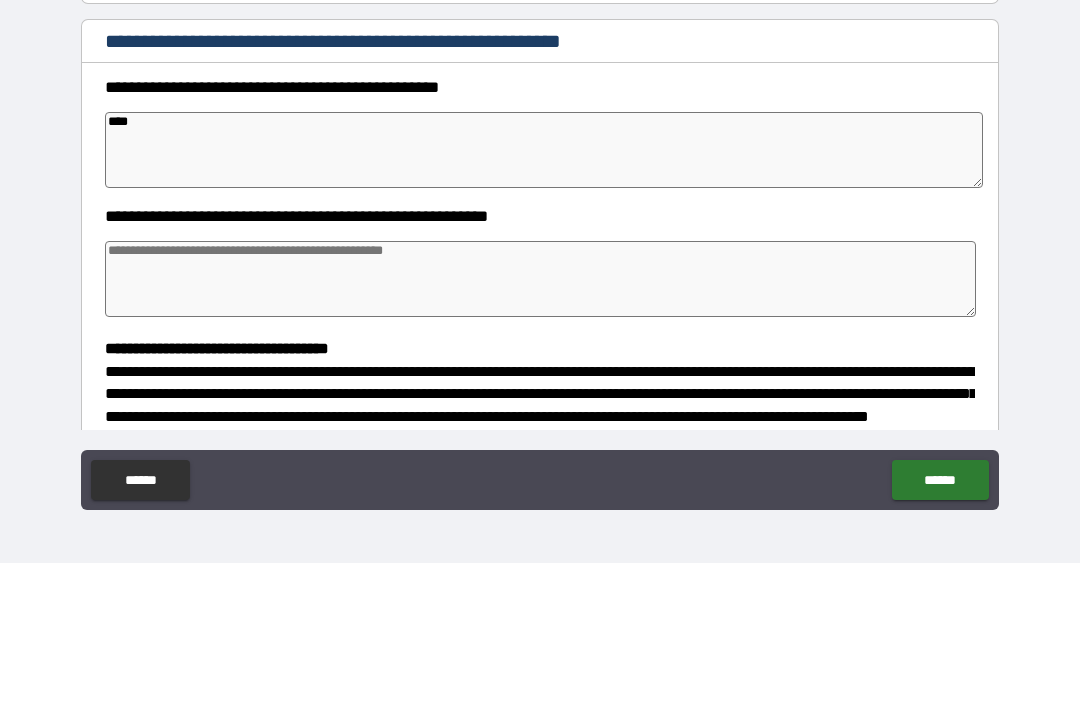 type on "*" 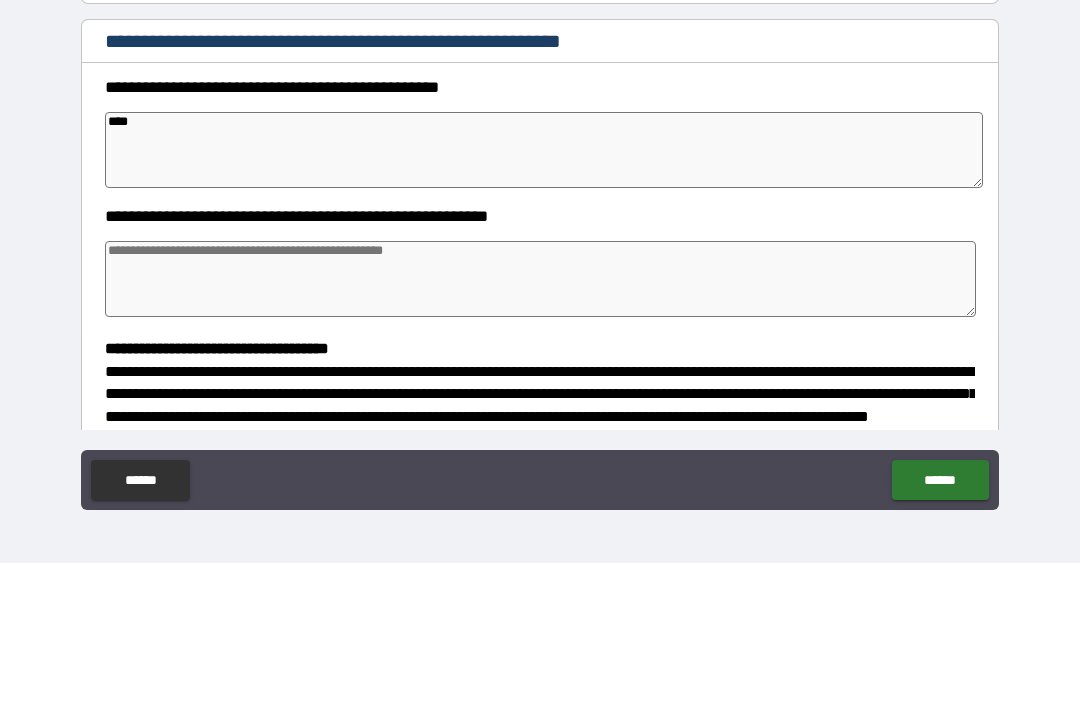 type on "*" 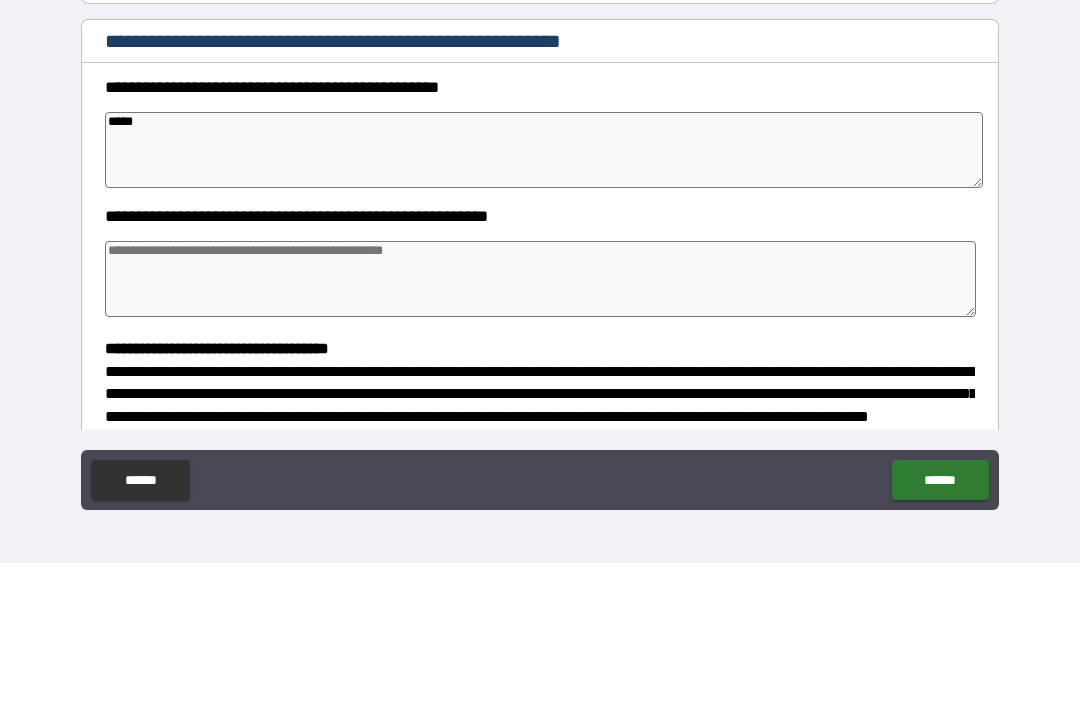 type on "*" 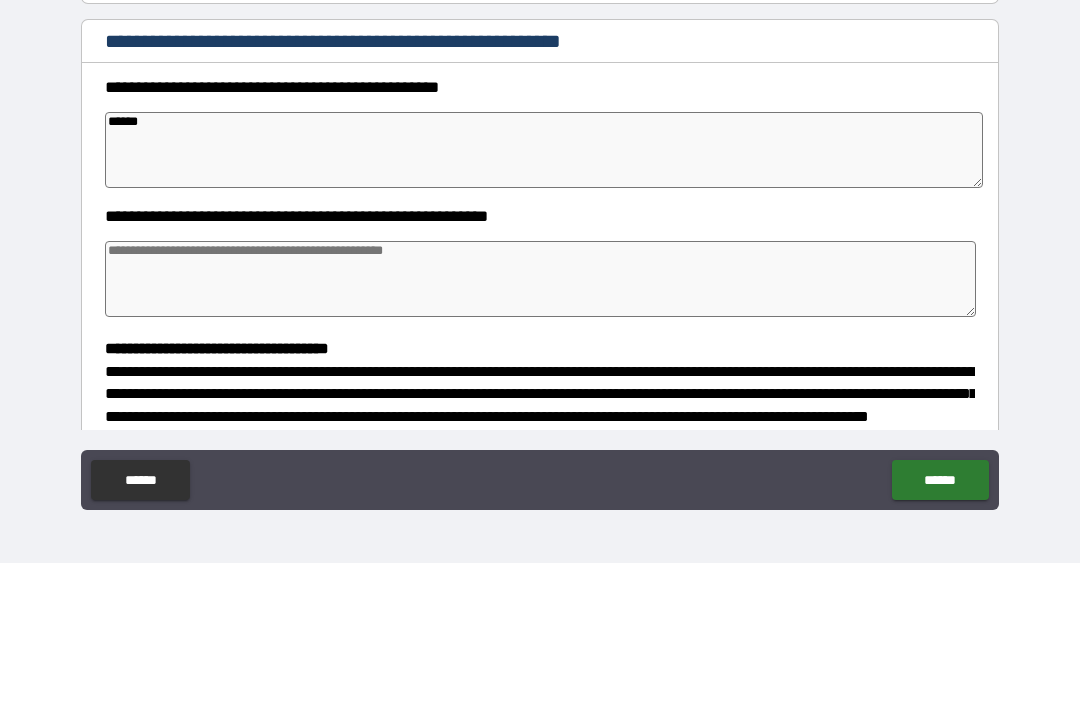 type on "*" 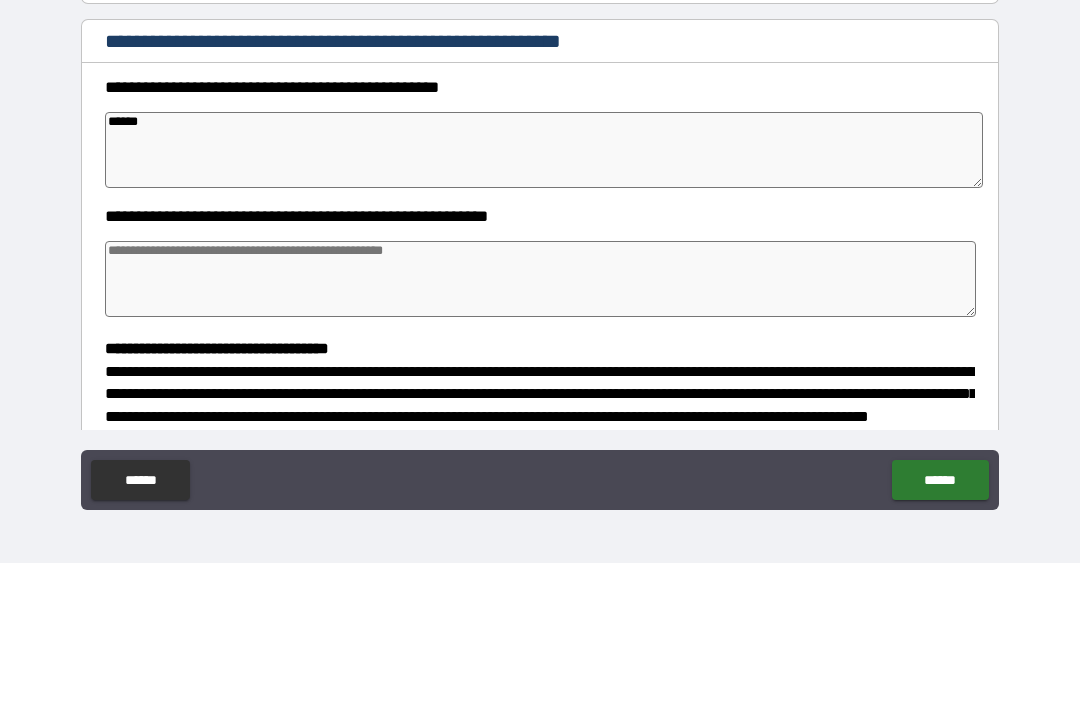 type on "*" 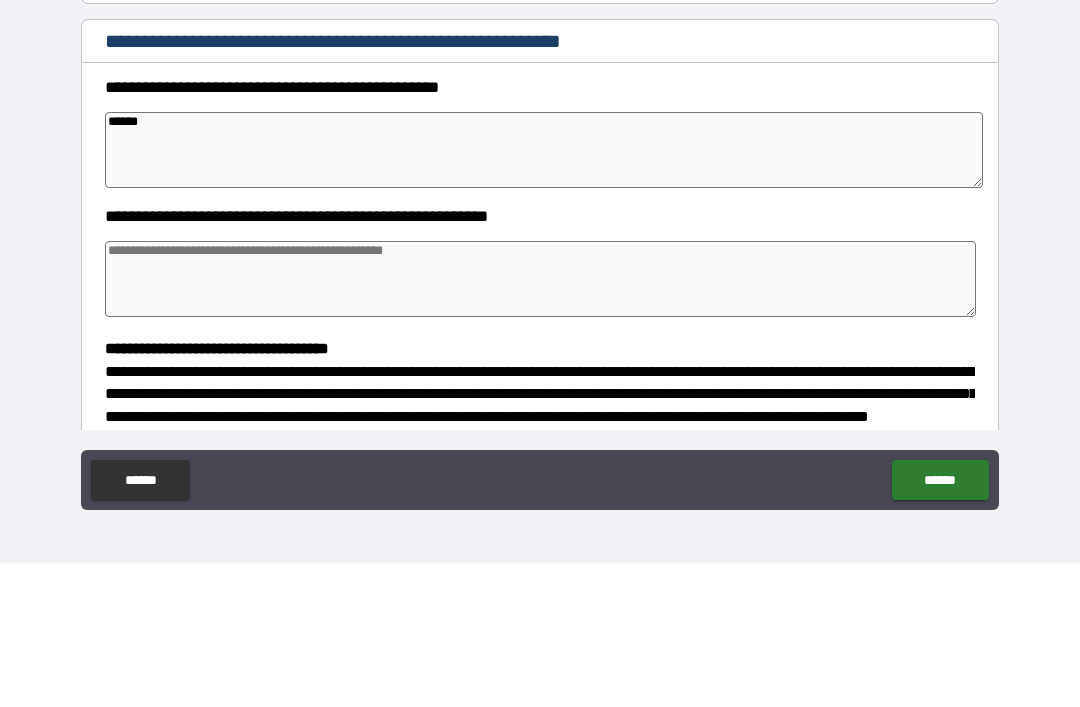 type on "*" 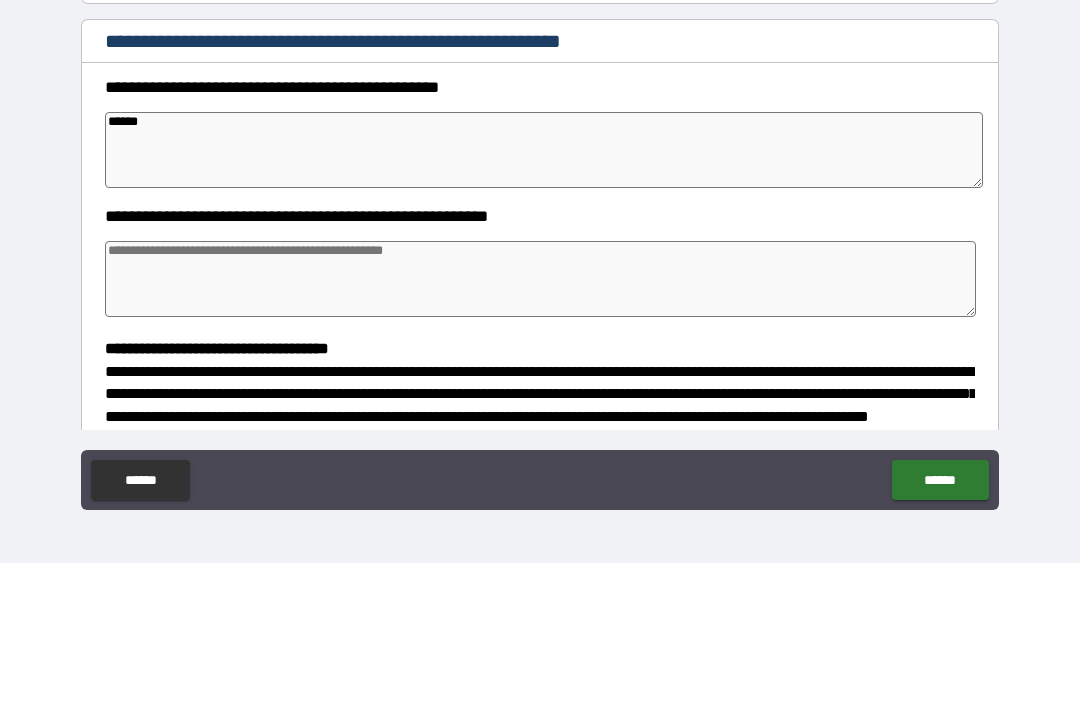 type on "*****" 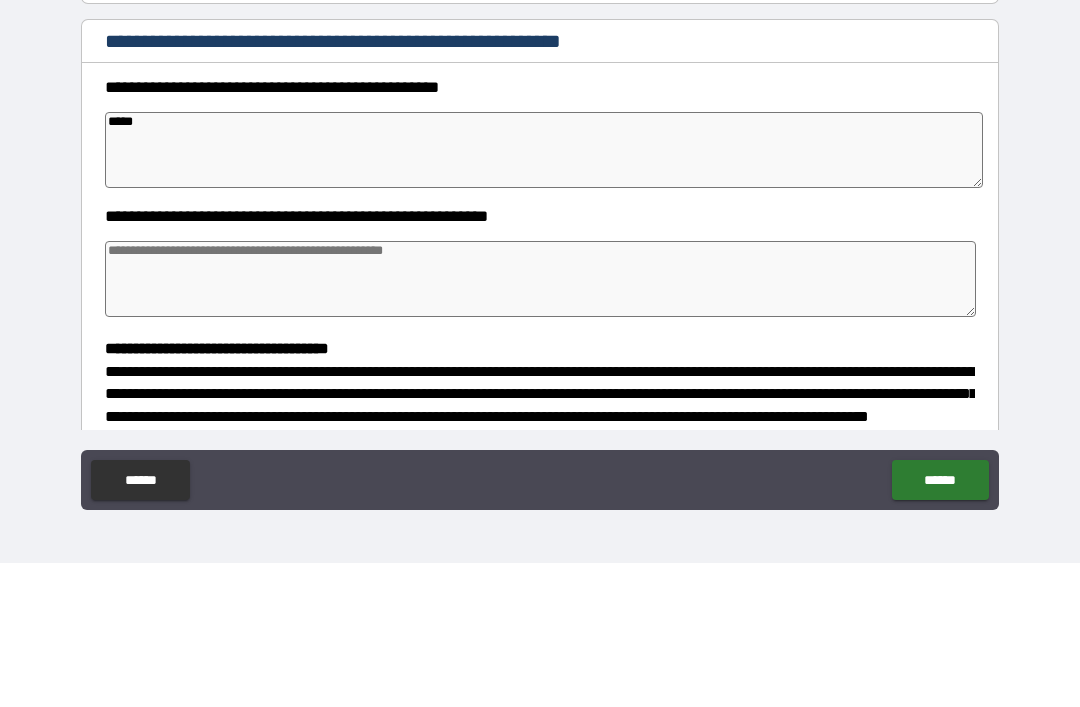 type on "*" 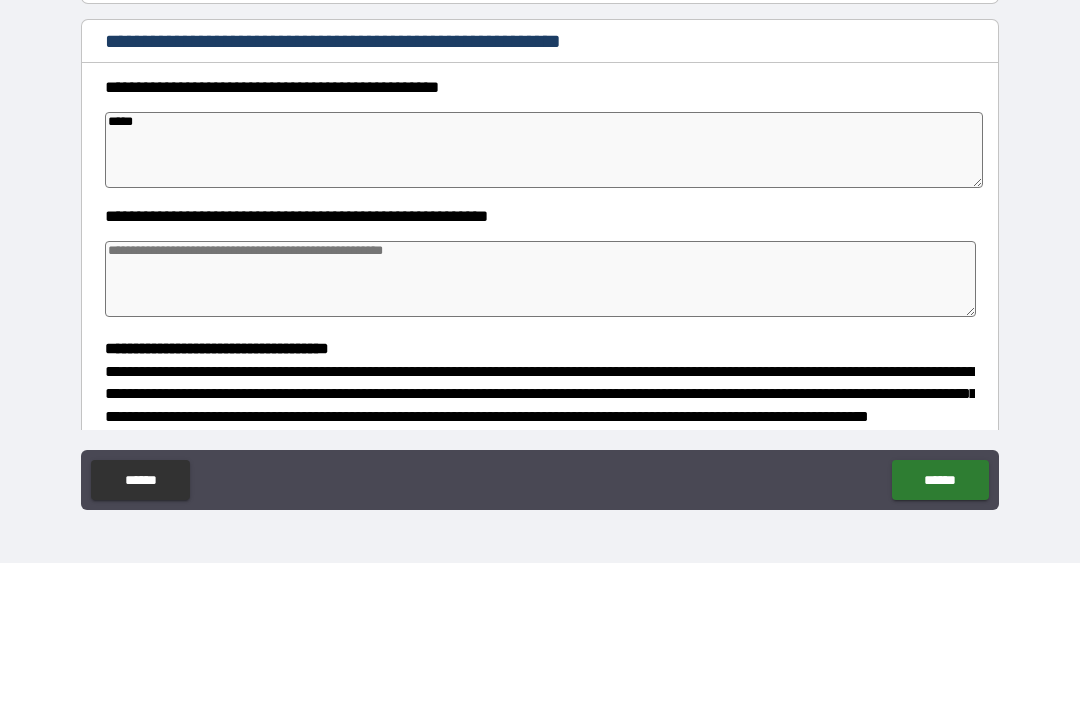 type on "****" 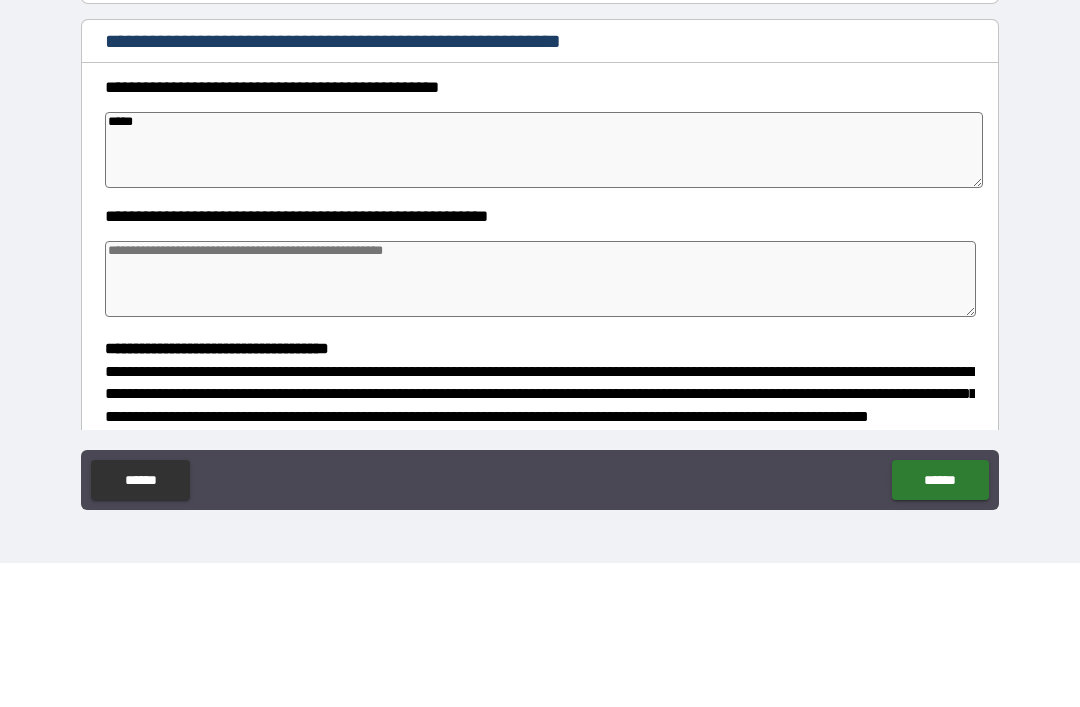 type on "*" 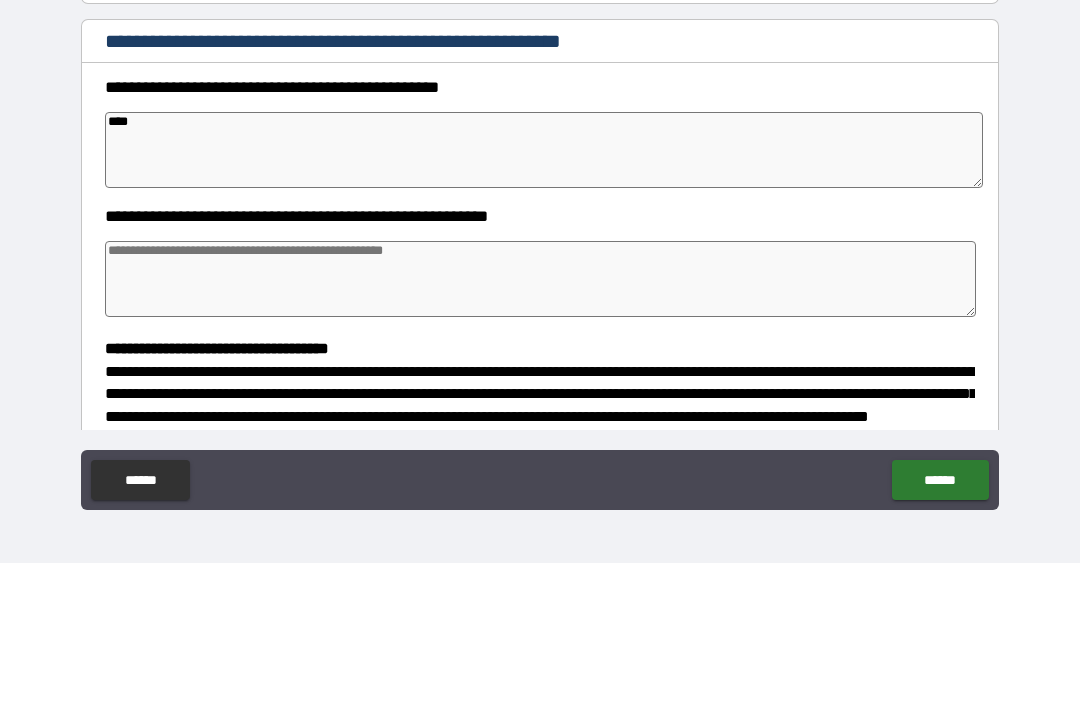 type on "***" 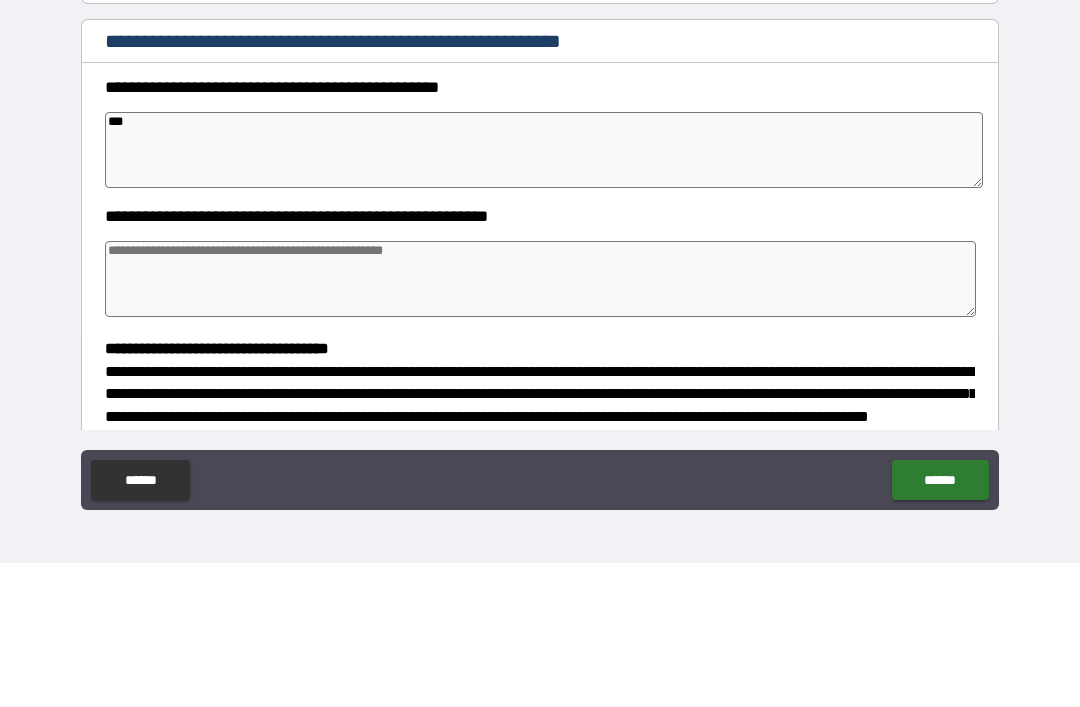 type on "*" 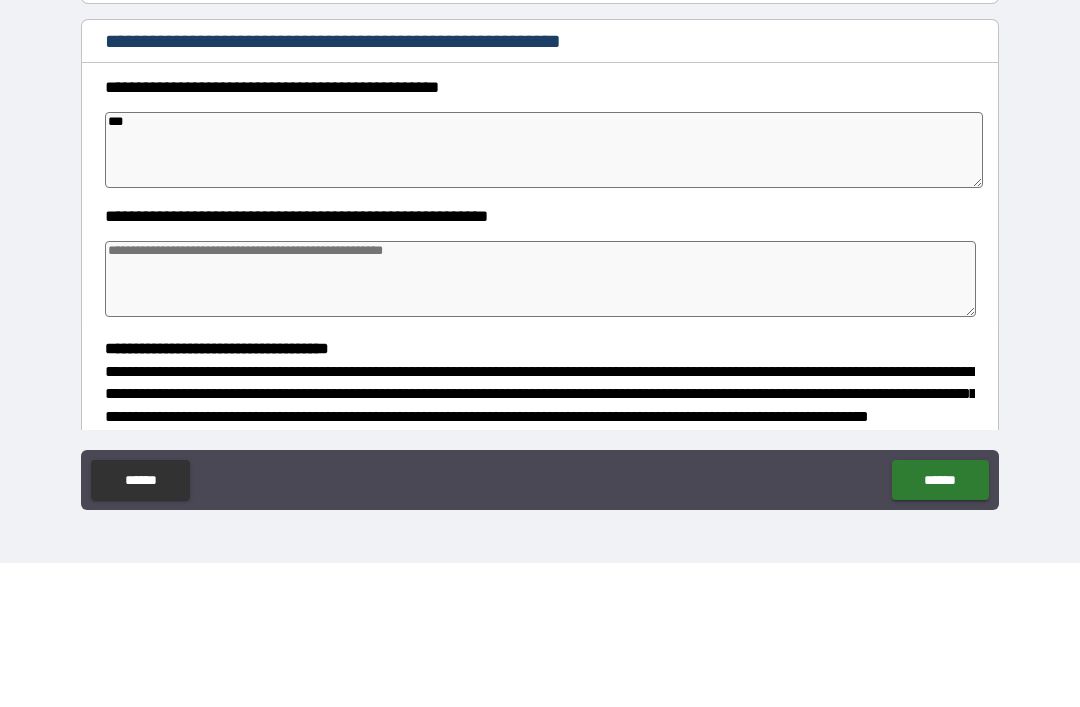 type on "**" 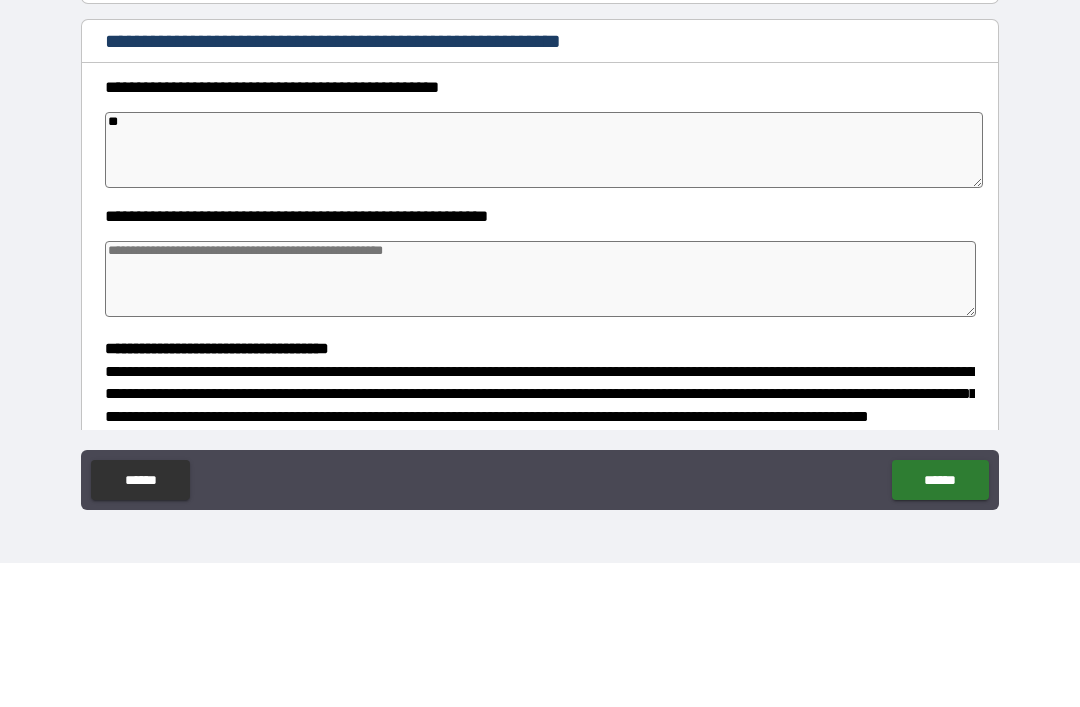 type on "*" 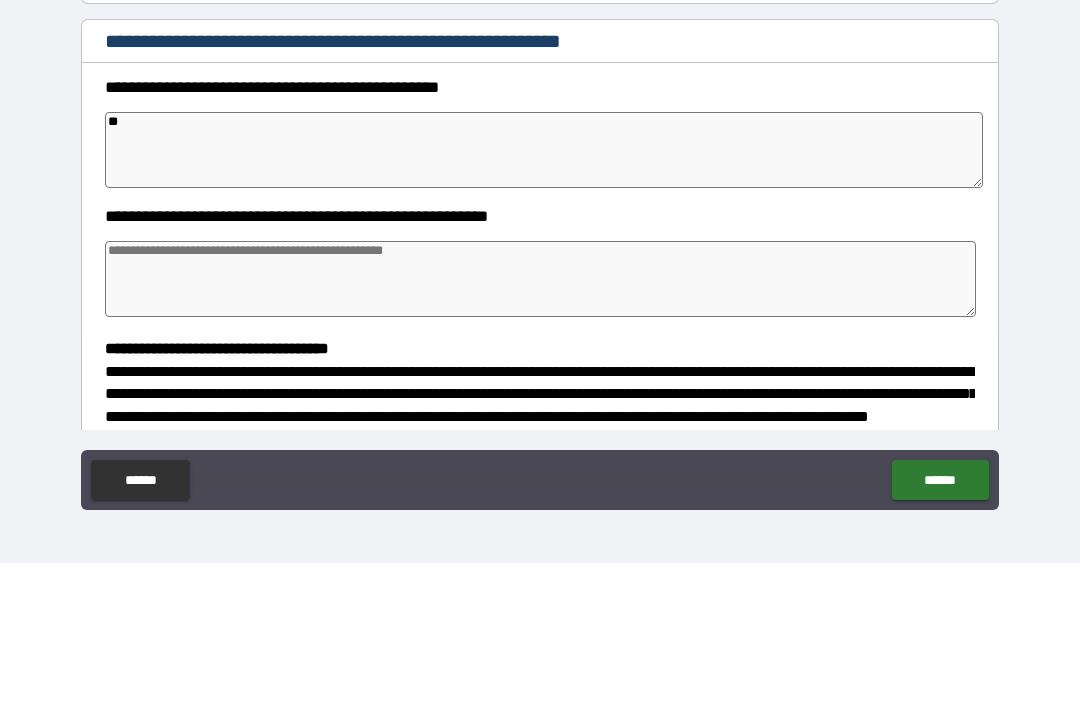 type on "*" 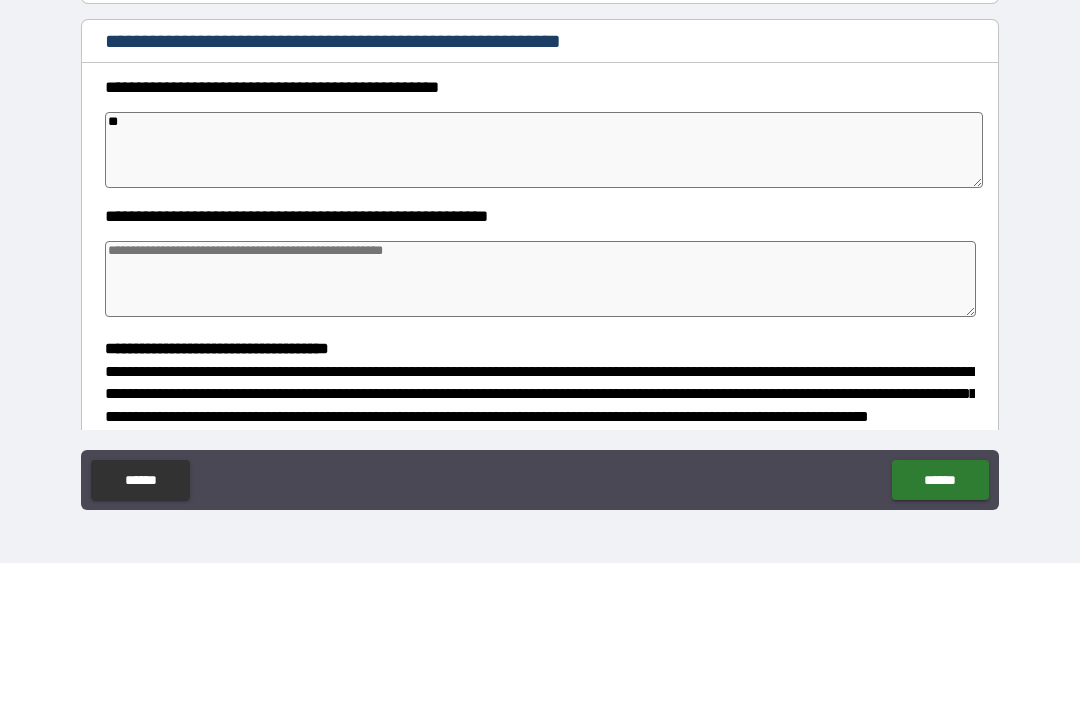 type on "*" 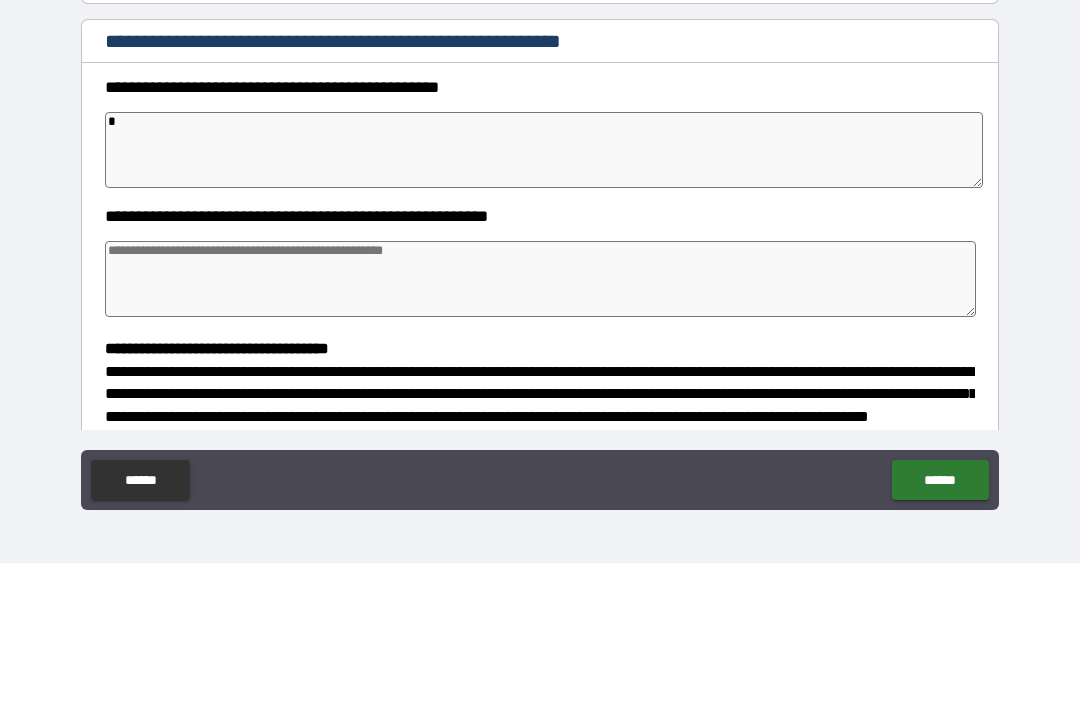 type on "*" 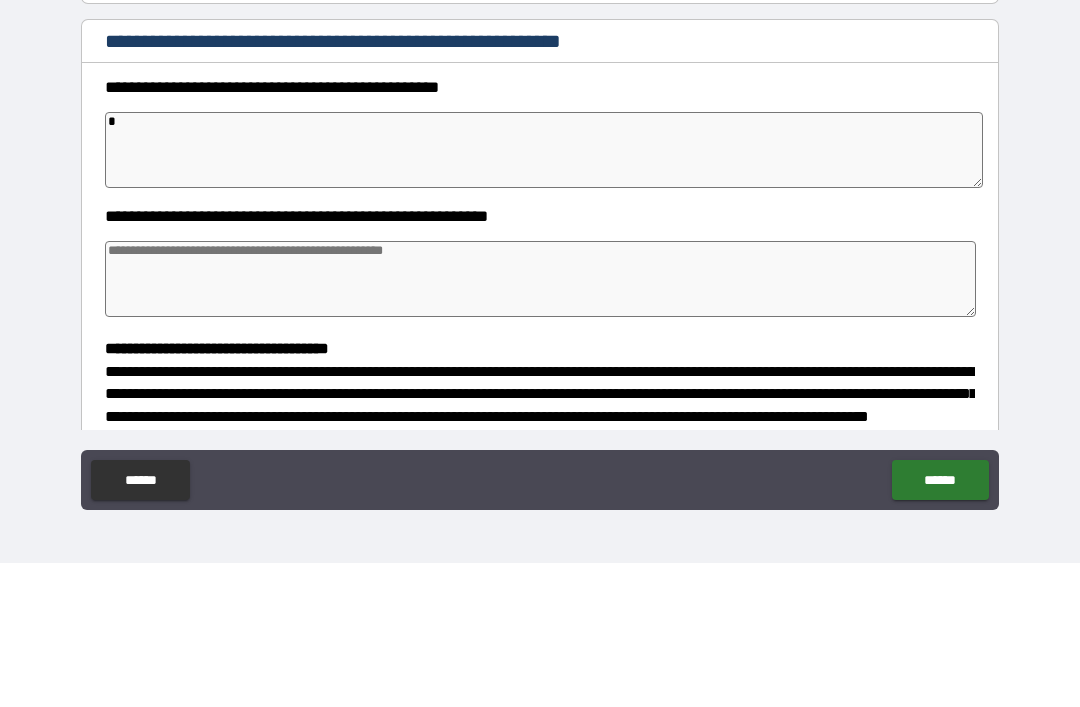 type 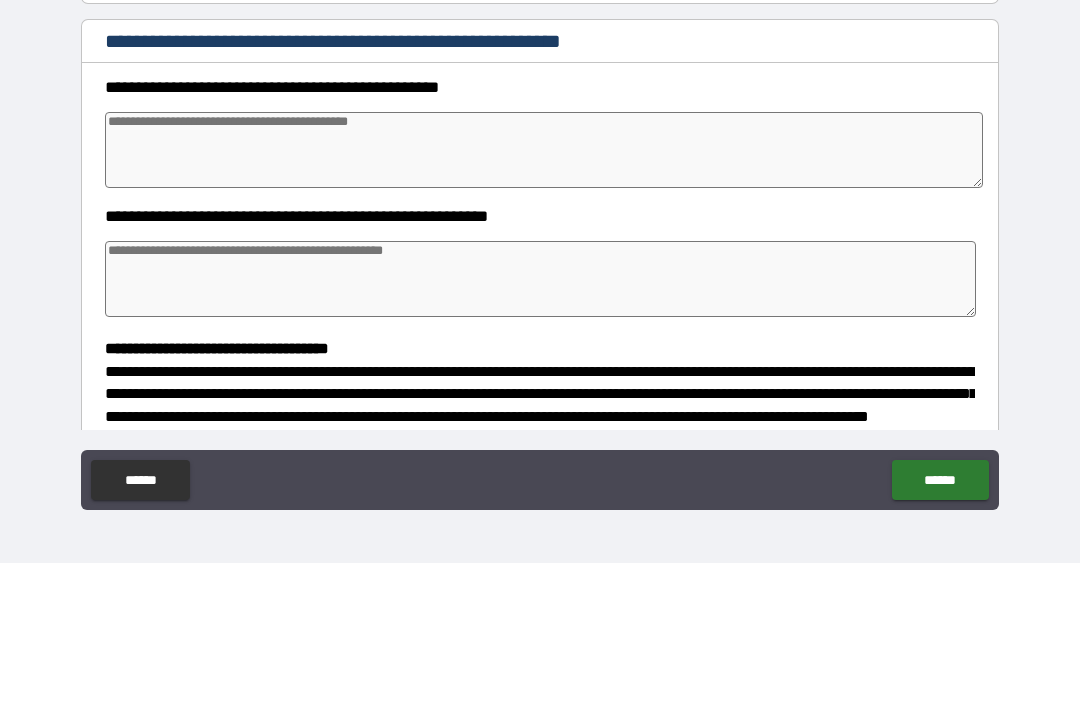 type on "*" 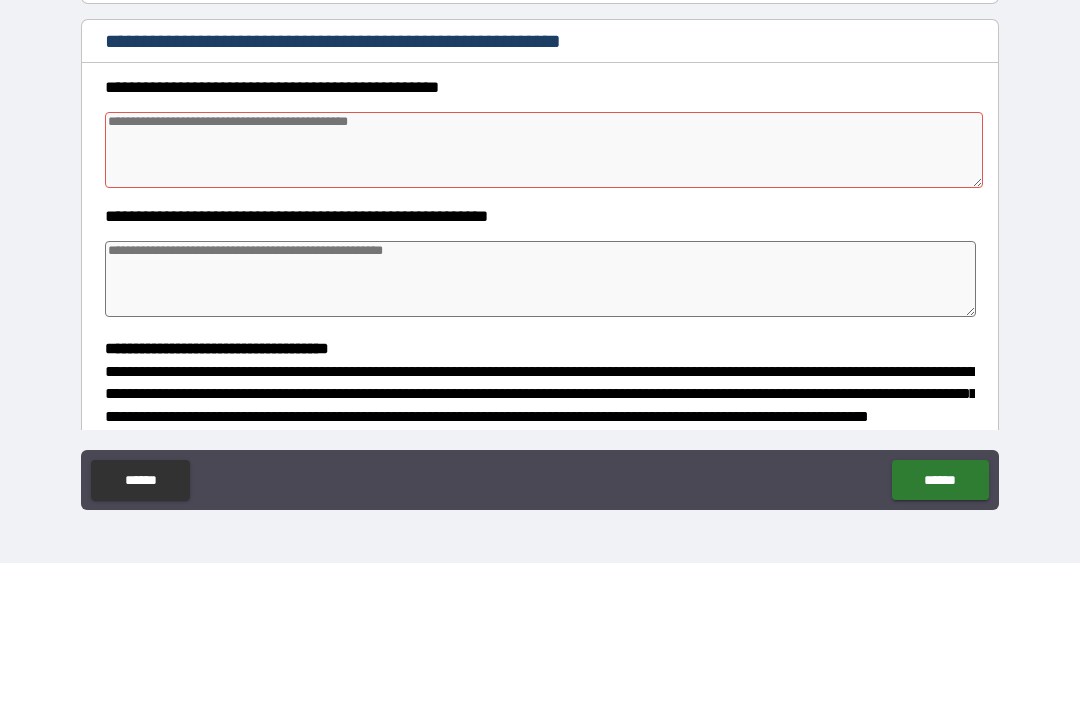 type on "*" 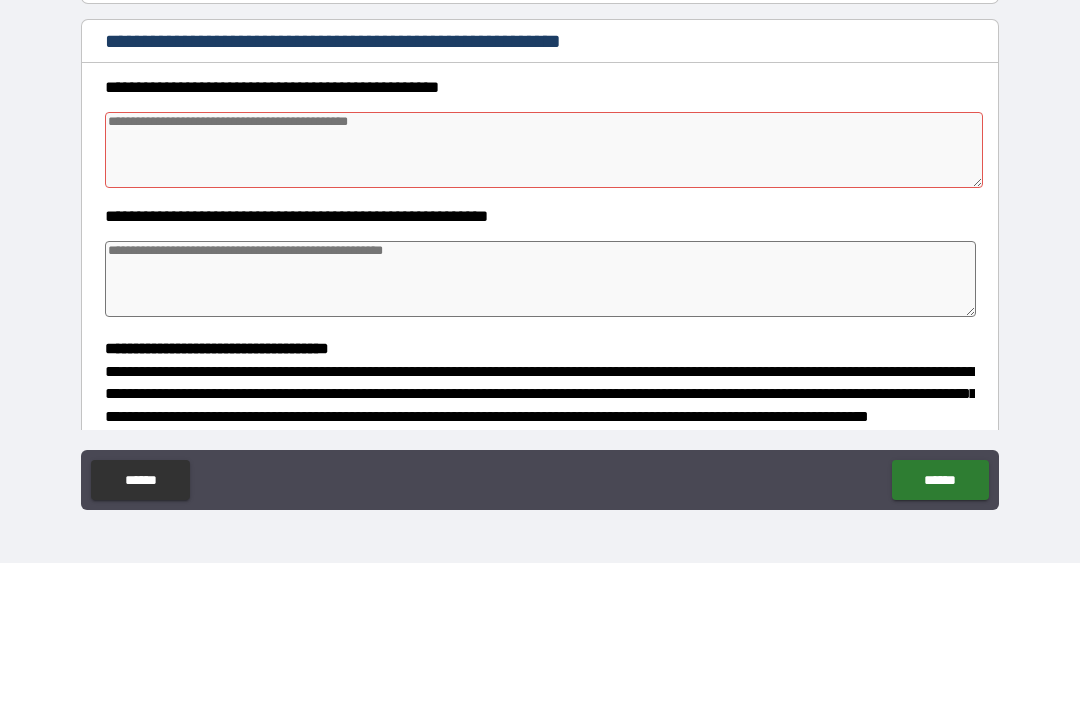 type on "*" 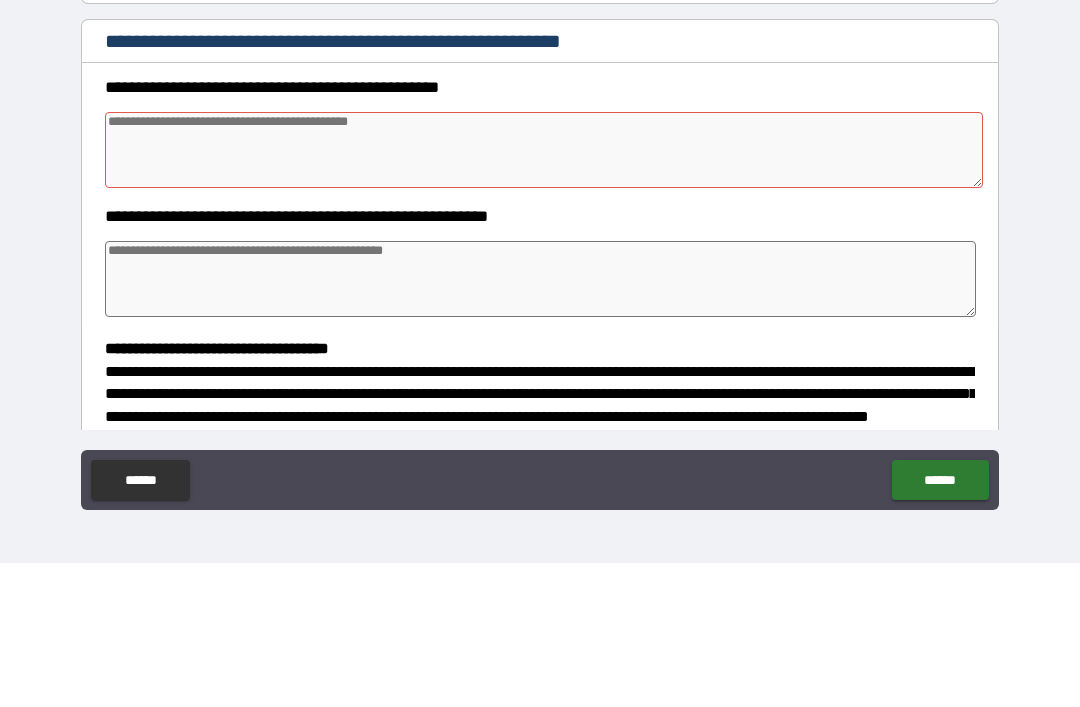 type on "*" 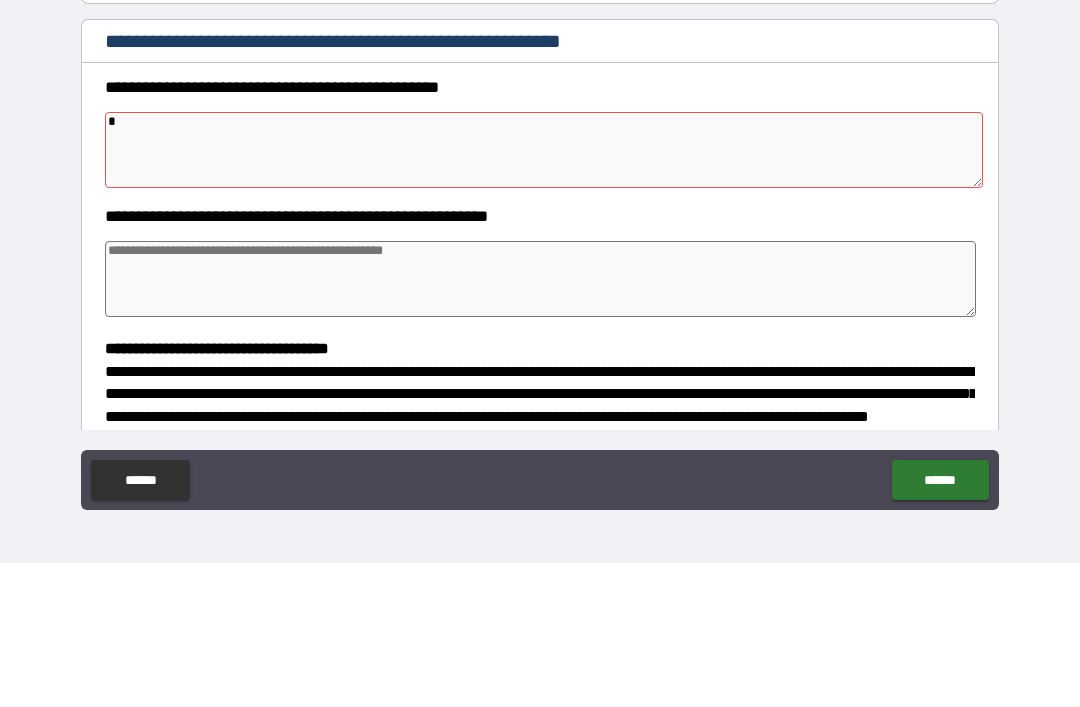 type on "*" 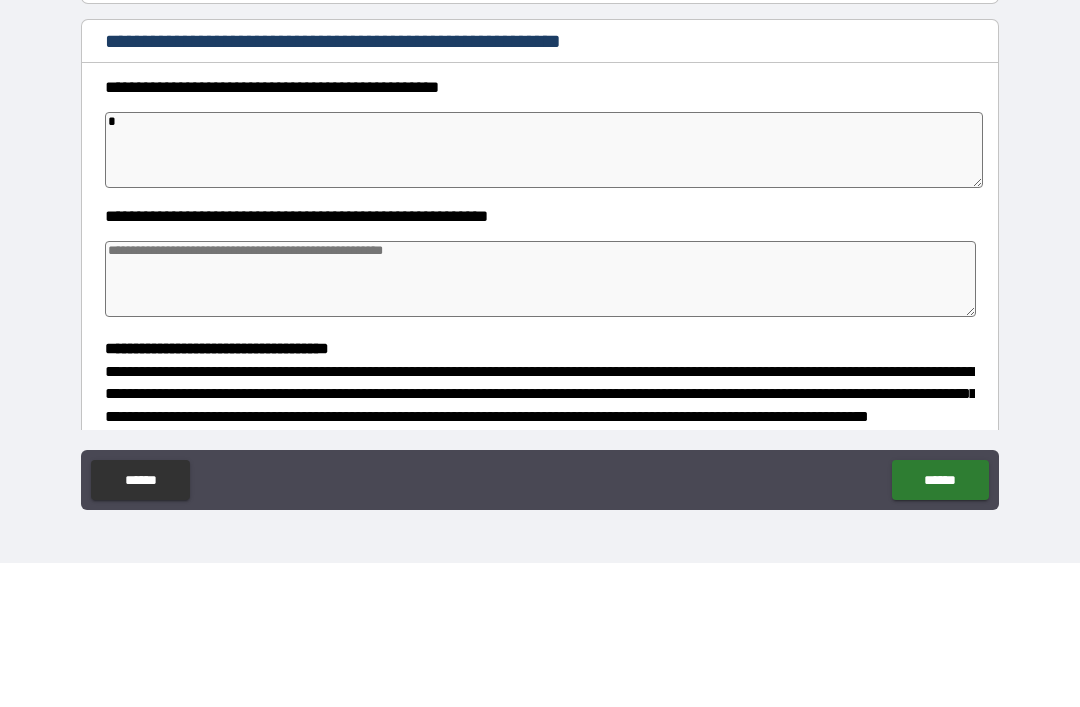 type on "*" 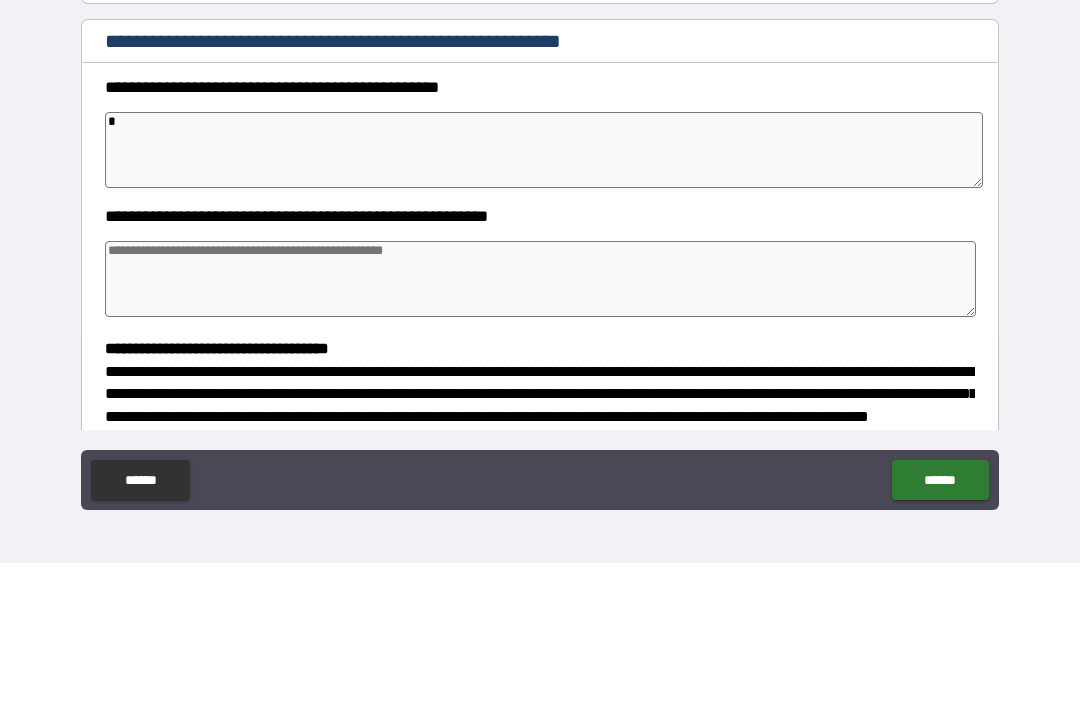 type on "*" 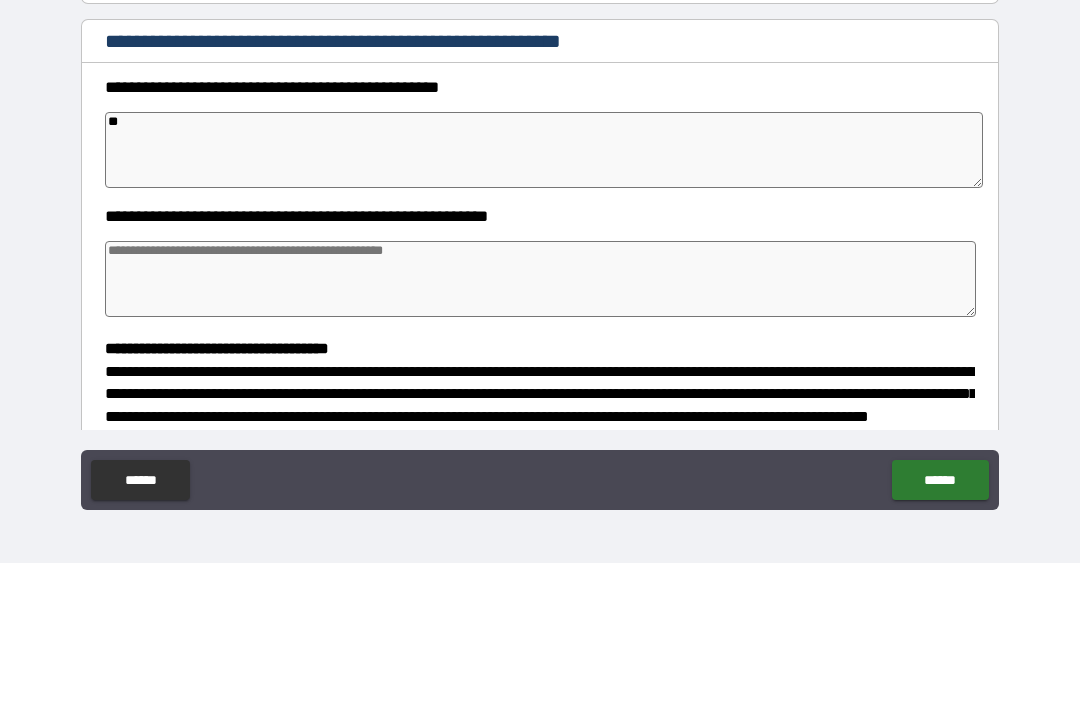 type on "*" 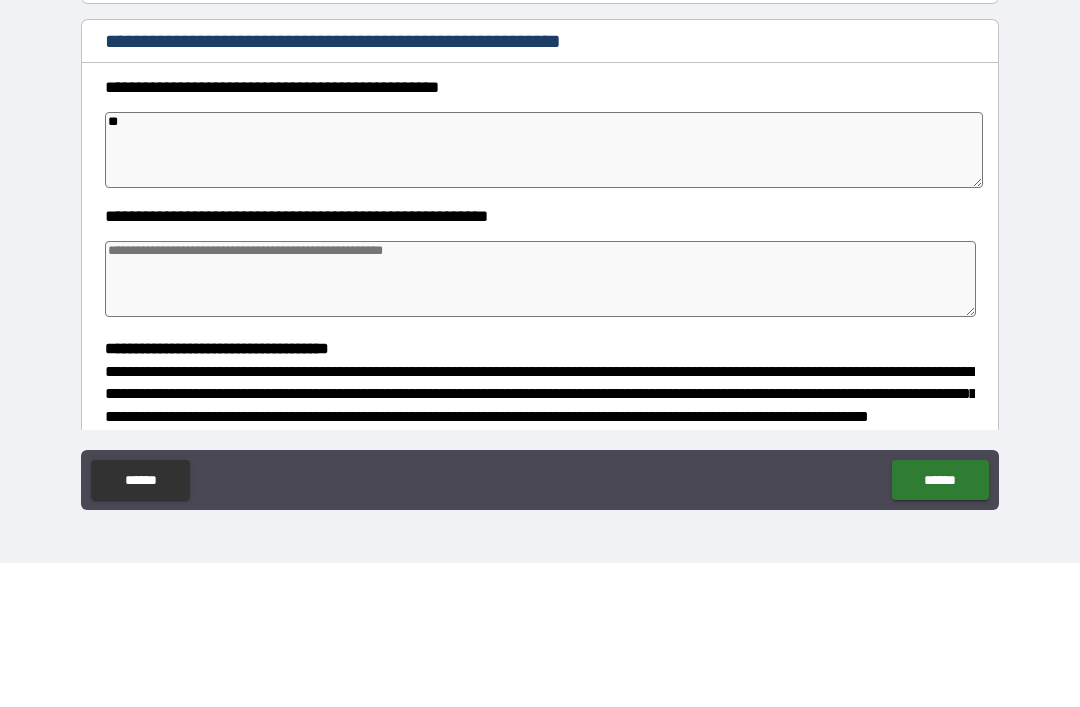 type on "*" 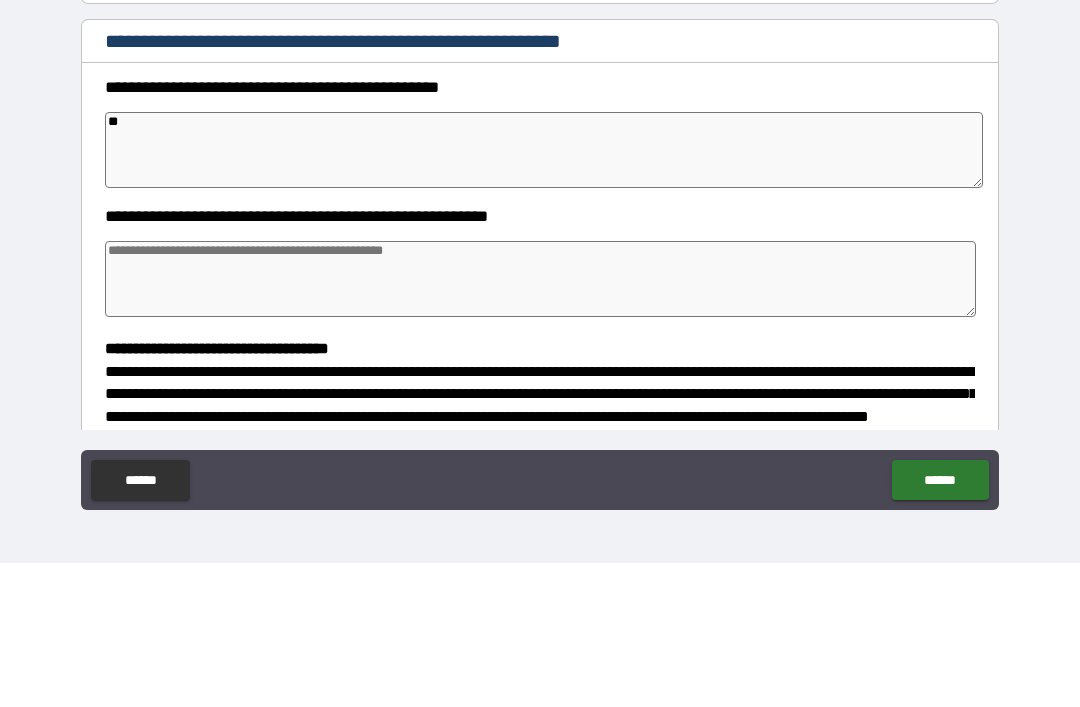 type on "*" 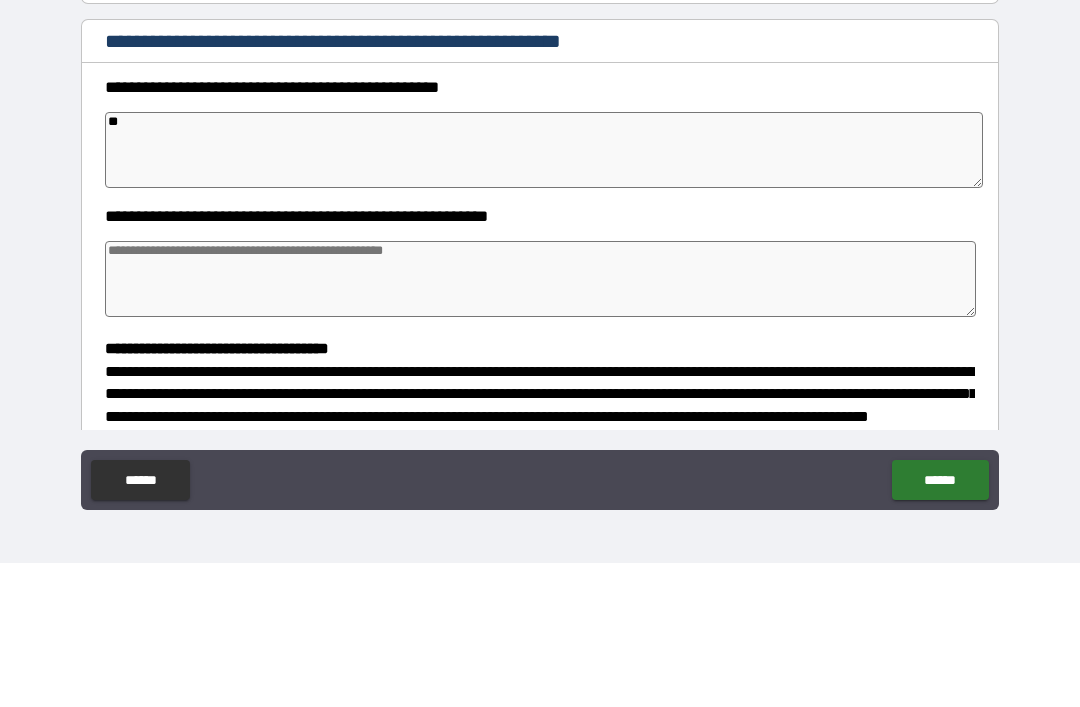 type on "*" 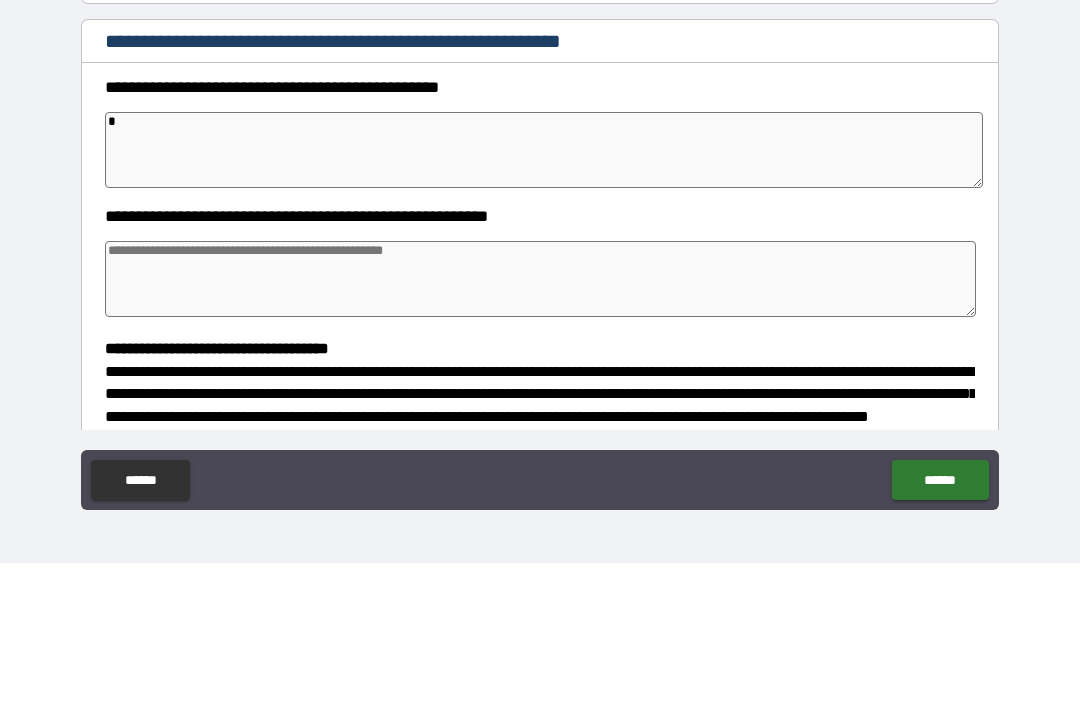 type on "*" 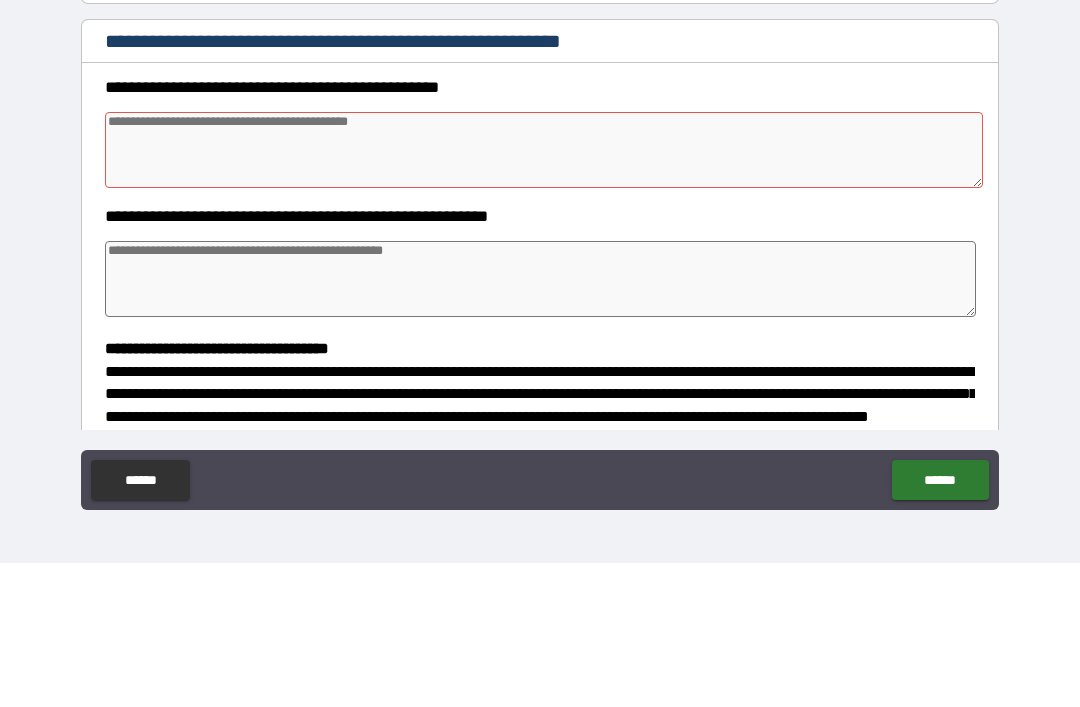 type on "*" 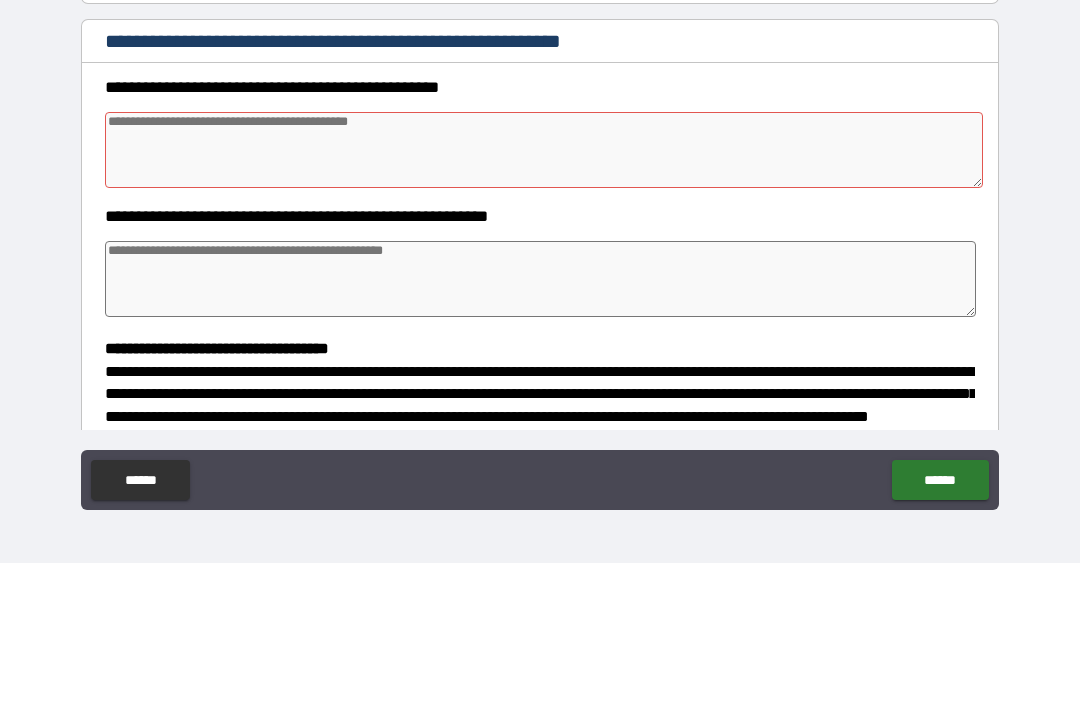 type on "*" 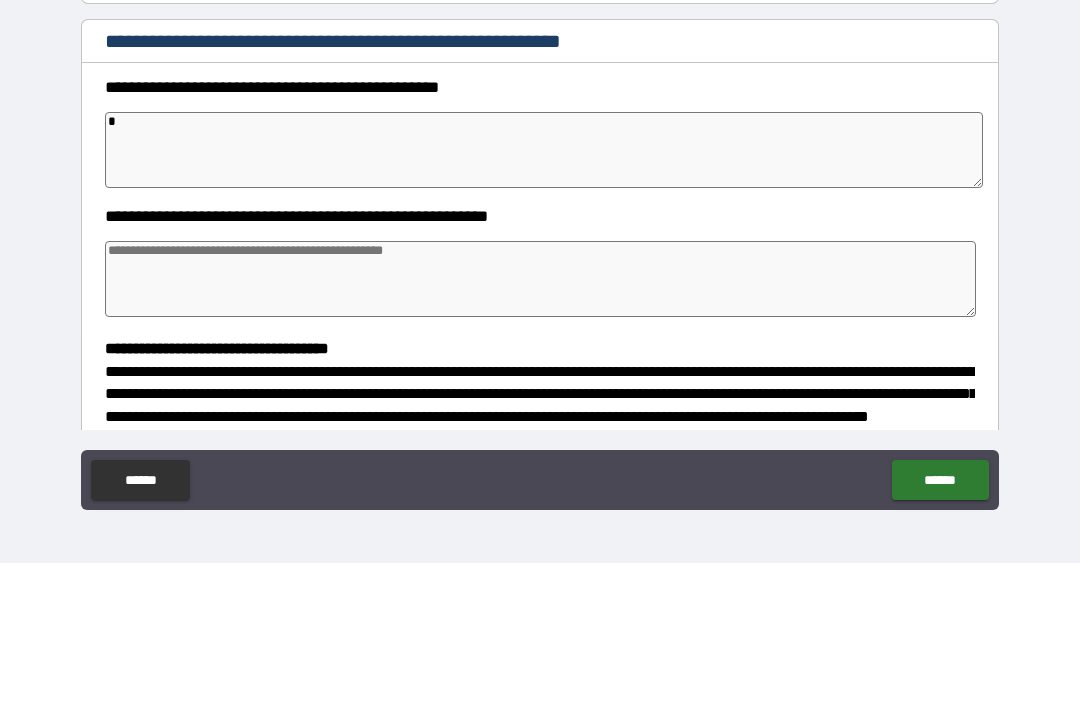 type on "*" 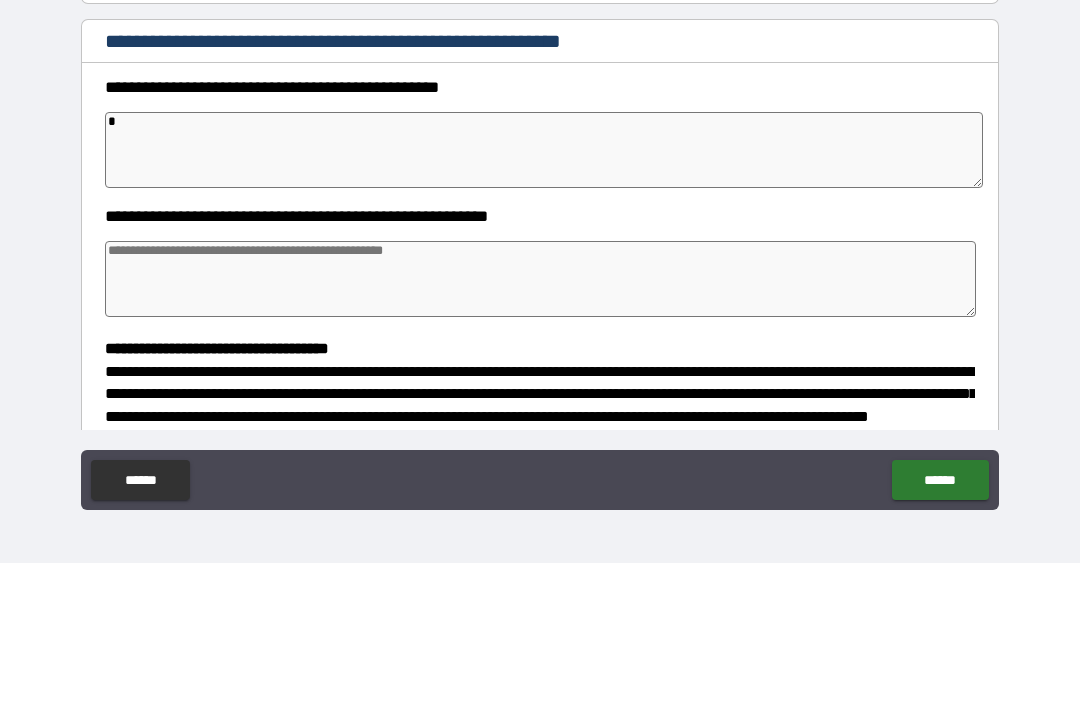 type on "*" 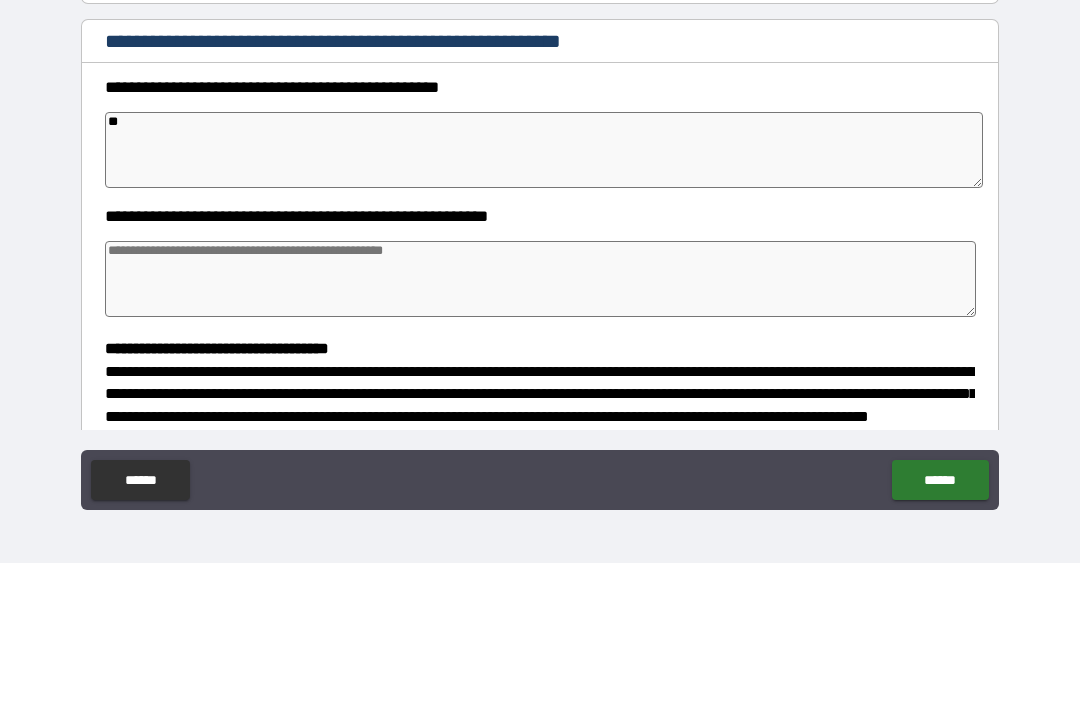 type on "*" 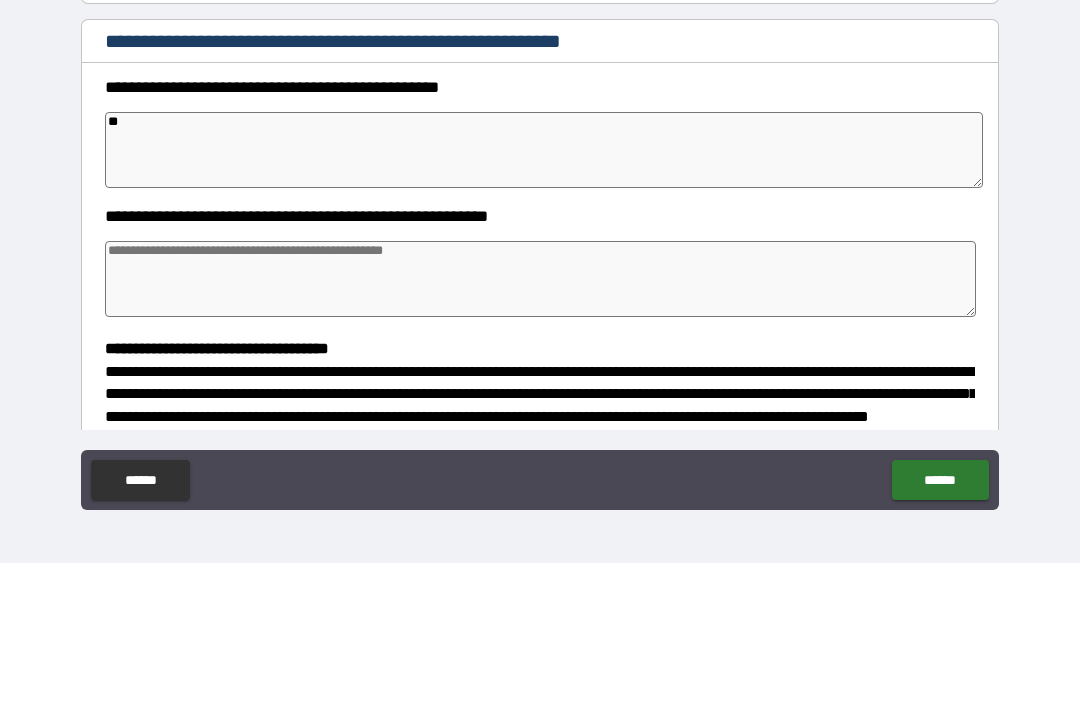 type on "*" 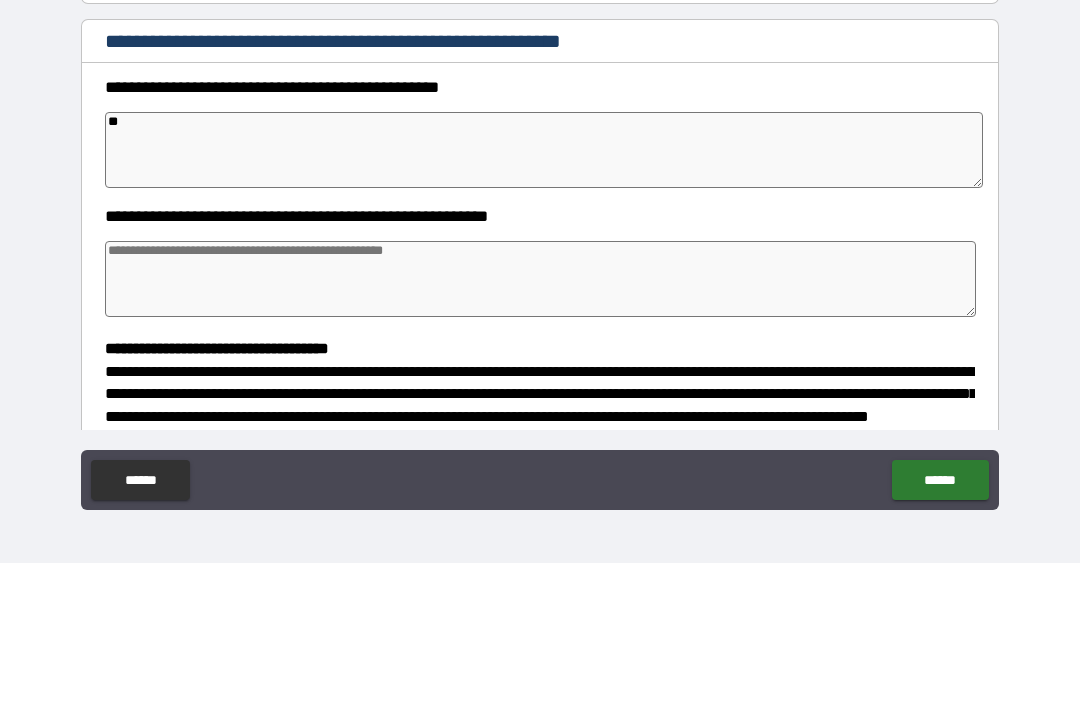 type on "*" 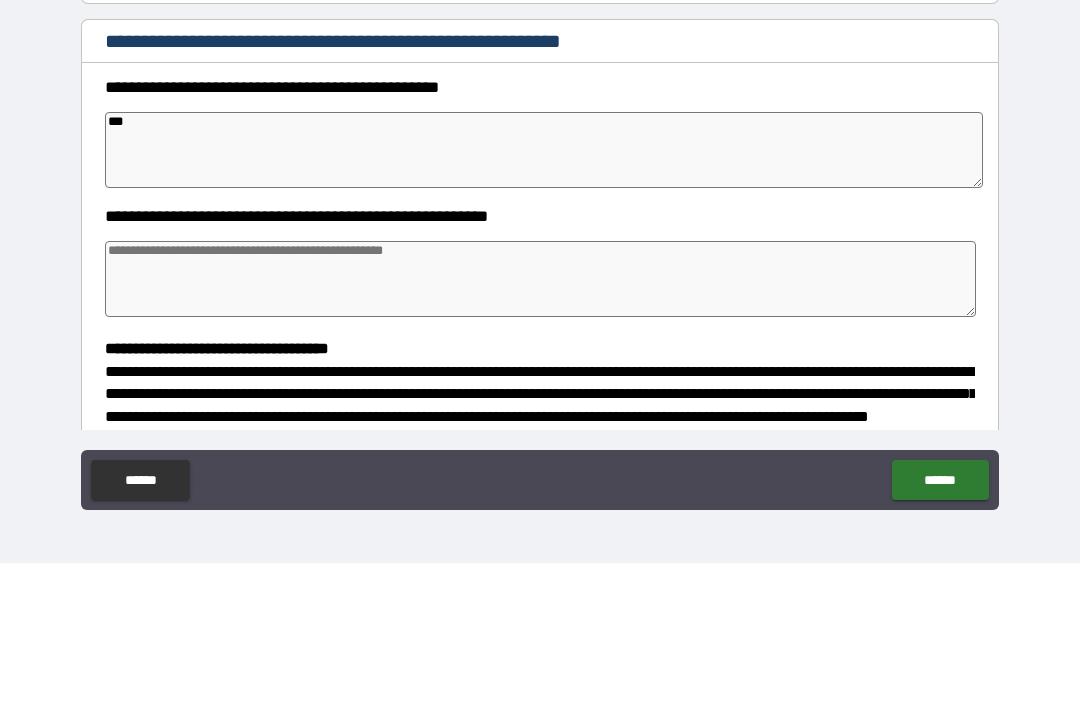 type on "*" 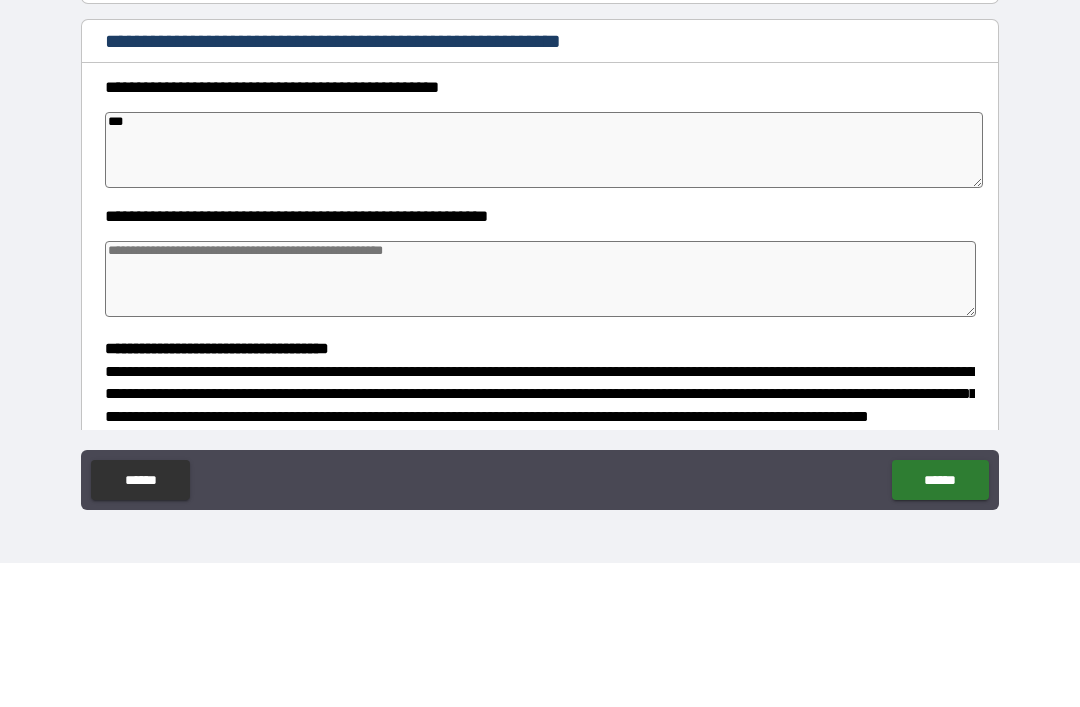 type on "****" 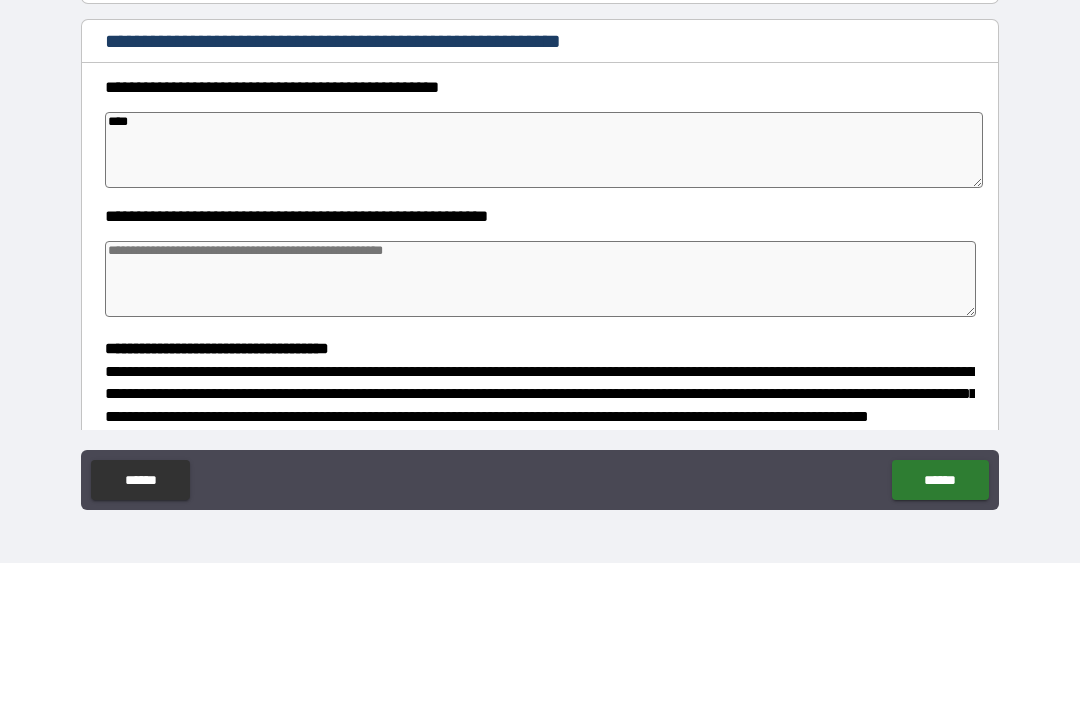 type on "*" 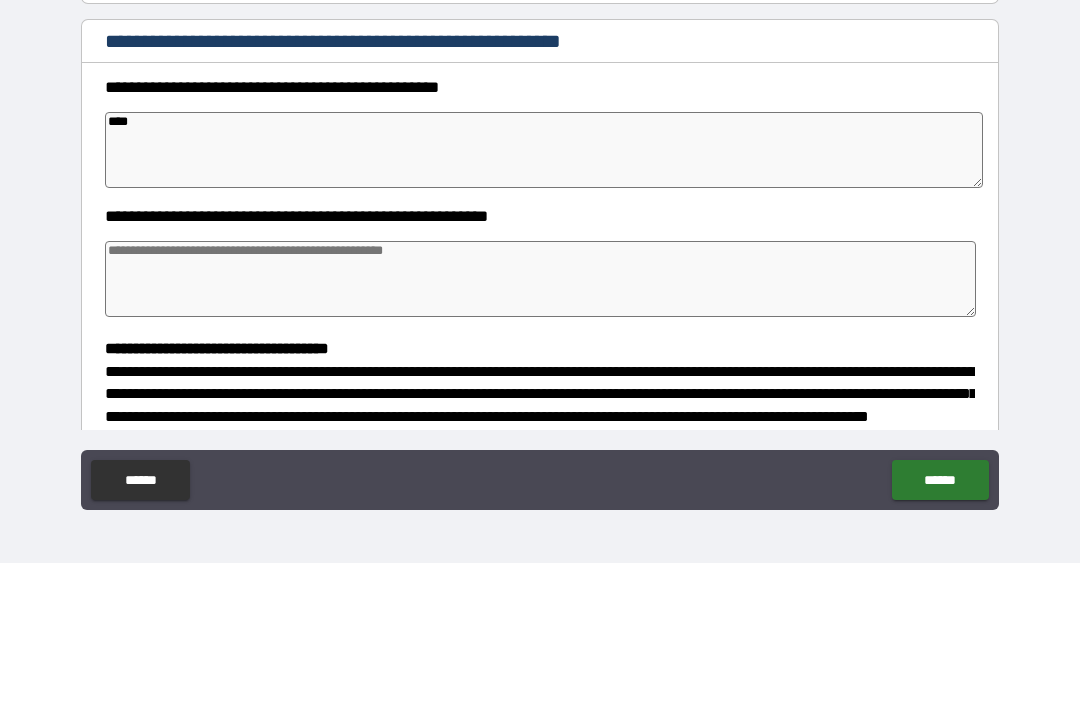 type on "*" 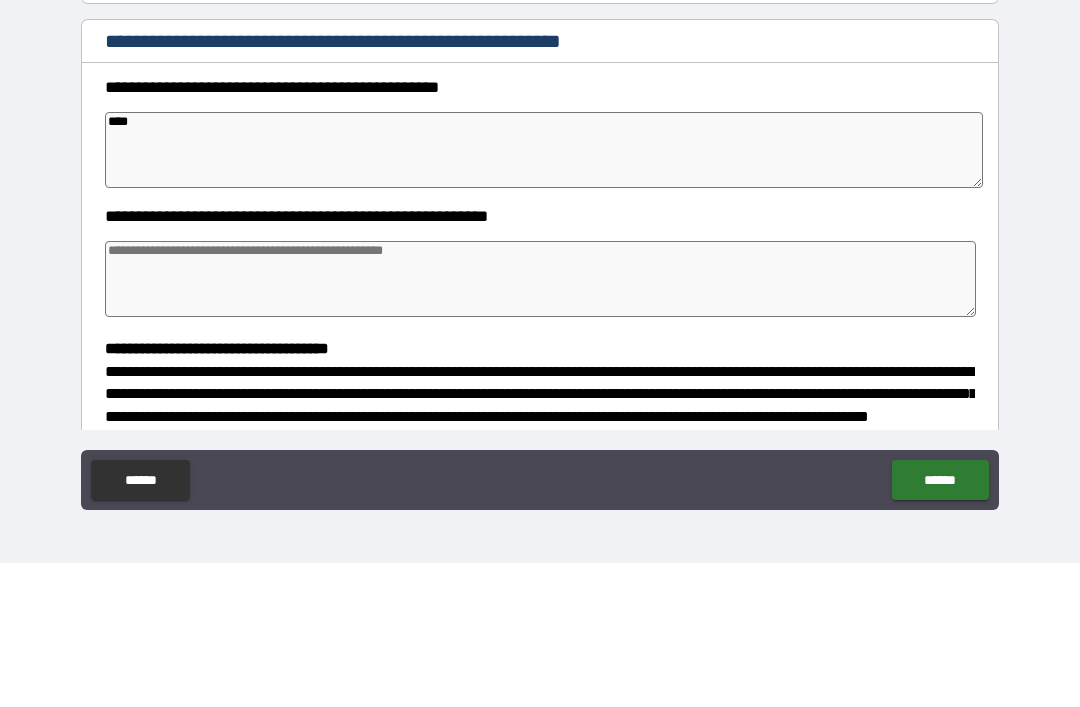 type on "*" 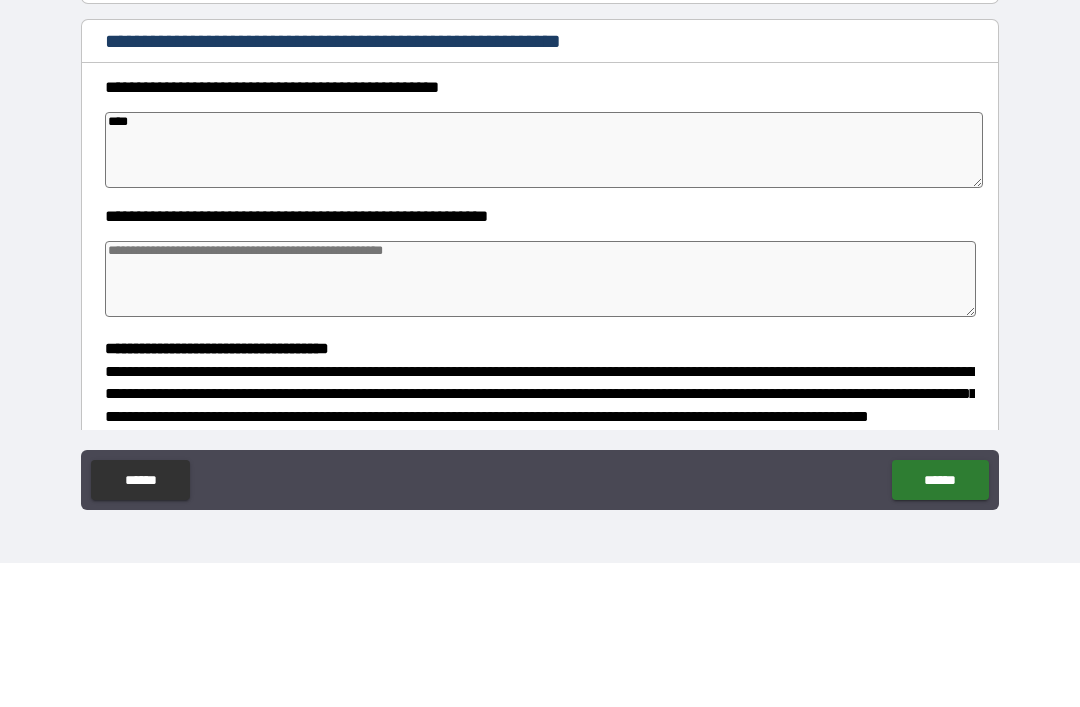 type on "*****" 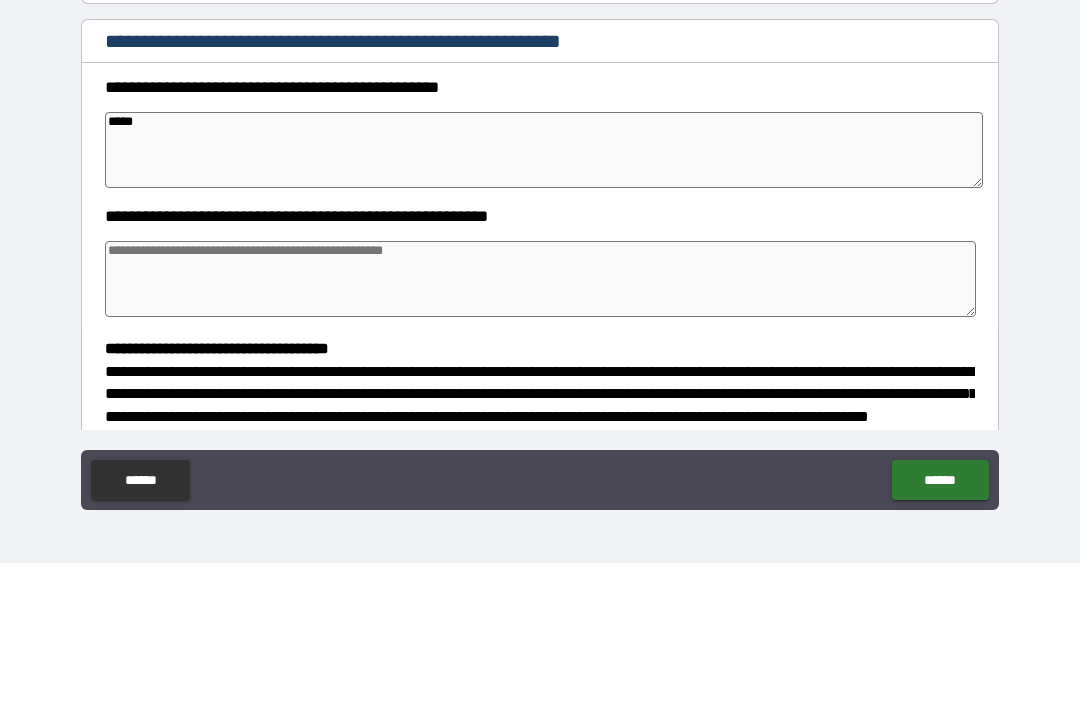 type on "*" 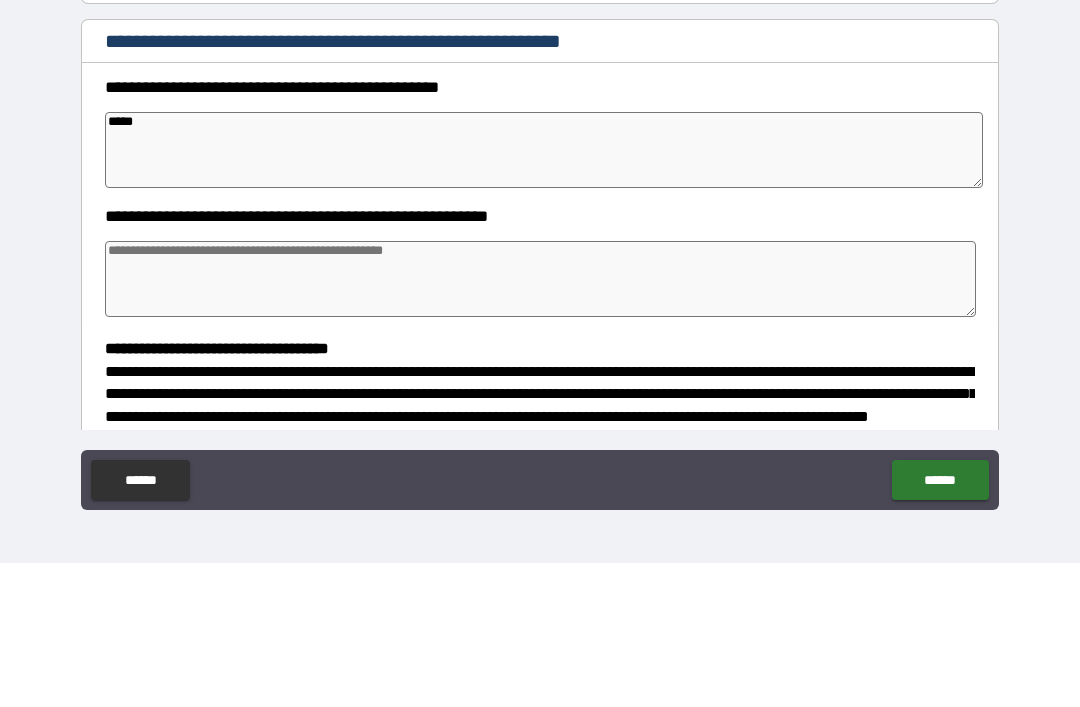 type on "*" 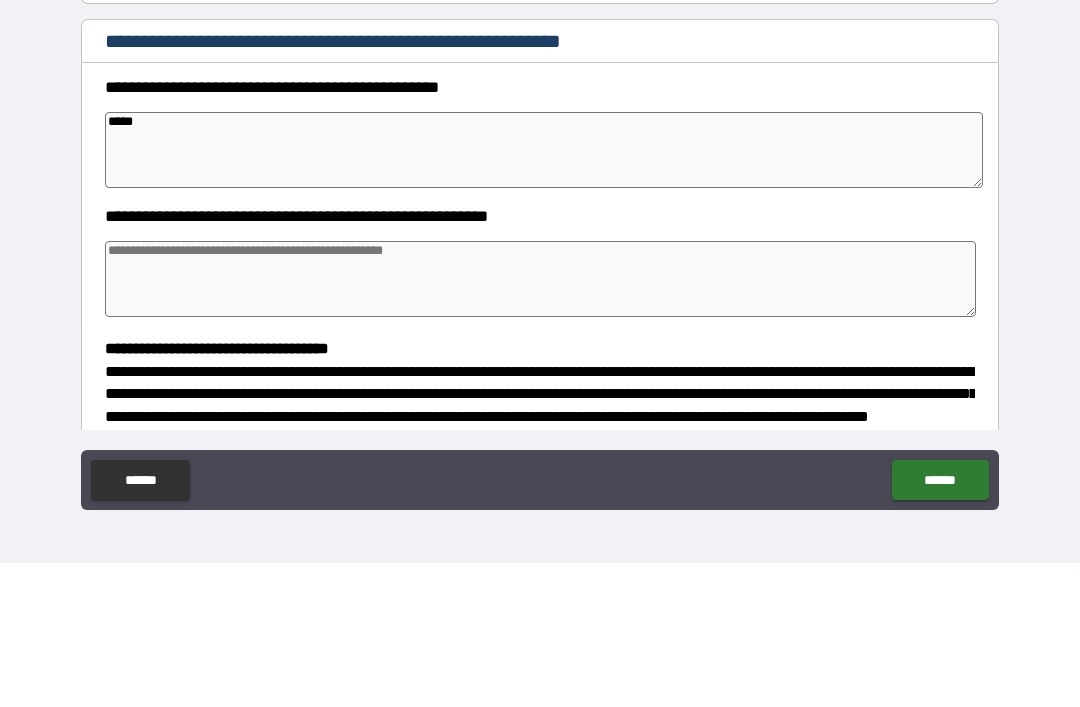 type on "*" 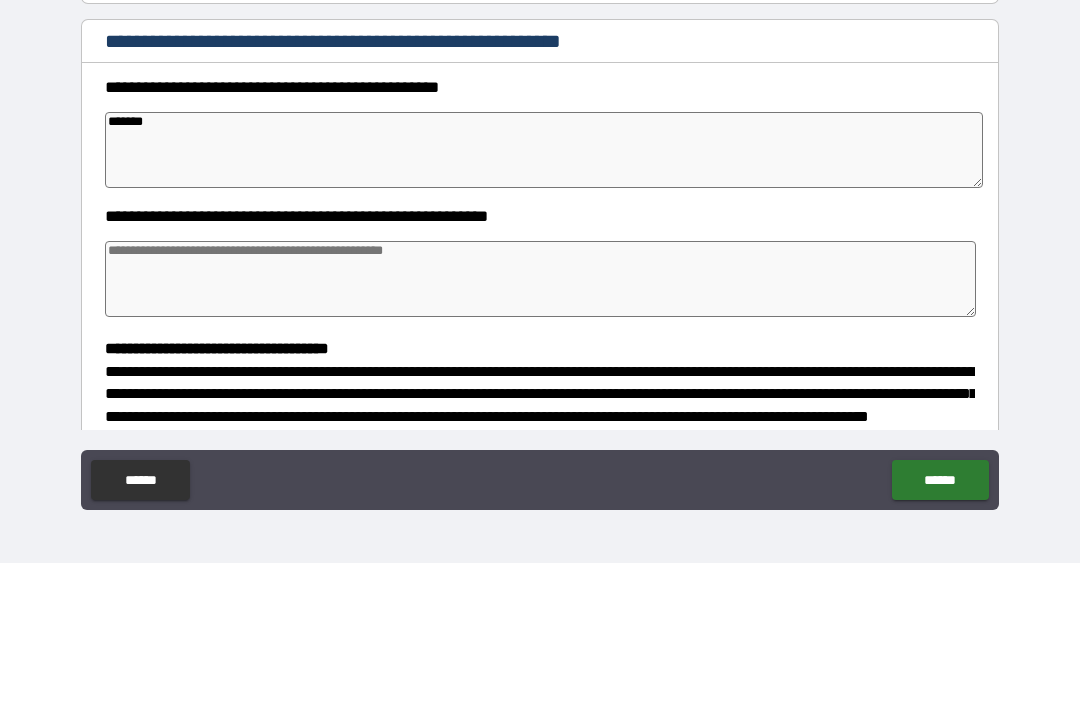 type on "*" 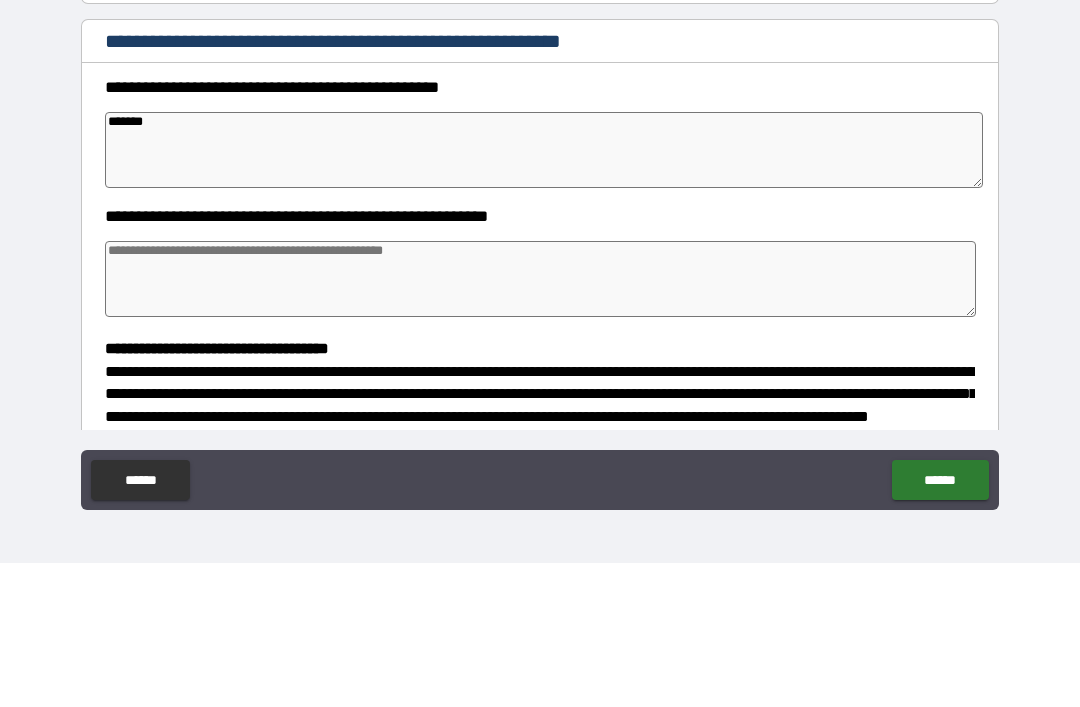 type on "*" 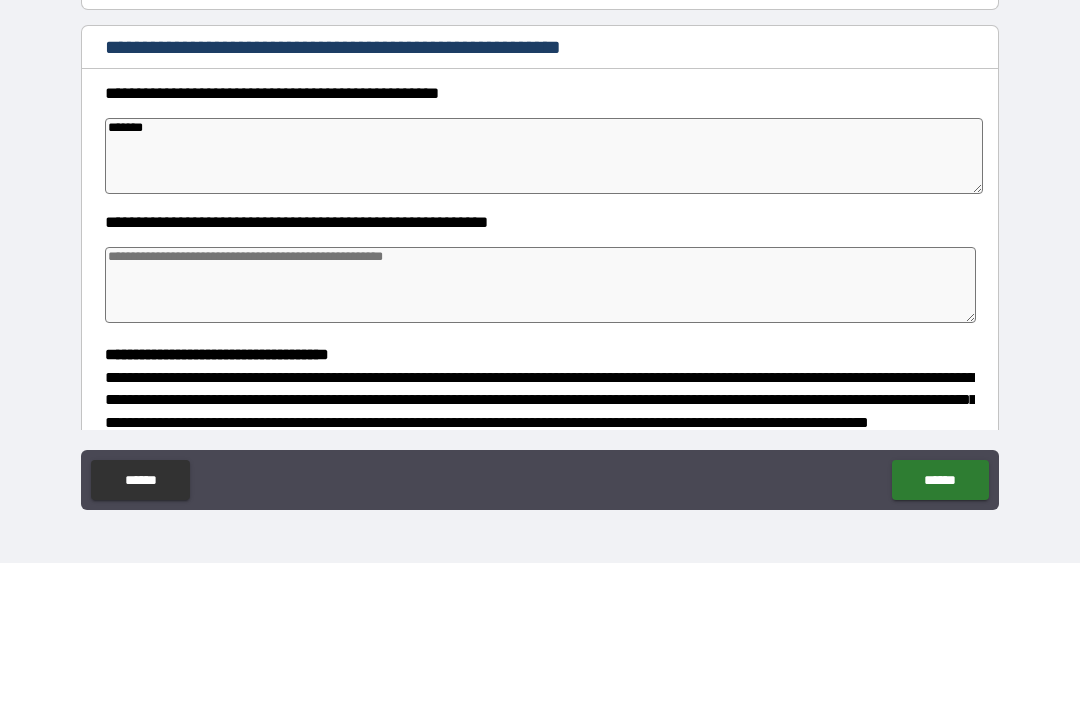 scroll, scrollTop: 75, scrollLeft: 0, axis: vertical 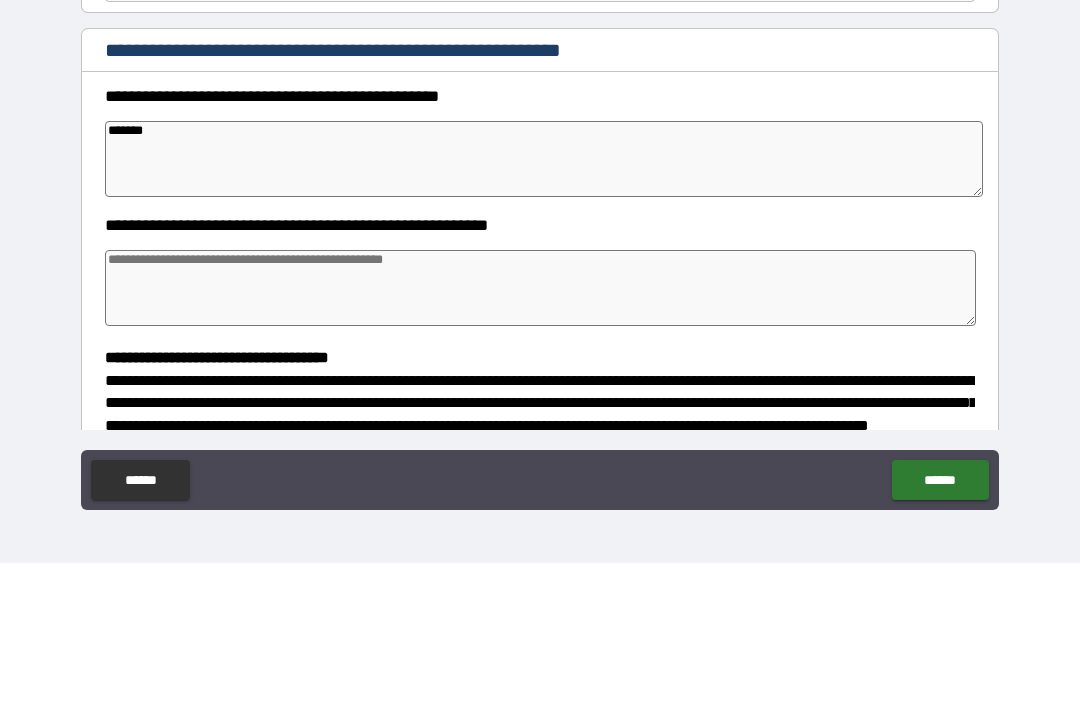 click on "*******" at bounding box center [544, 303] 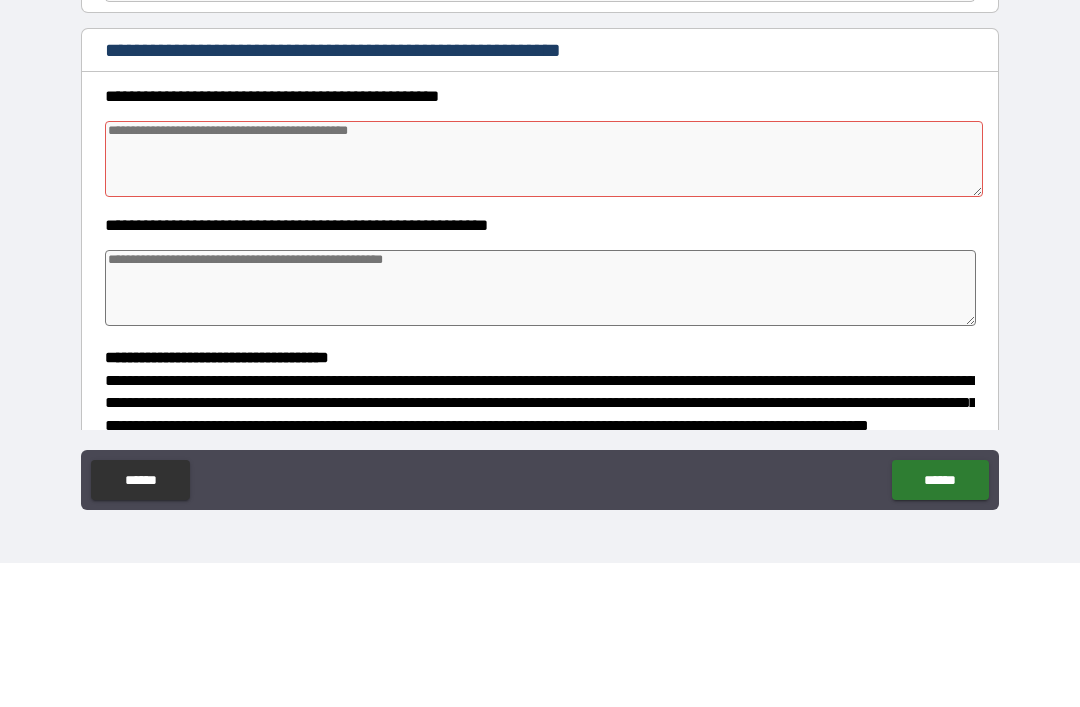 type on "*" 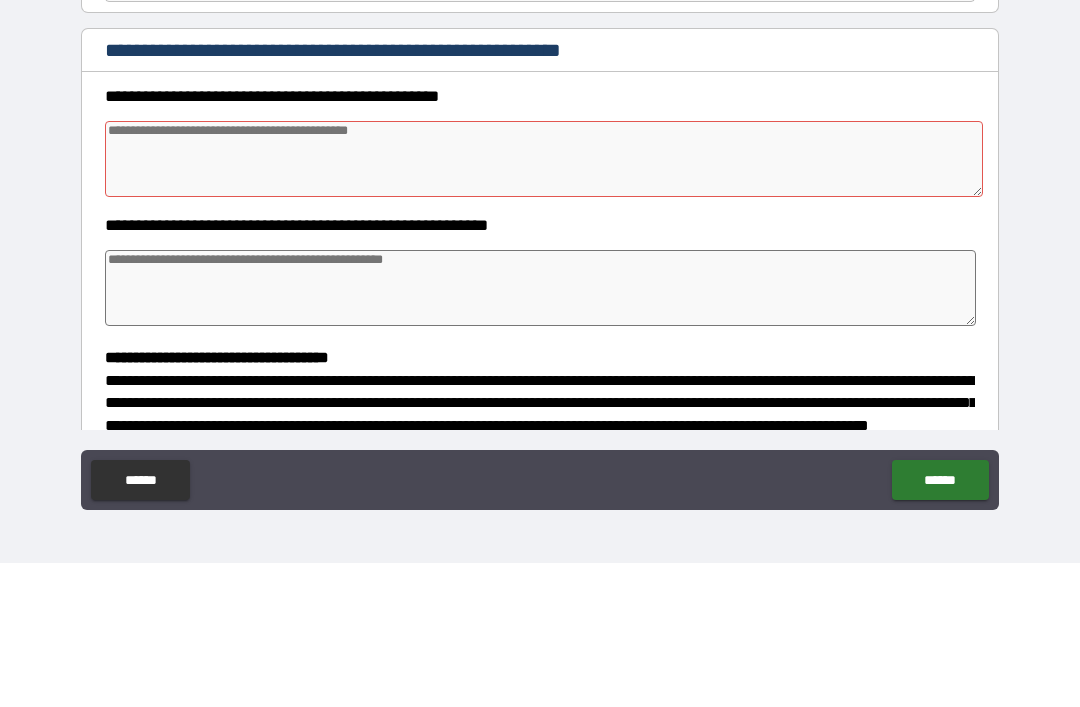 type on "*" 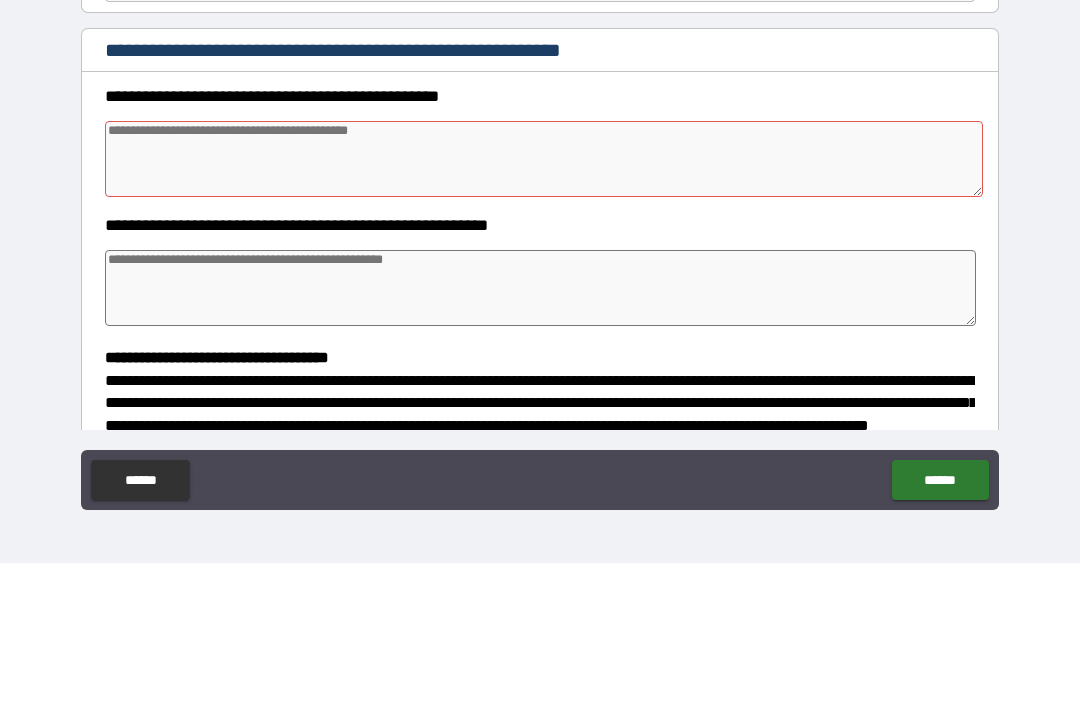 type on "*" 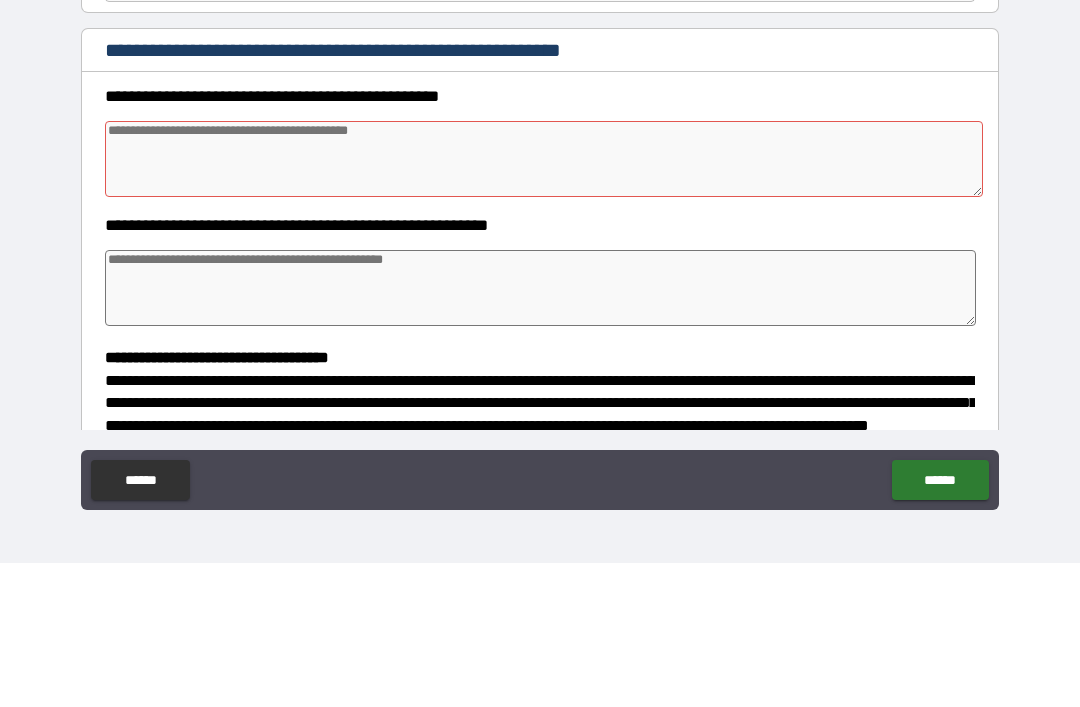 type on "*" 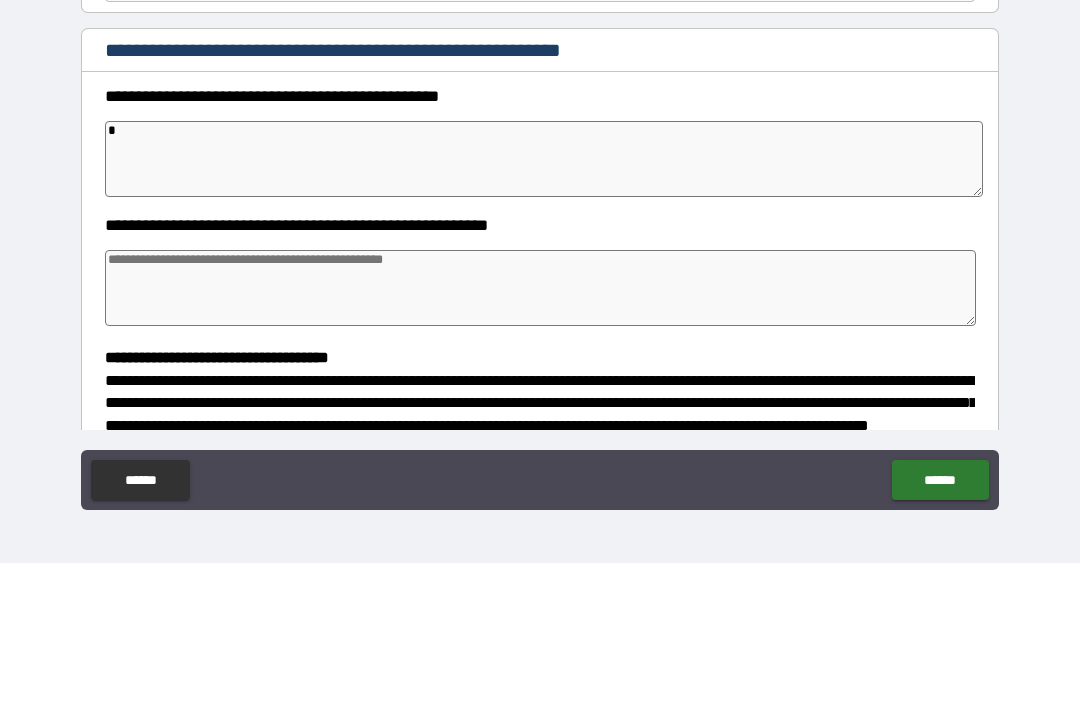 type on "*" 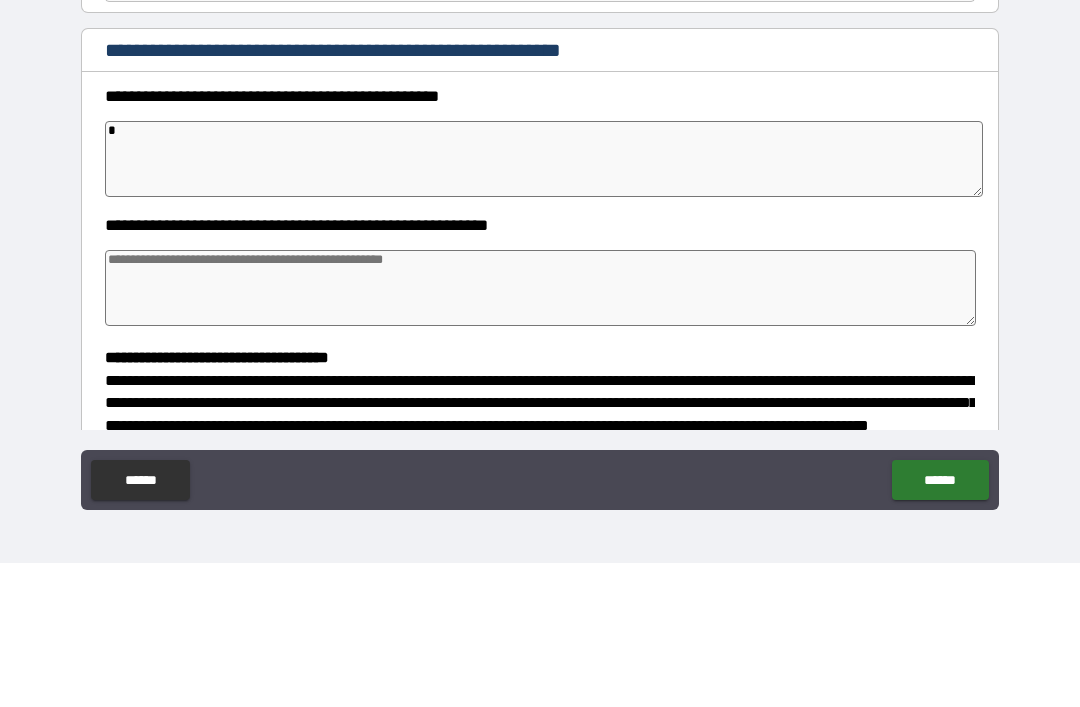 type on "*" 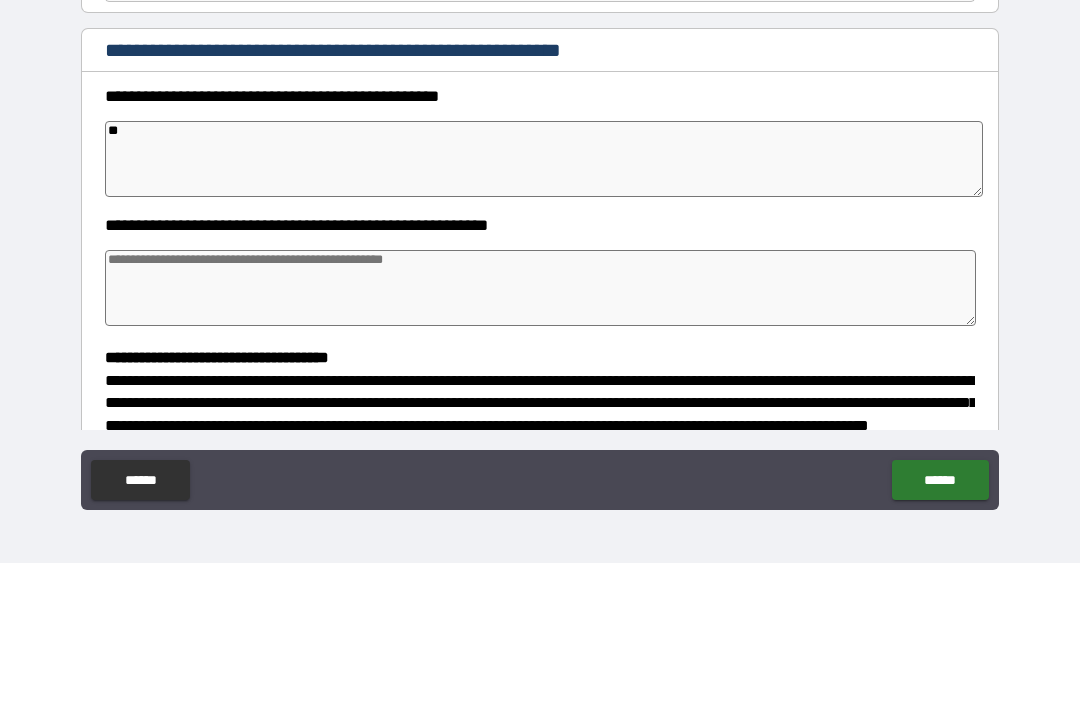 type on "*" 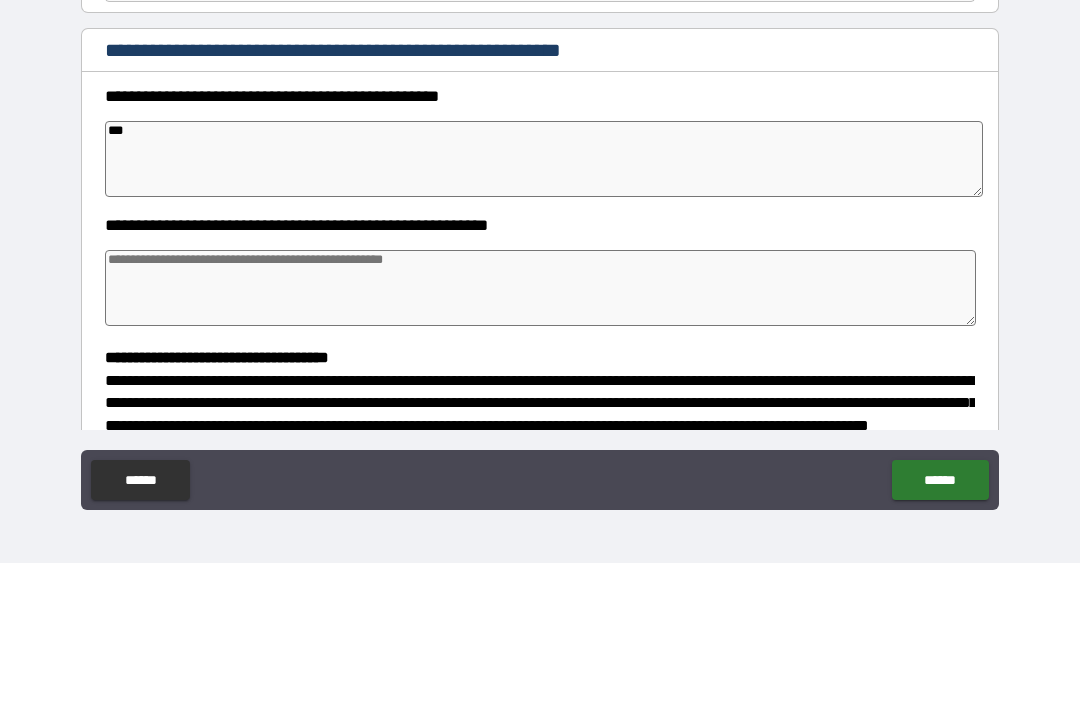 type on "*" 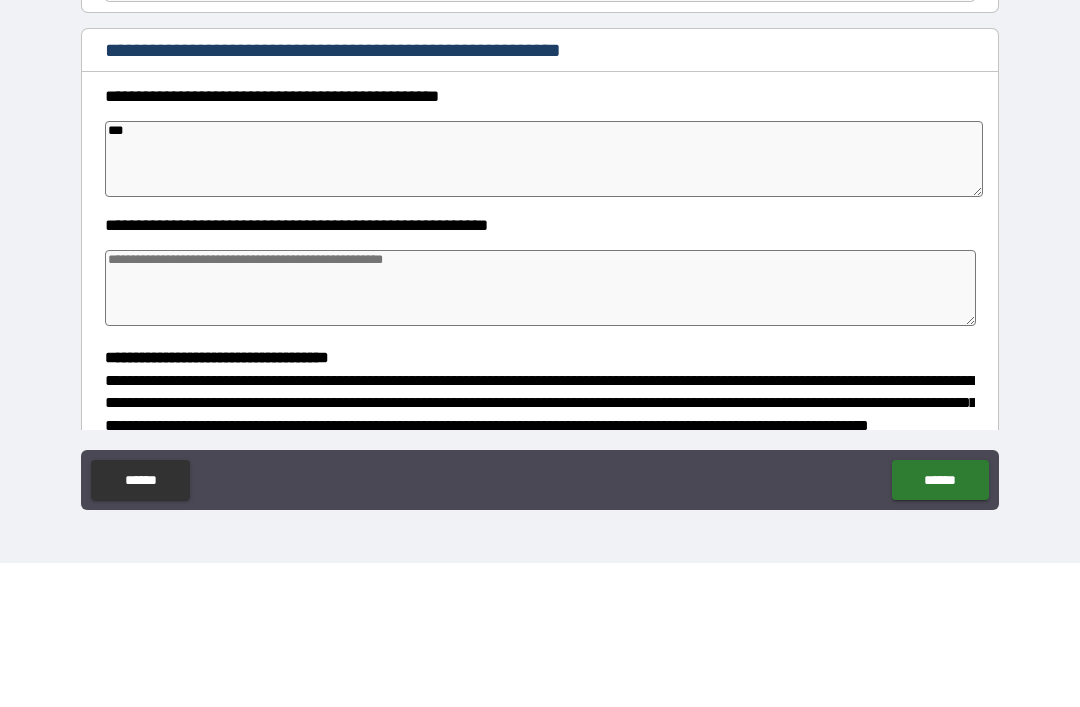type on "*" 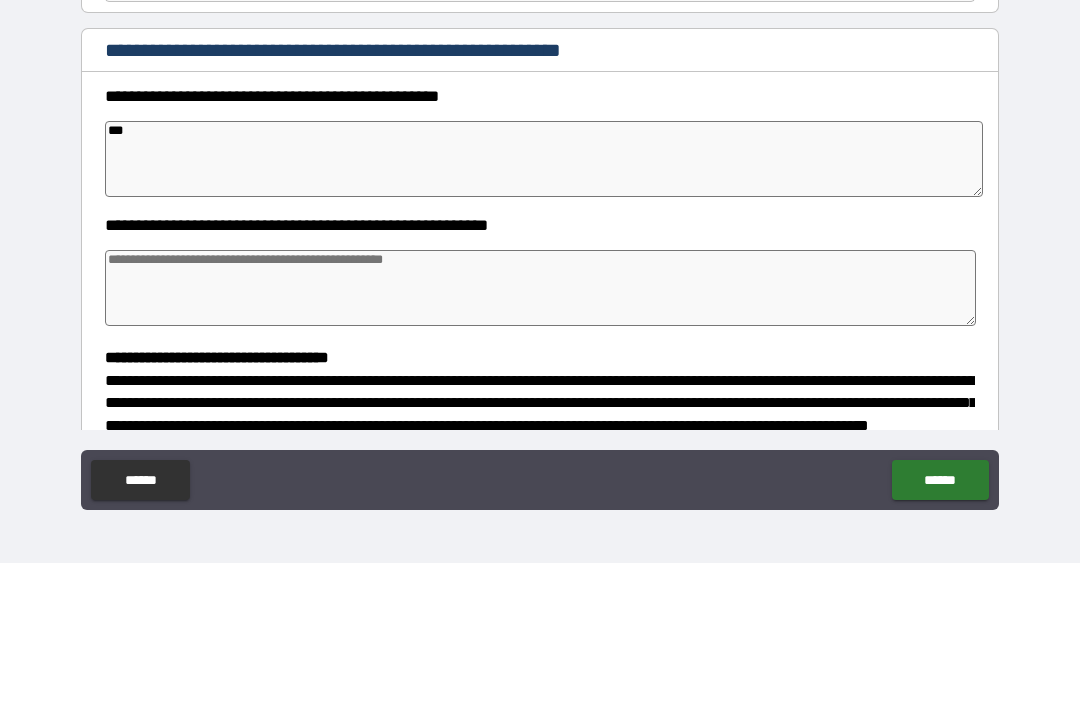 type on "*" 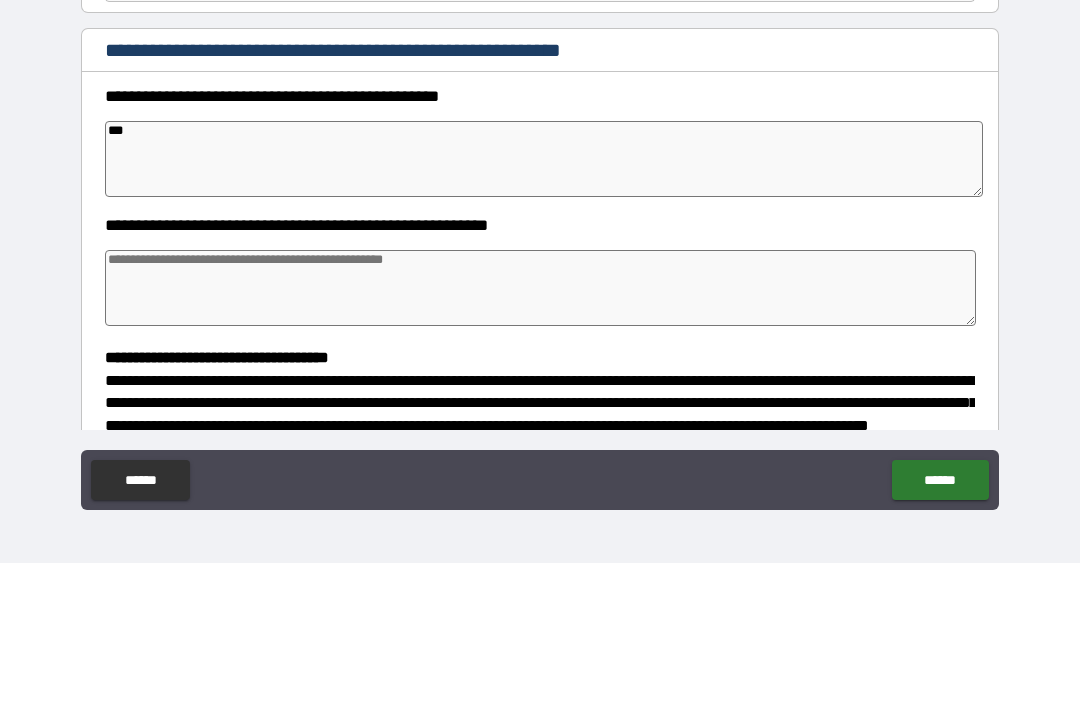 type on "****" 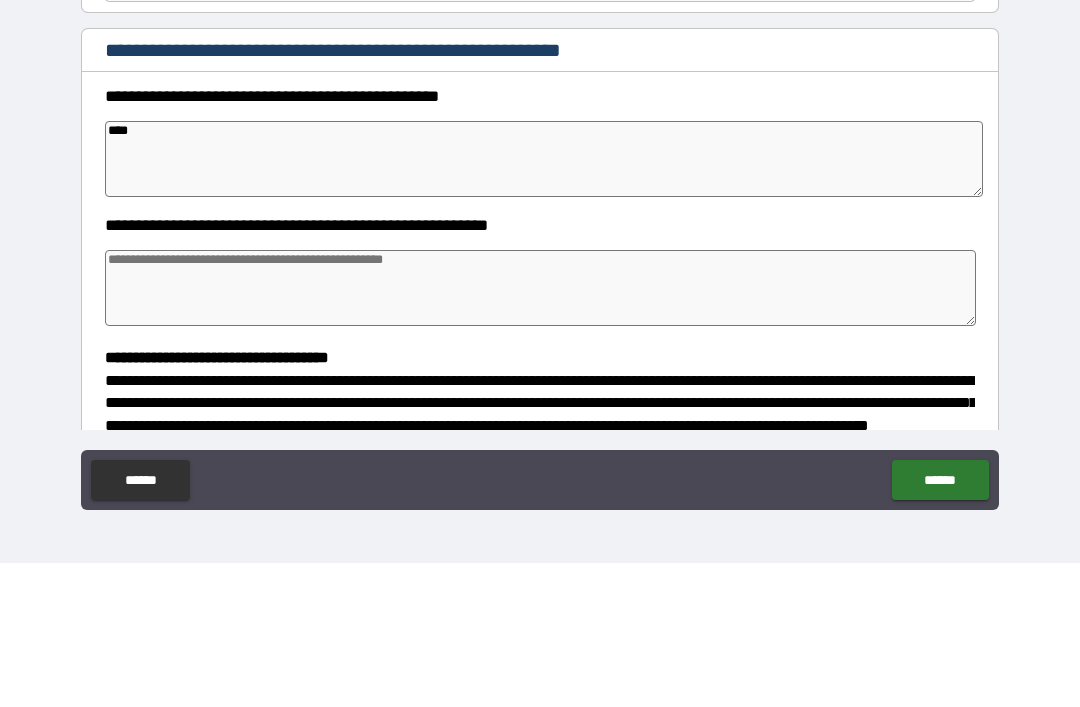 type on "*" 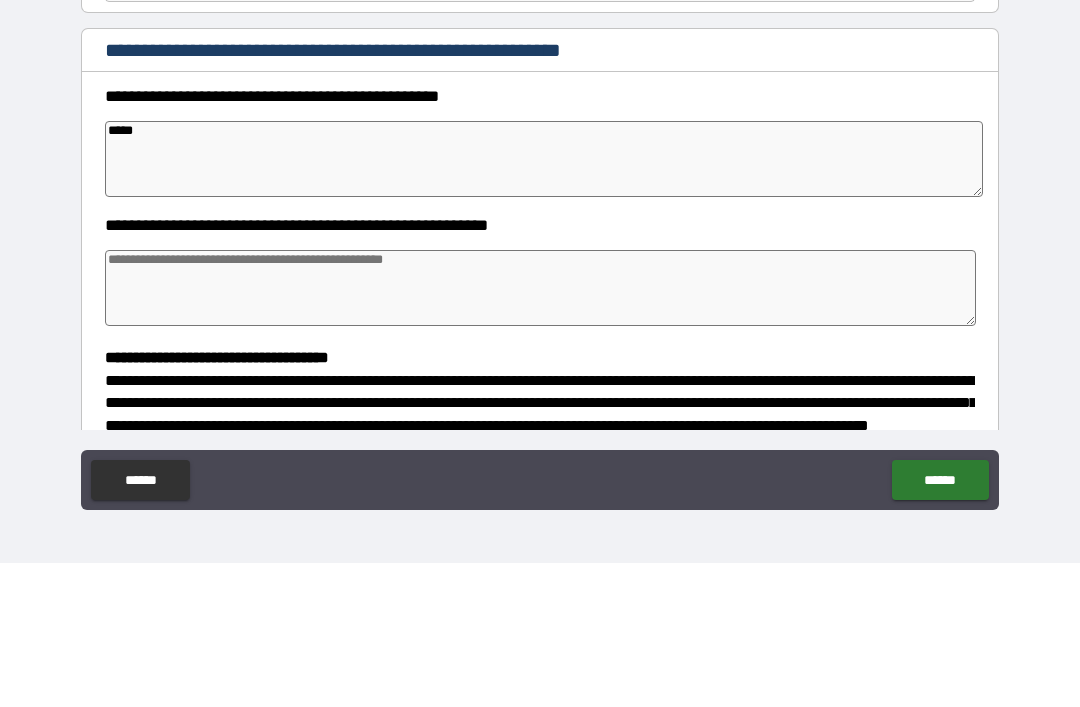 type on "*" 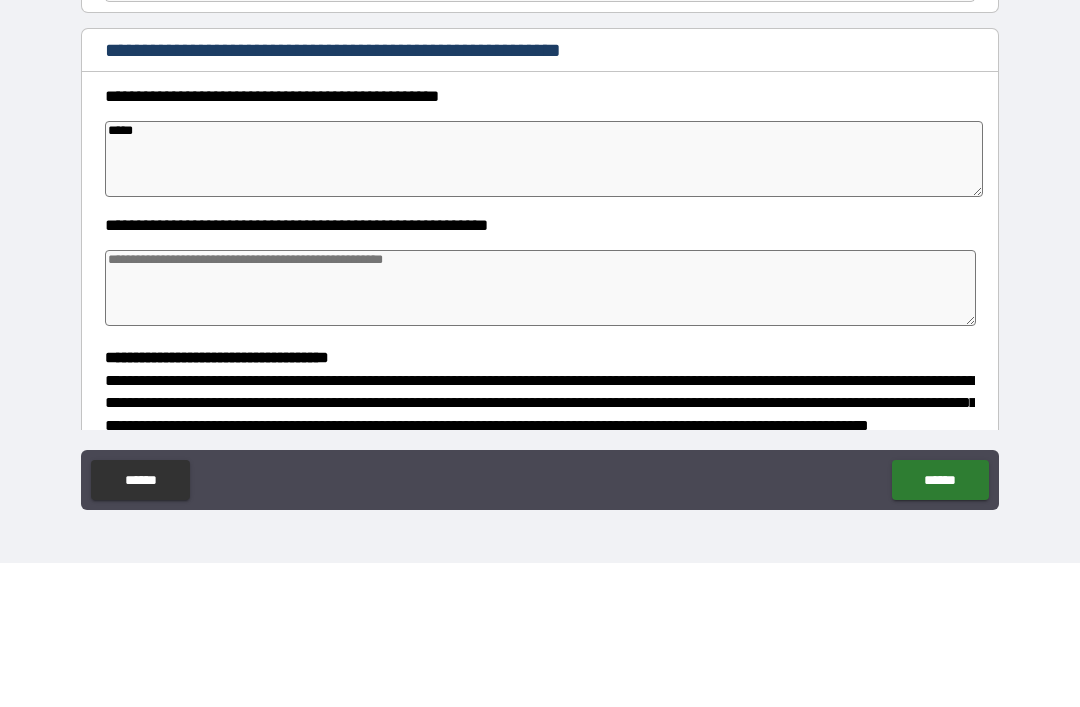 type on "*" 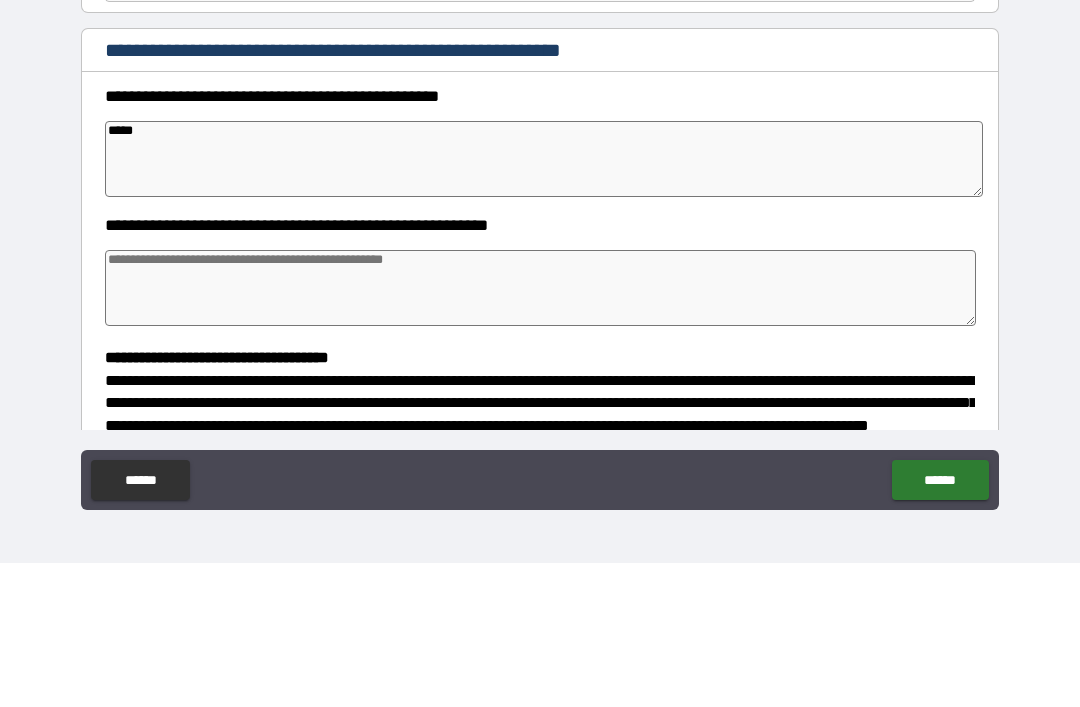 type on "*" 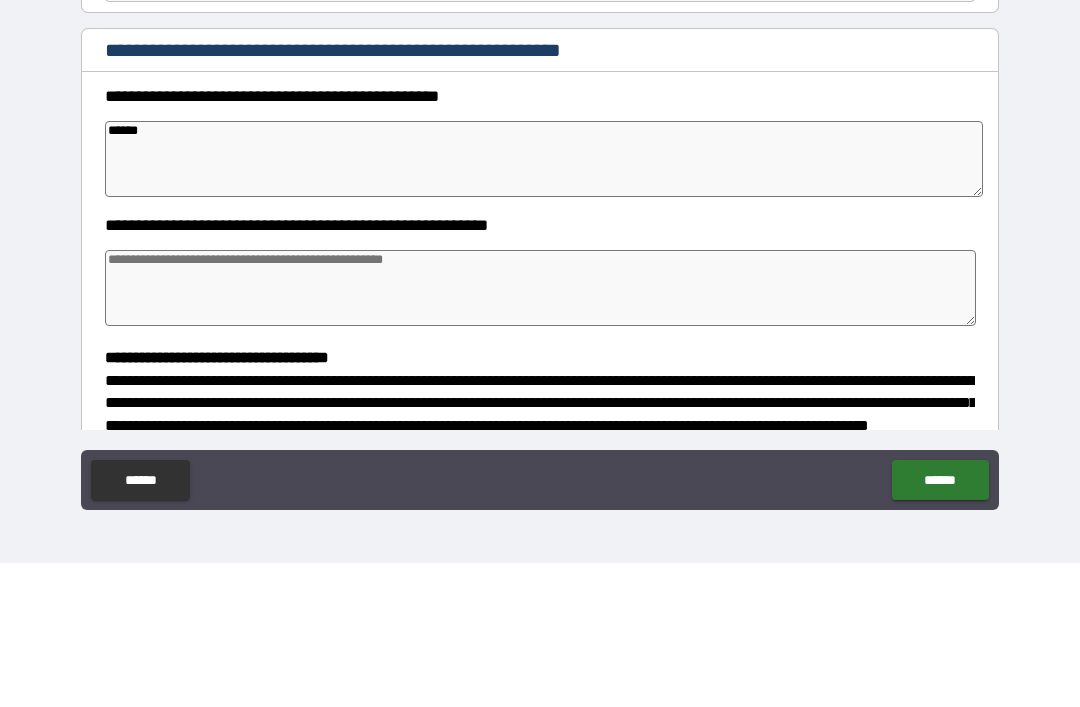 type on "*" 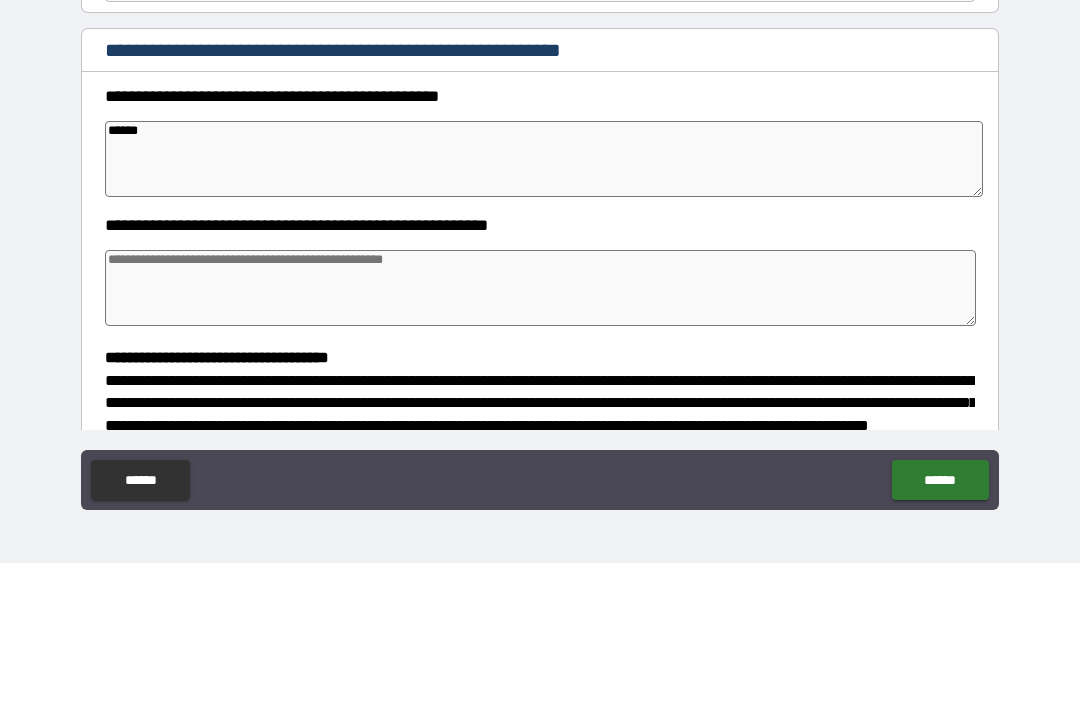 type on "*" 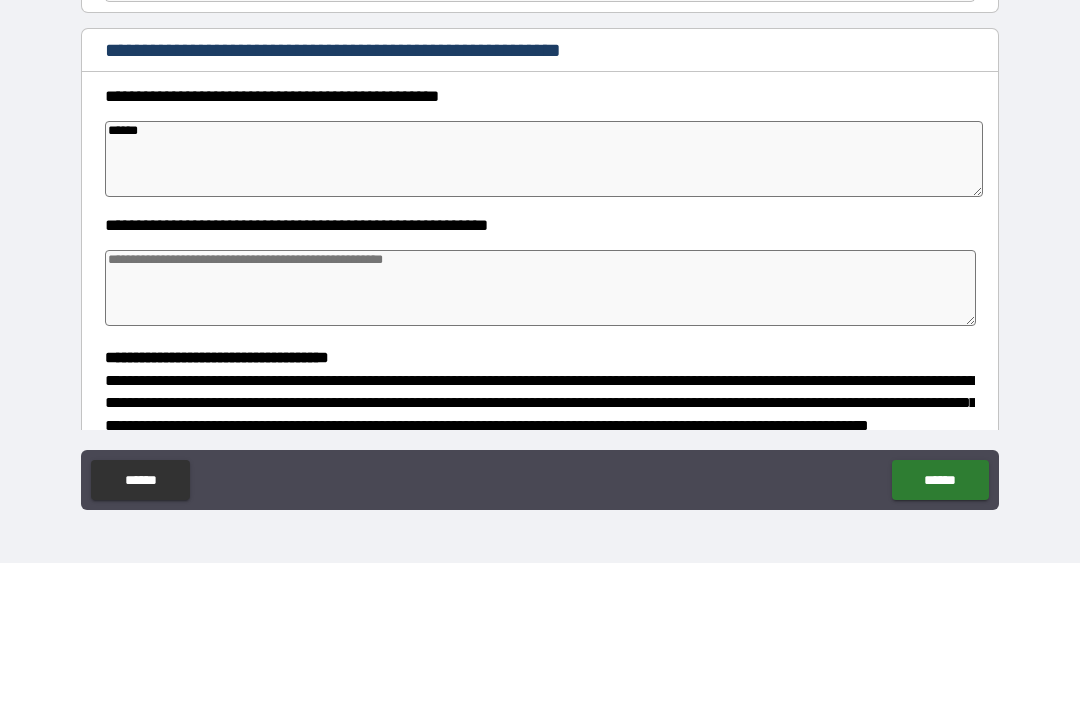 type on "*" 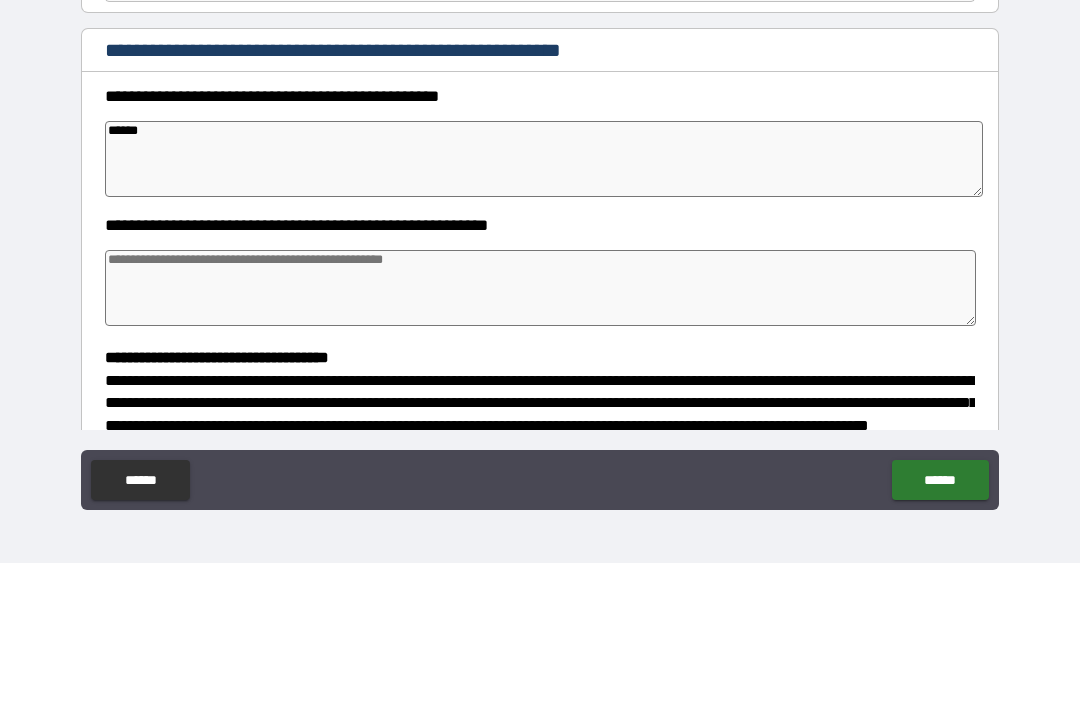 type on "******" 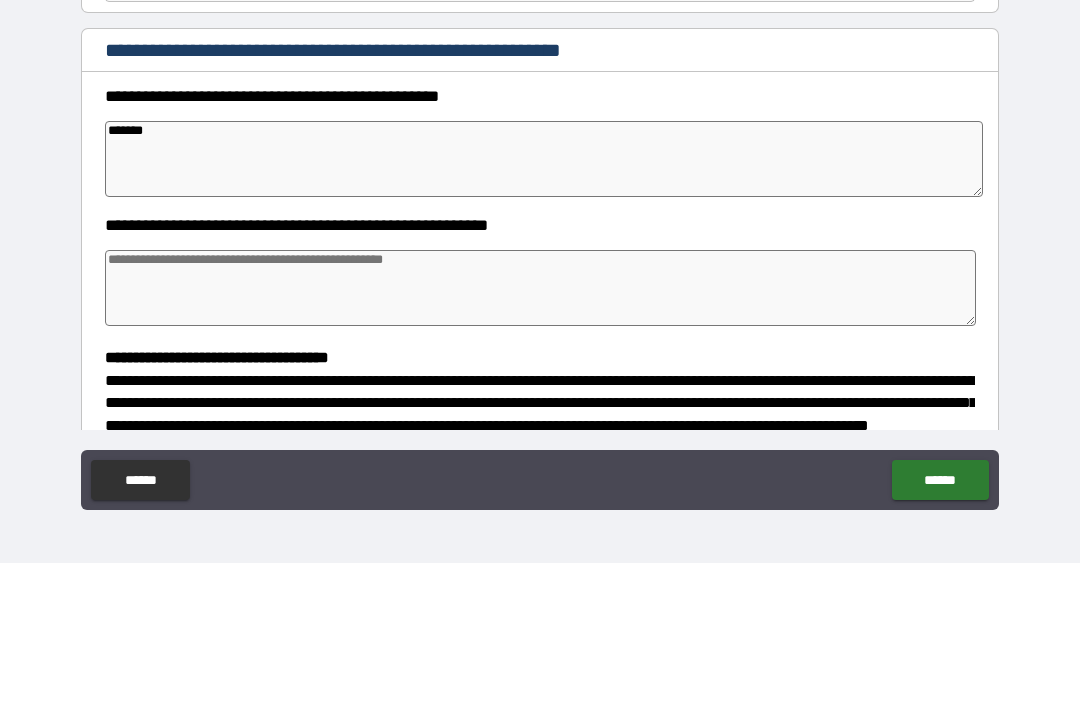 type on "*" 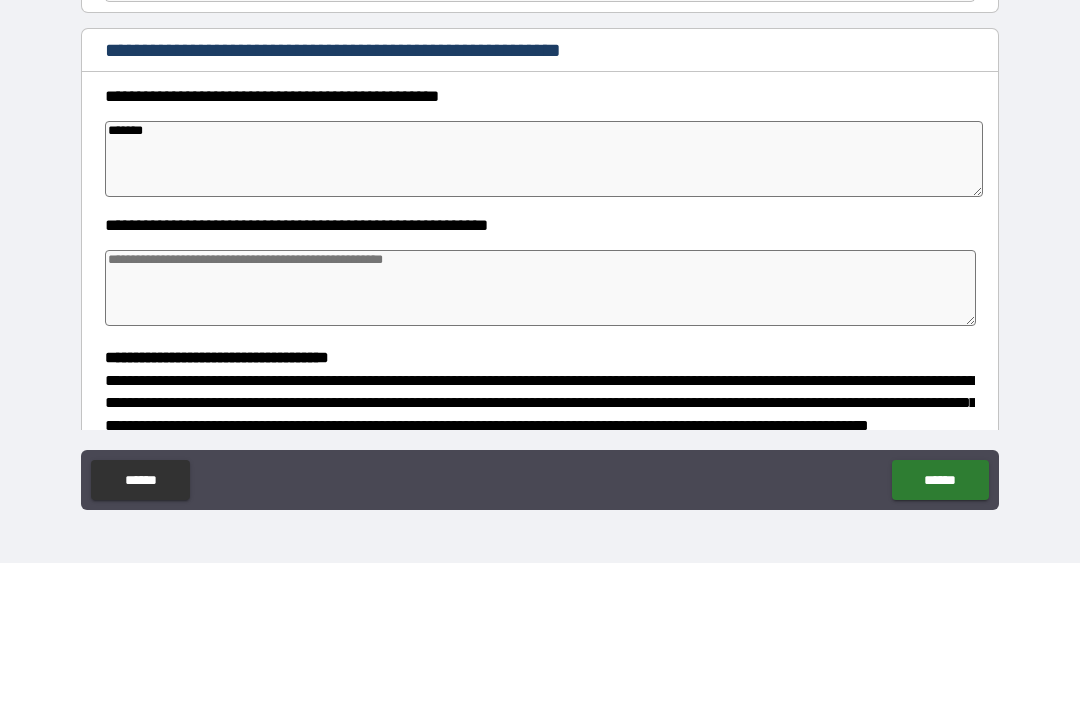 type on "*" 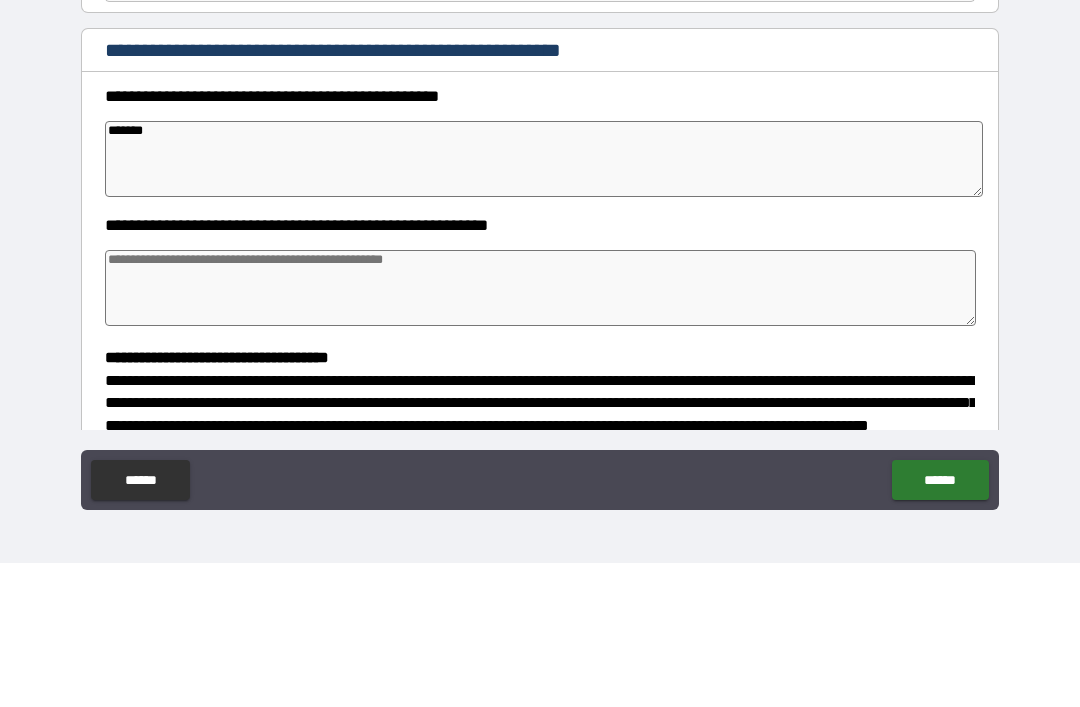 type on "*" 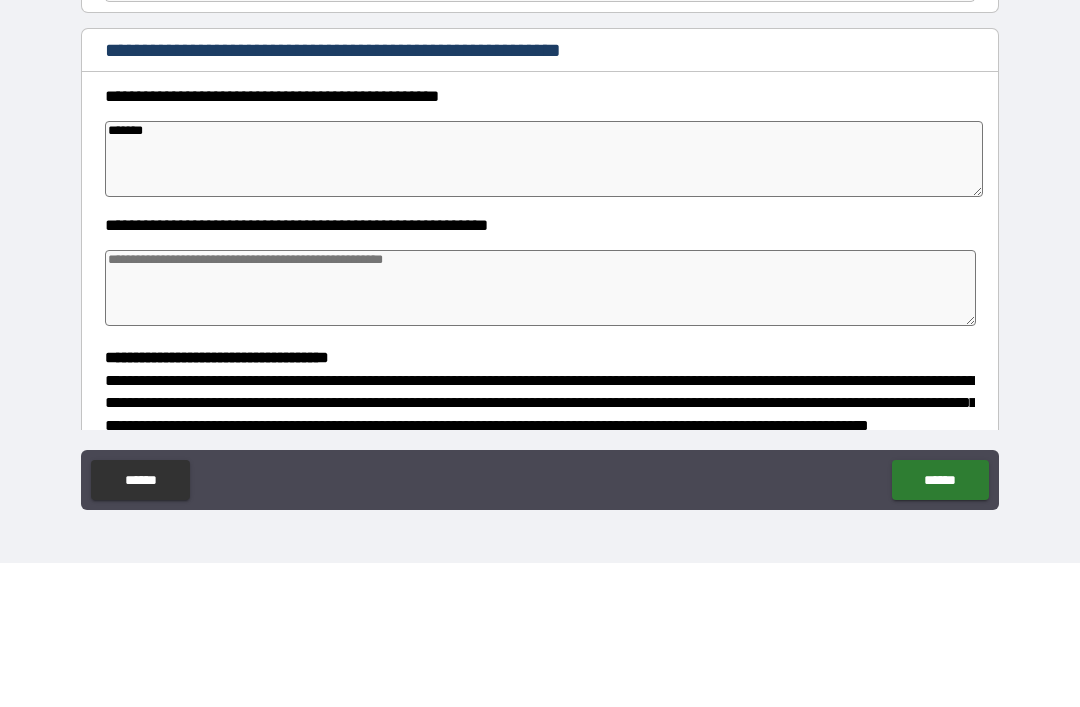 type on "********" 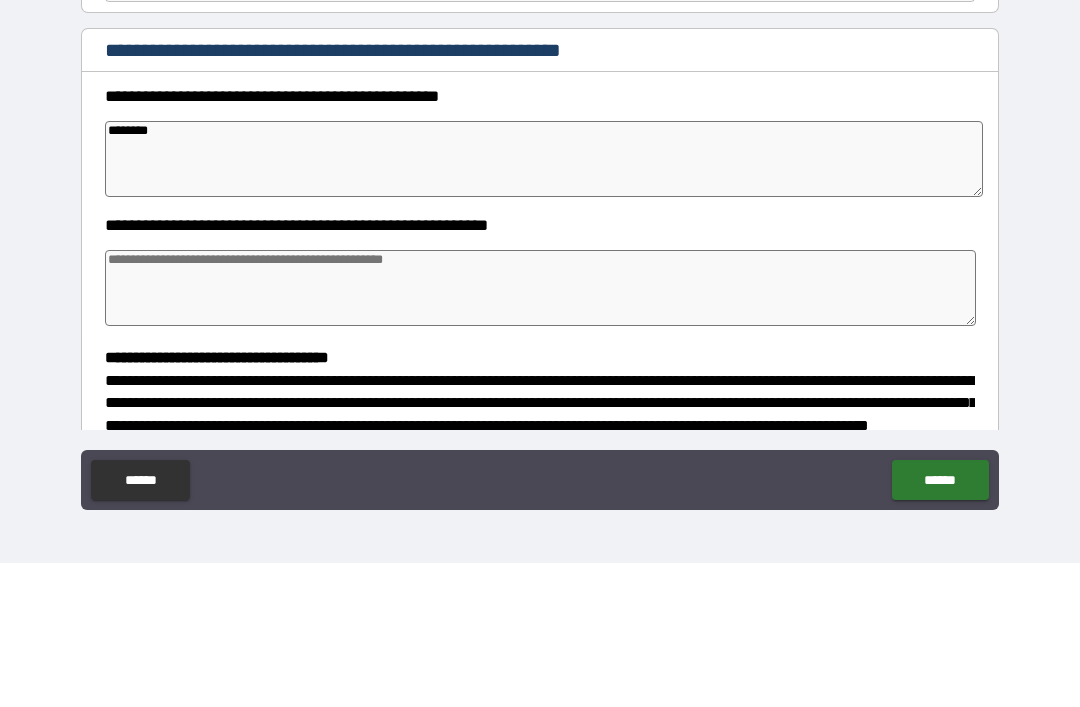 type on "*" 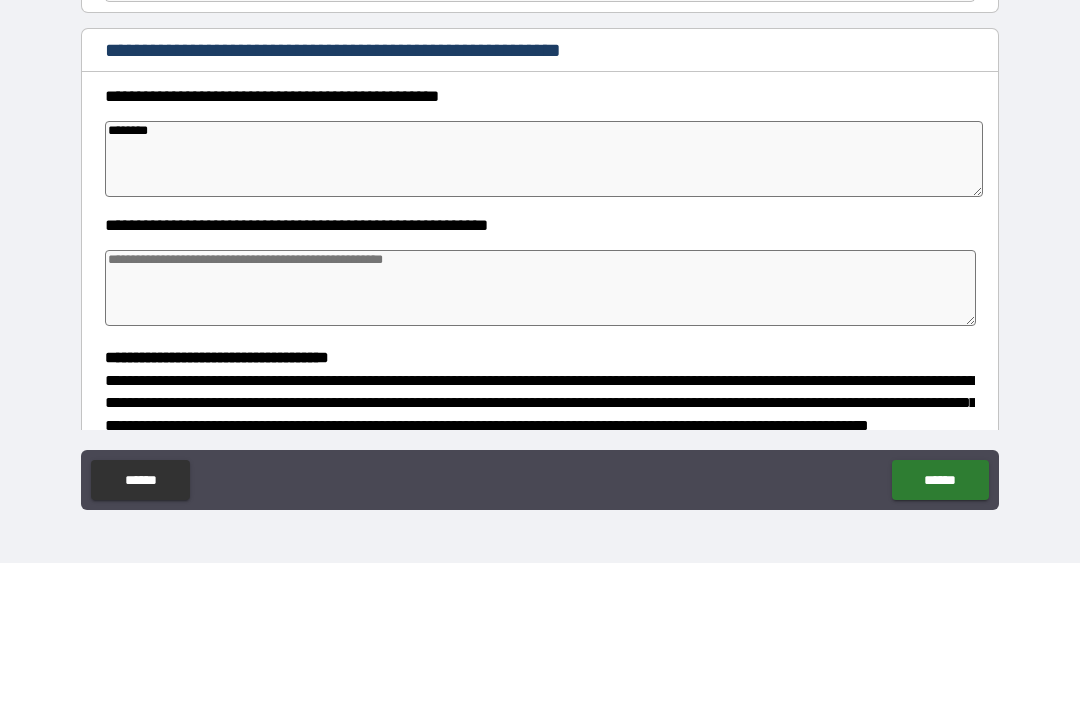 type on "*" 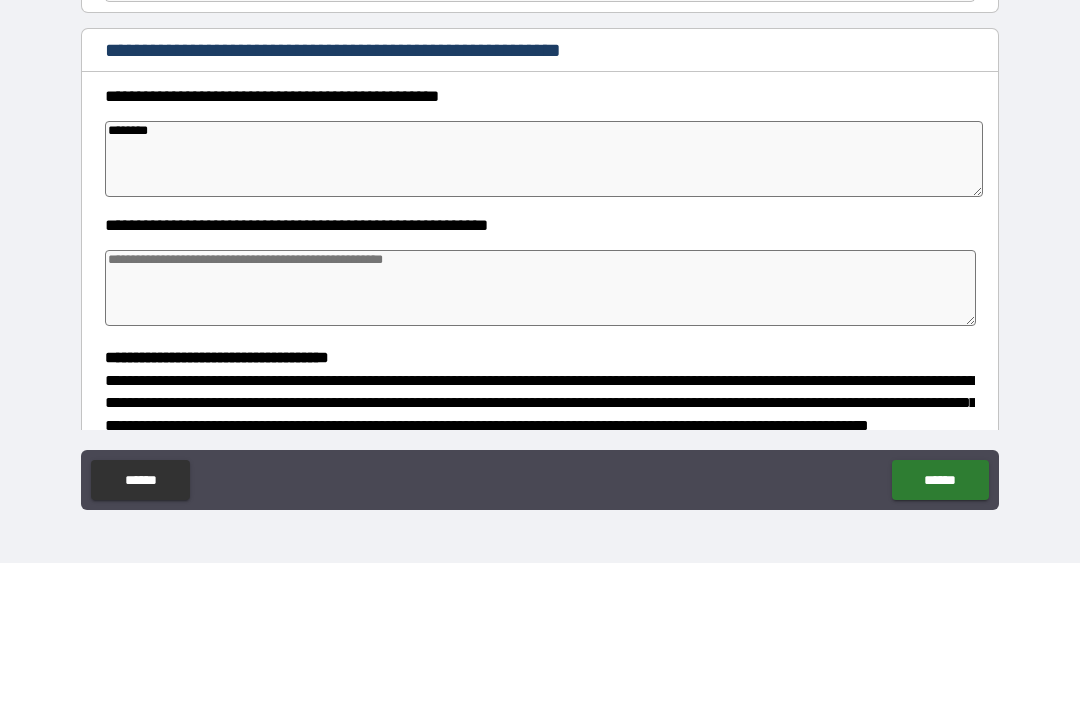 type on "*" 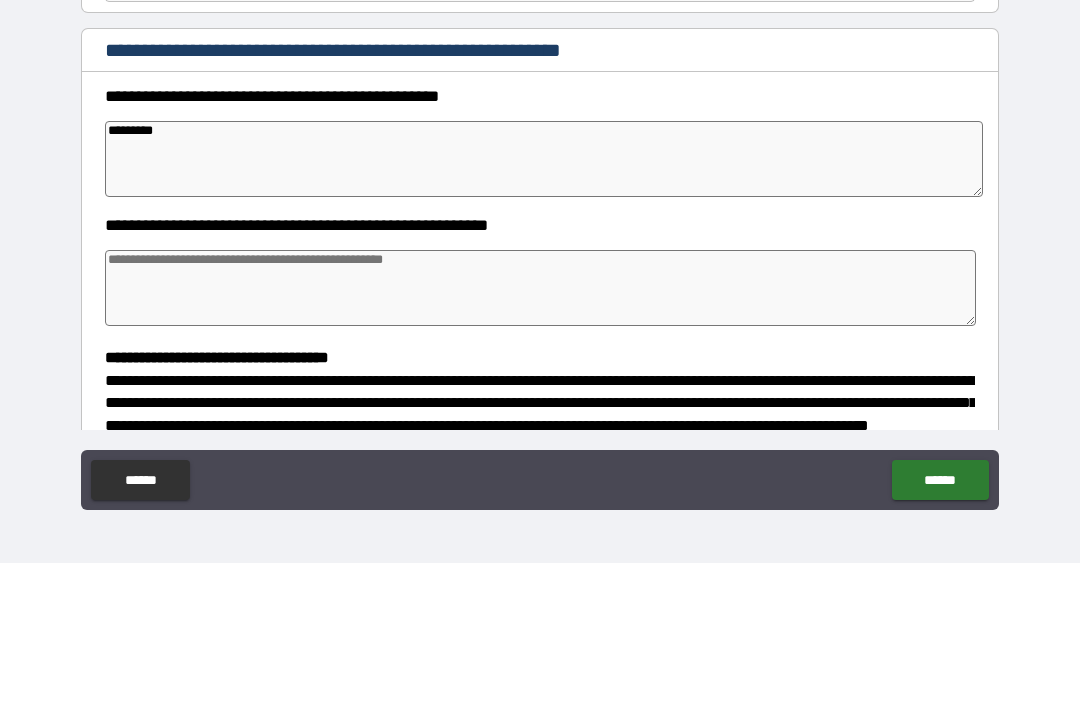 type on "*" 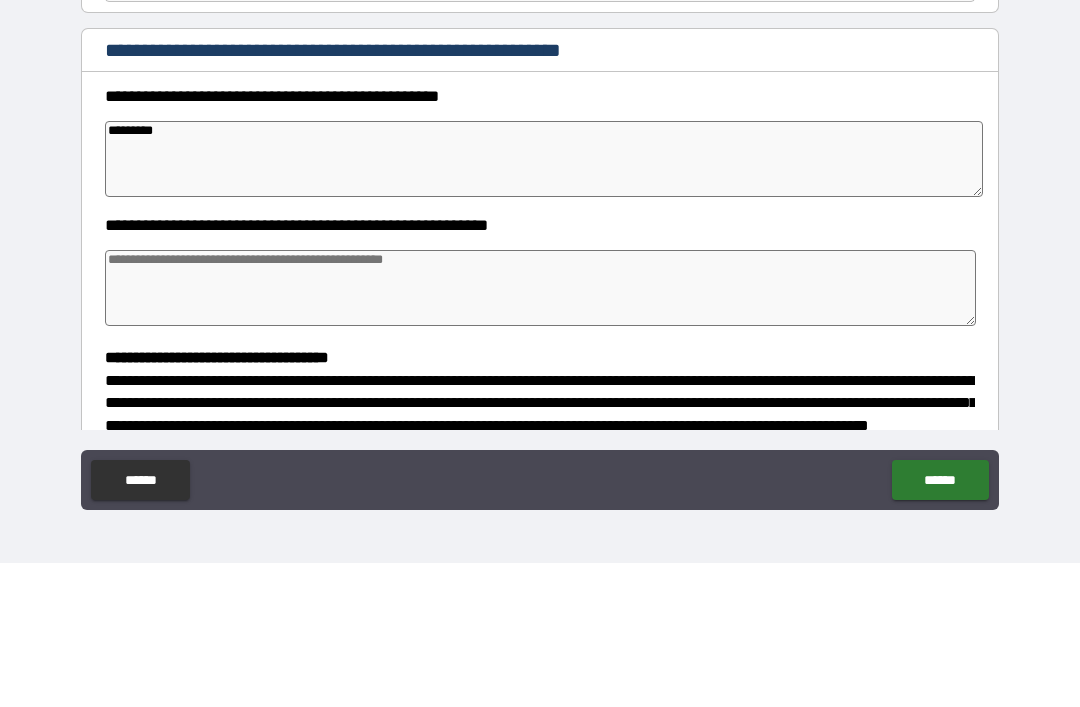 type on "*" 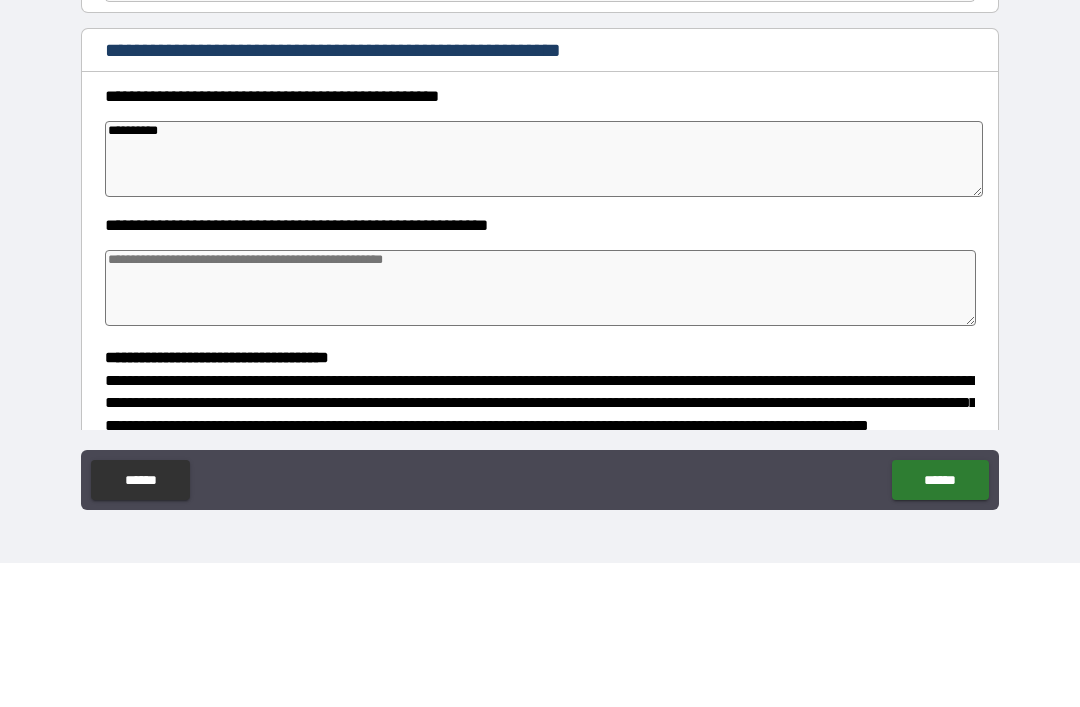type on "*" 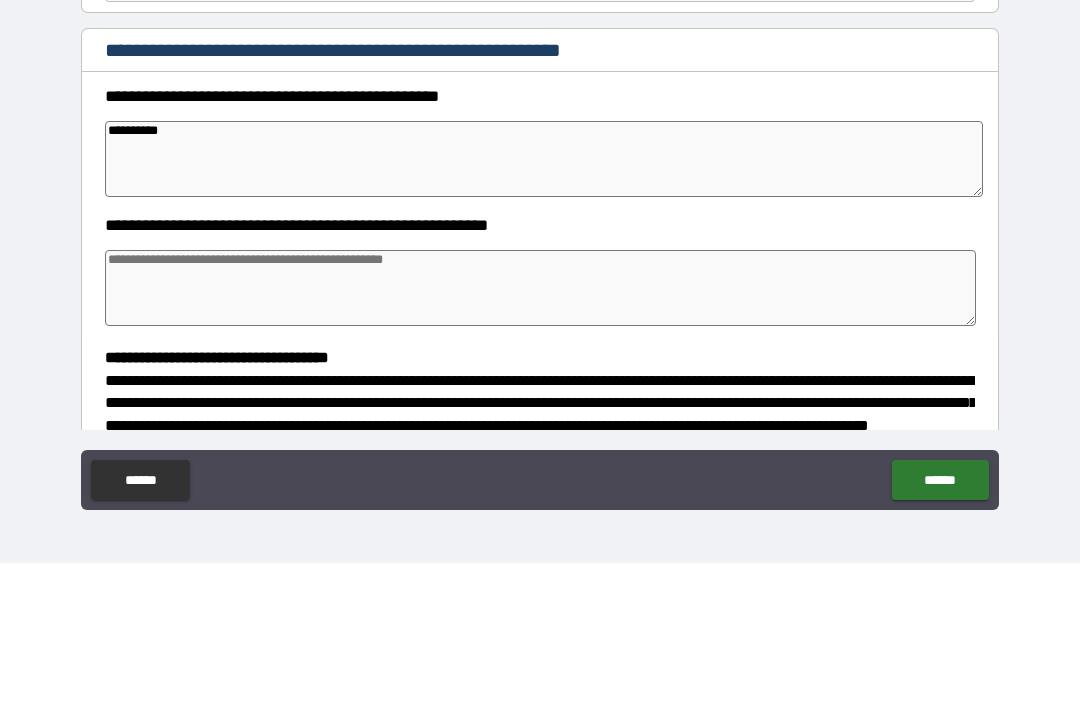 type on "**********" 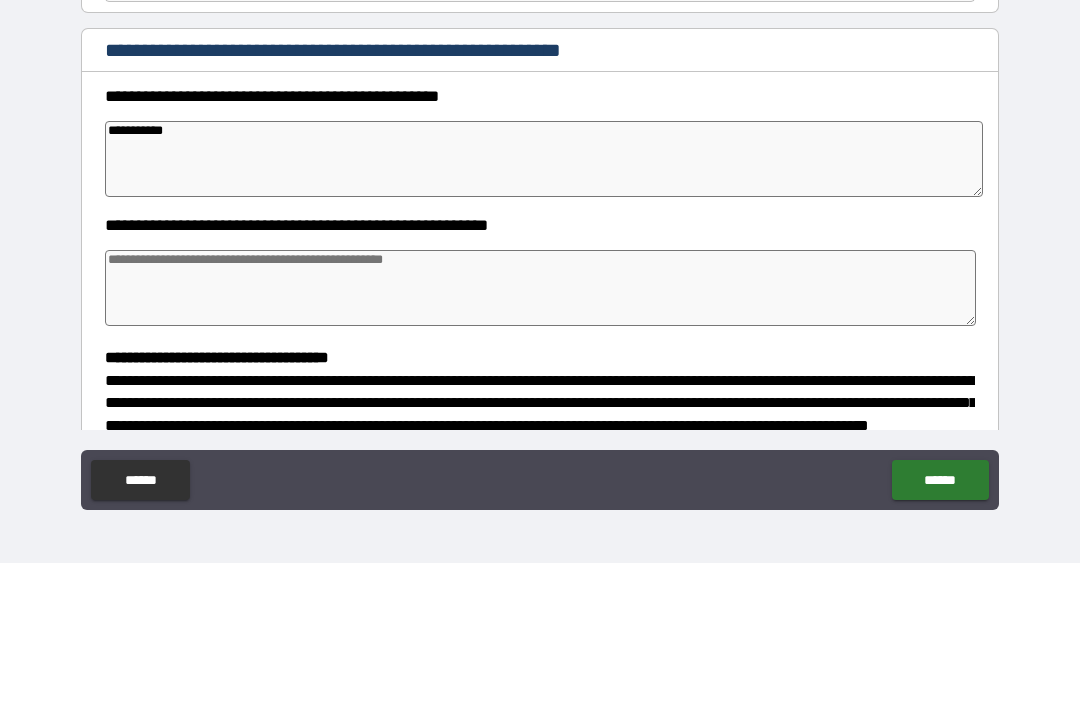 type on "*" 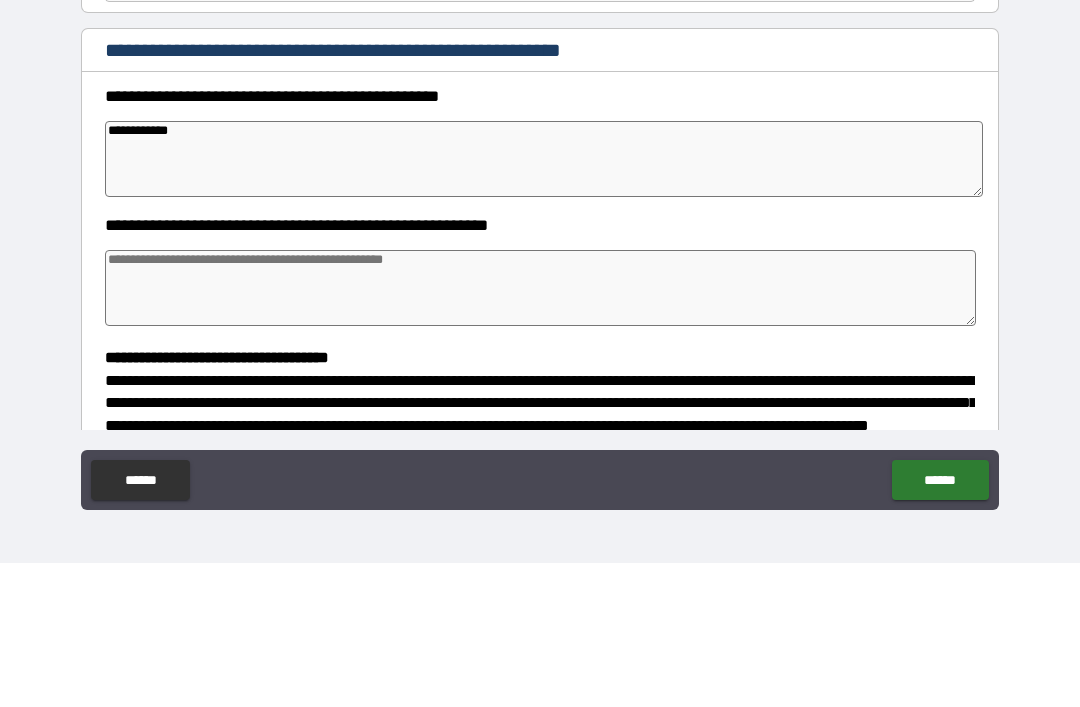 type on "*" 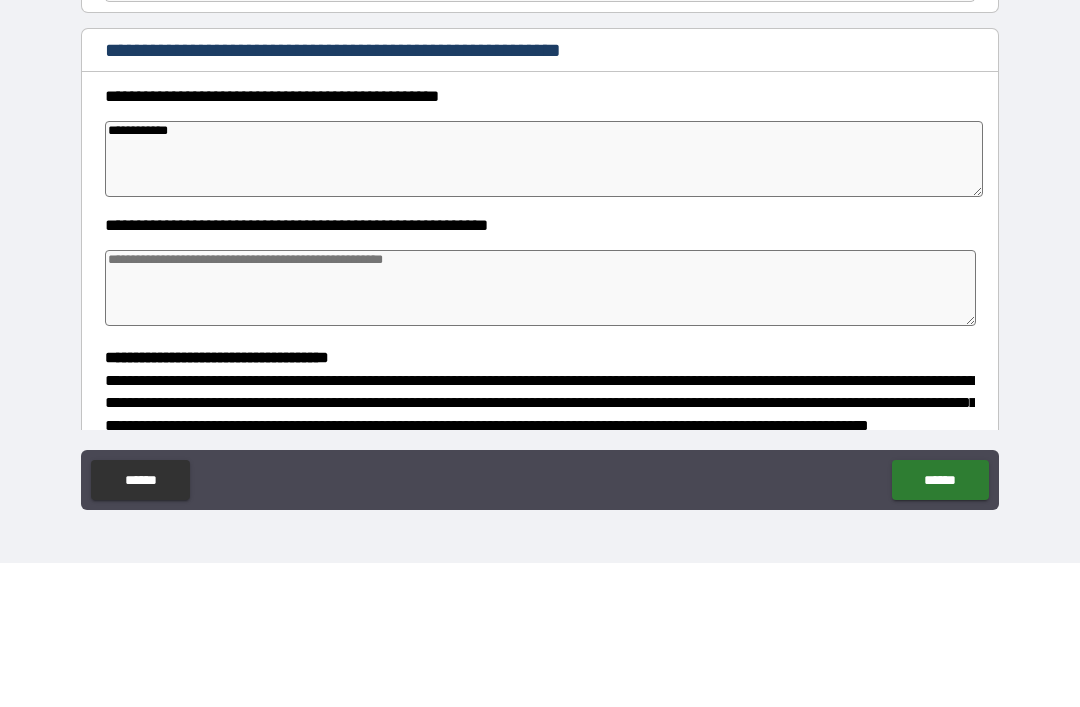 type on "*" 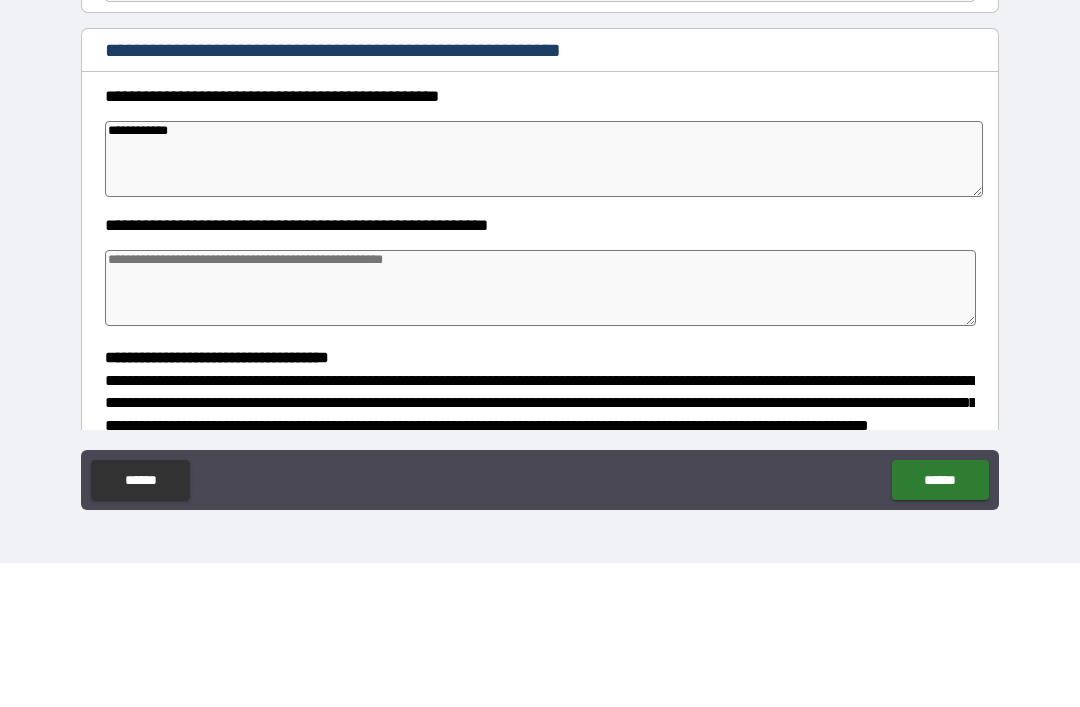 type on "*" 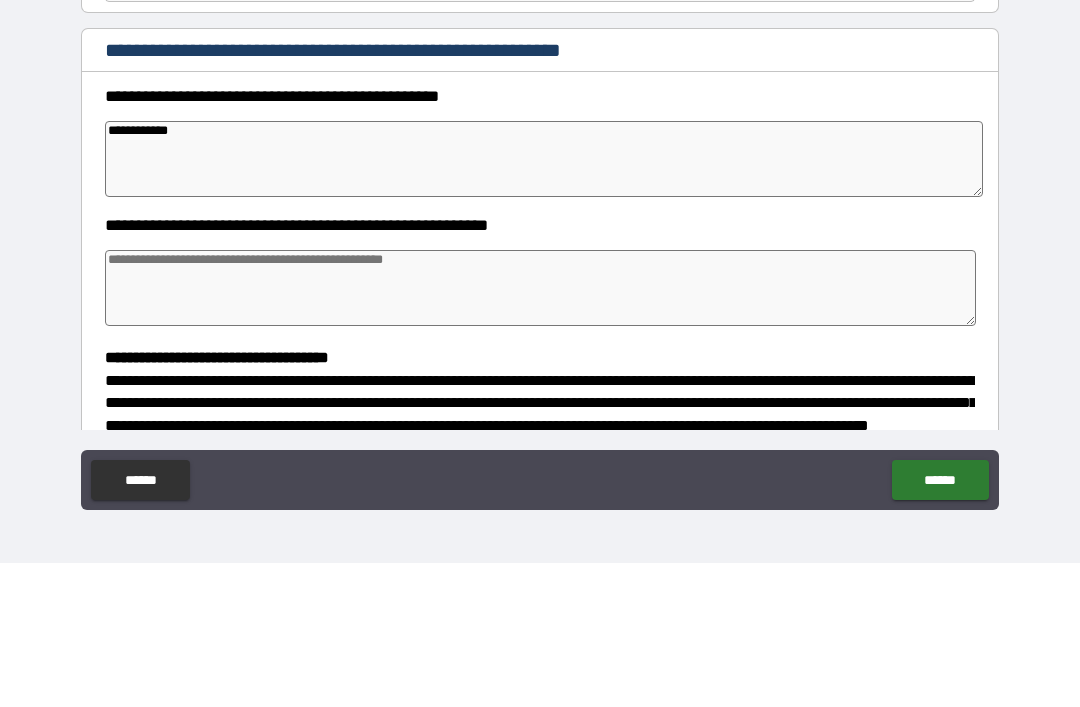 type on "**********" 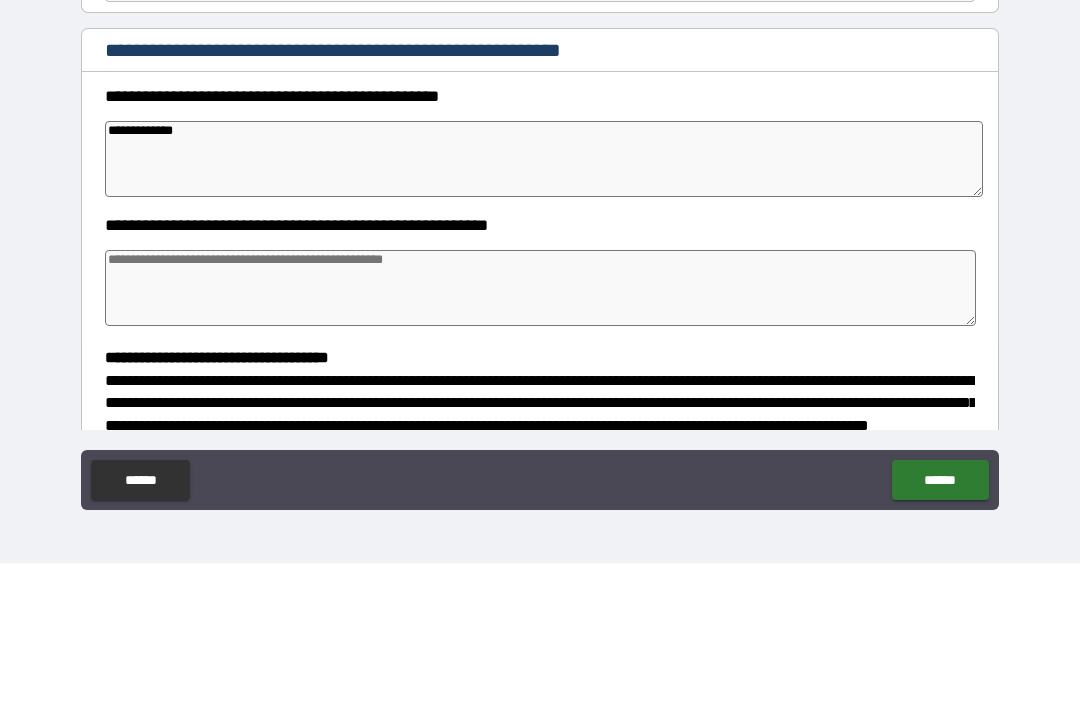 type on "*" 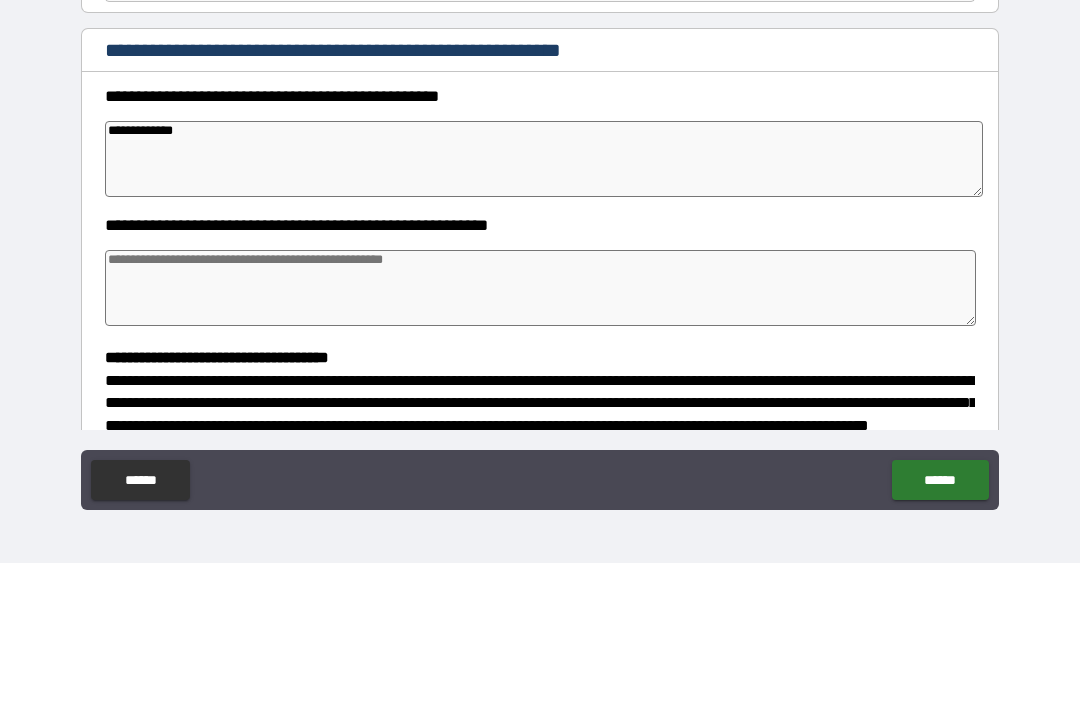type on "*" 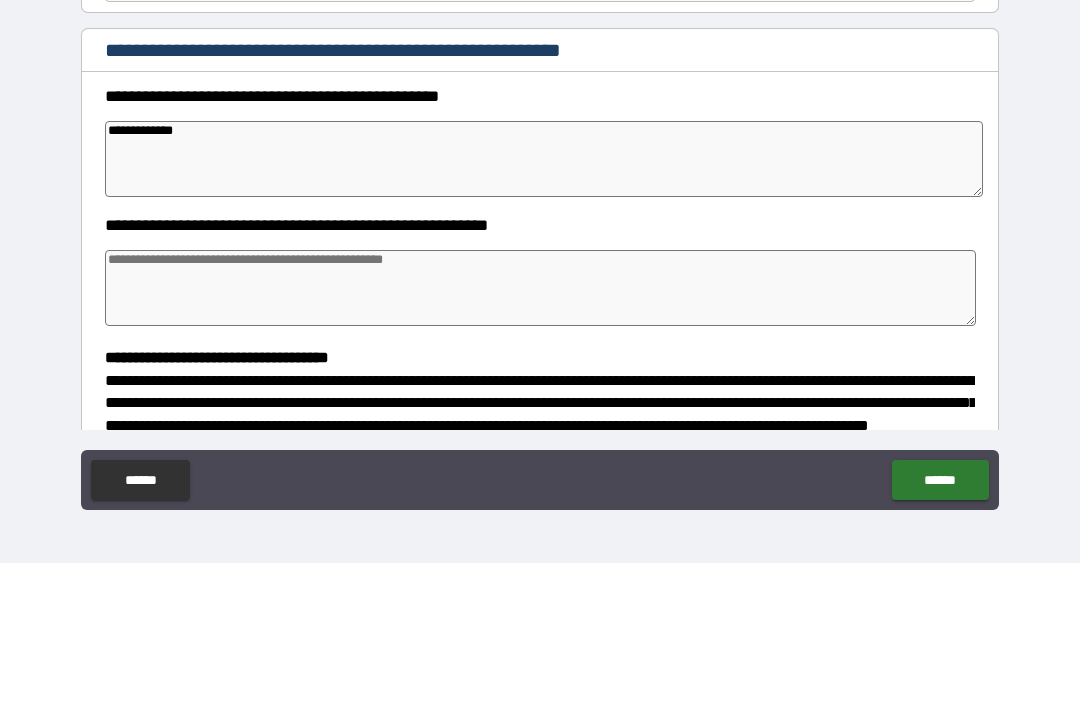 type on "*" 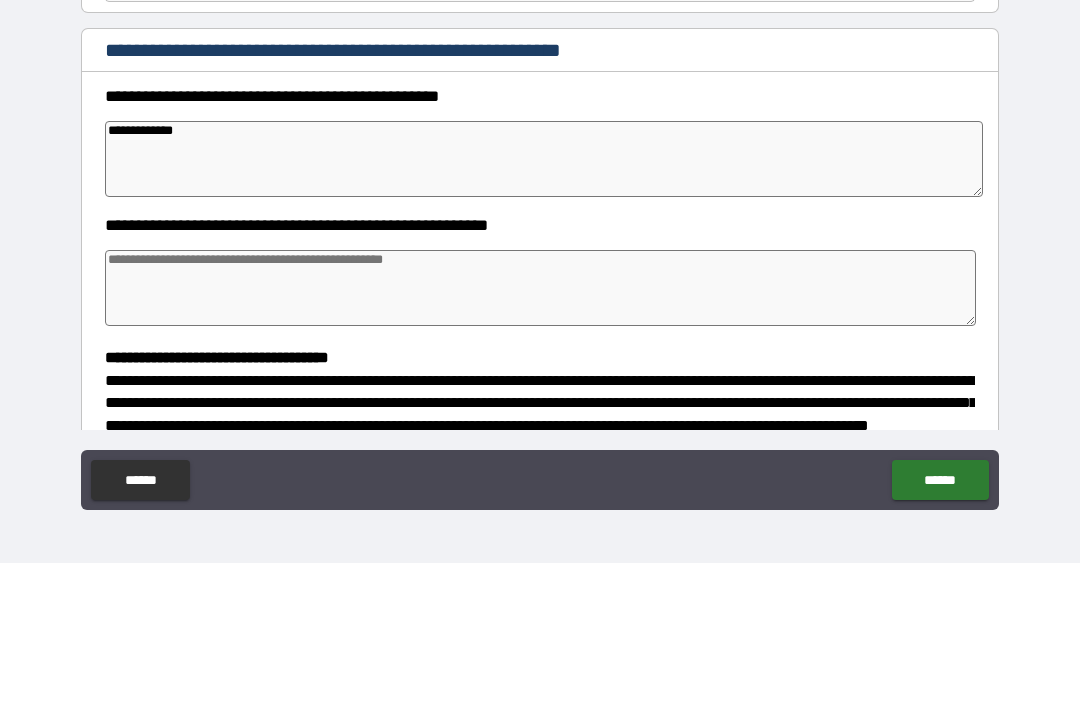 type on "**********" 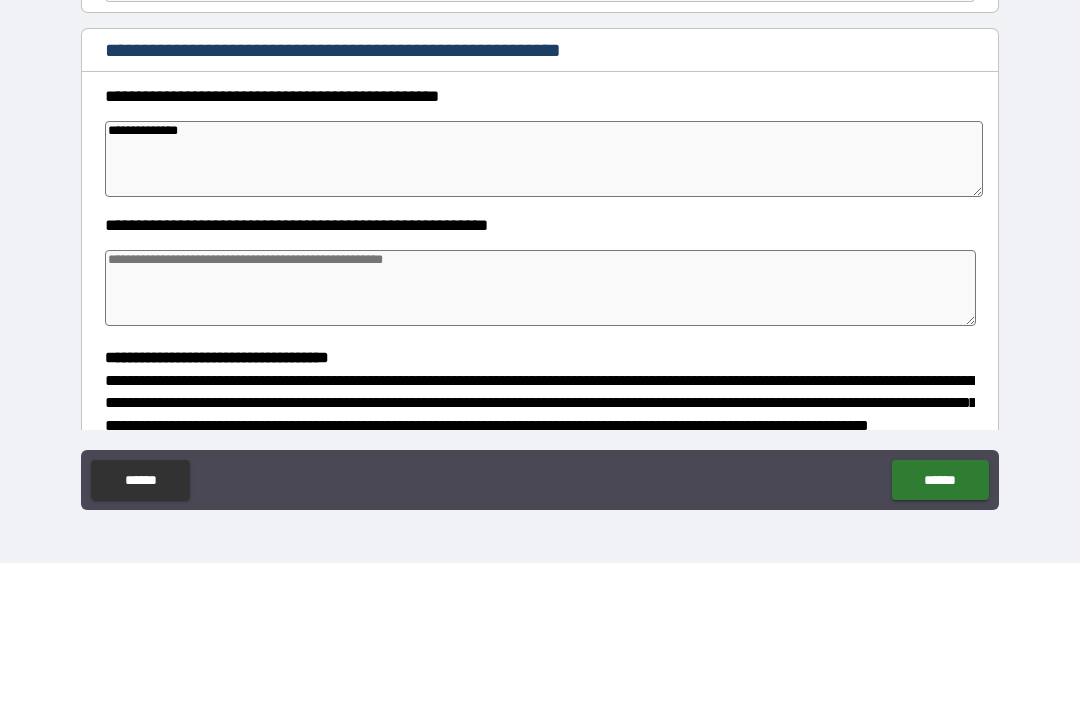 type on "*" 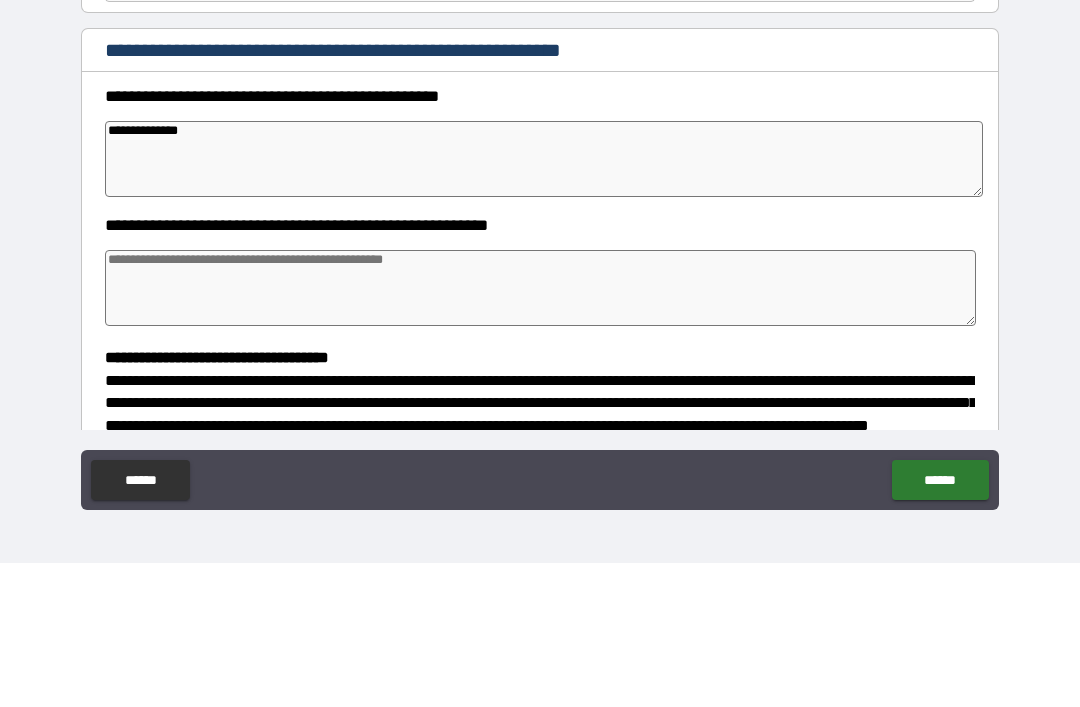 type on "*" 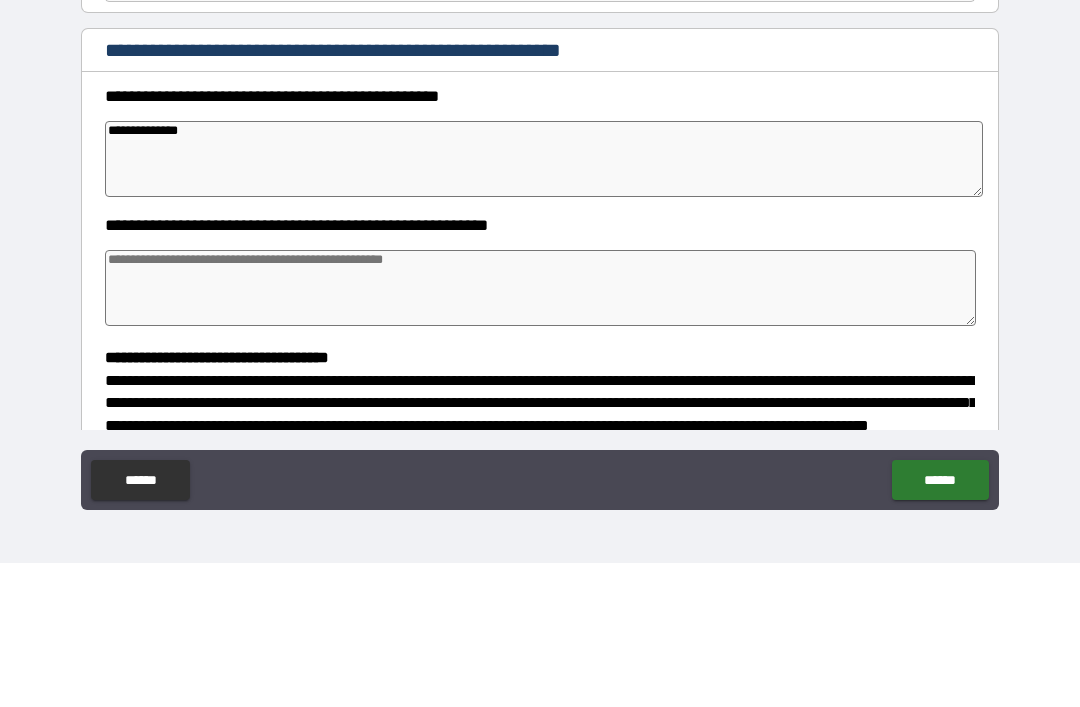 type on "*" 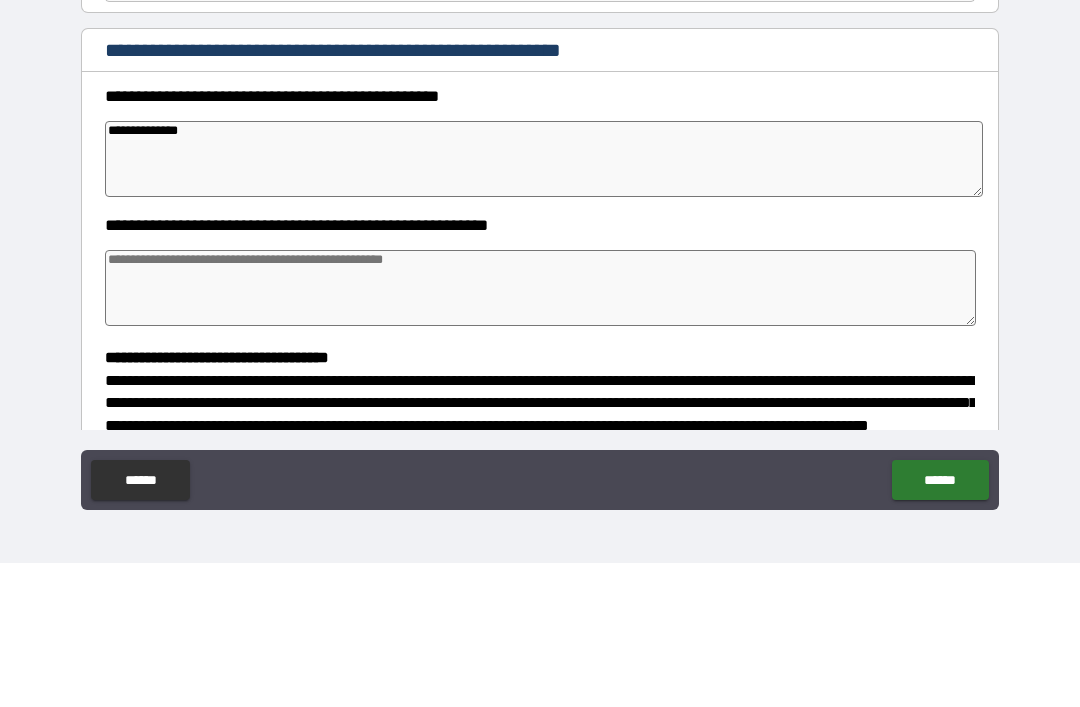 type on "**********" 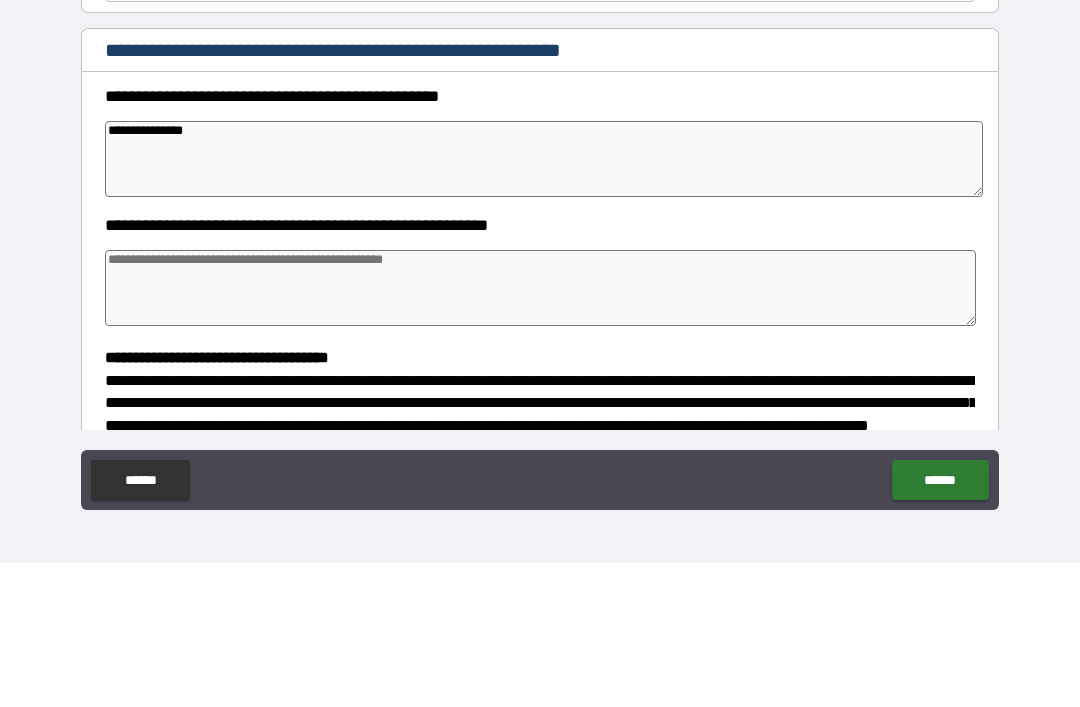 type on "*" 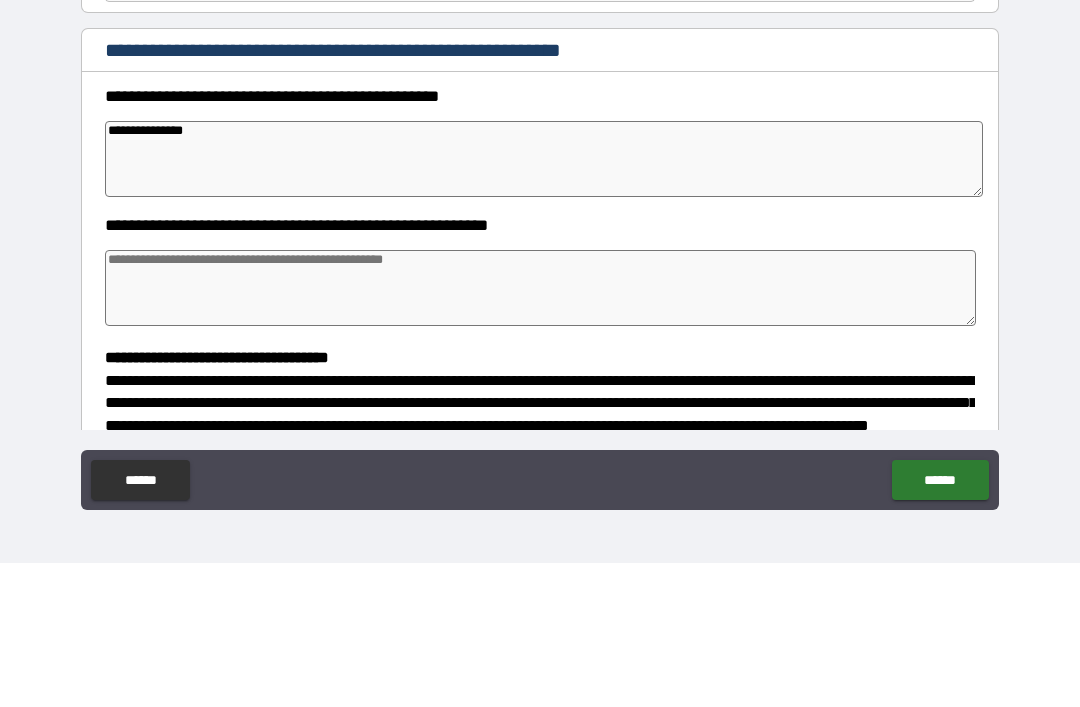 type on "*" 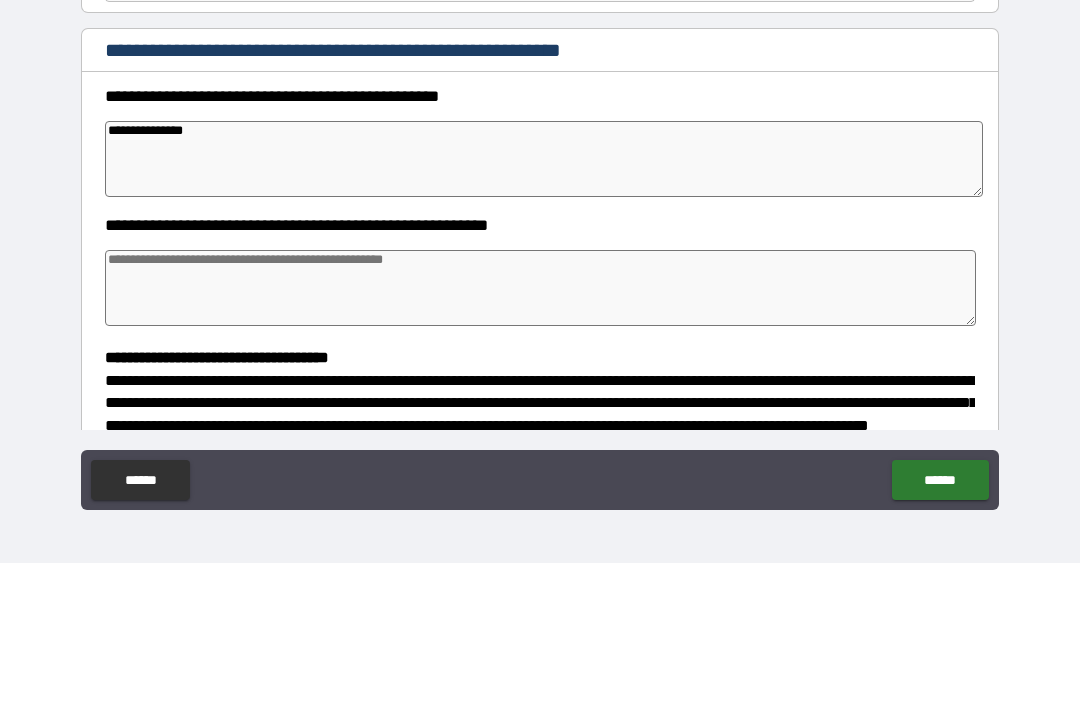 type on "*" 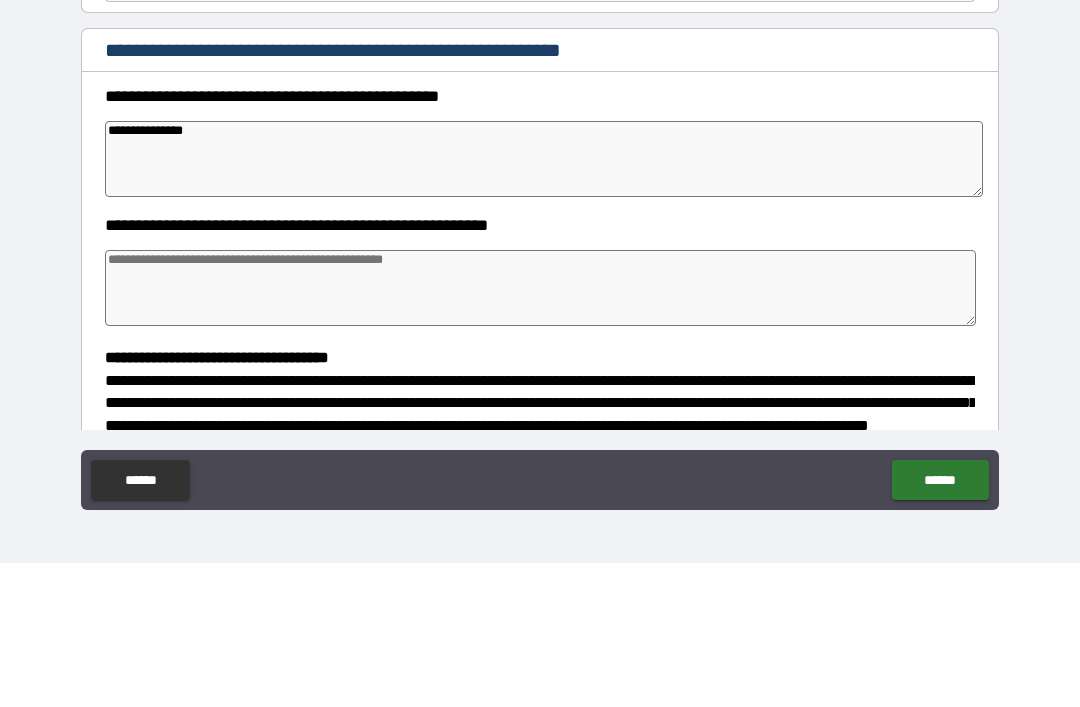 type on "**********" 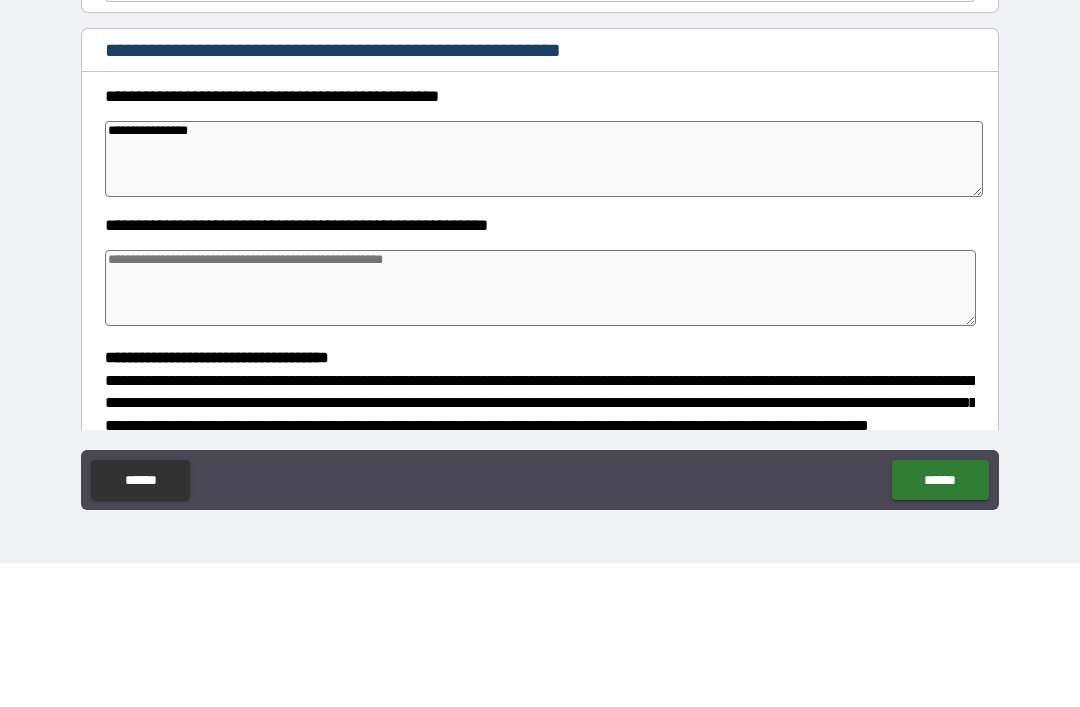 type on "*" 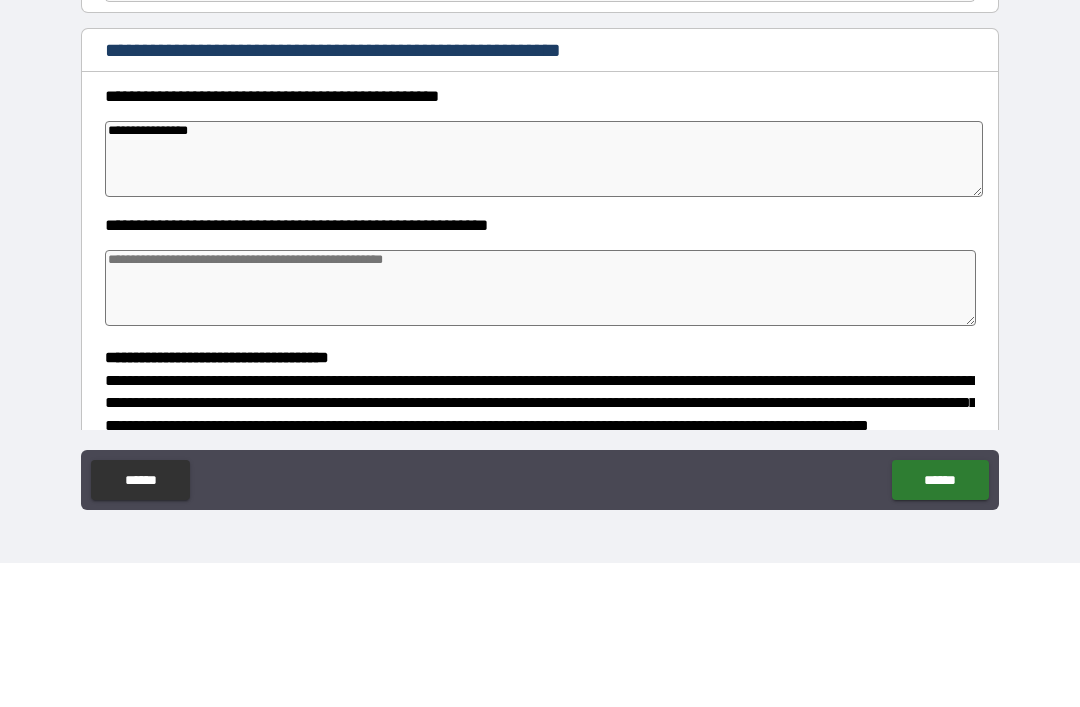type on "**********" 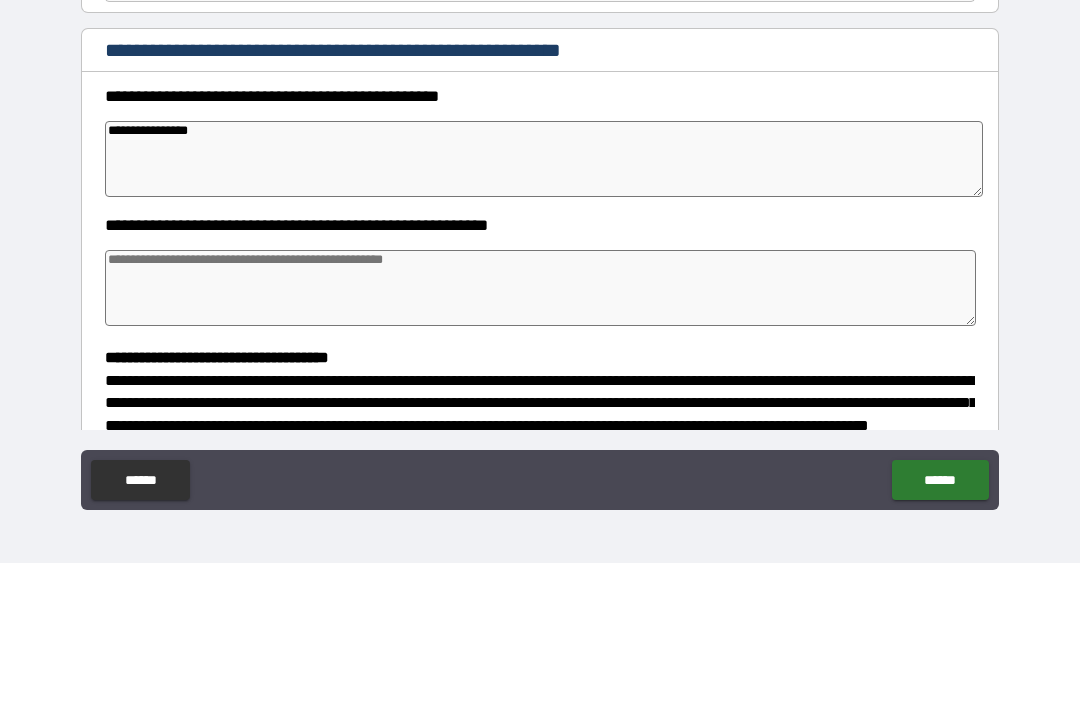 type on "*" 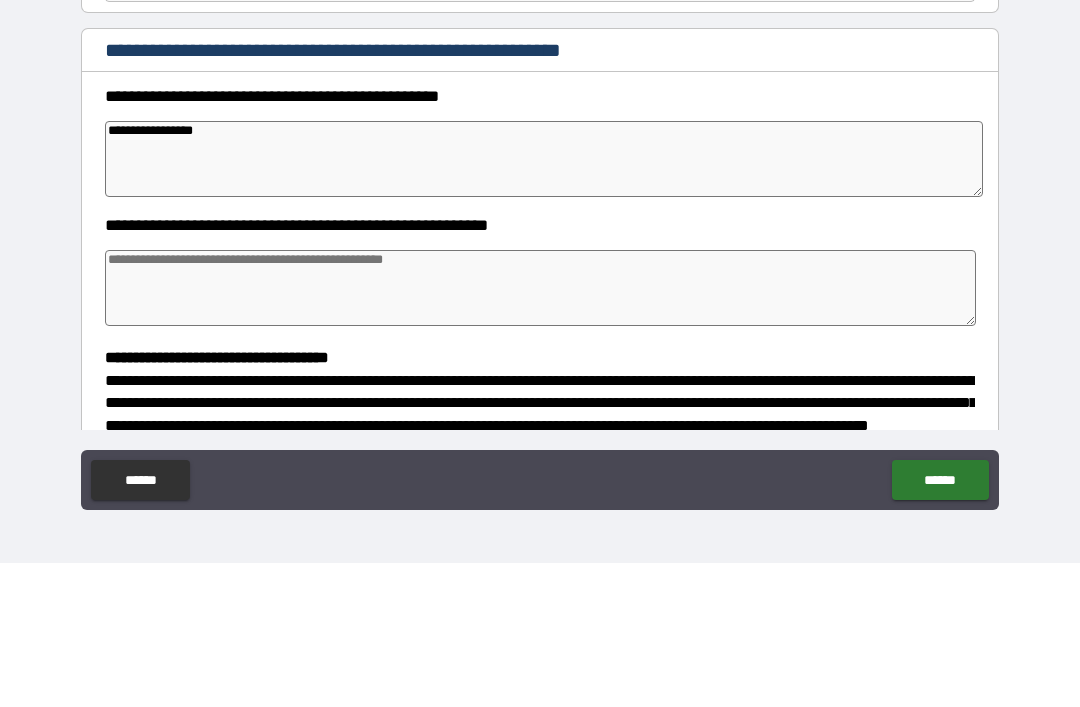 type on "**********" 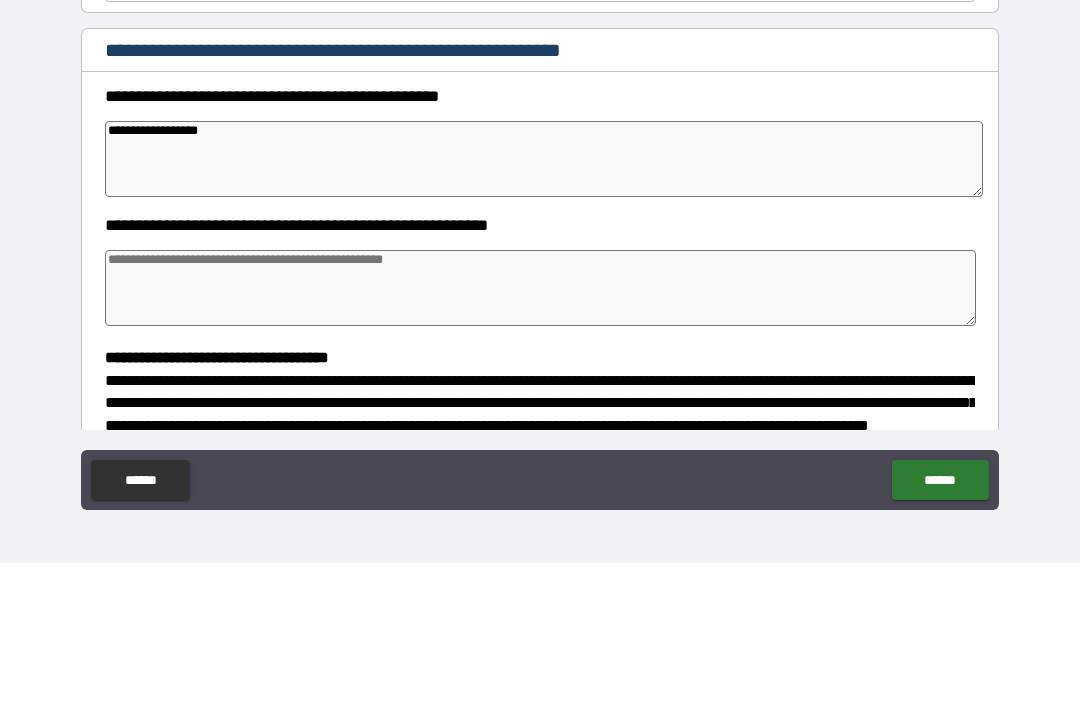 type on "*" 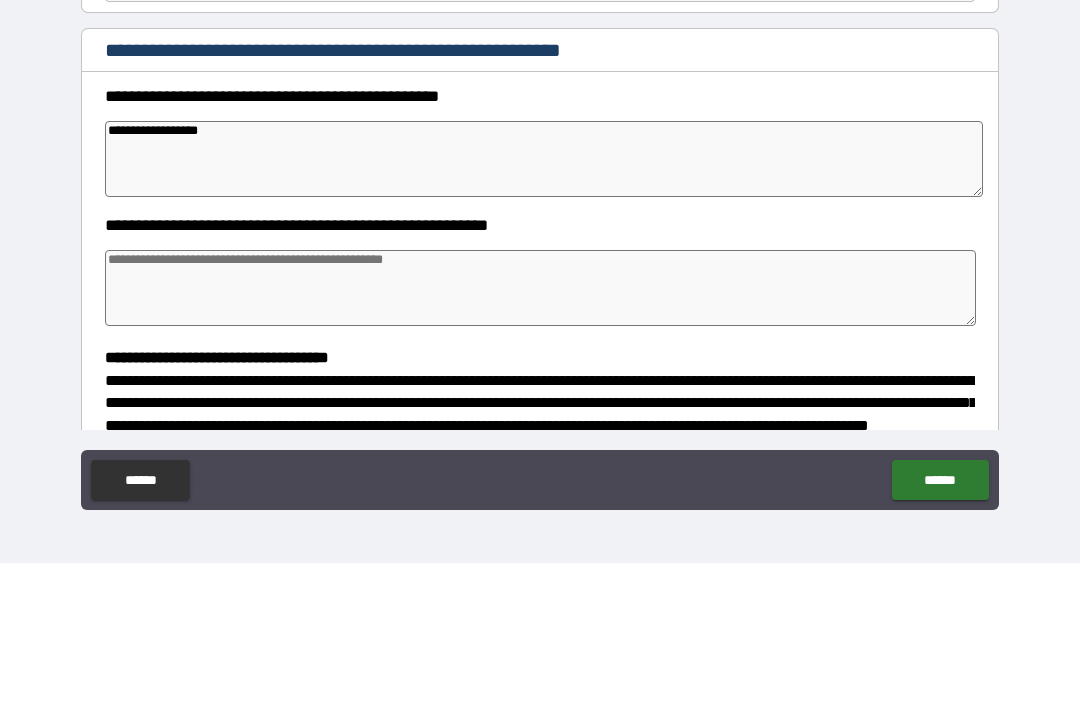 type on "*" 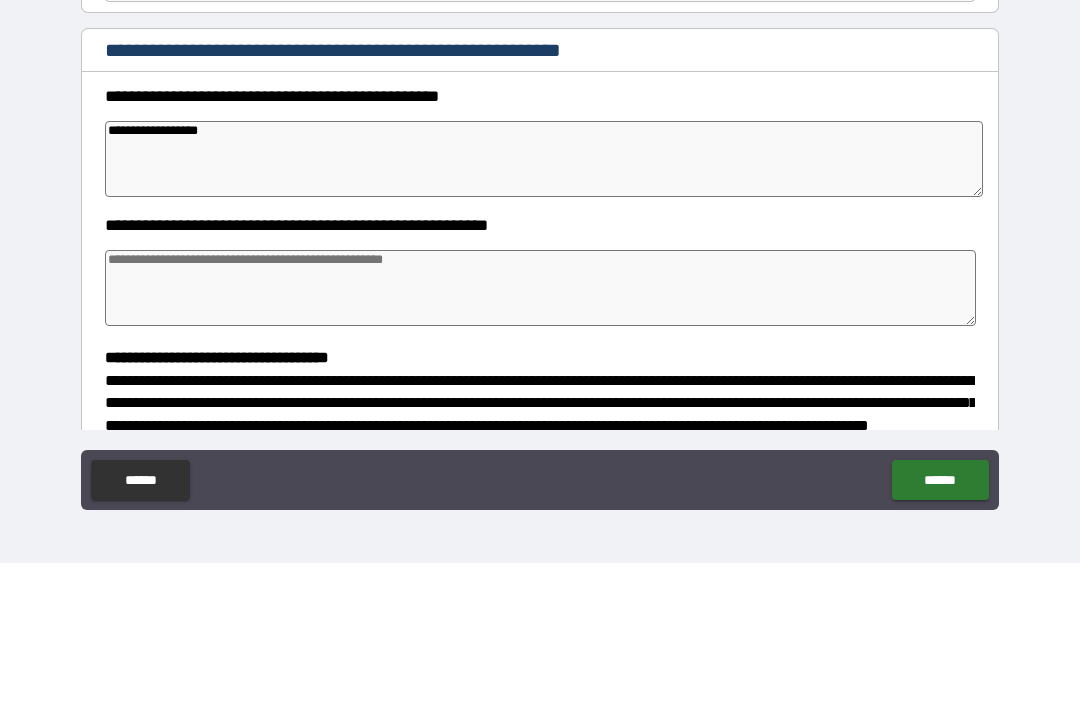 type on "*" 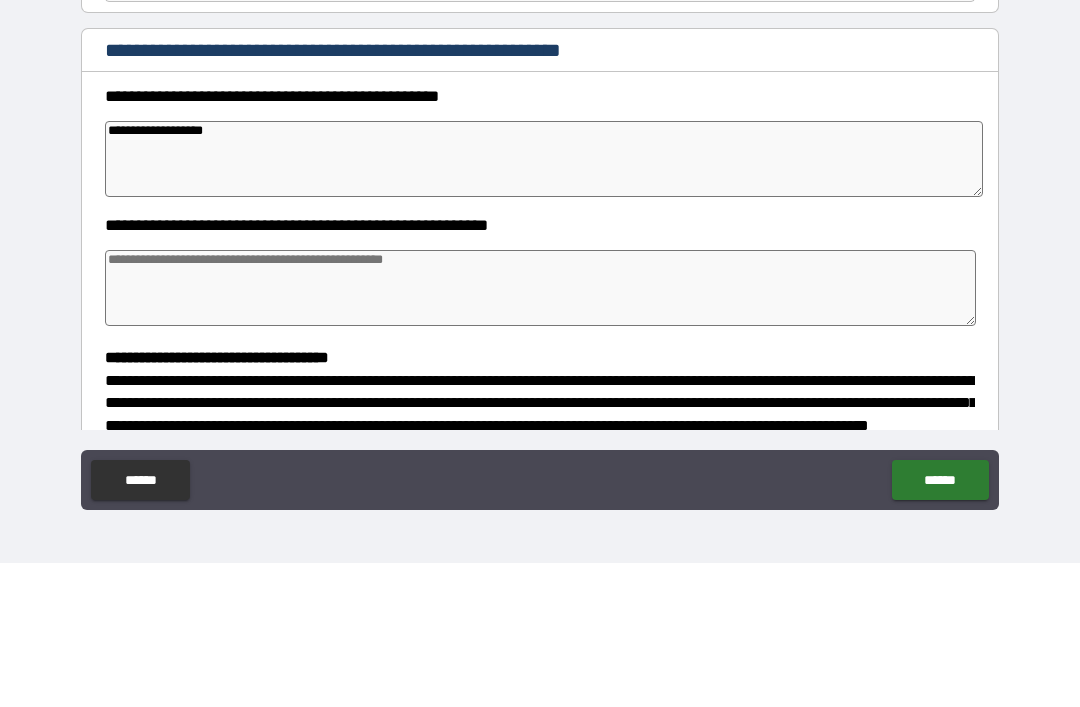 type on "*" 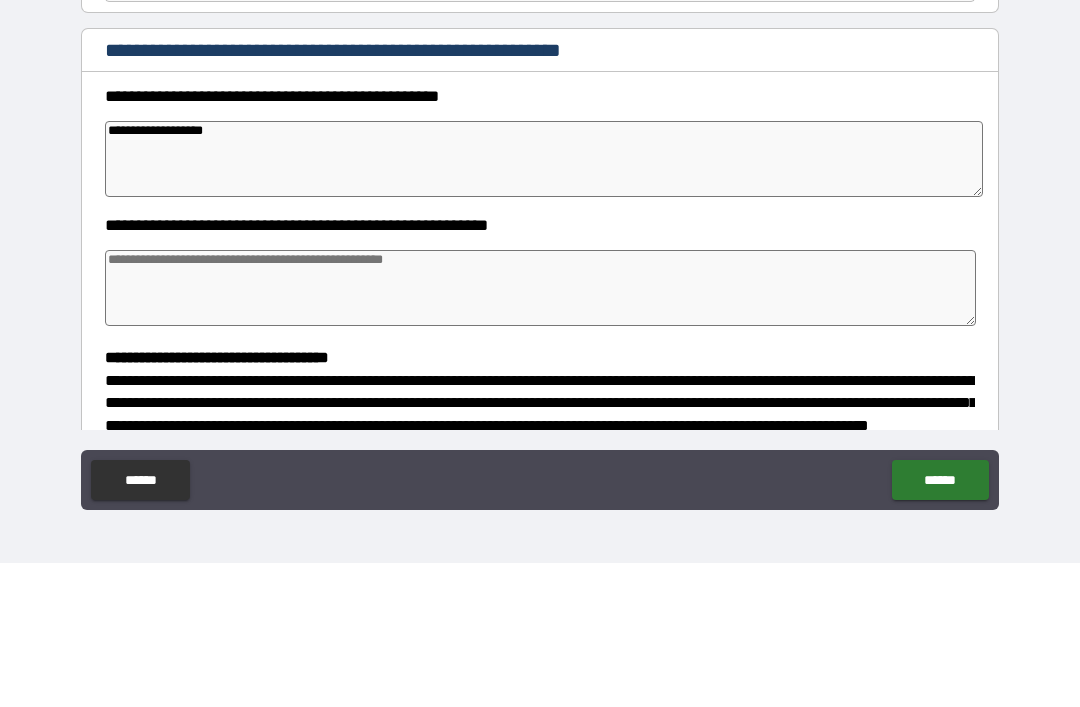 type on "**********" 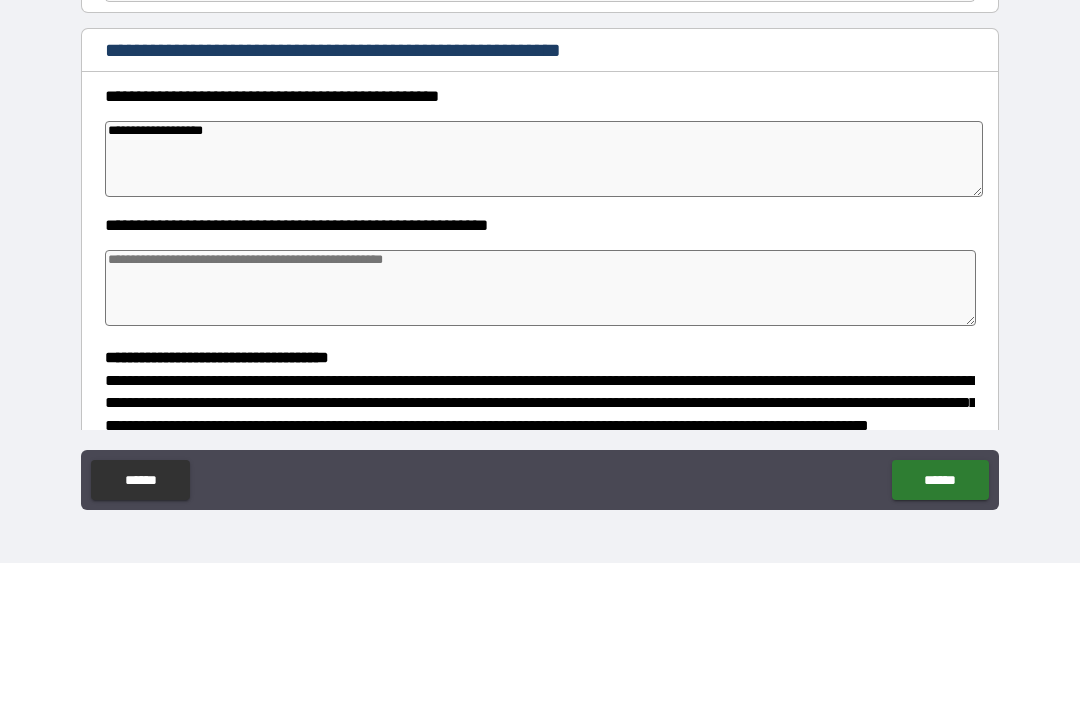 type on "*" 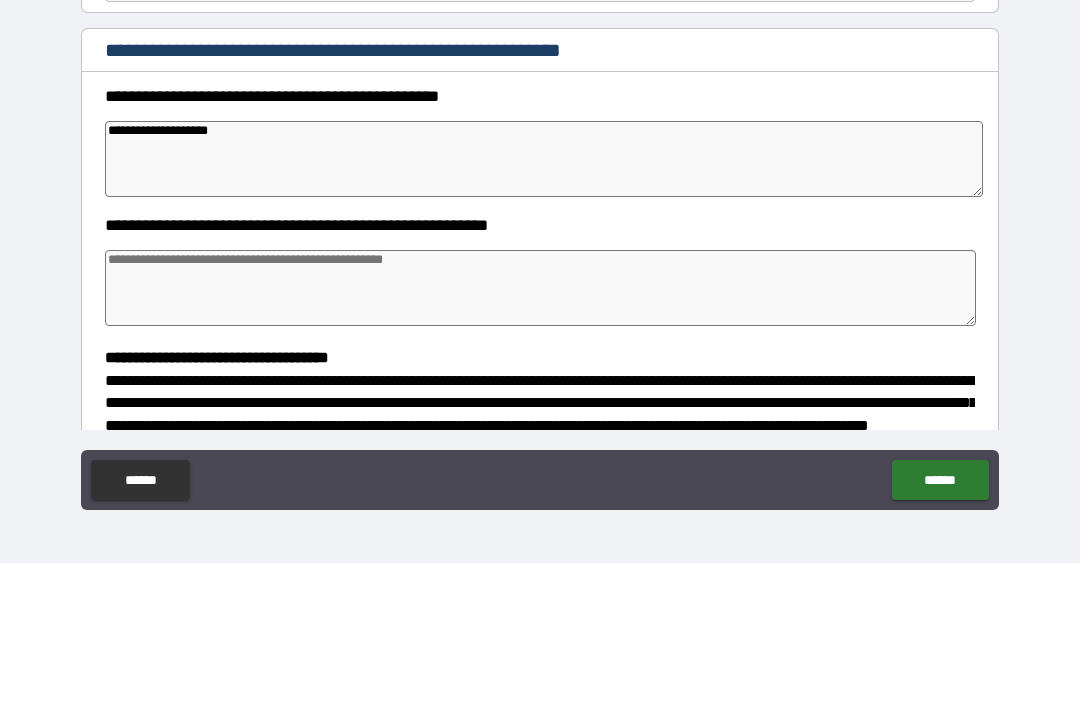 type on "*" 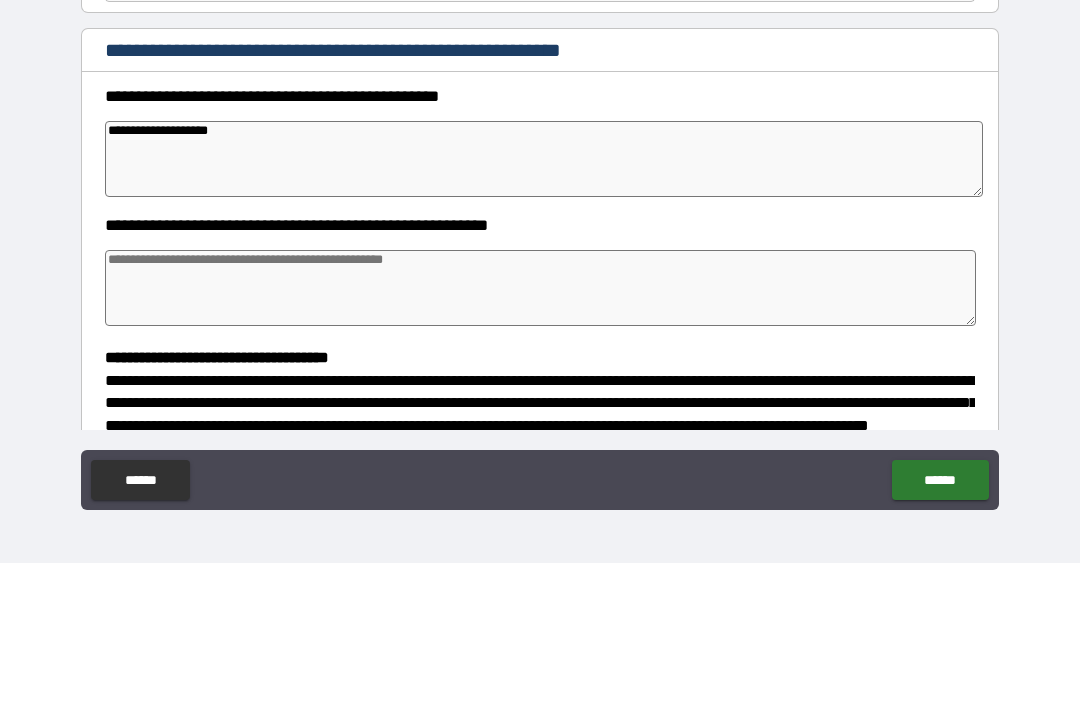 type on "**********" 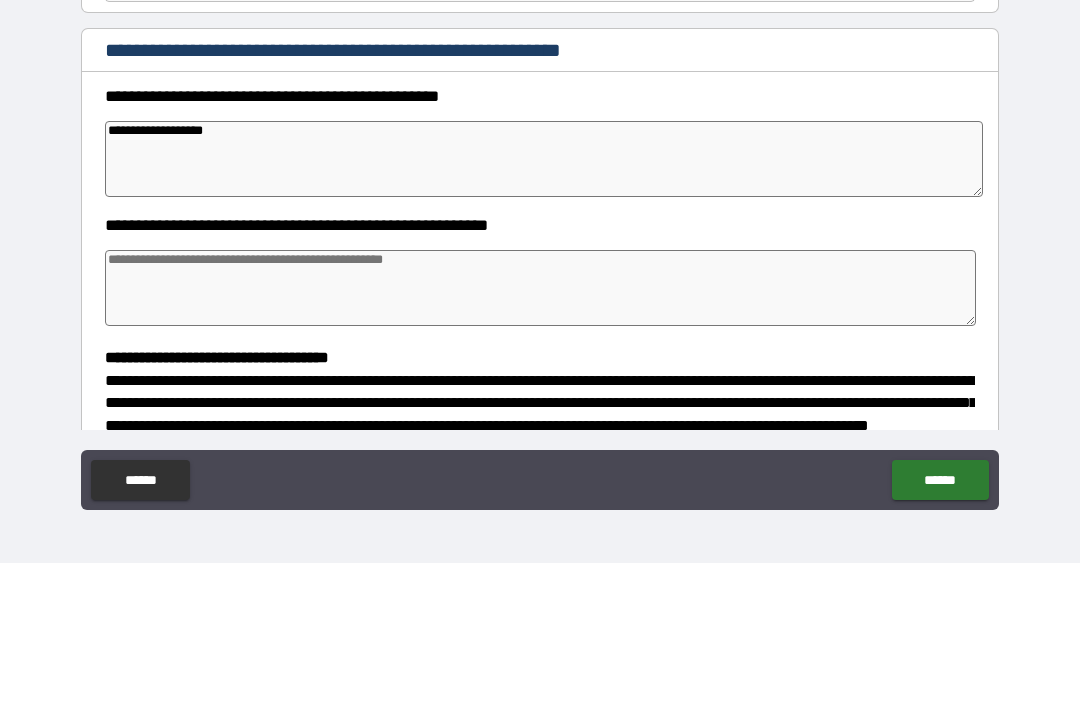 type on "*" 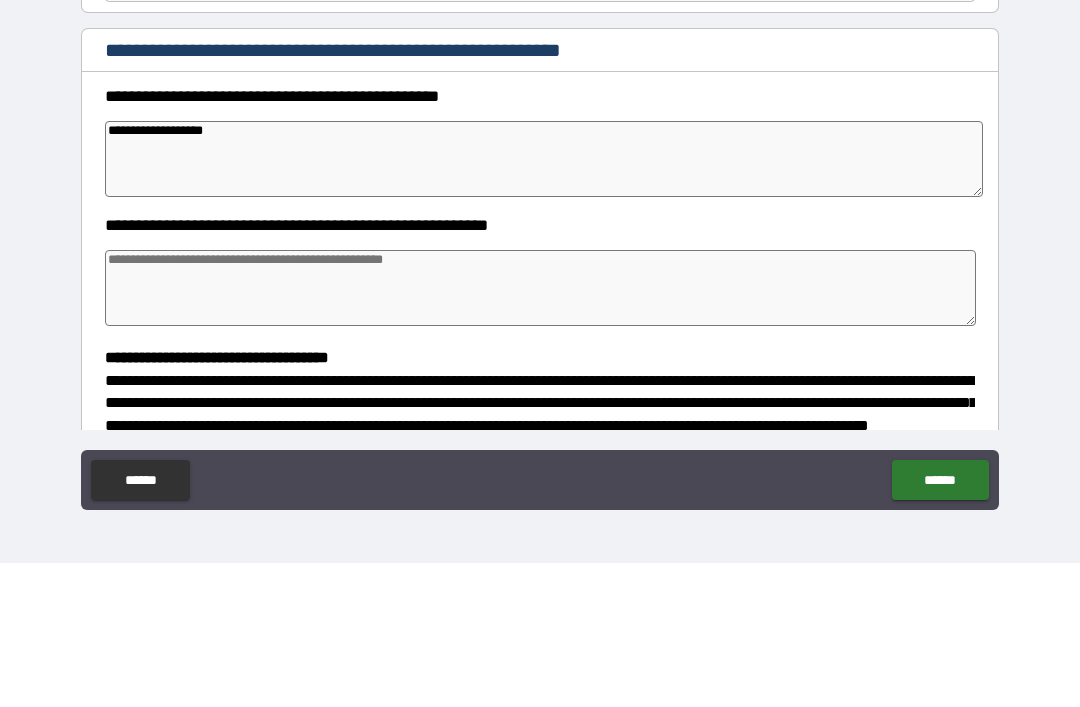type on "**********" 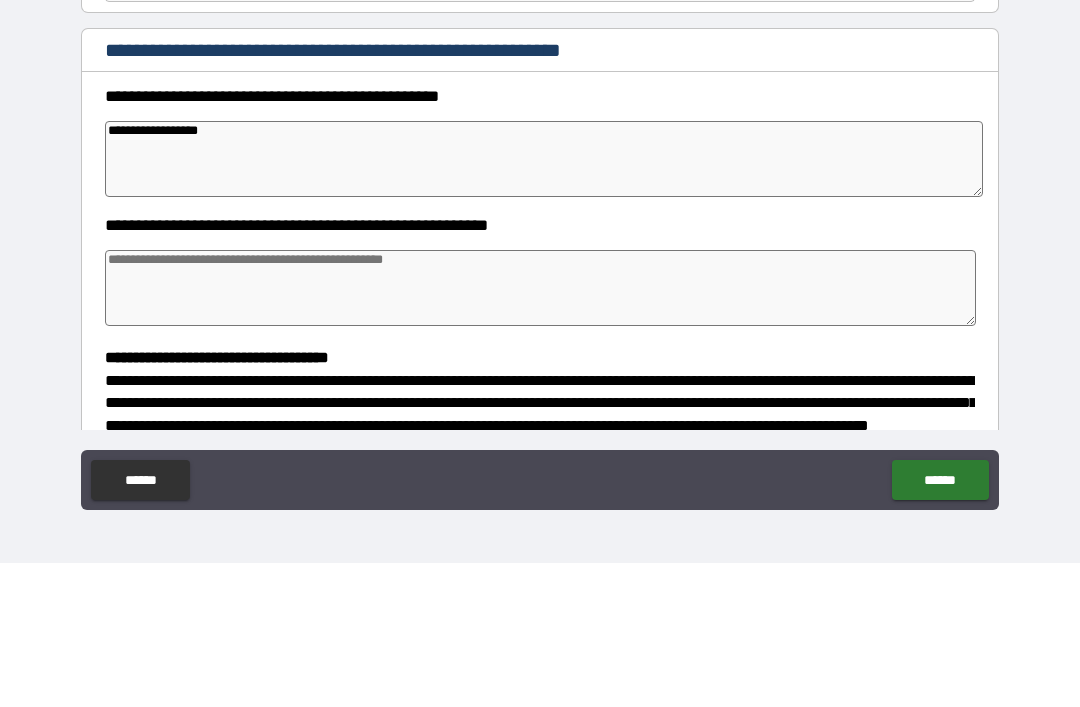 type on "*" 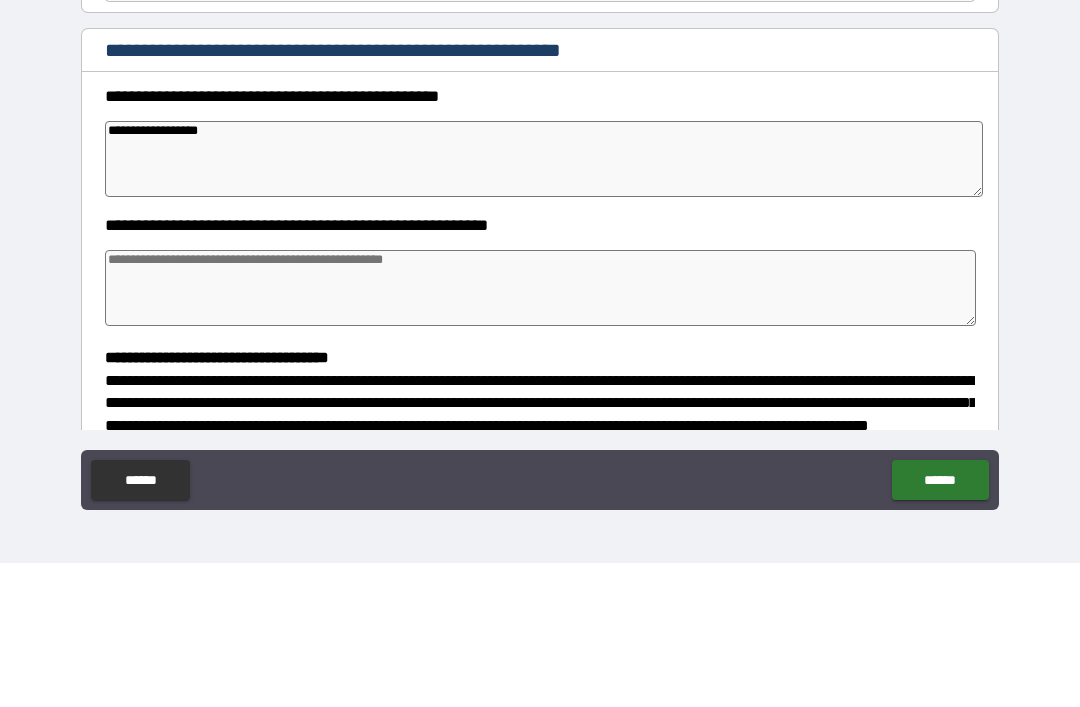 type 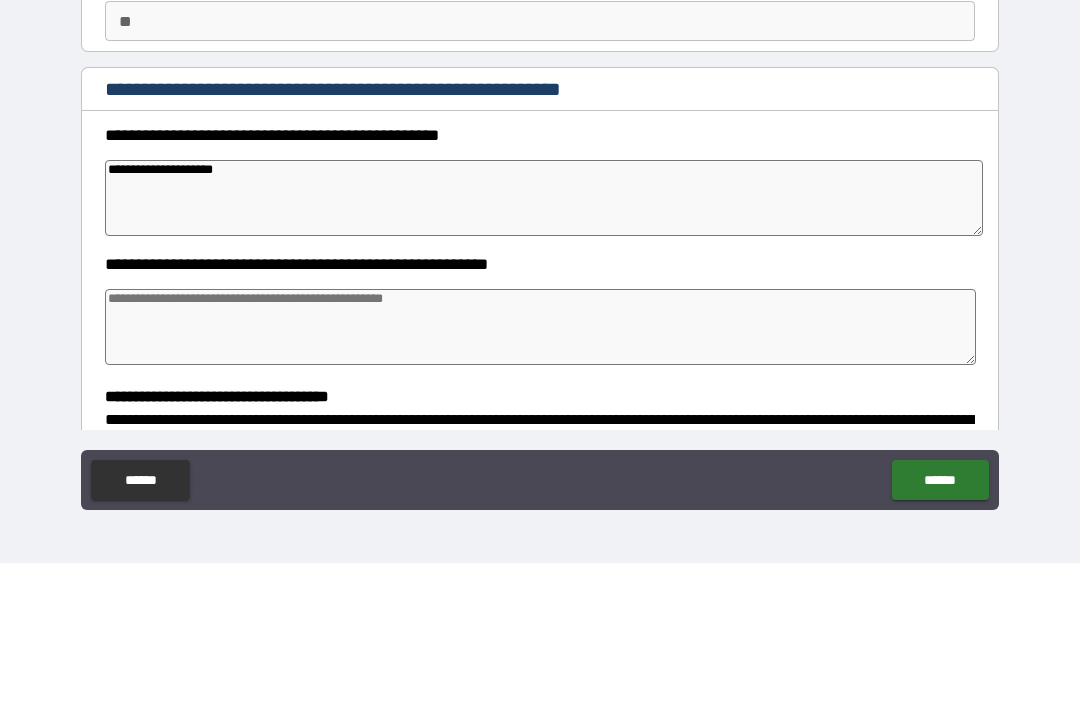 scroll, scrollTop: 14, scrollLeft: 0, axis: vertical 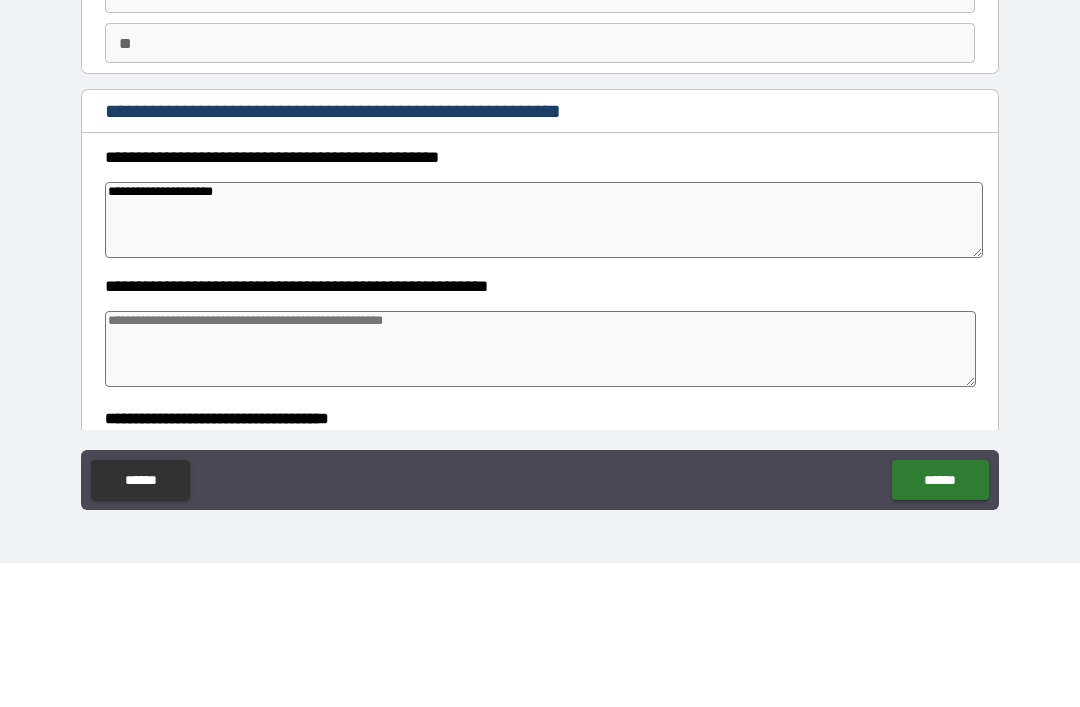 click on "**********" at bounding box center (544, 364) 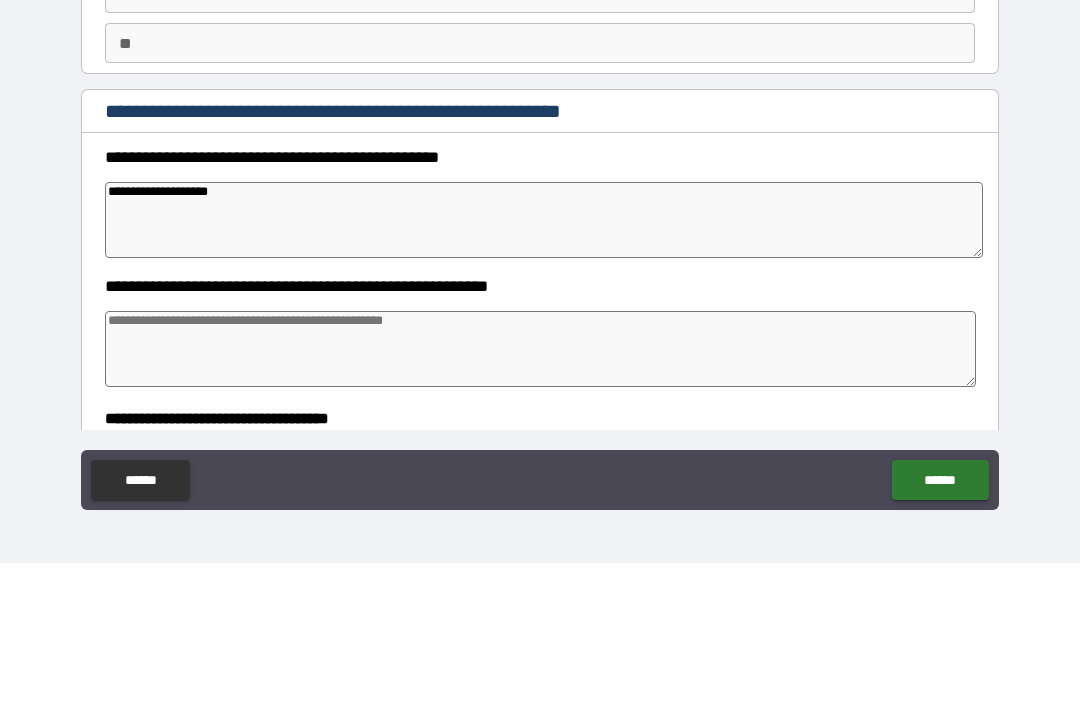 click on "**********" at bounding box center (544, 364) 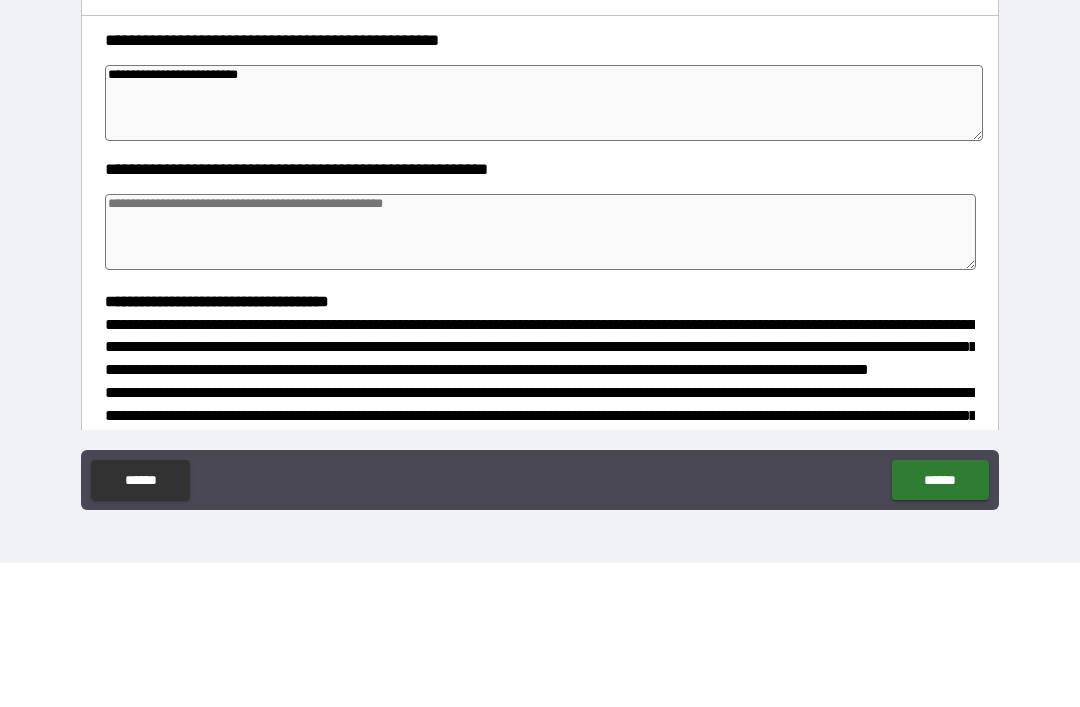 scroll, scrollTop: 149, scrollLeft: 0, axis: vertical 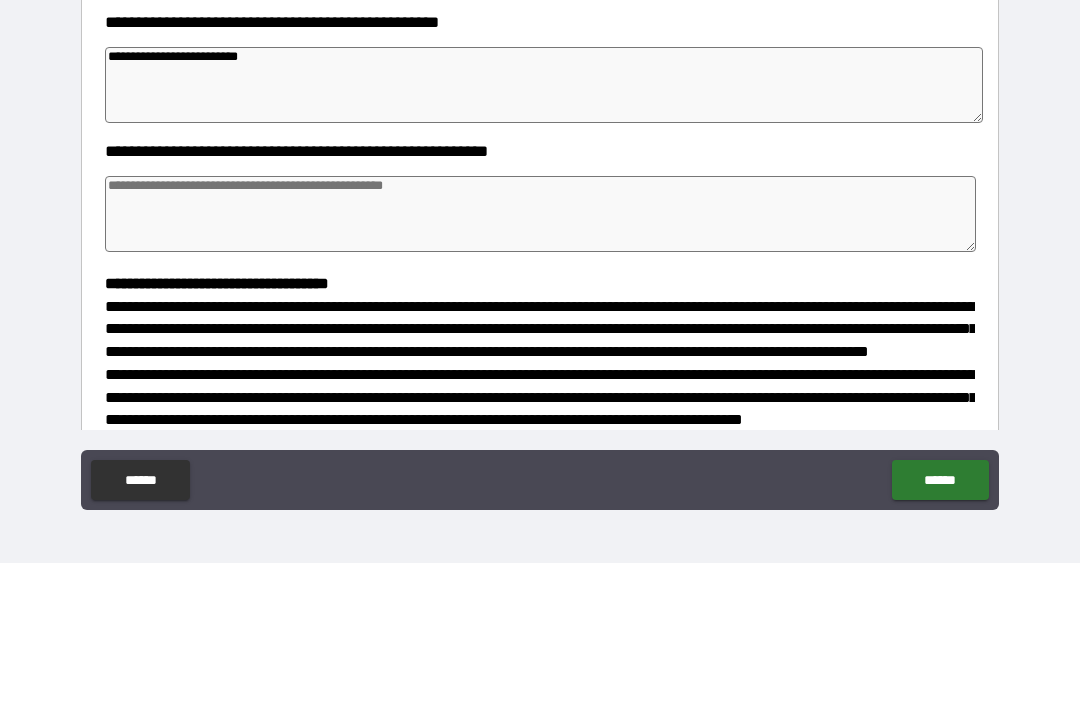 click at bounding box center [540, 358] 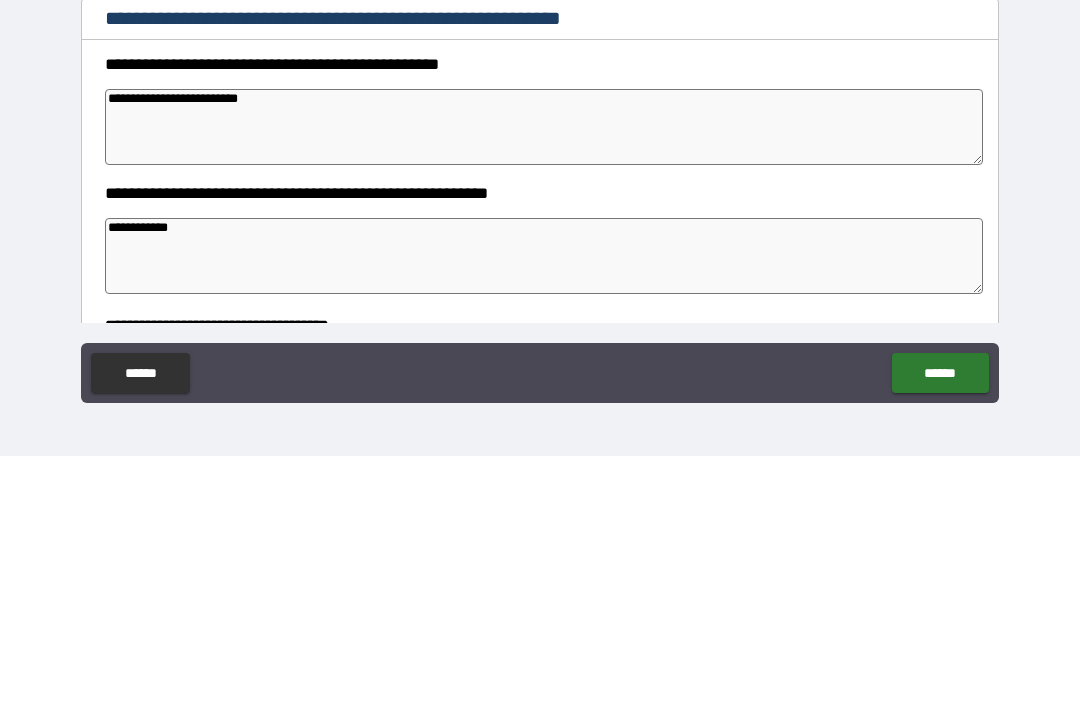scroll, scrollTop: 0, scrollLeft: 0, axis: both 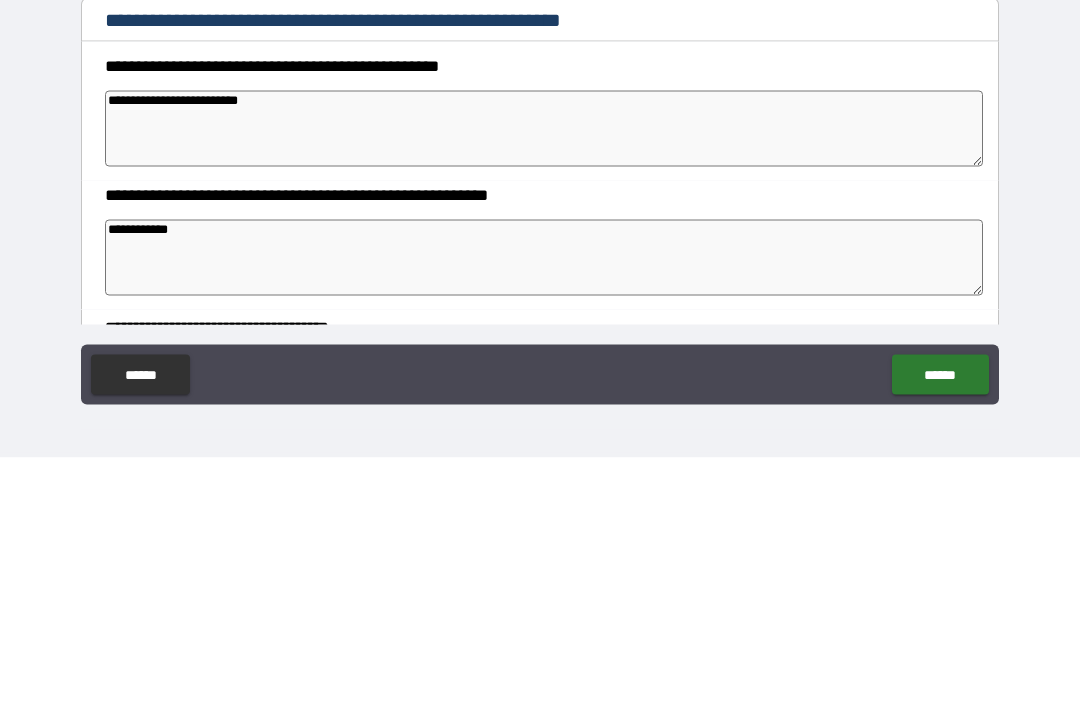 click on "**********" at bounding box center (544, 378) 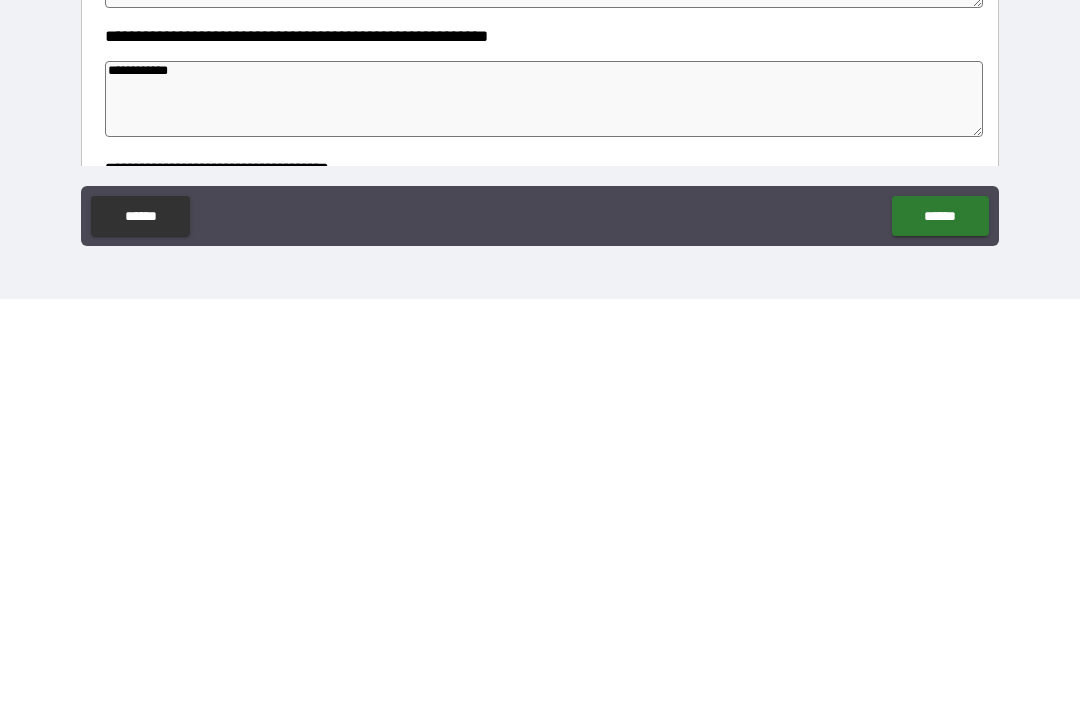 click on "******" at bounding box center (940, 624) 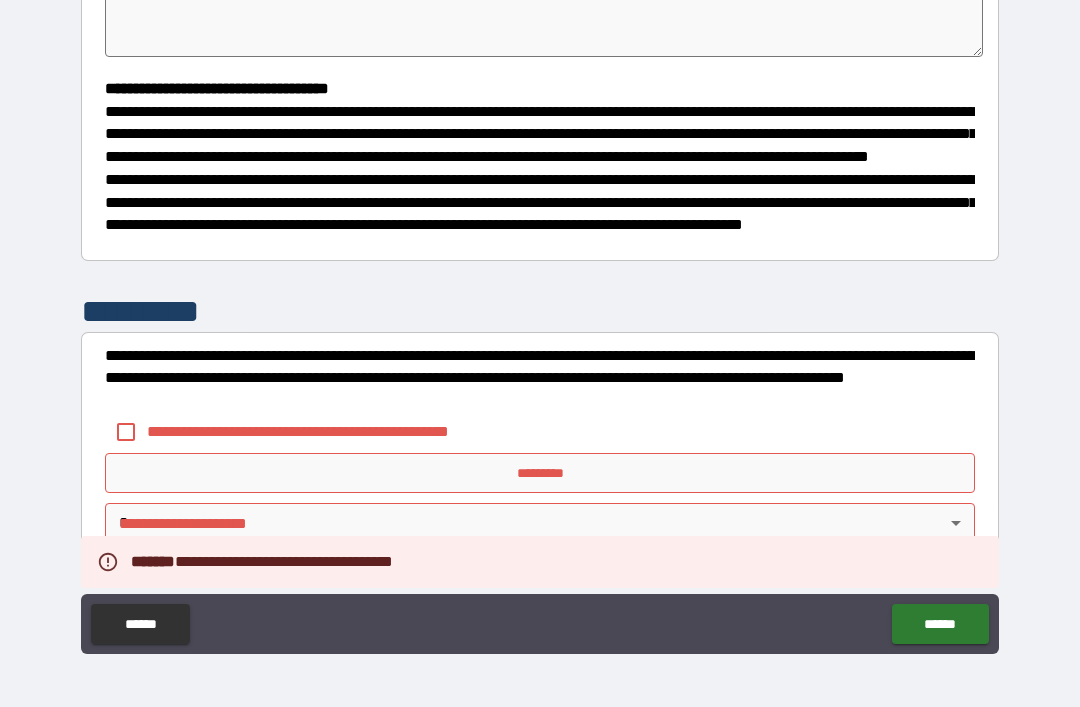 scroll, scrollTop: 526, scrollLeft: 0, axis: vertical 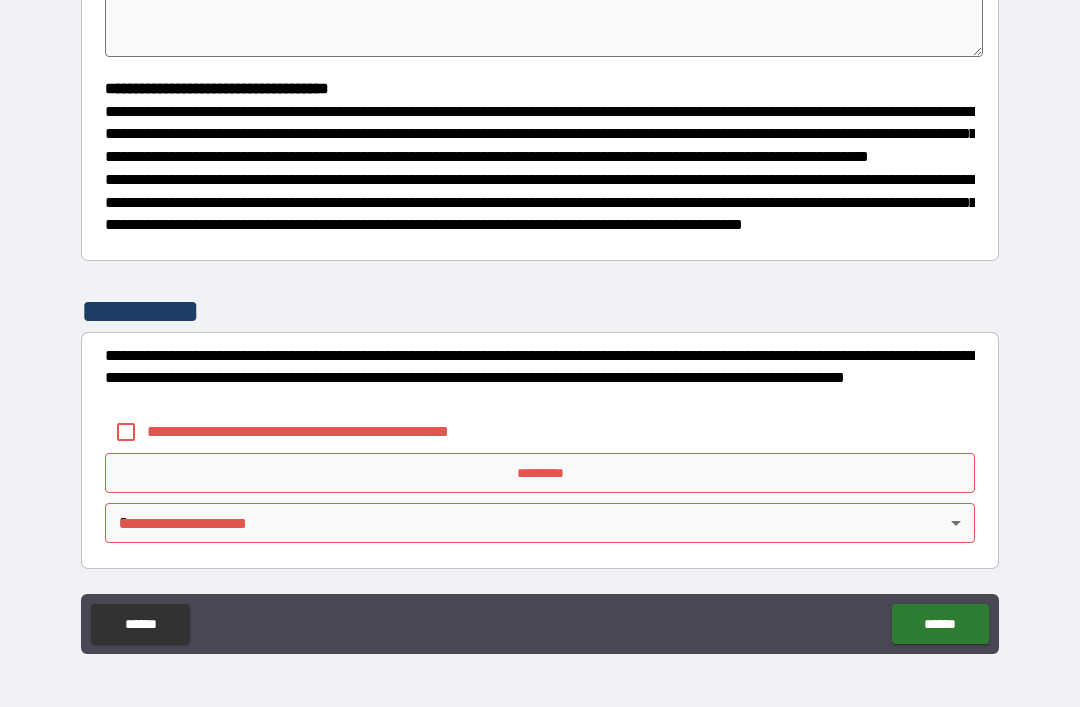 click on "**********" at bounding box center [540, 321] 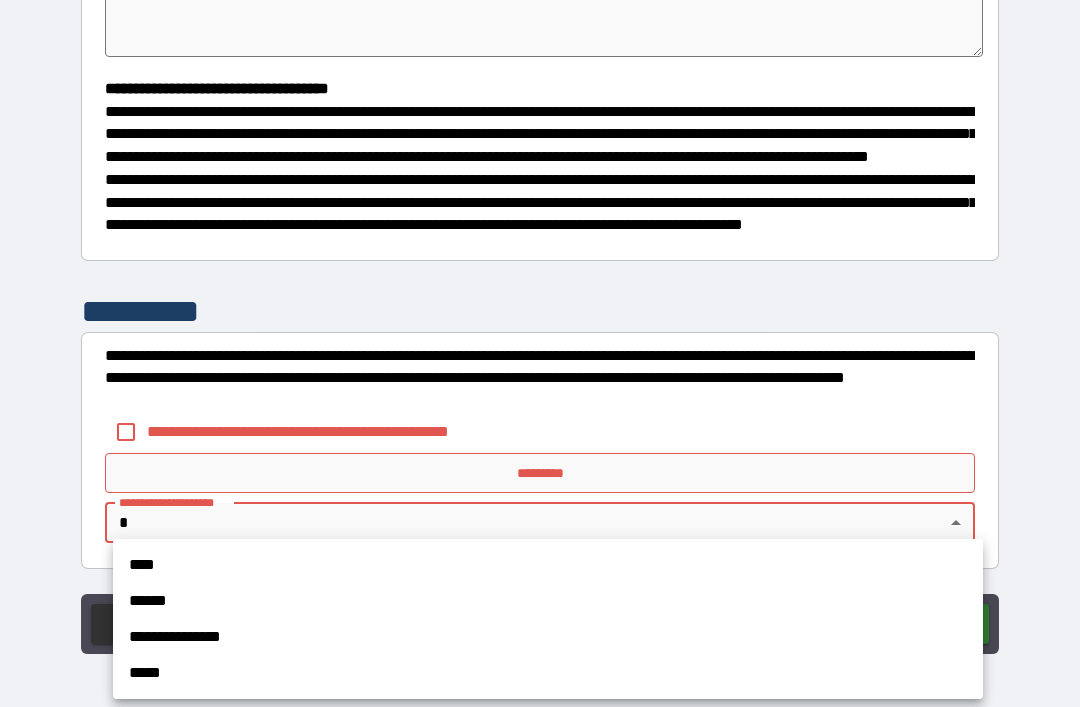 click on "**********" at bounding box center [548, 637] 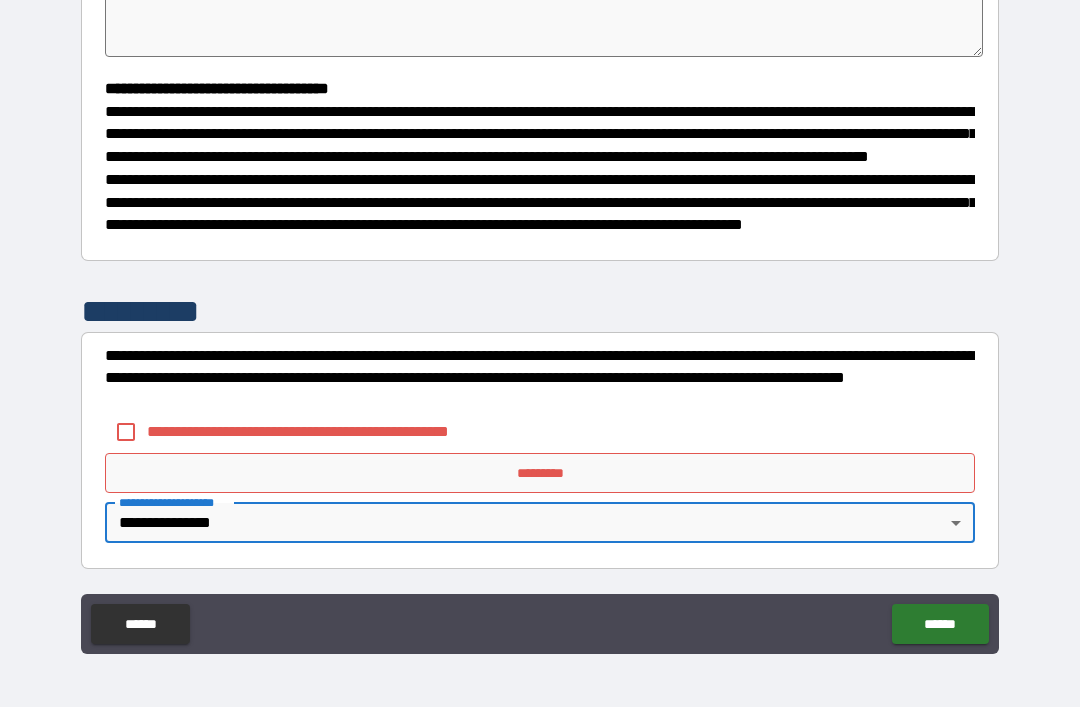 click on "*********" at bounding box center (540, 473) 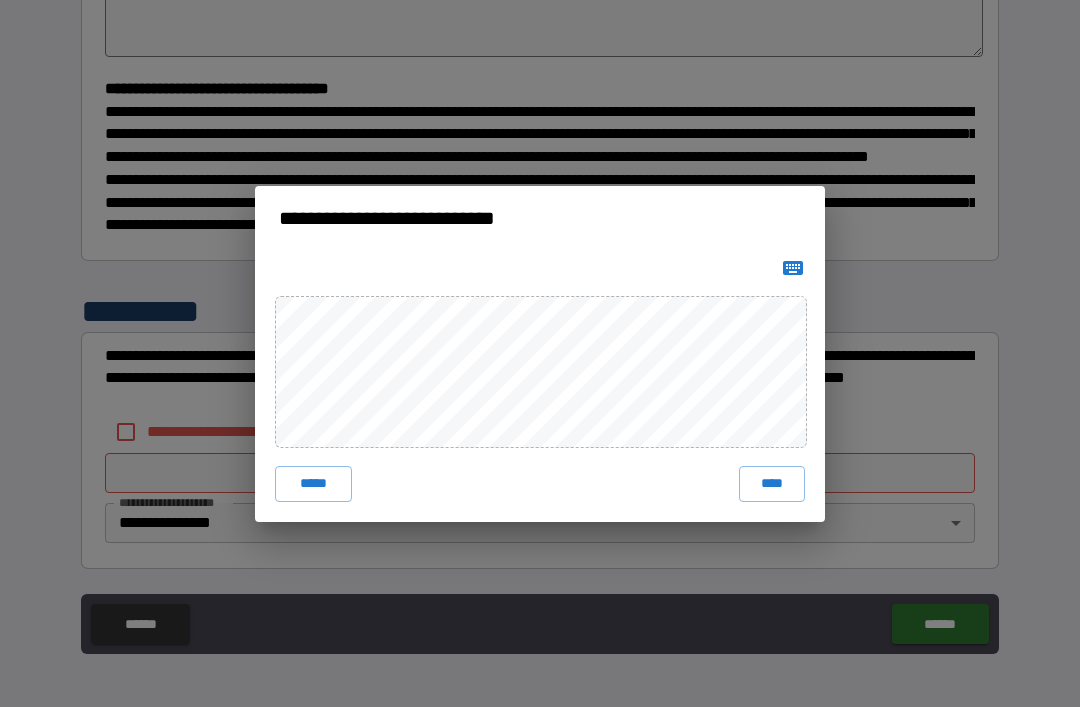 click on "*****" at bounding box center (313, 484) 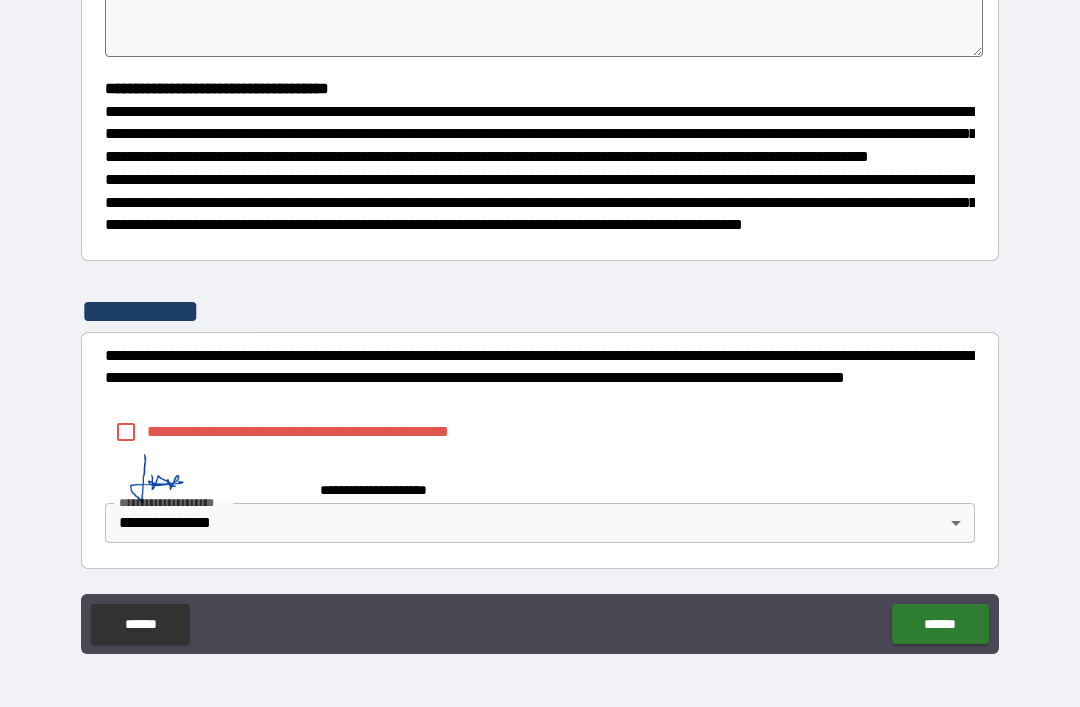 scroll, scrollTop: 516, scrollLeft: 0, axis: vertical 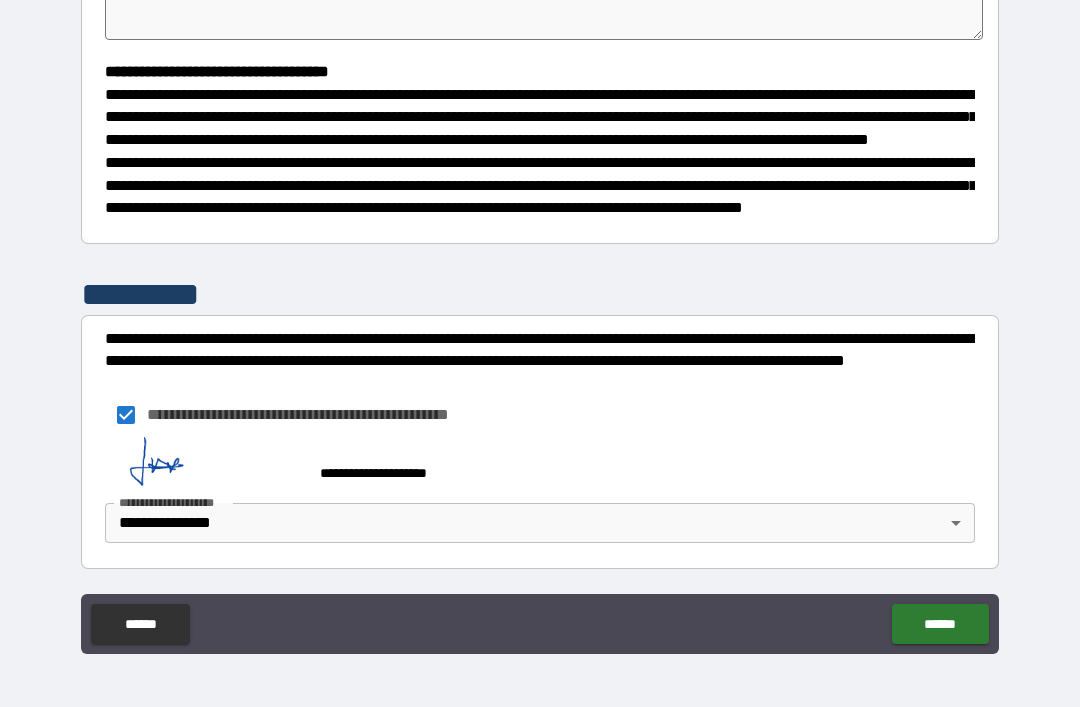 click on "******" at bounding box center (940, 624) 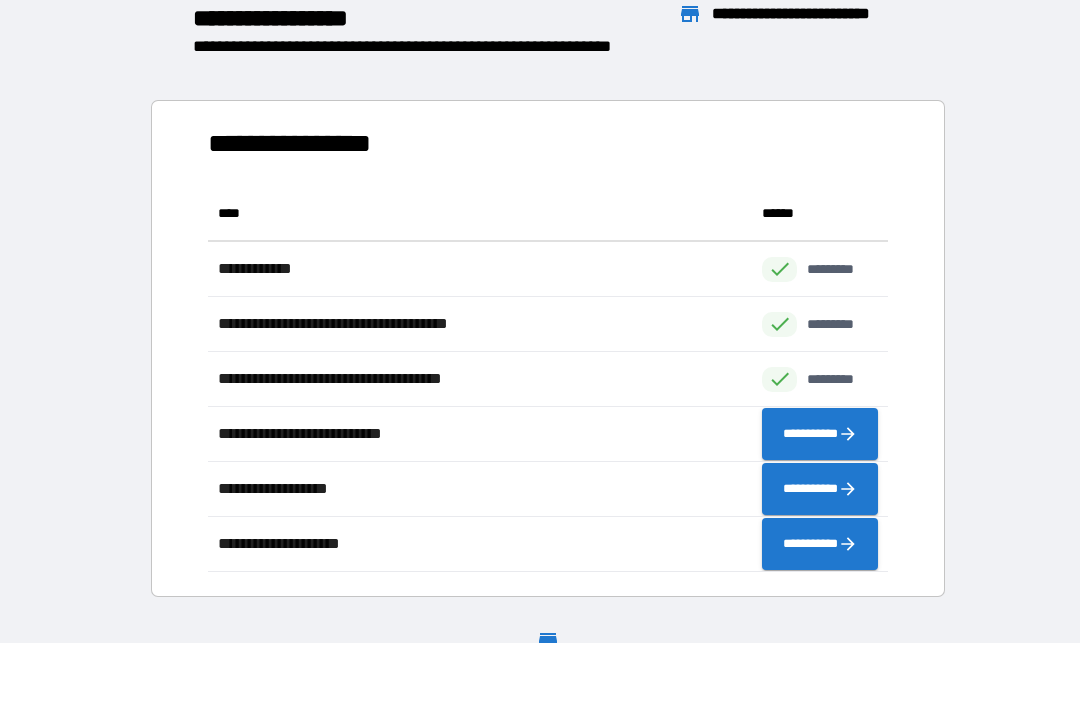scroll, scrollTop: 1, scrollLeft: 1, axis: both 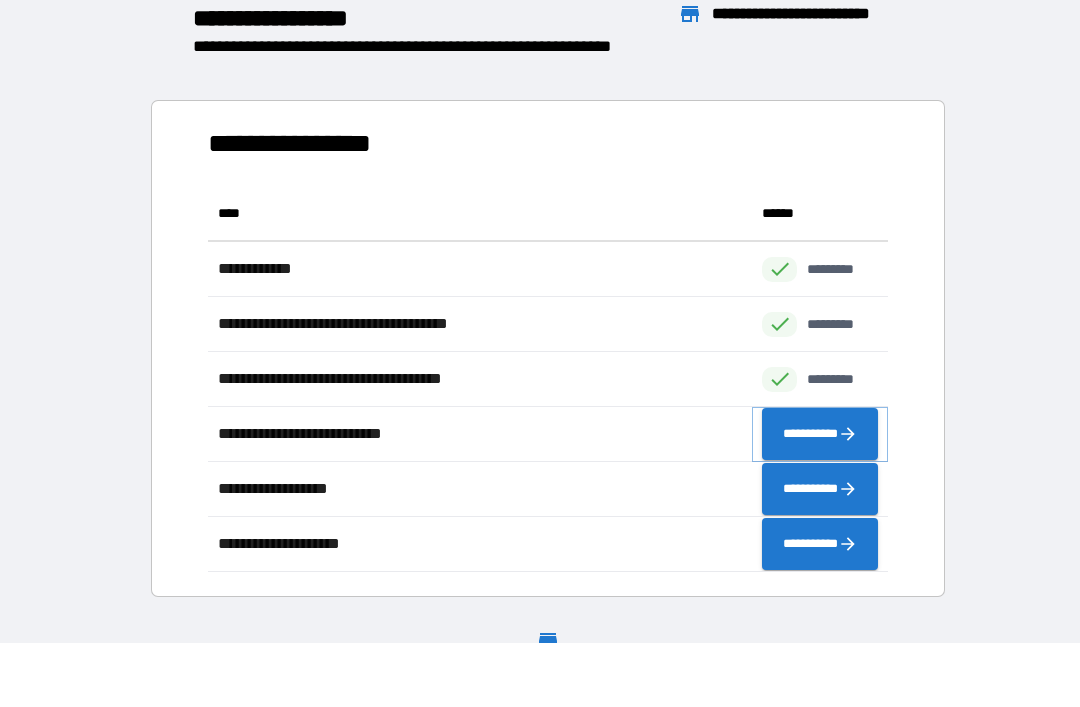 click on "**********" at bounding box center (820, 434) 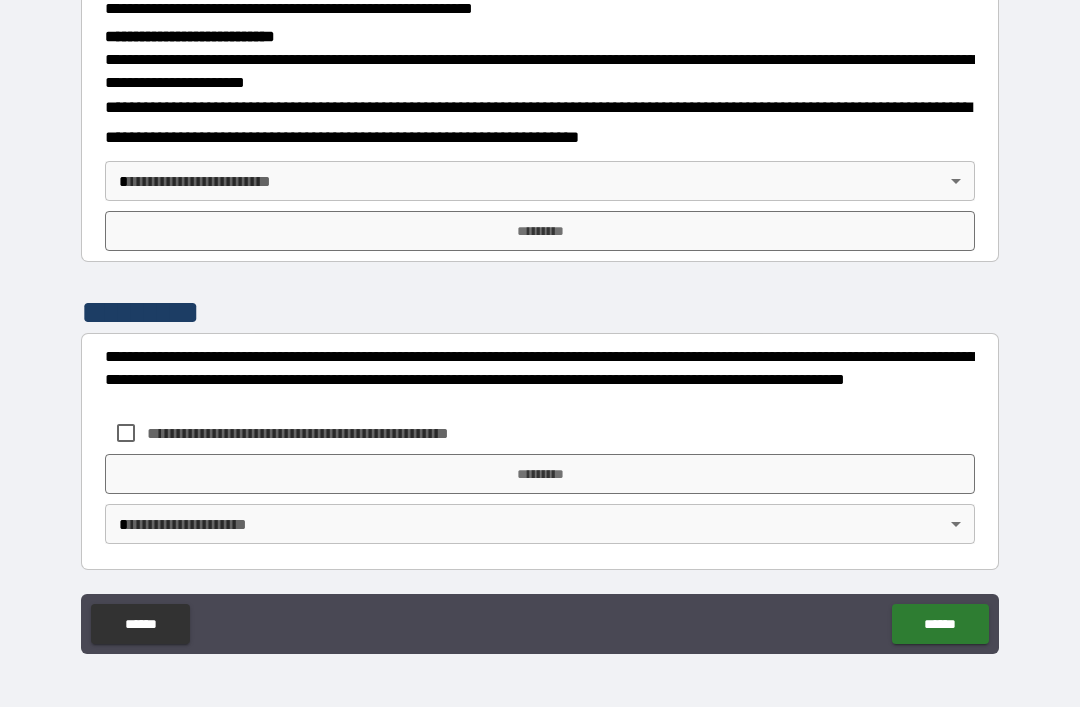 scroll, scrollTop: 633, scrollLeft: 0, axis: vertical 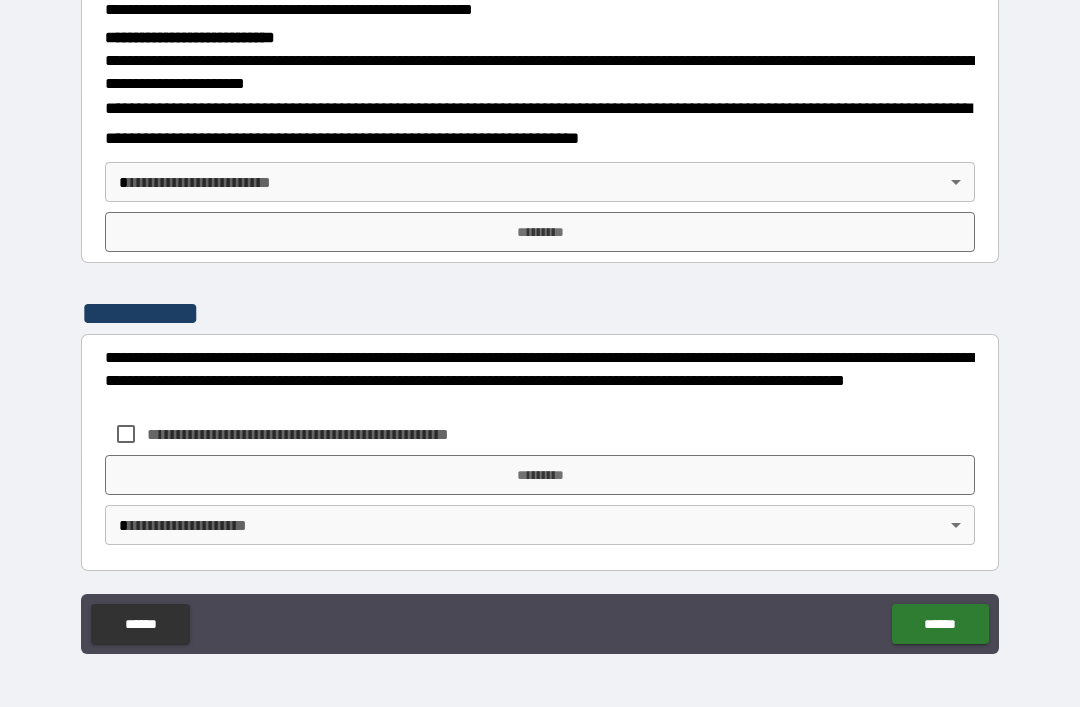 click on "**********" at bounding box center [540, 321] 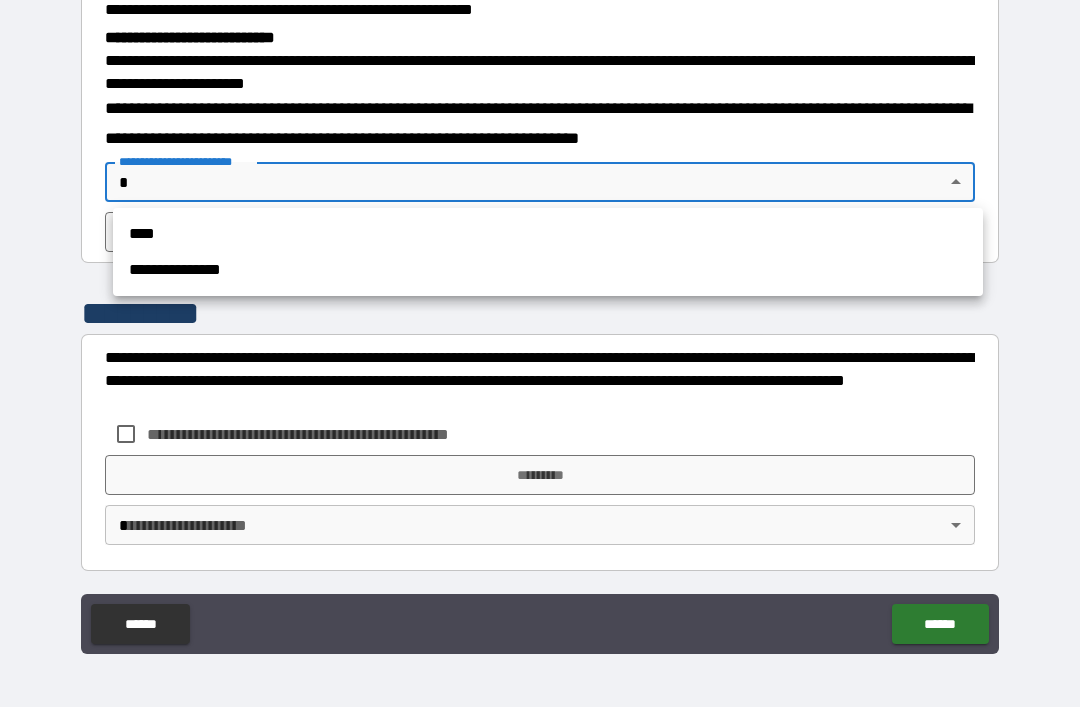 click at bounding box center [540, 353] 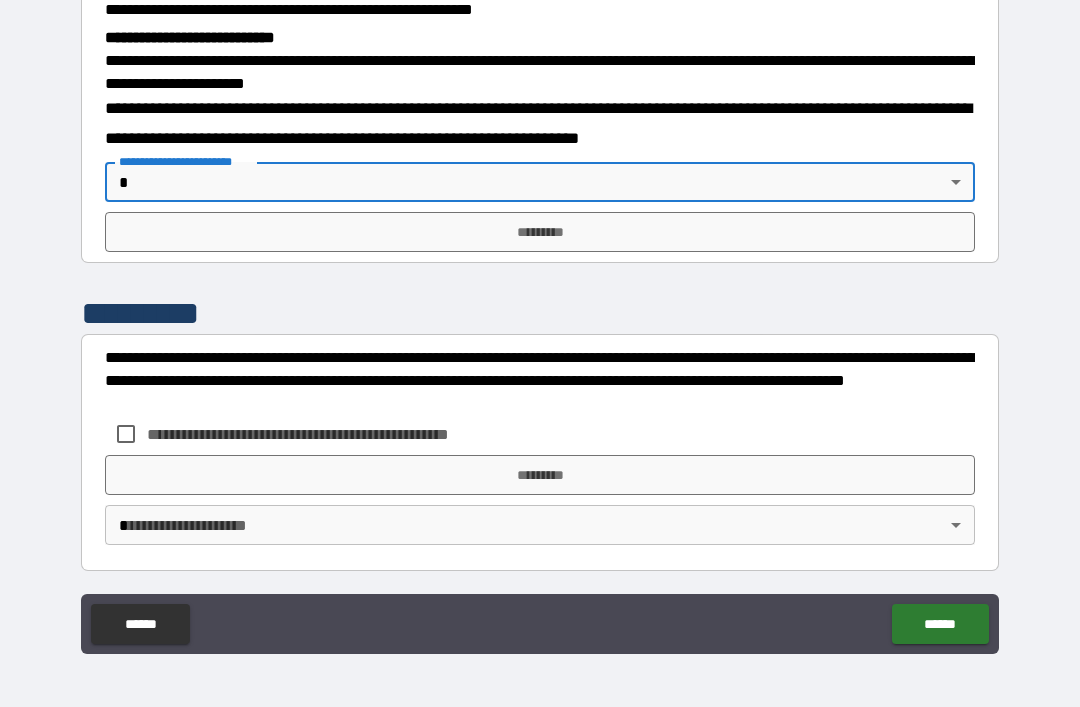 click on "**********" at bounding box center [540, 321] 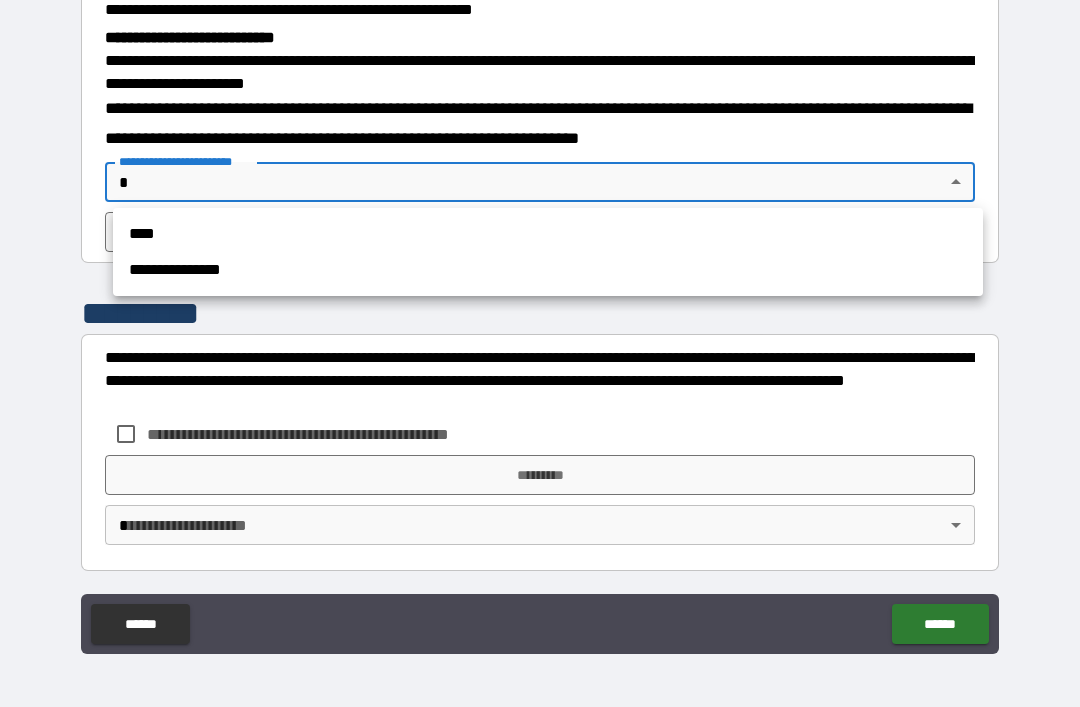 click at bounding box center [540, 353] 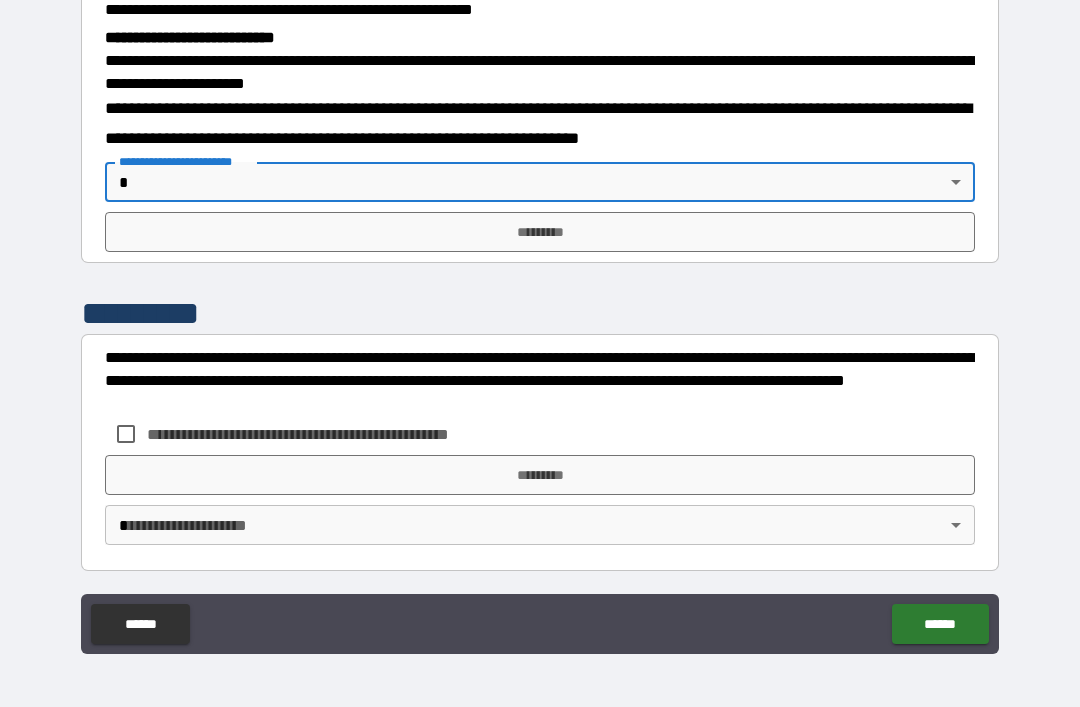 click on "**********" at bounding box center [540, 321] 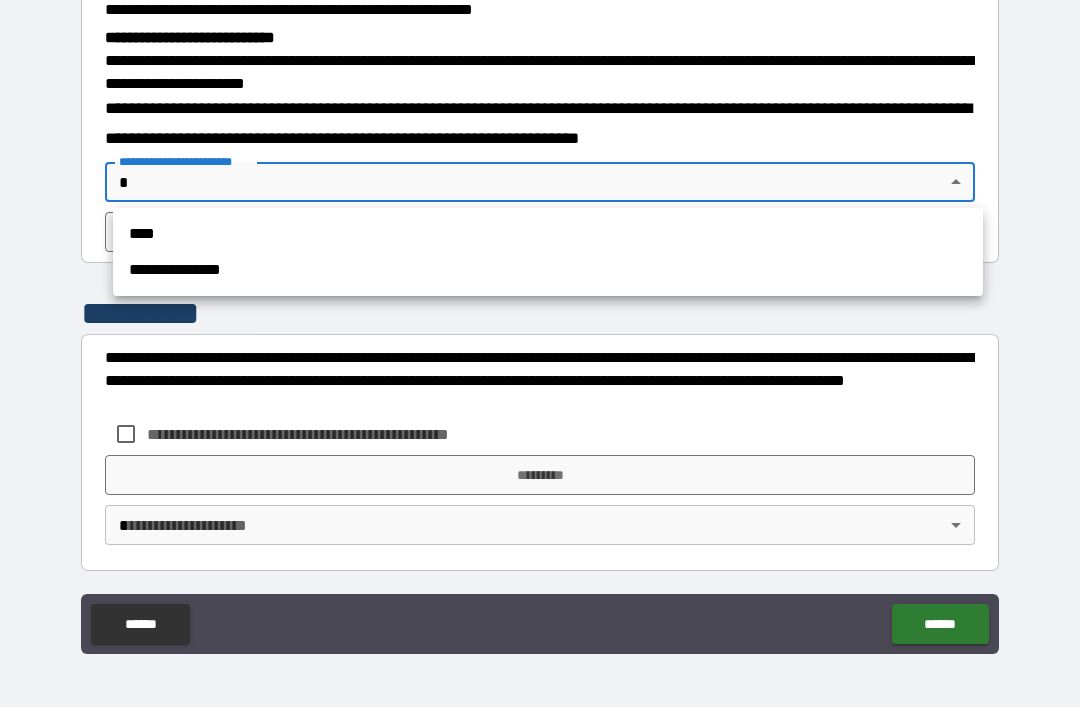 click at bounding box center [540, 353] 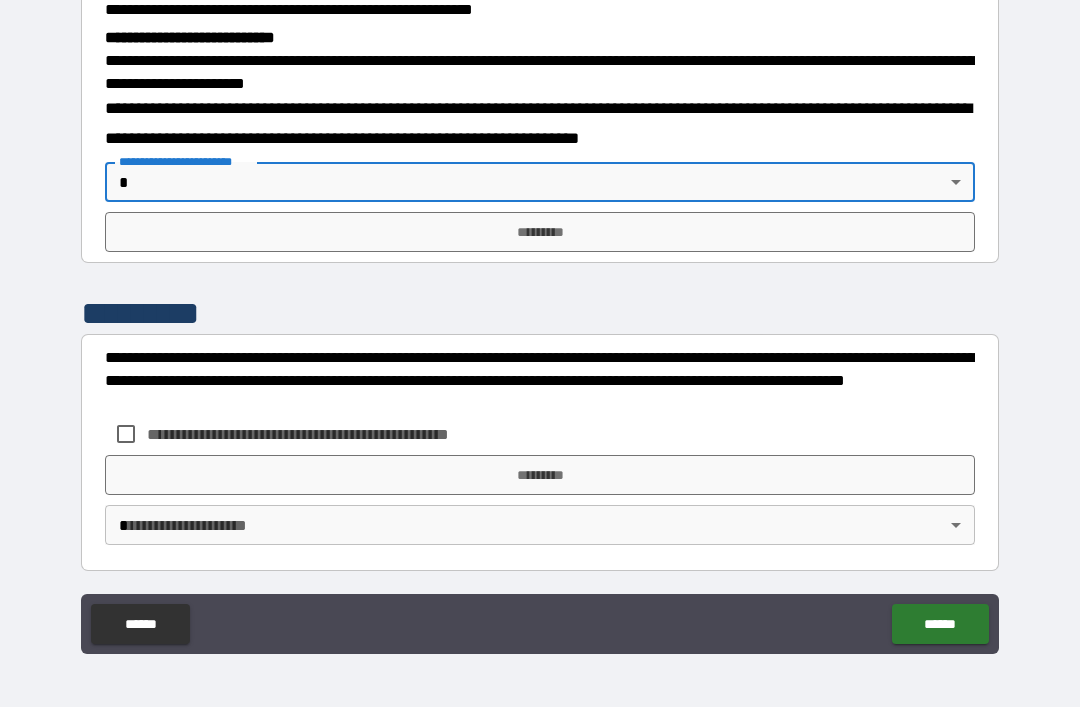 click on "**********" at bounding box center [540, 321] 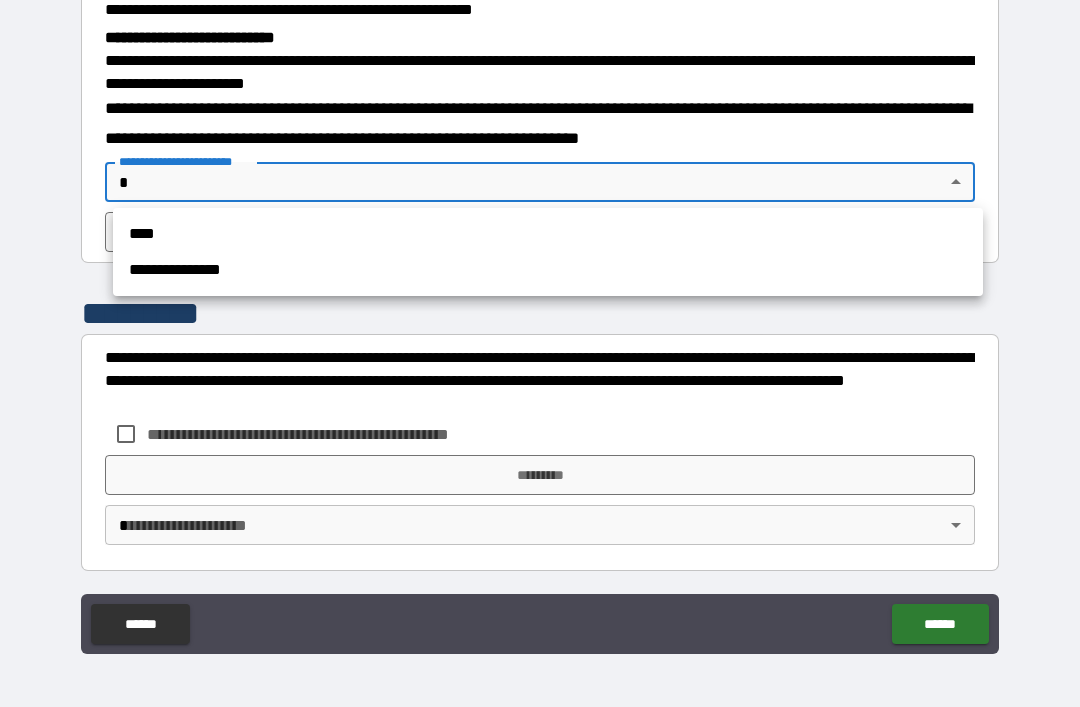 click at bounding box center (540, 353) 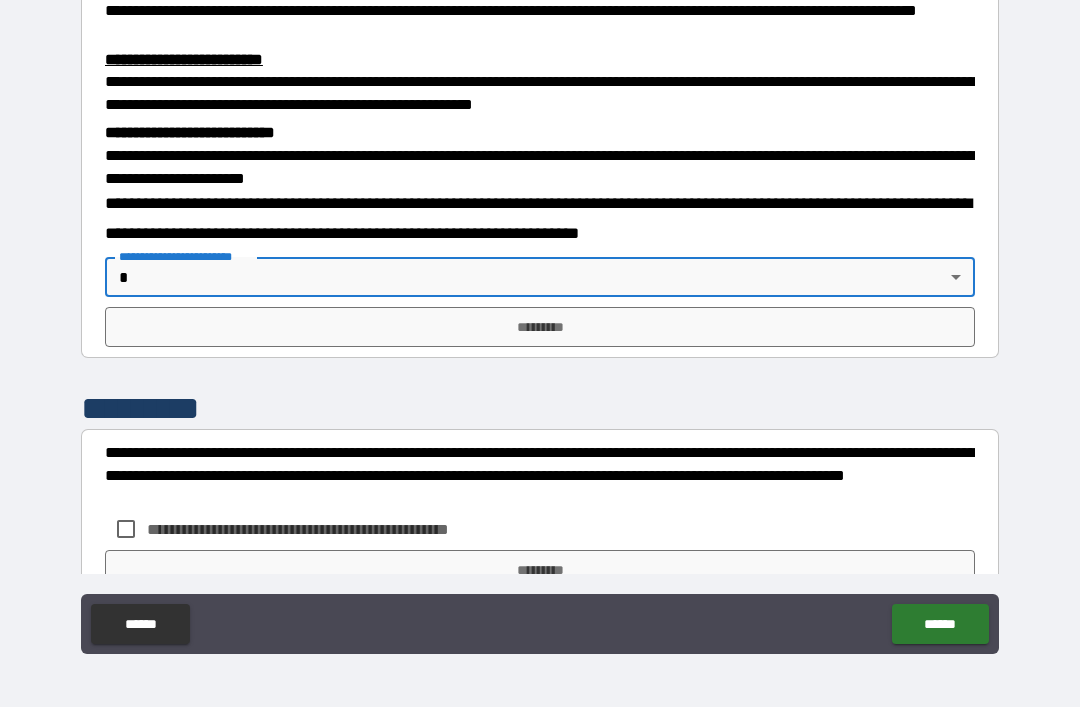 scroll, scrollTop: 541, scrollLeft: 0, axis: vertical 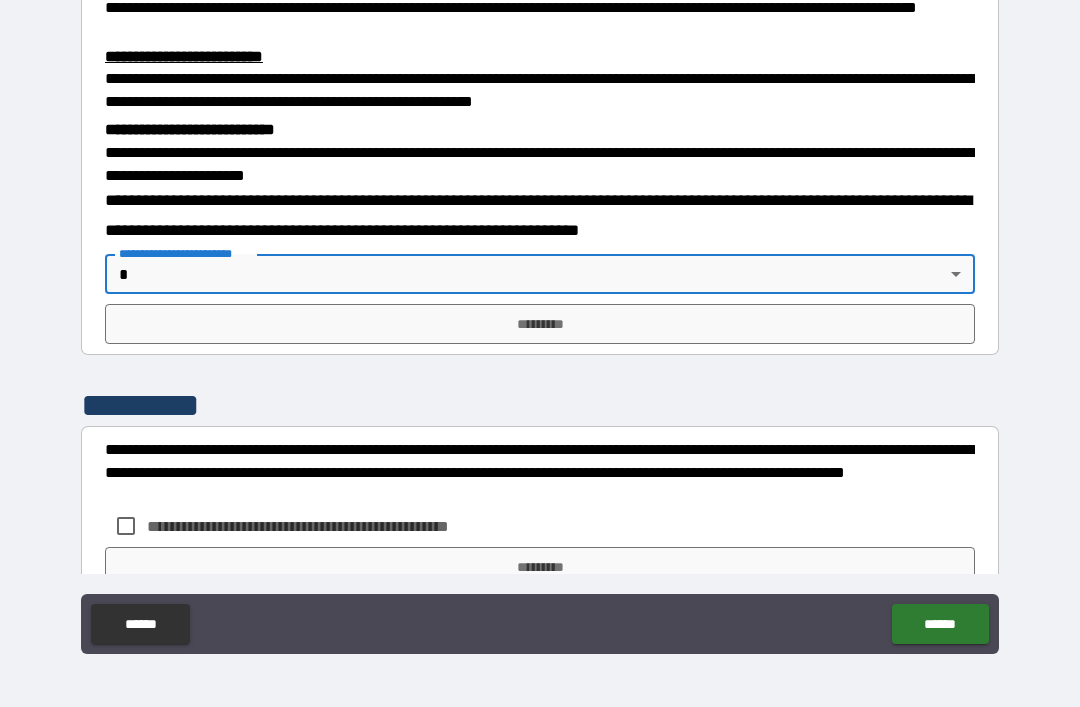 click on "**********" at bounding box center (540, 321) 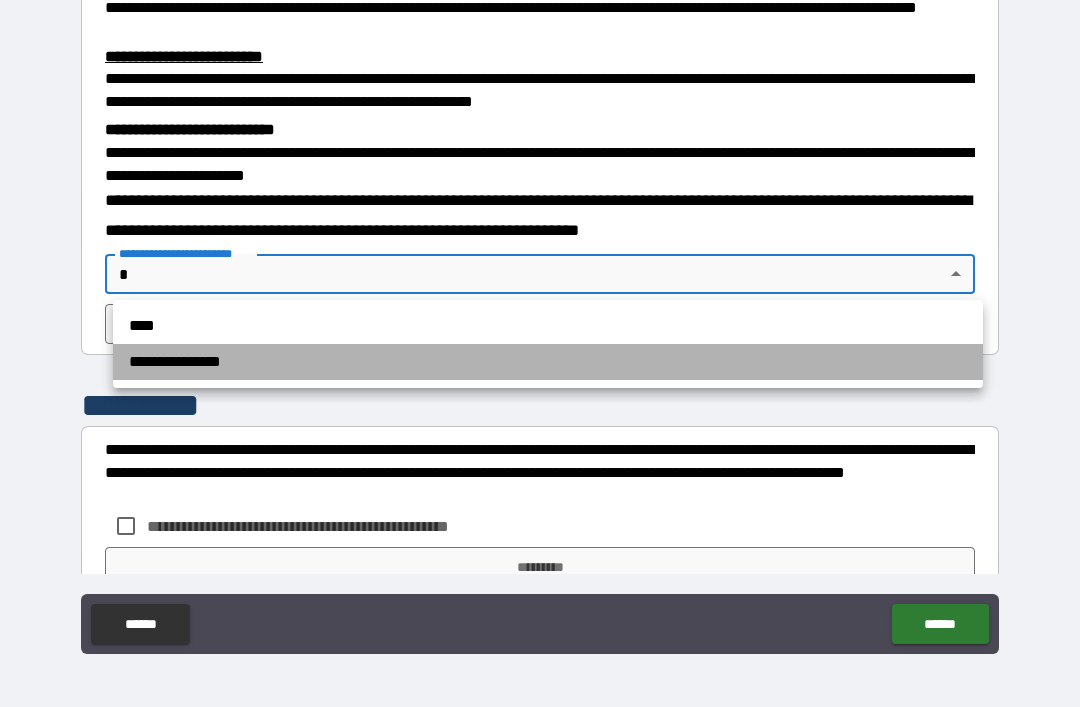 click on "**********" at bounding box center (548, 362) 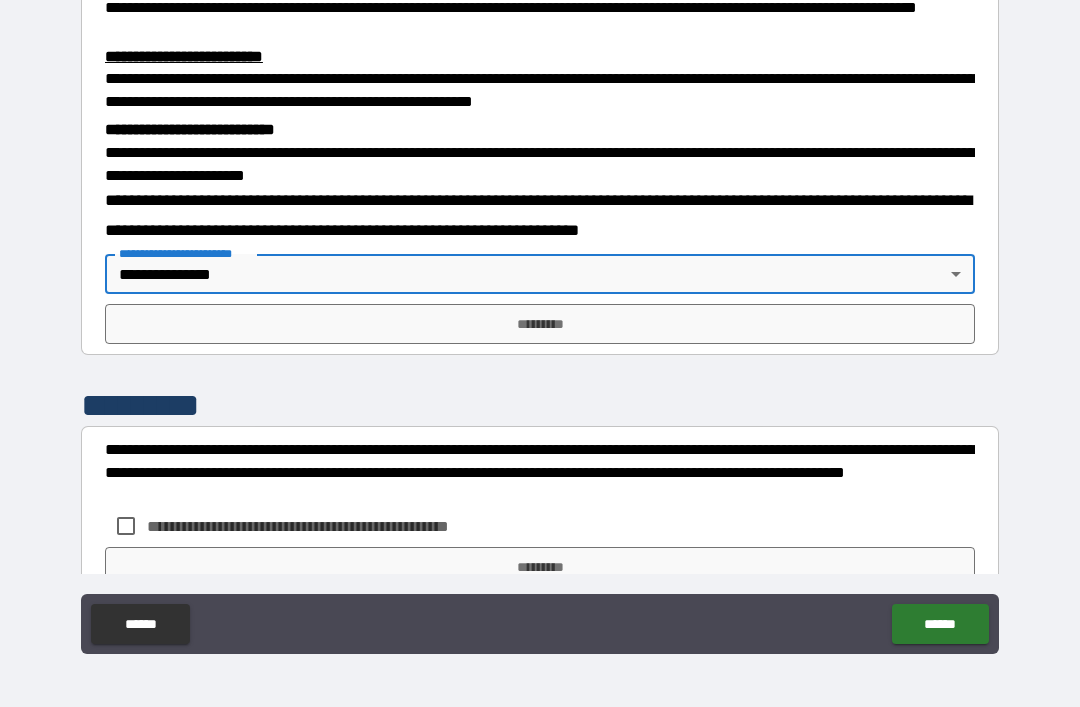 click on "*********" at bounding box center [540, 324] 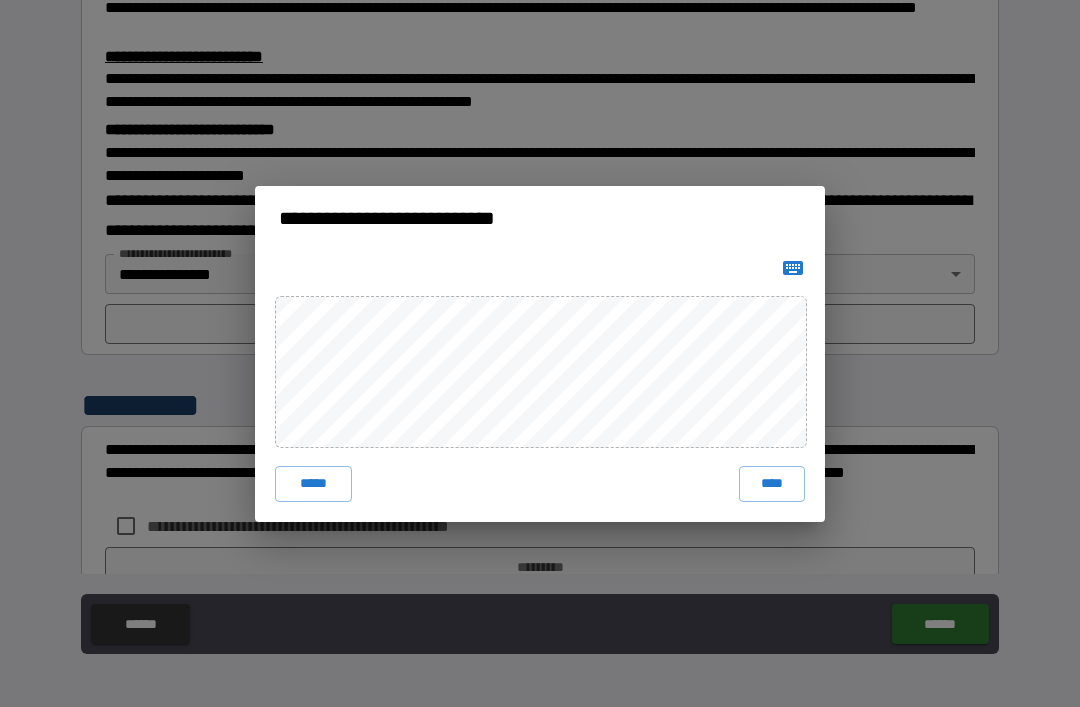 click on "**********" at bounding box center [540, 353] 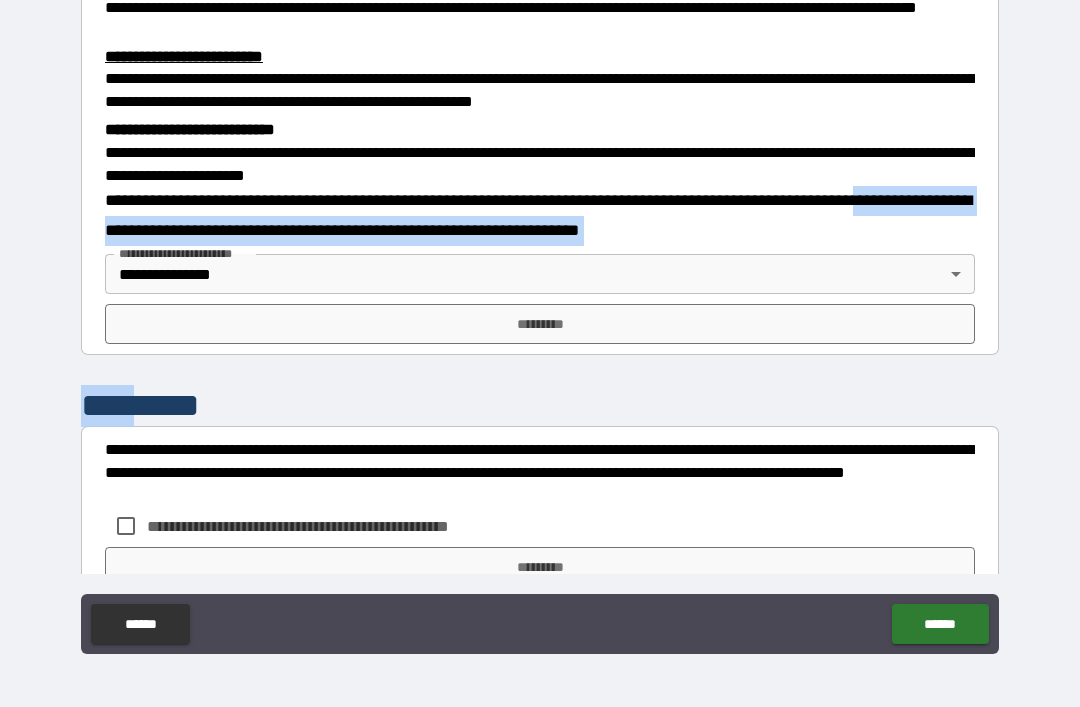 click on "**********" at bounding box center [540, 324] 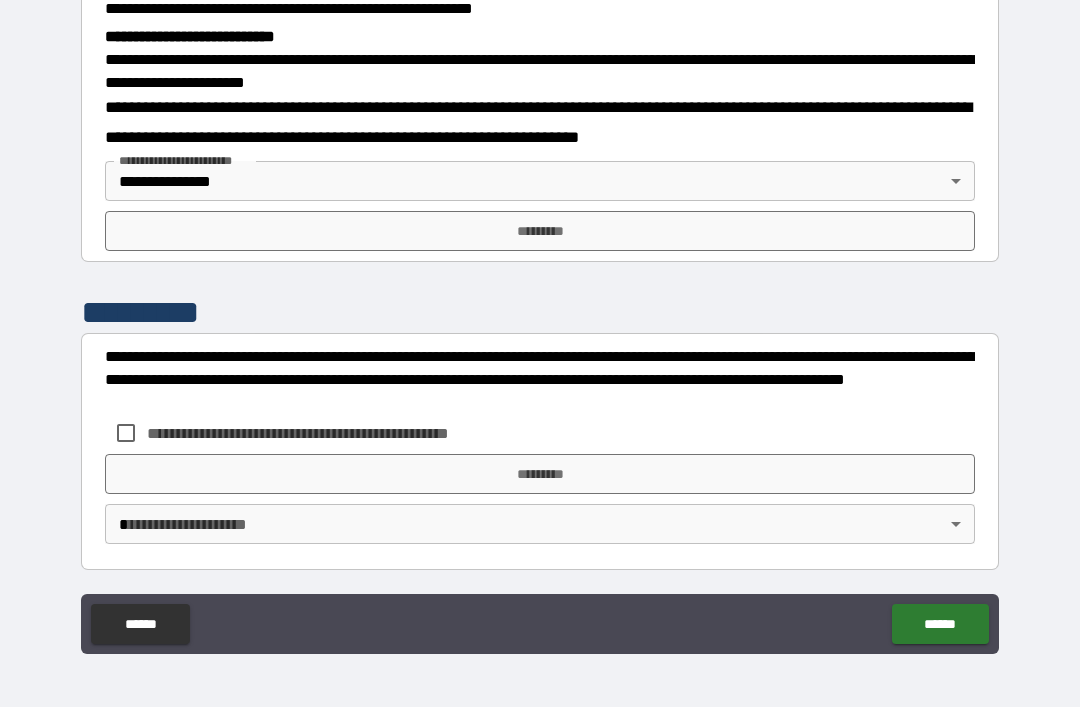 scroll, scrollTop: 633, scrollLeft: 0, axis: vertical 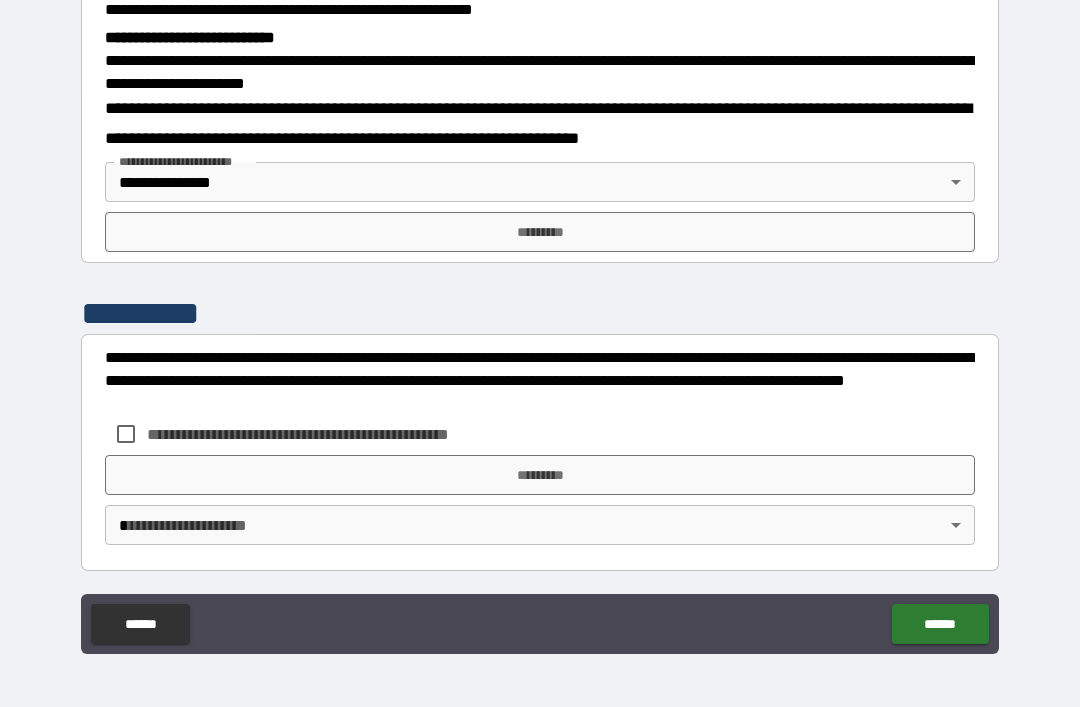 click on "**********" at bounding box center (540, 321) 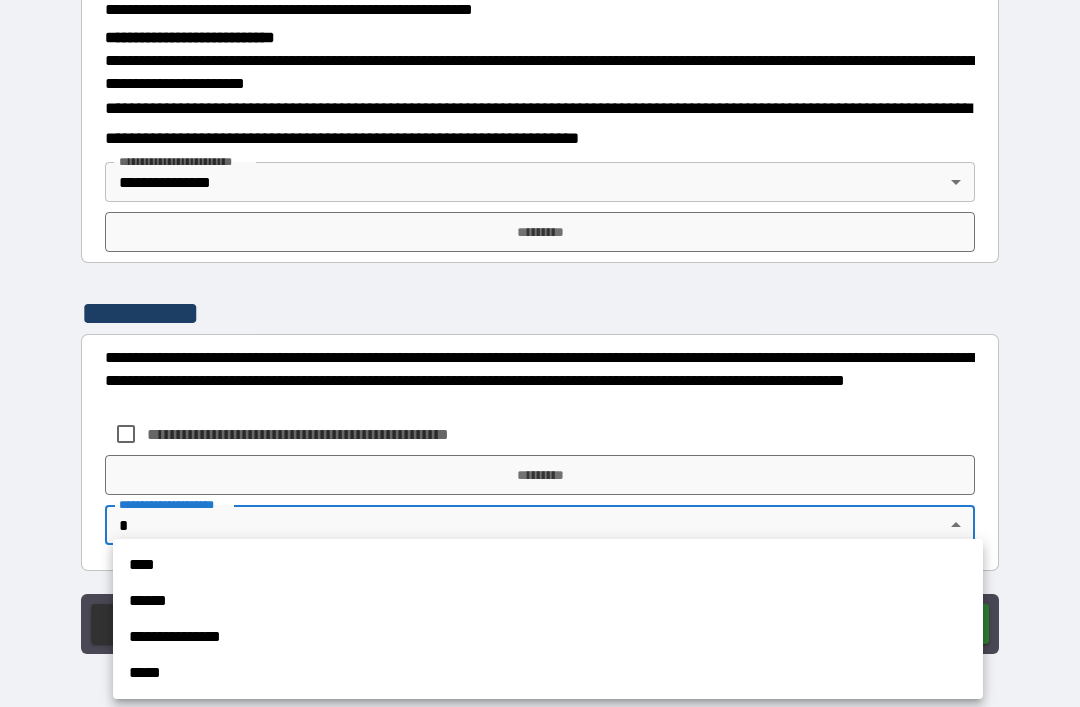 click on "*****" at bounding box center [548, 673] 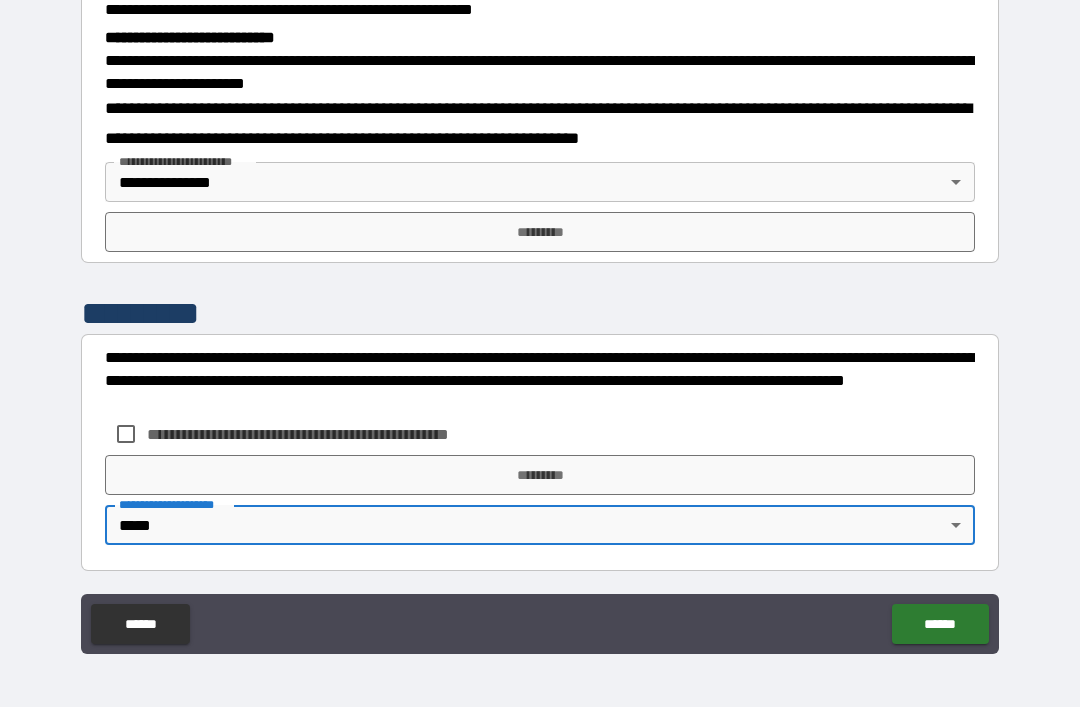 click on "**********" at bounding box center (540, 321) 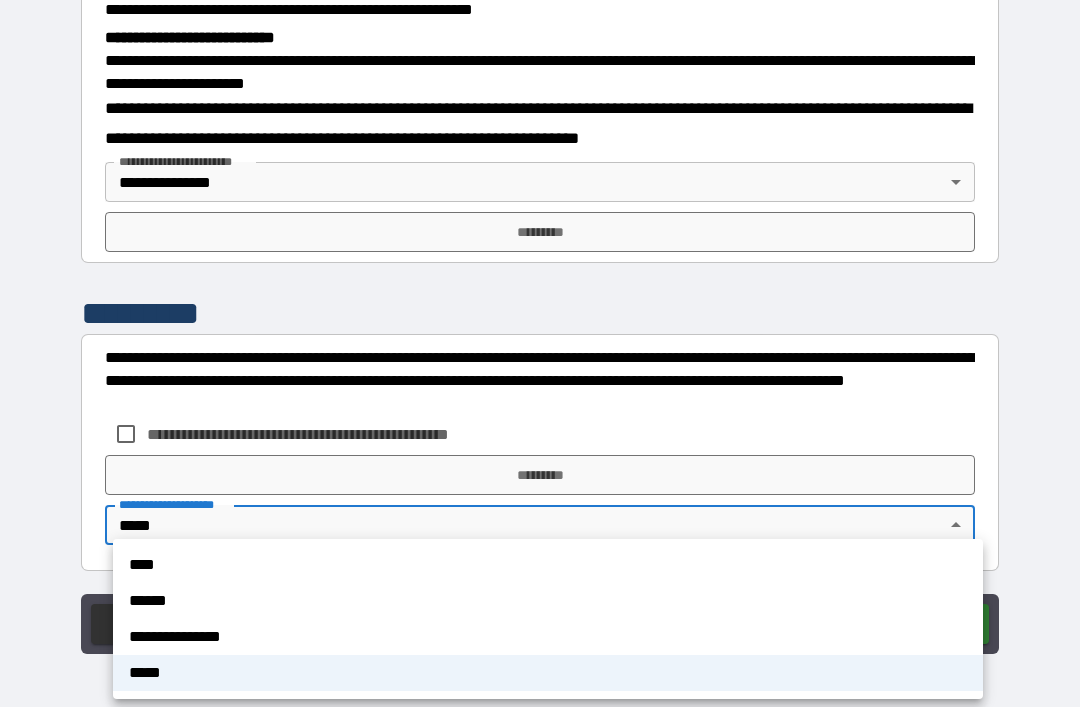 click on "**********" at bounding box center (548, 637) 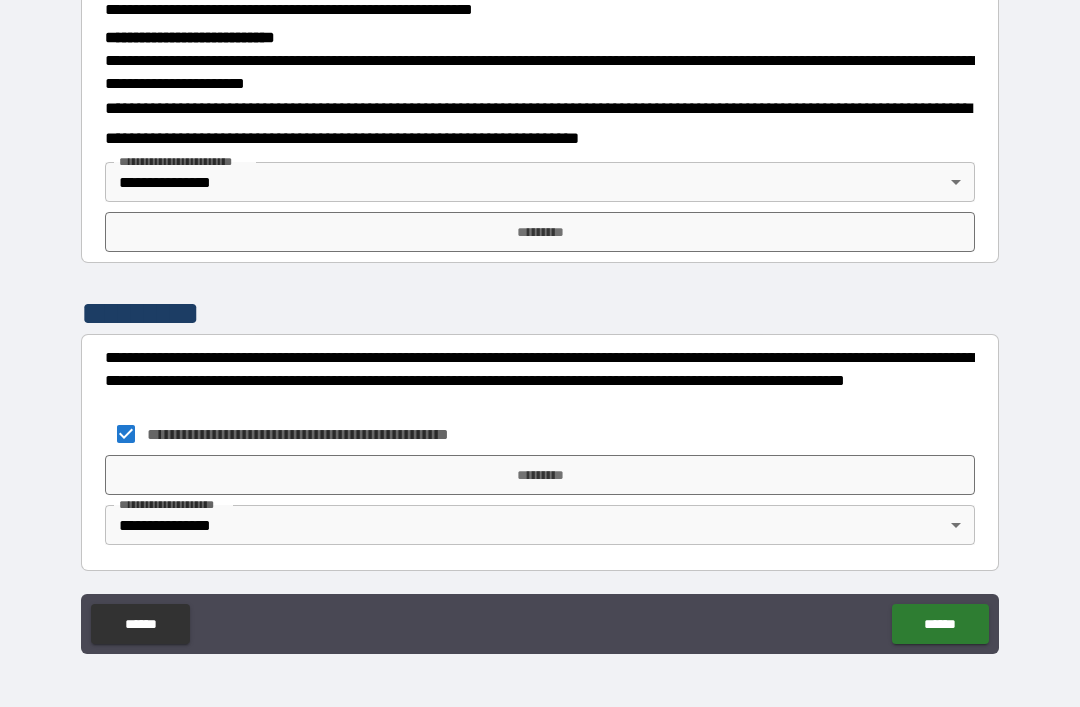 click on "*********" at bounding box center [540, 475] 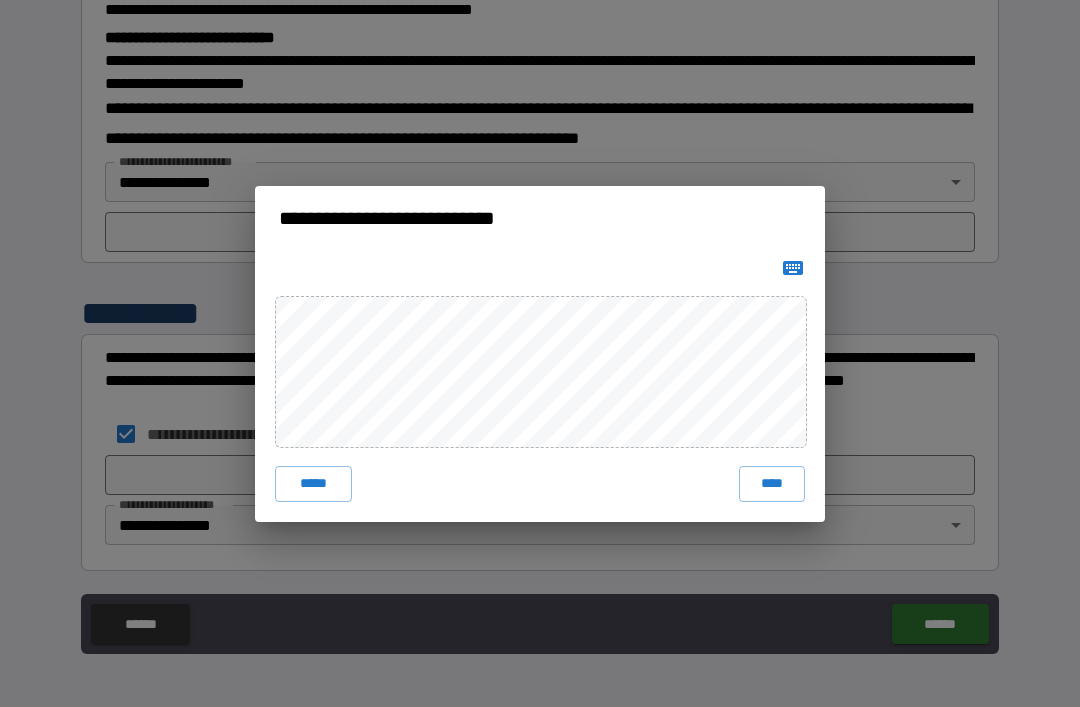 click on "*****" at bounding box center [313, 484] 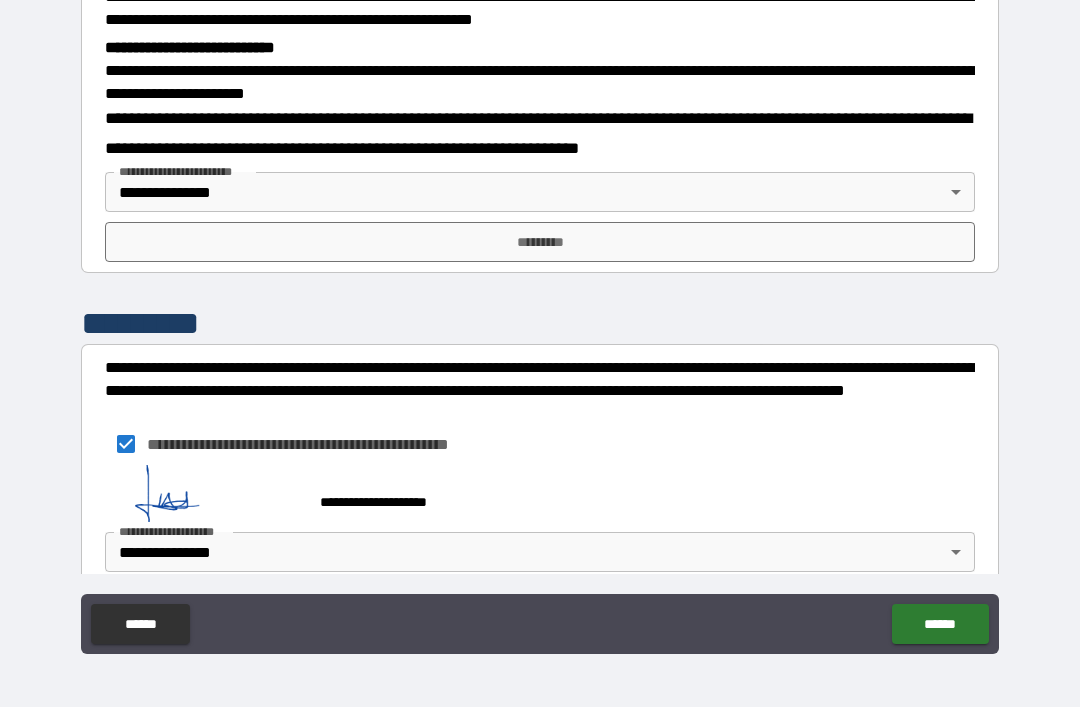click on "*********" at bounding box center [540, 242] 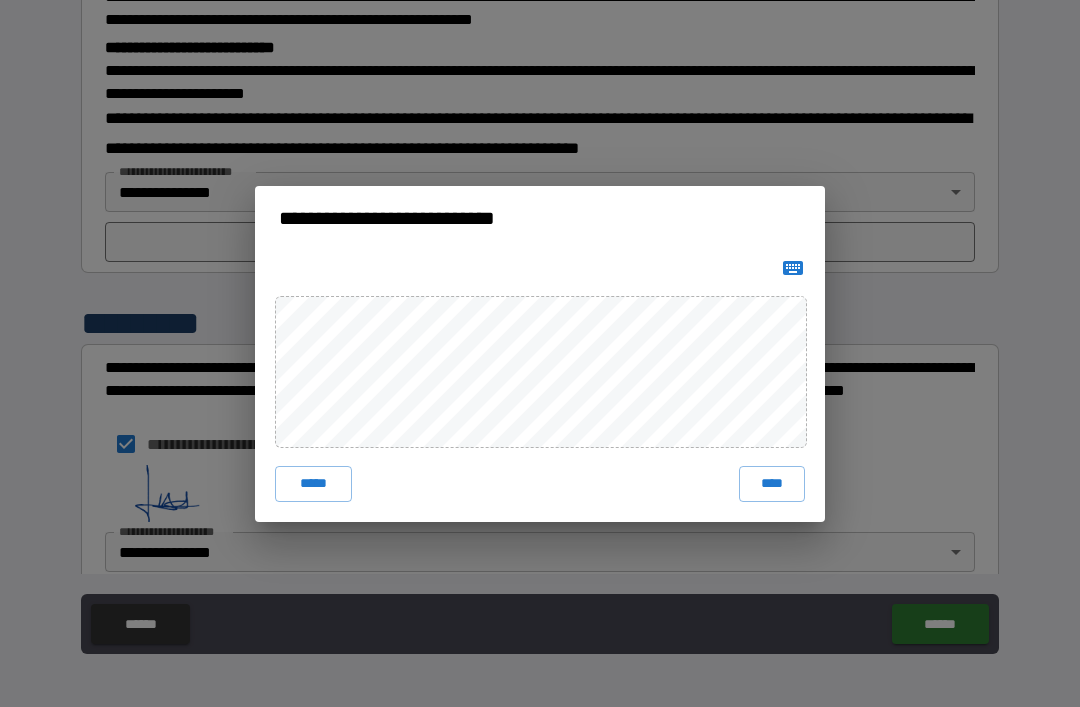 click on "*****" at bounding box center [313, 484] 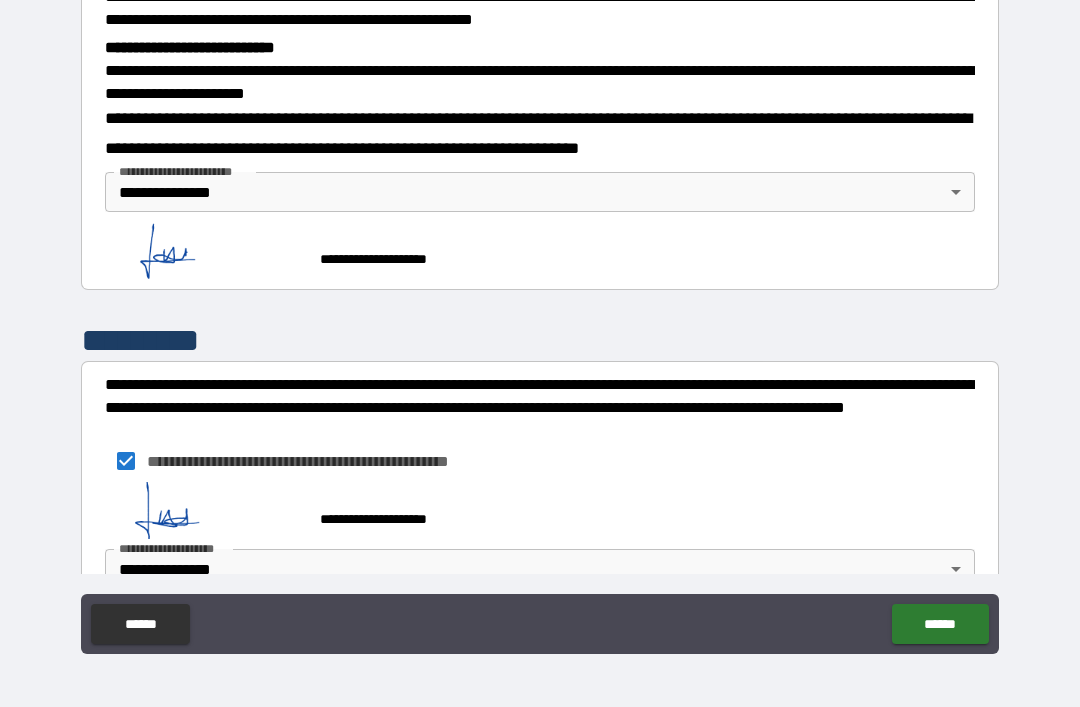click on "******" at bounding box center (940, 624) 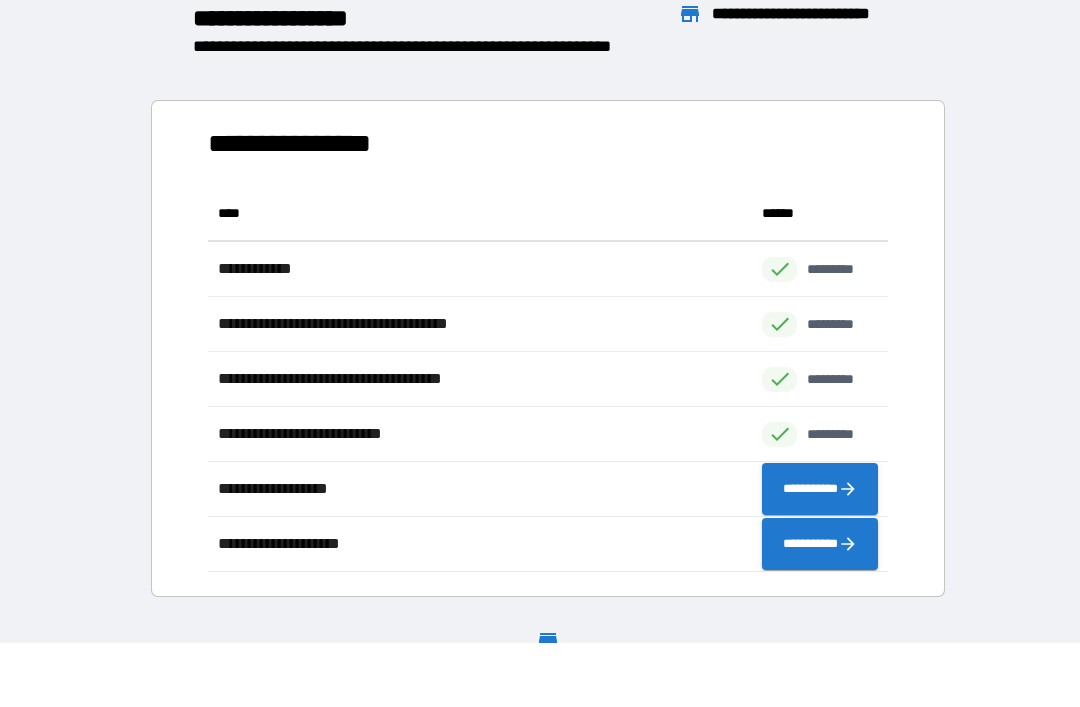 scroll, scrollTop: 386, scrollLeft: 680, axis: both 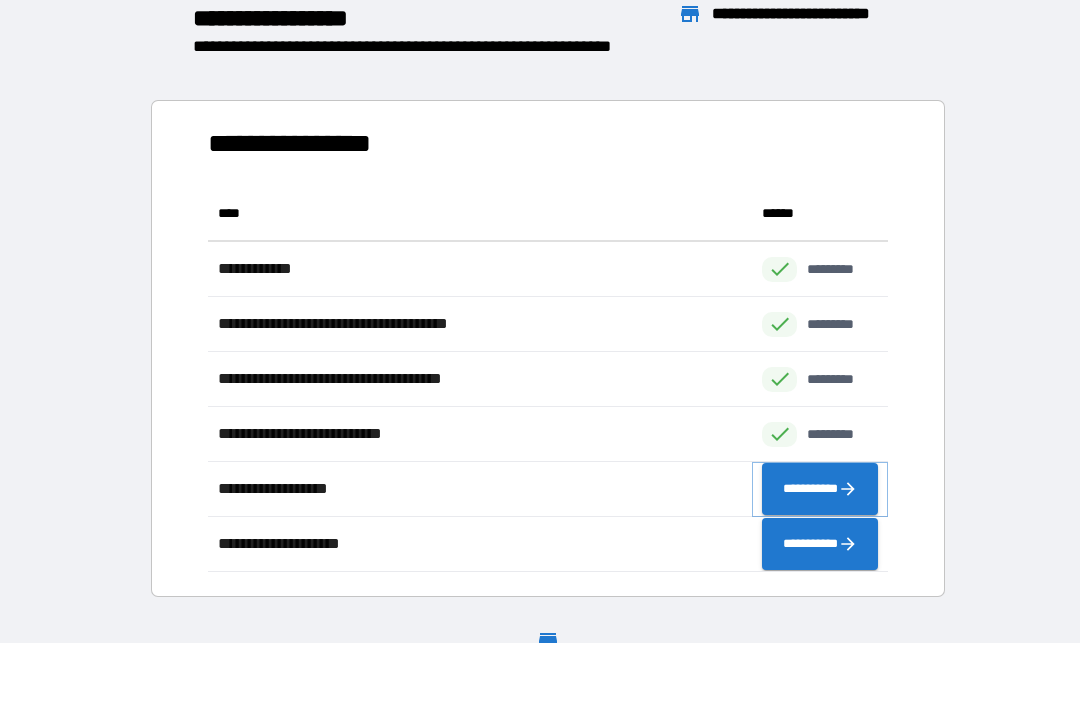 click 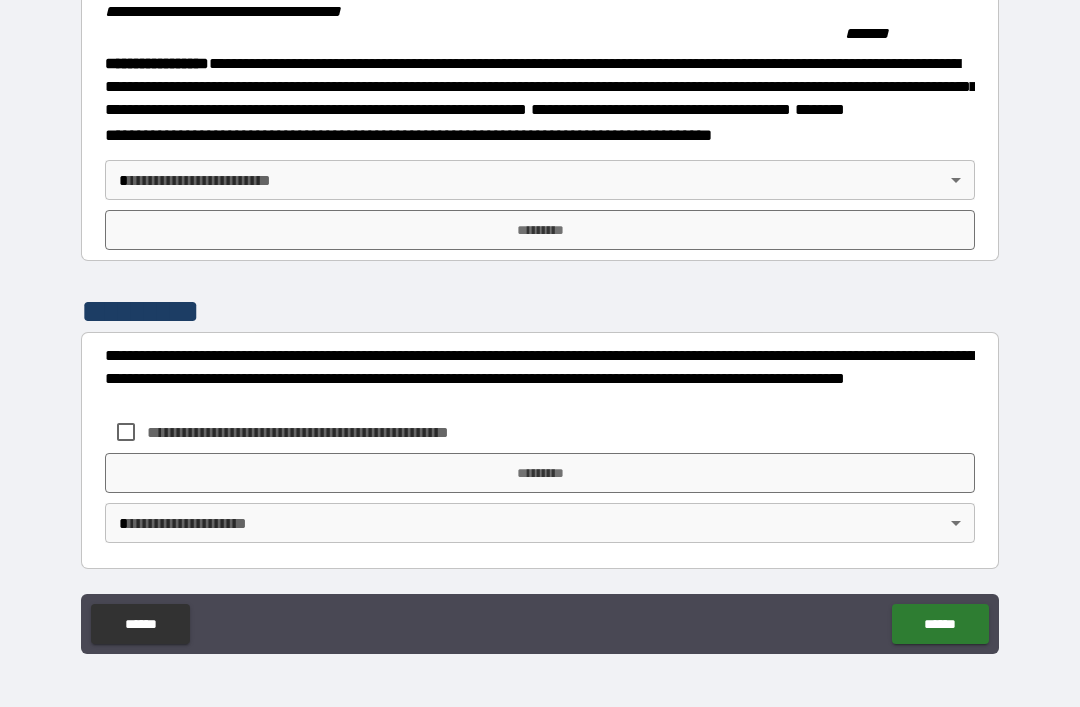 scroll, scrollTop: 2237, scrollLeft: 0, axis: vertical 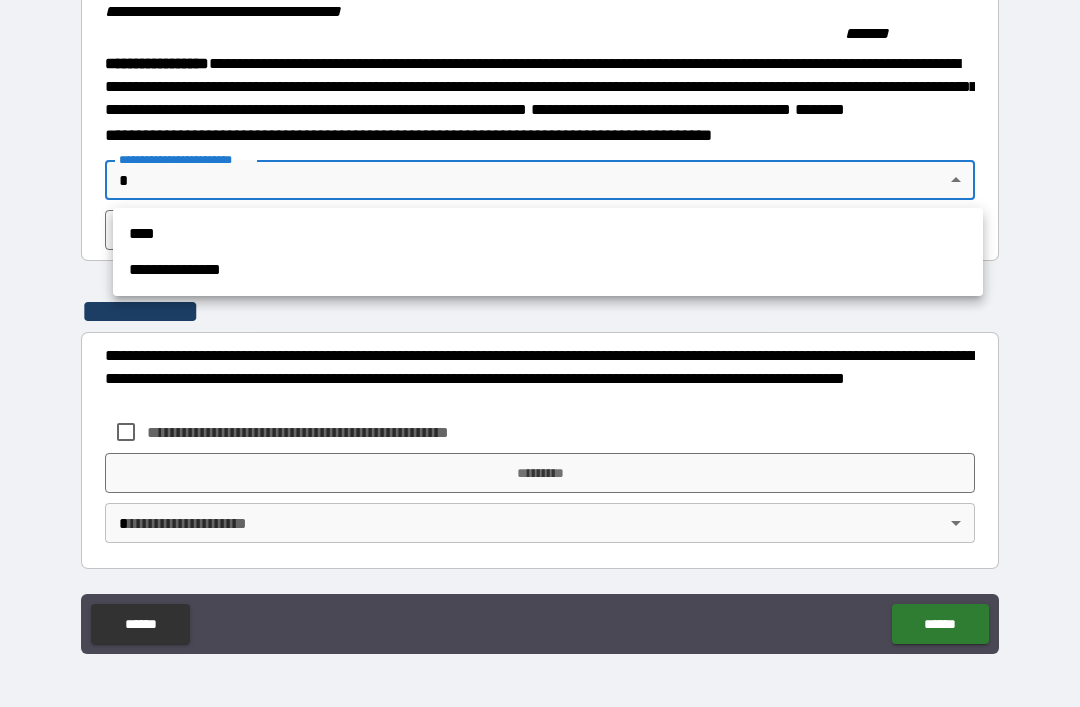 click on "**********" at bounding box center (548, 270) 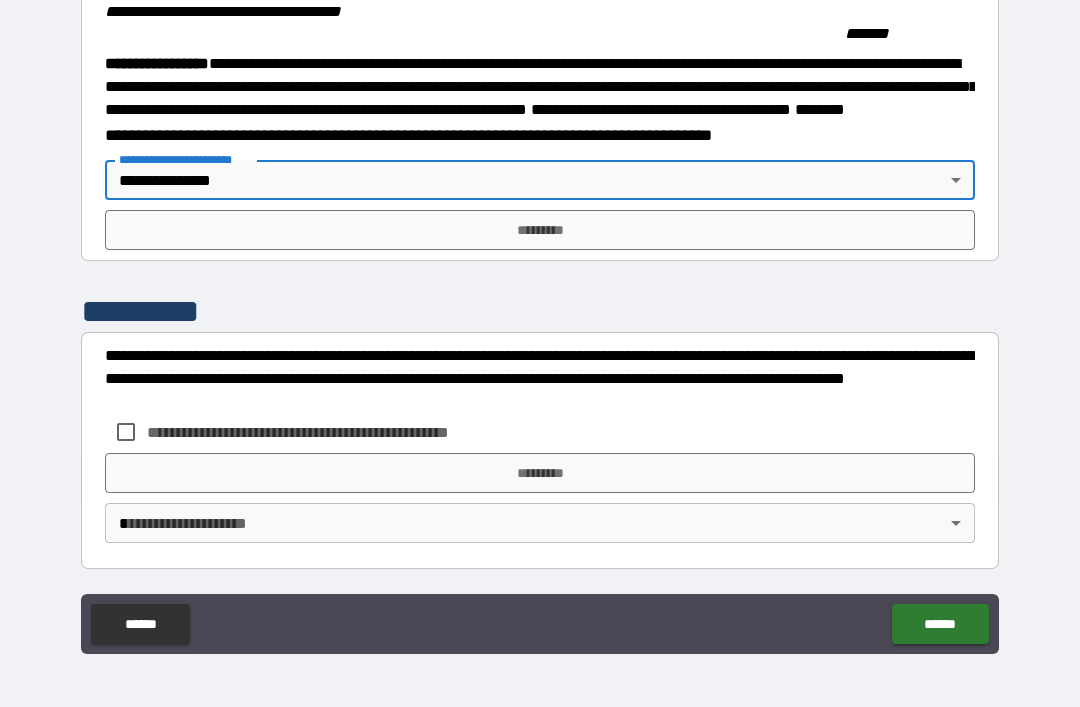 click on "**********" at bounding box center [540, 281] 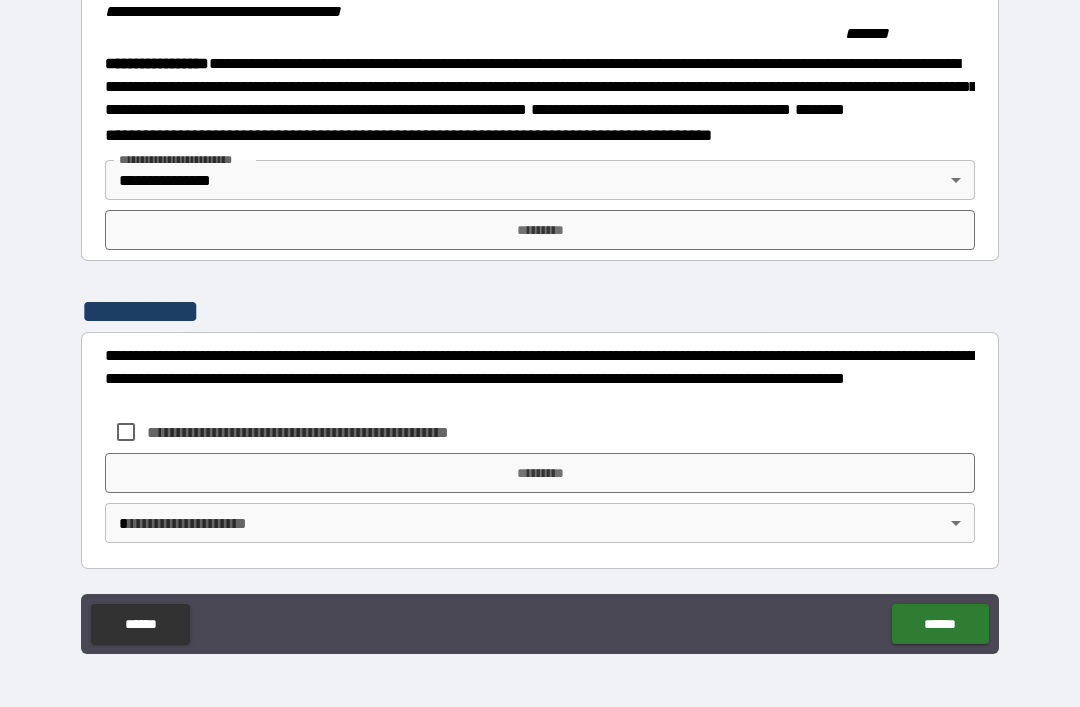 click on "*********" at bounding box center [540, 230] 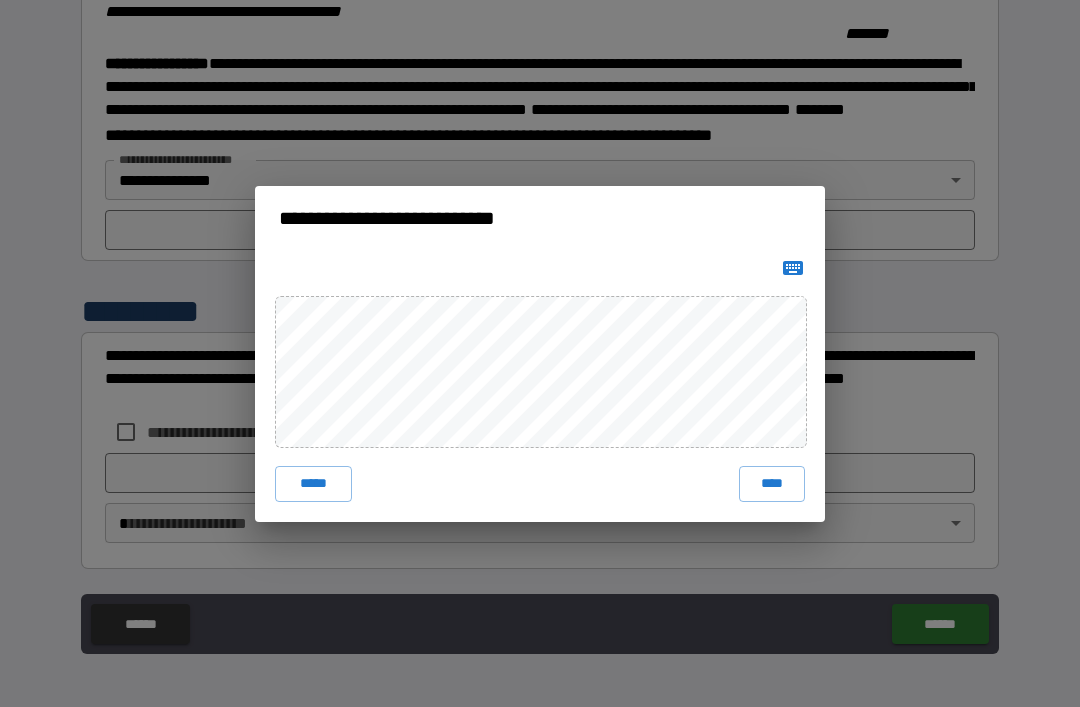 click on "**********" at bounding box center [540, 353] 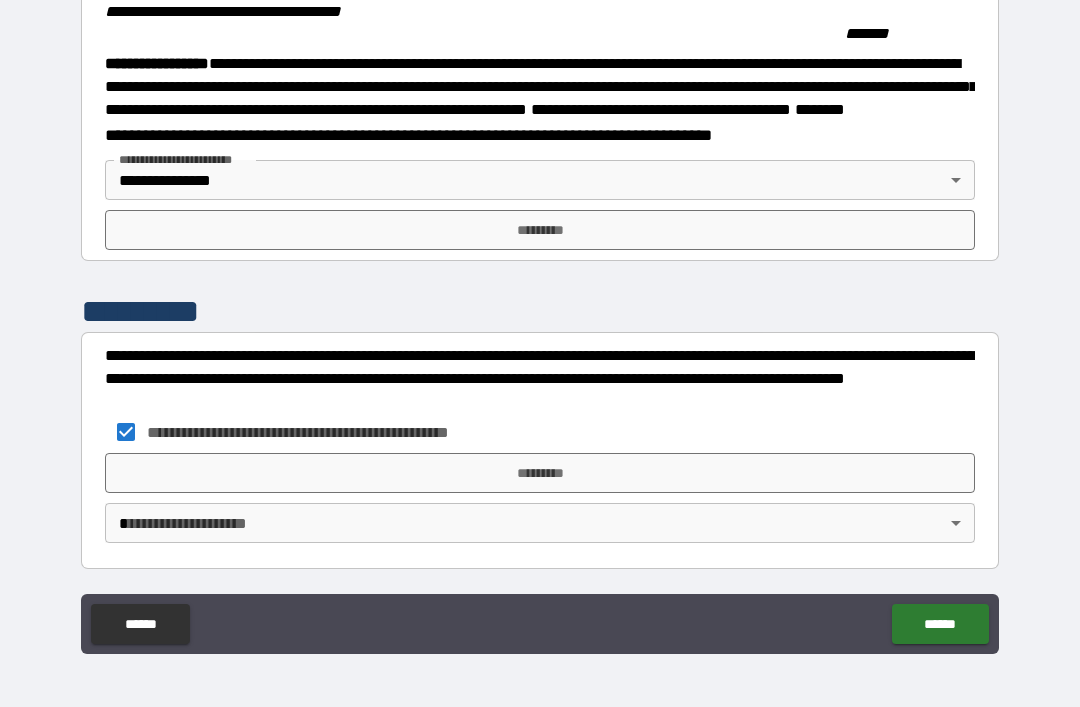 click on "**********" at bounding box center [540, 321] 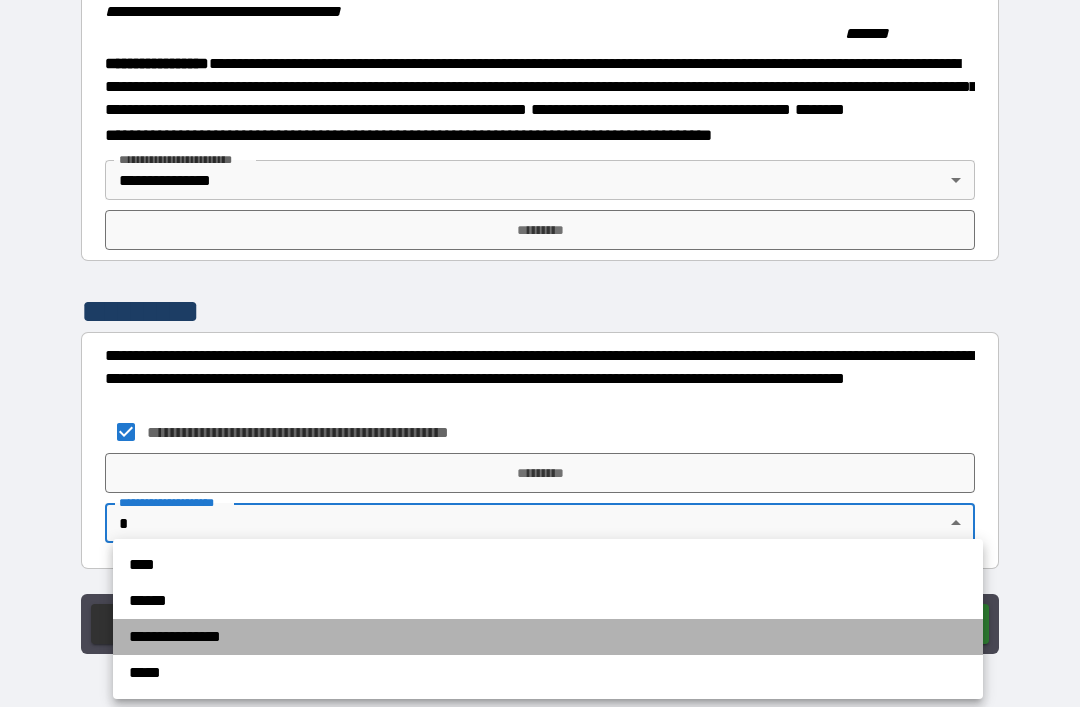 click on "**********" at bounding box center (548, 637) 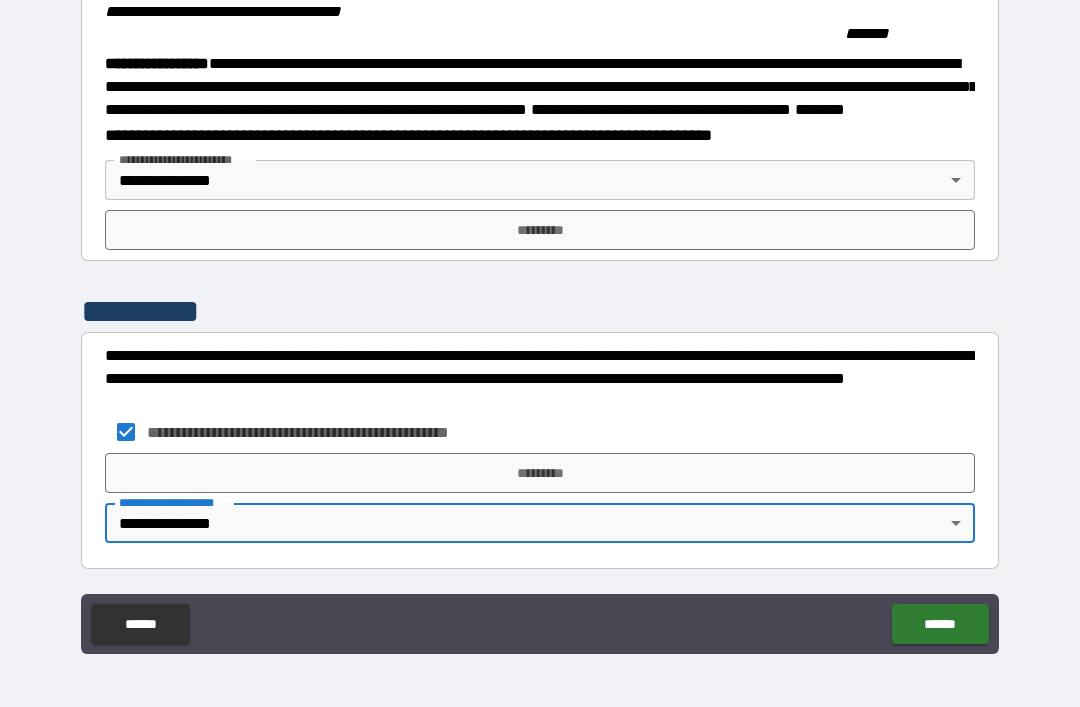 click on "*********" at bounding box center [540, 230] 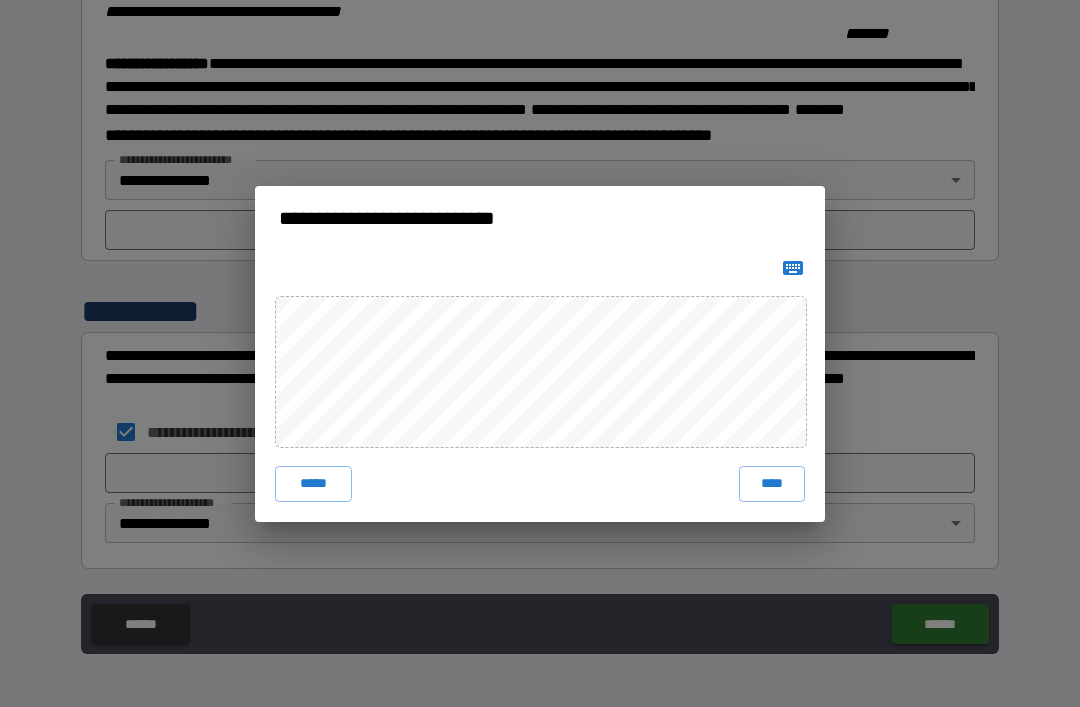 click on "*****" at bounding box center [313, 484] 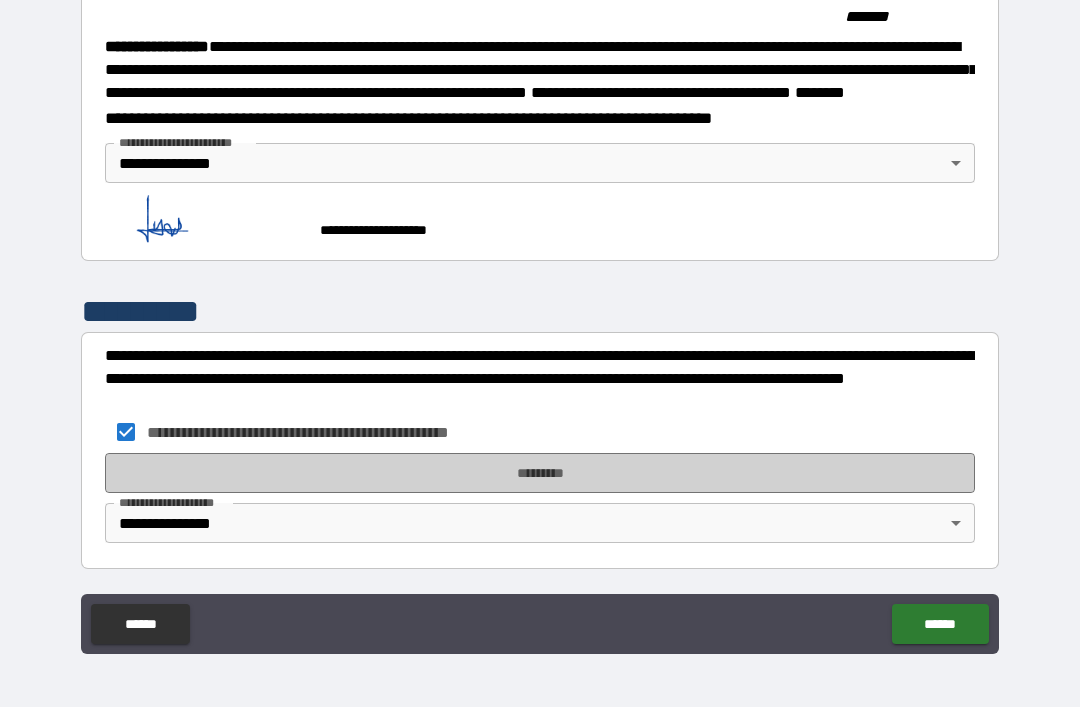 click on "*********" at bounding box center (540, 473) 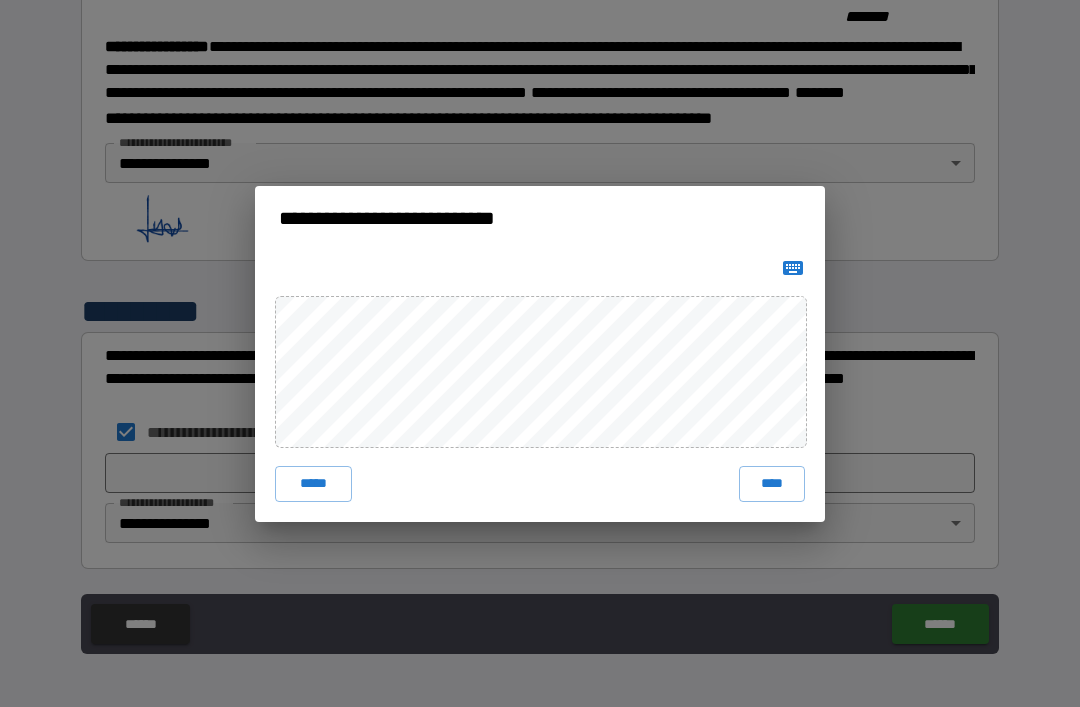 click on "****" at bounding box center (772, 484) 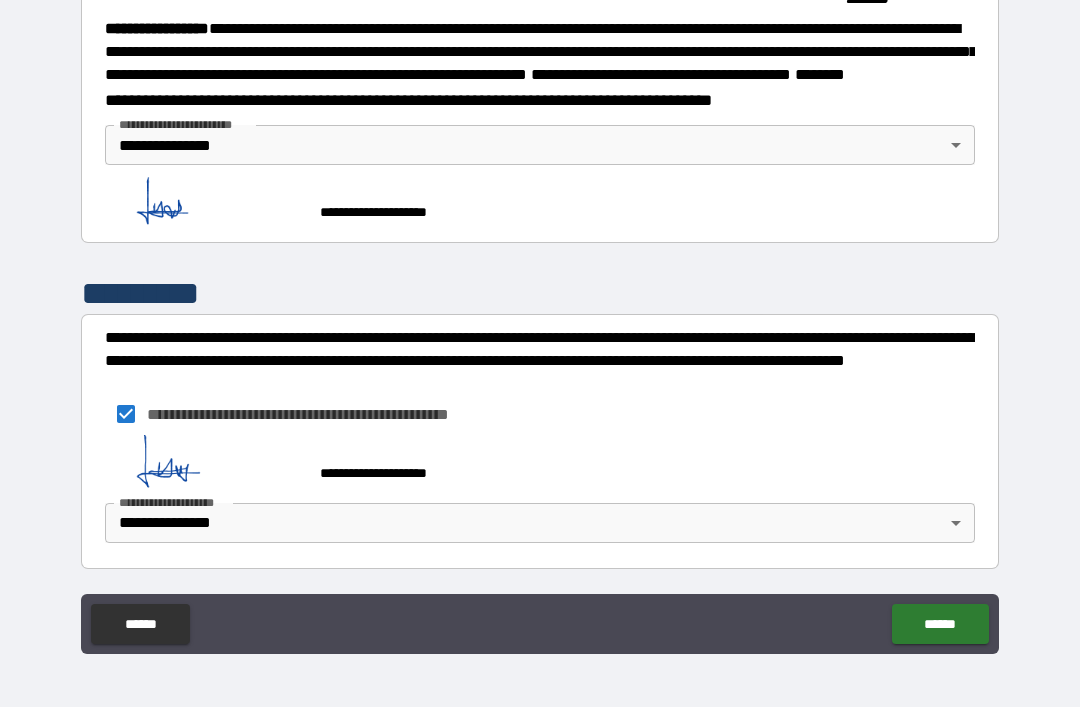 click on "******" at bounding box center (940, 624) 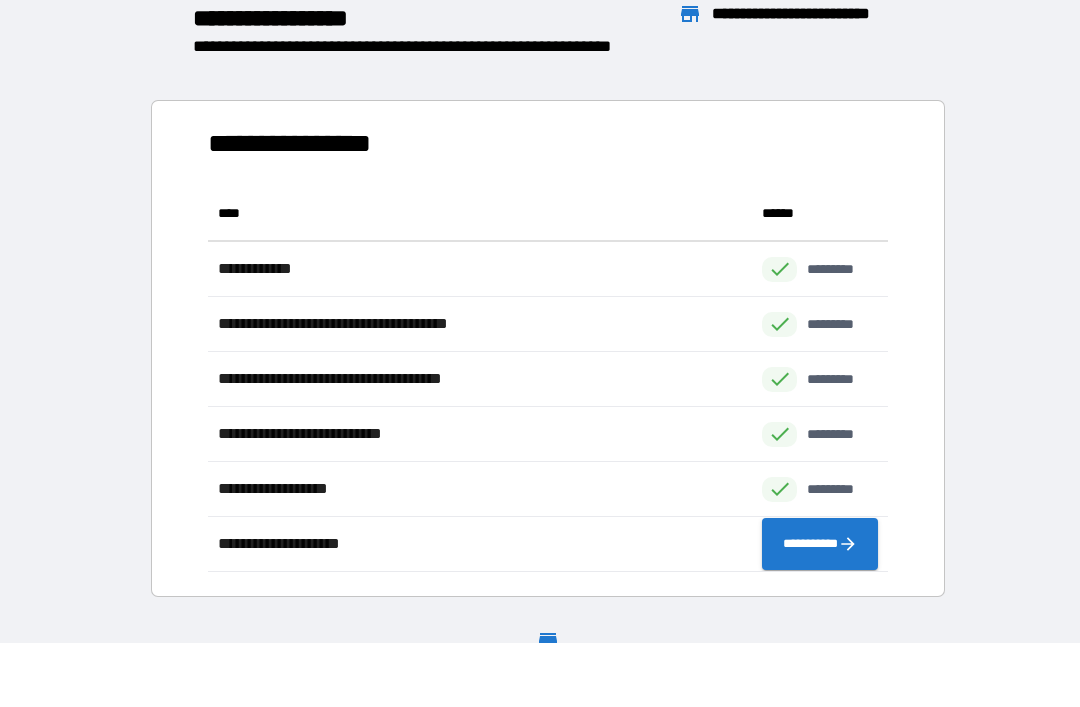 scroll, scrollTop: 1, scrollLeft: 1, axis: both 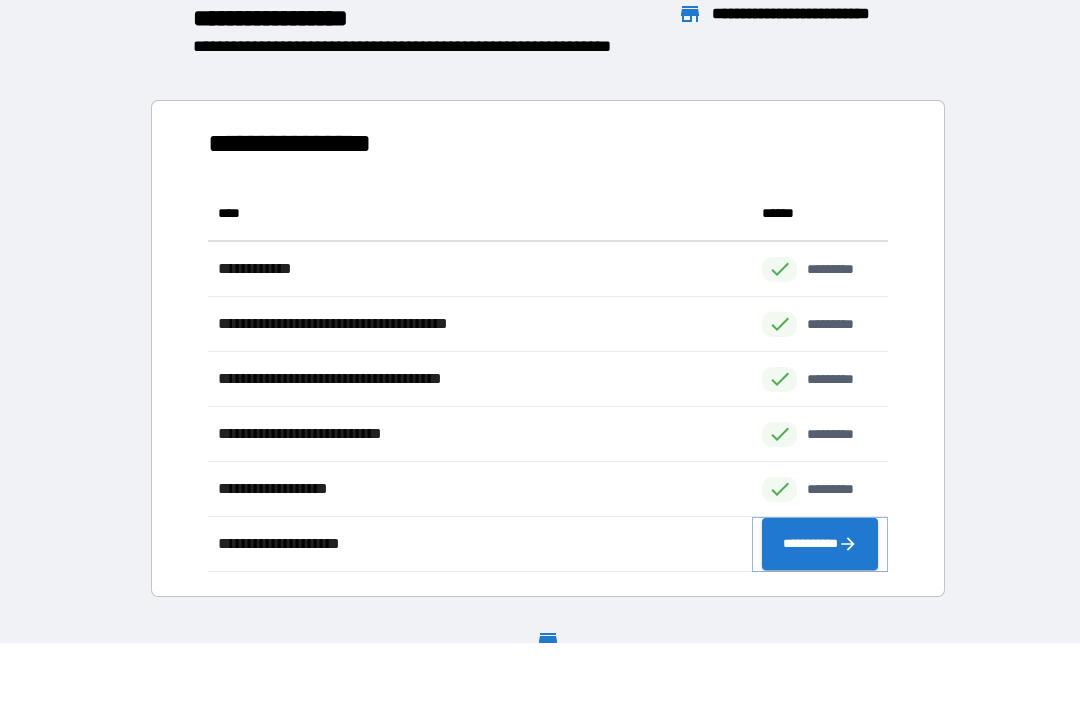 click 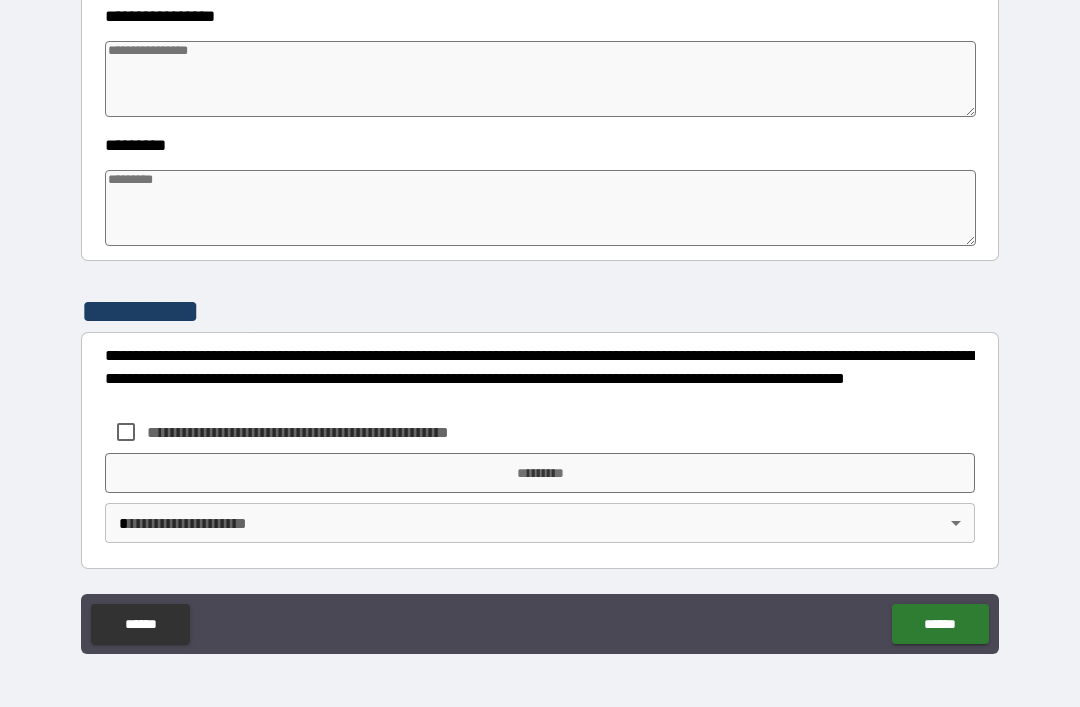 scroll, scrollTop: 570, scrollLeft: 0, axis: vertical 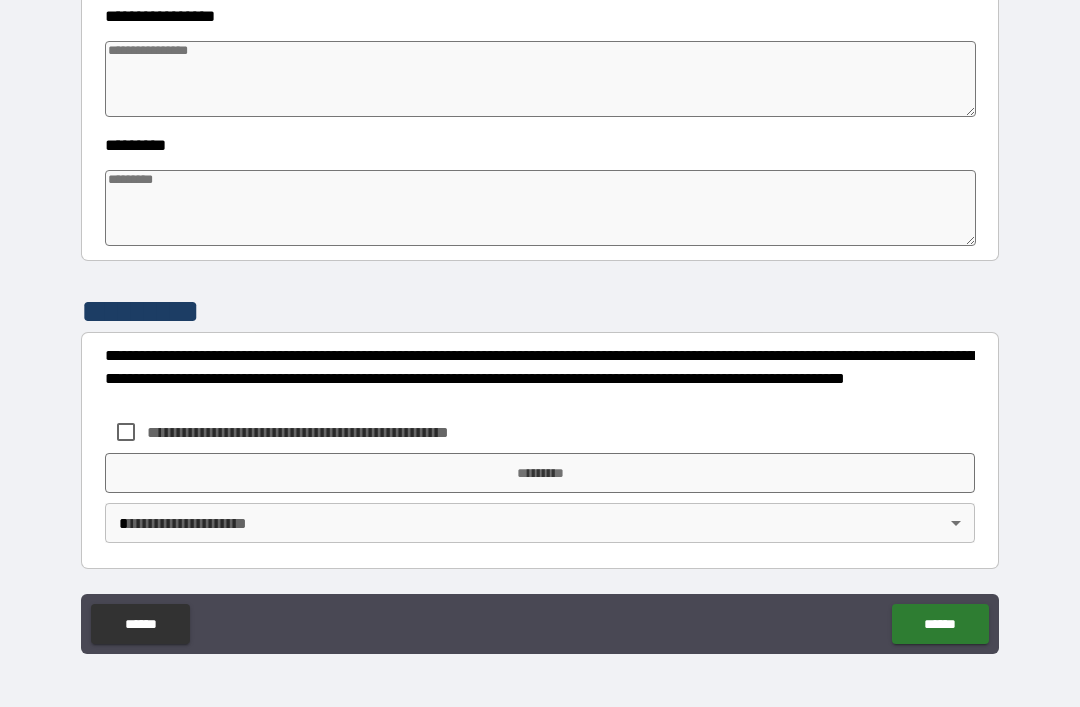 click at bounding box center [540, 208] 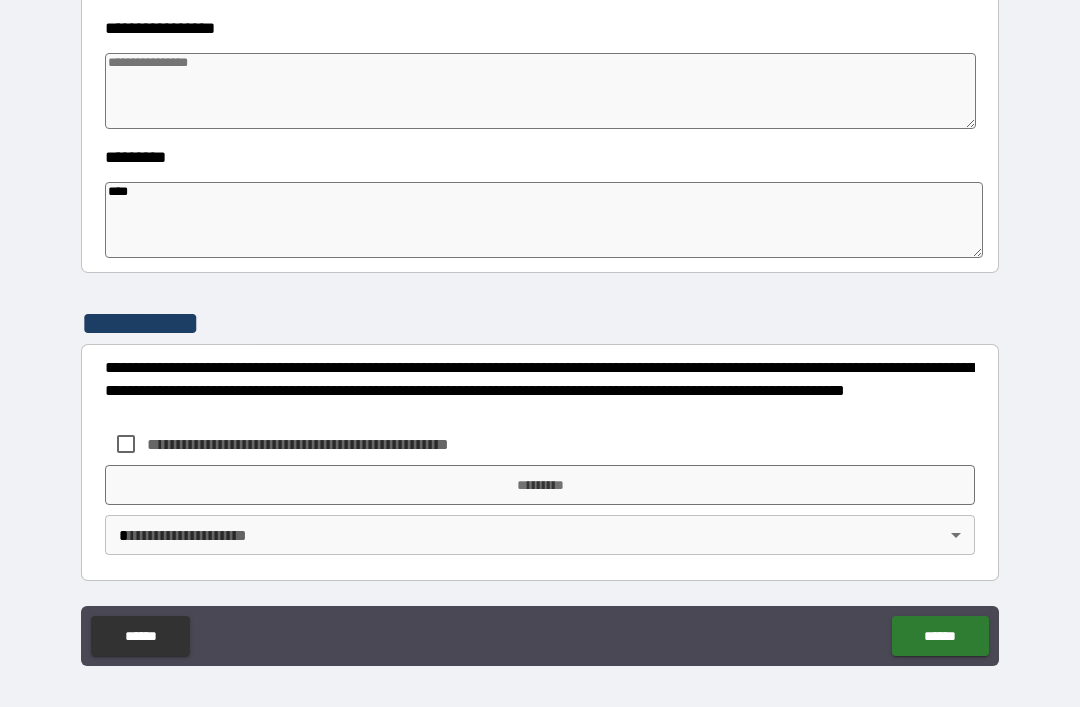 scroll, scrollTop: 0, scrollLeft: 0, axis: both 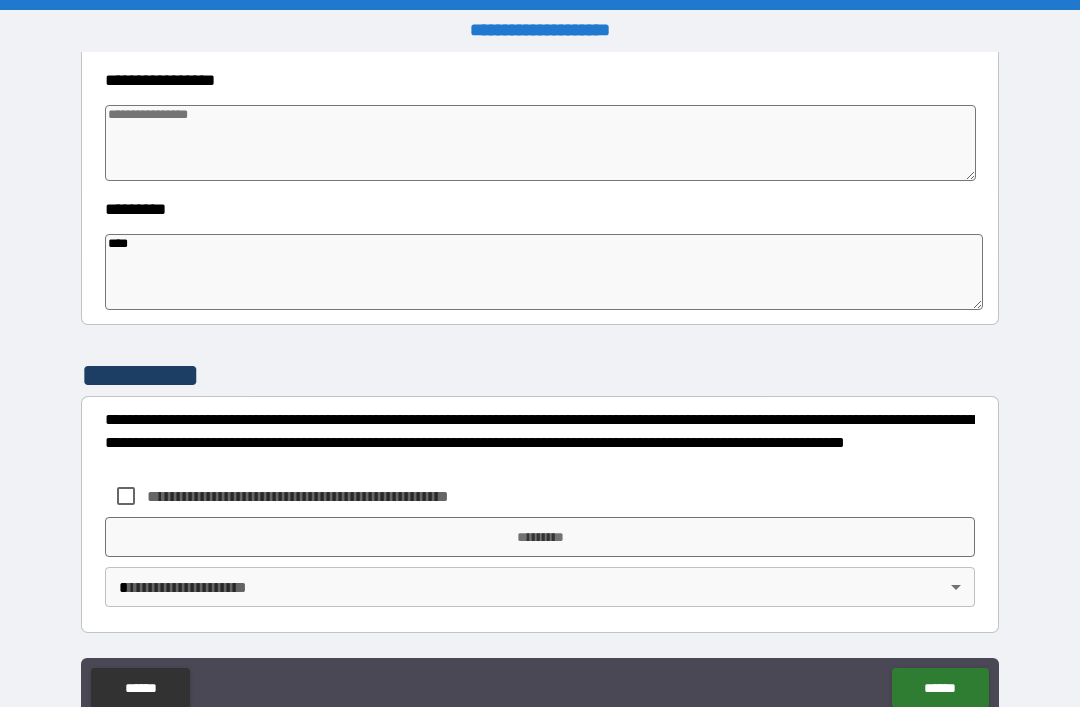 click on "**********" at bounding box center (540, 388) 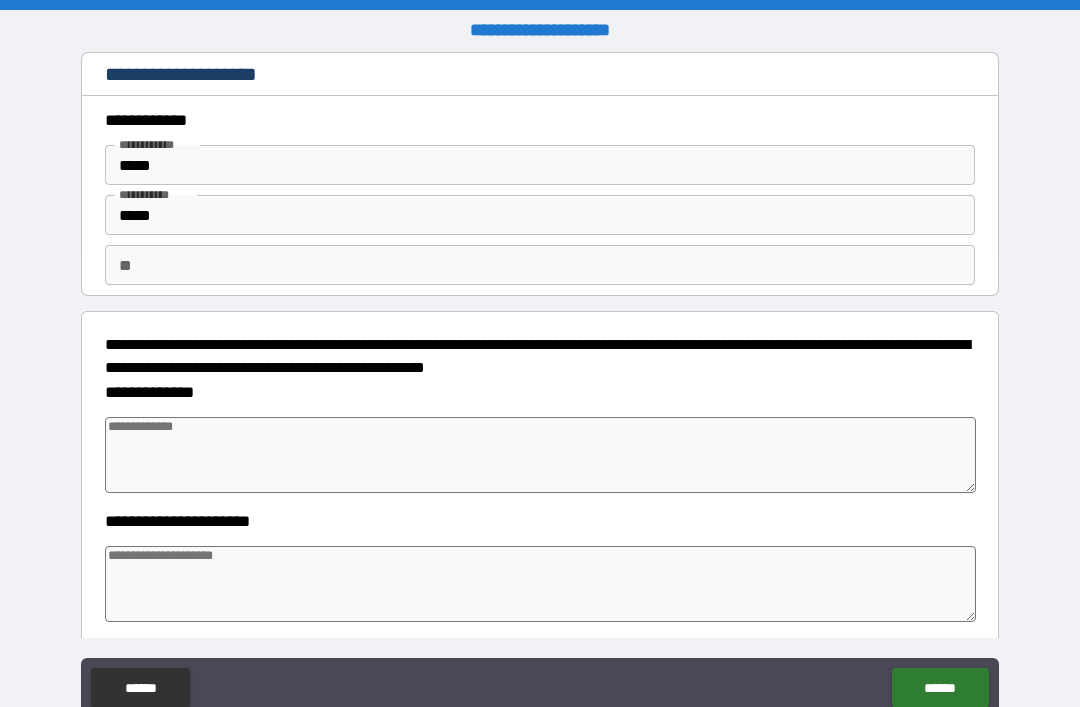 scroll, scrollTop: 0, scrollLeft: 0, axis: both 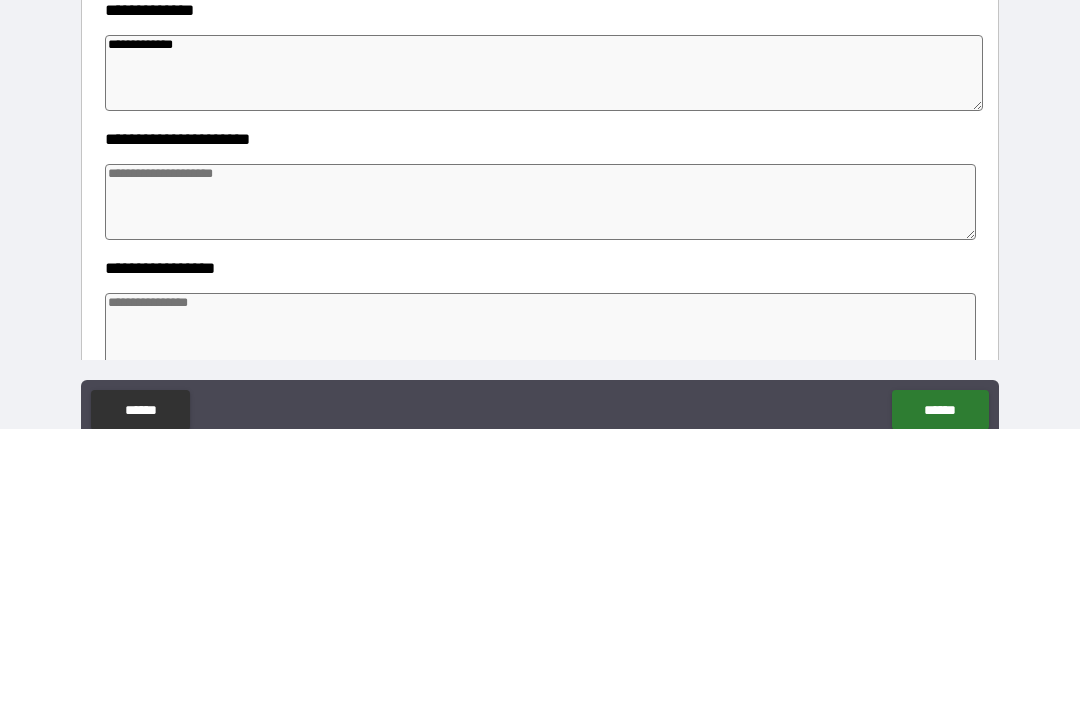 click at bounding box center (540, 480) 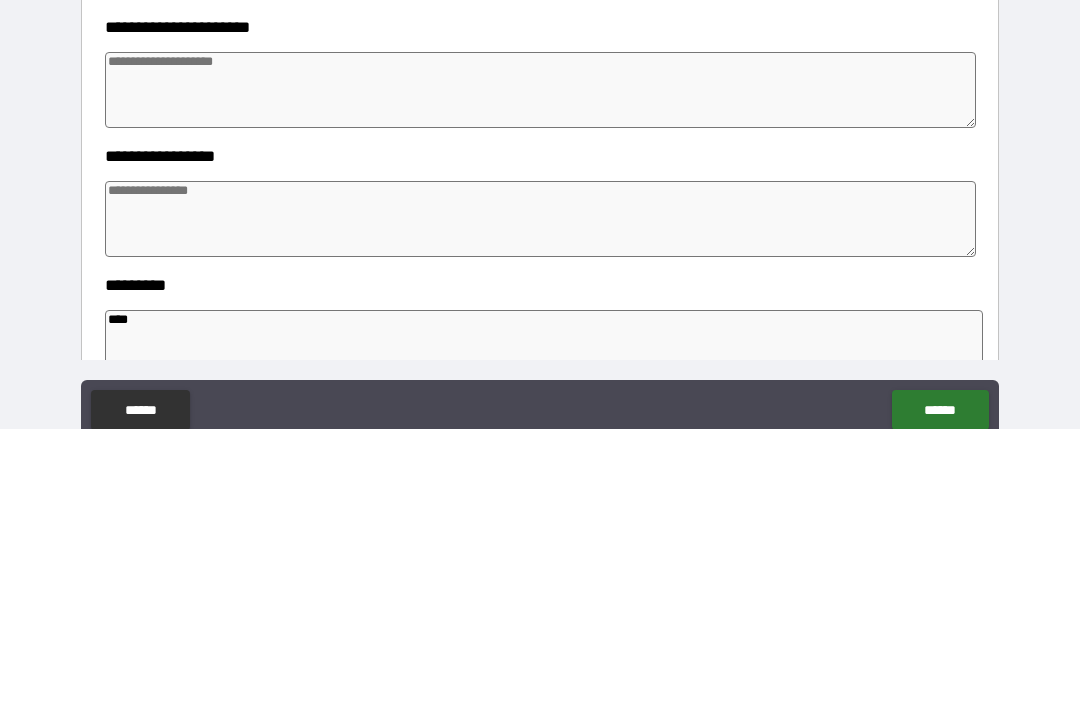 scroll, scrollTop: 232, scrollLeft: 0, axis: vertical 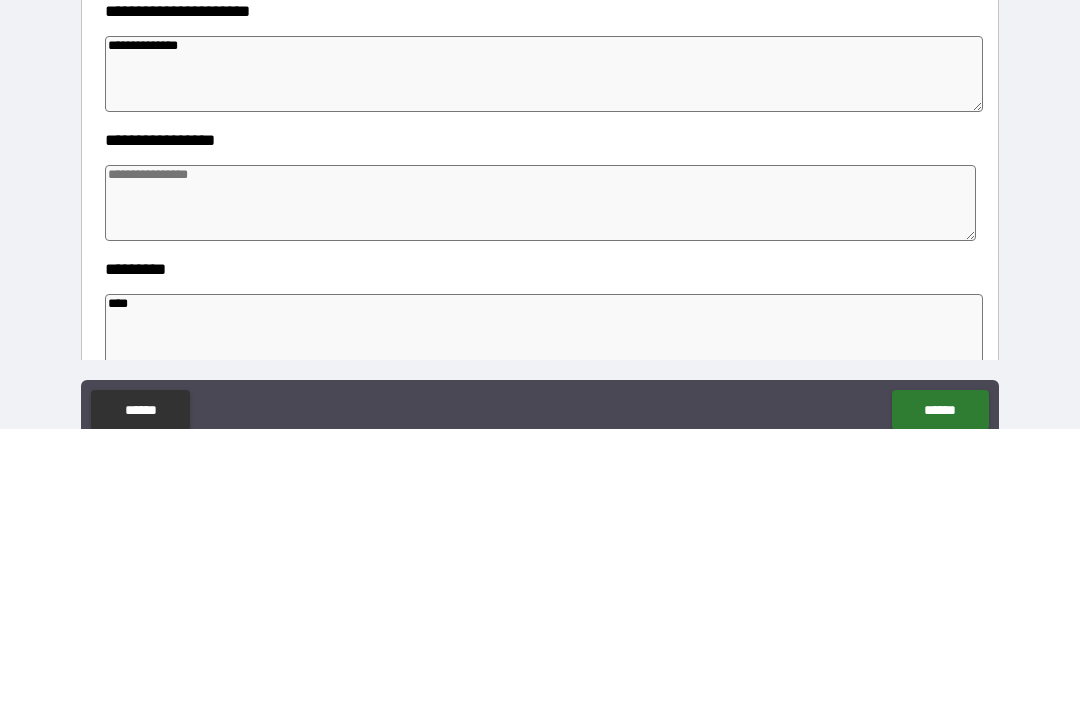 click at bounding box center (540, 481) 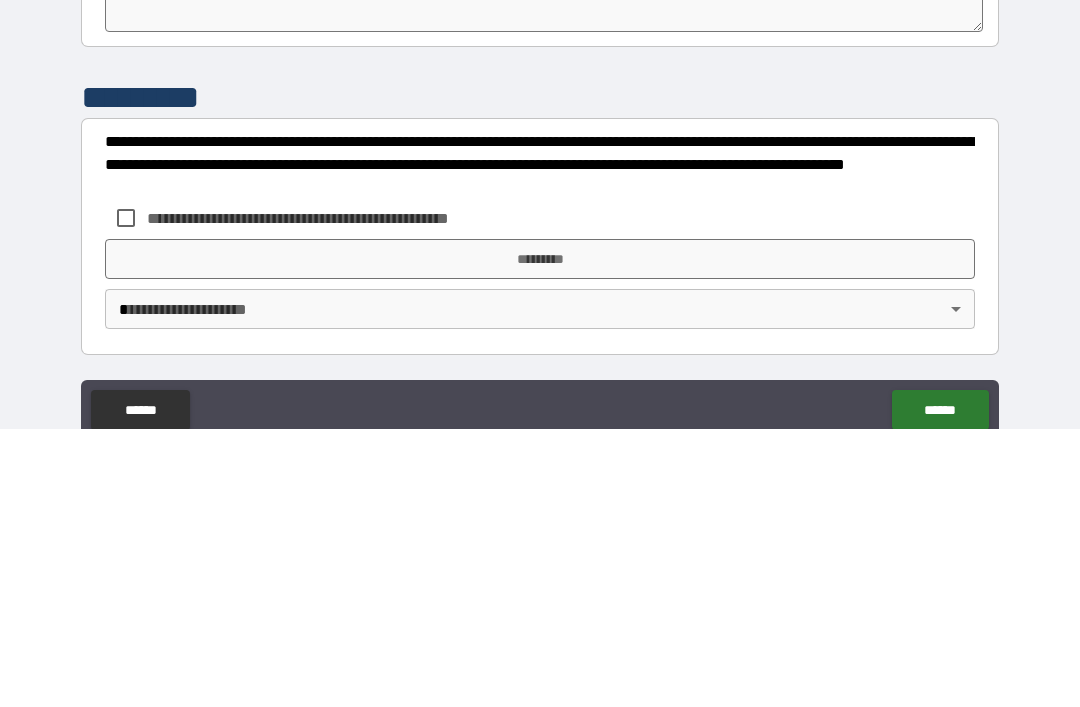 click on "**********" at bounding box center [540, 388] 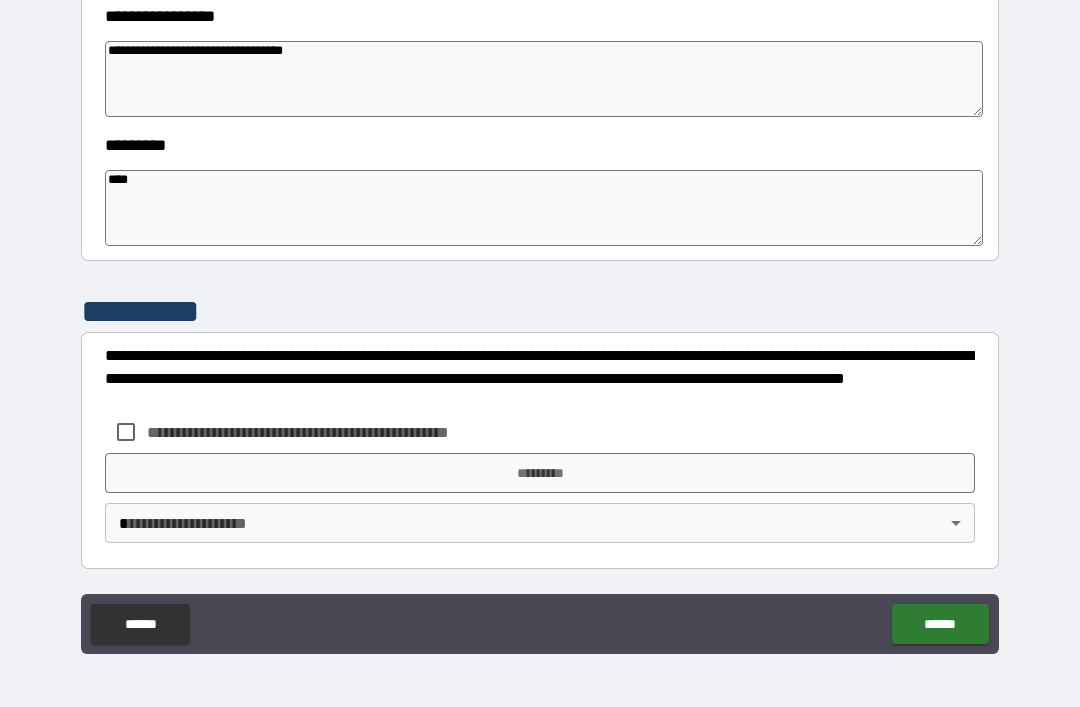 click on "**********" at bounding box center [540, 321] 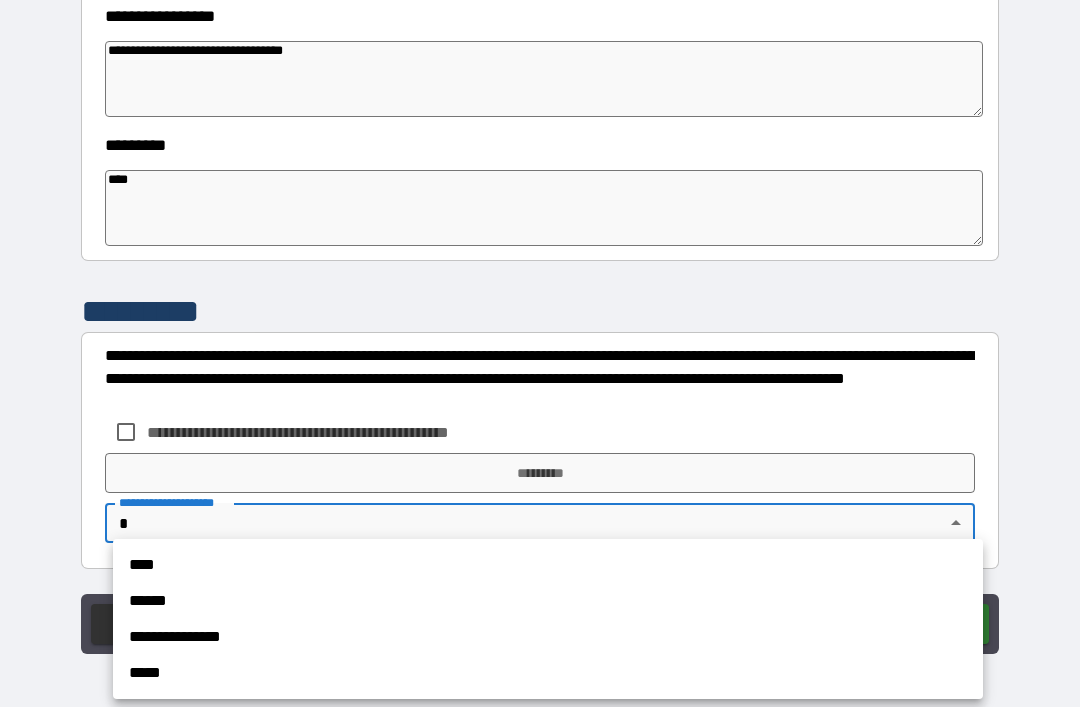 click on "**********" at bounding box center [548, 637] 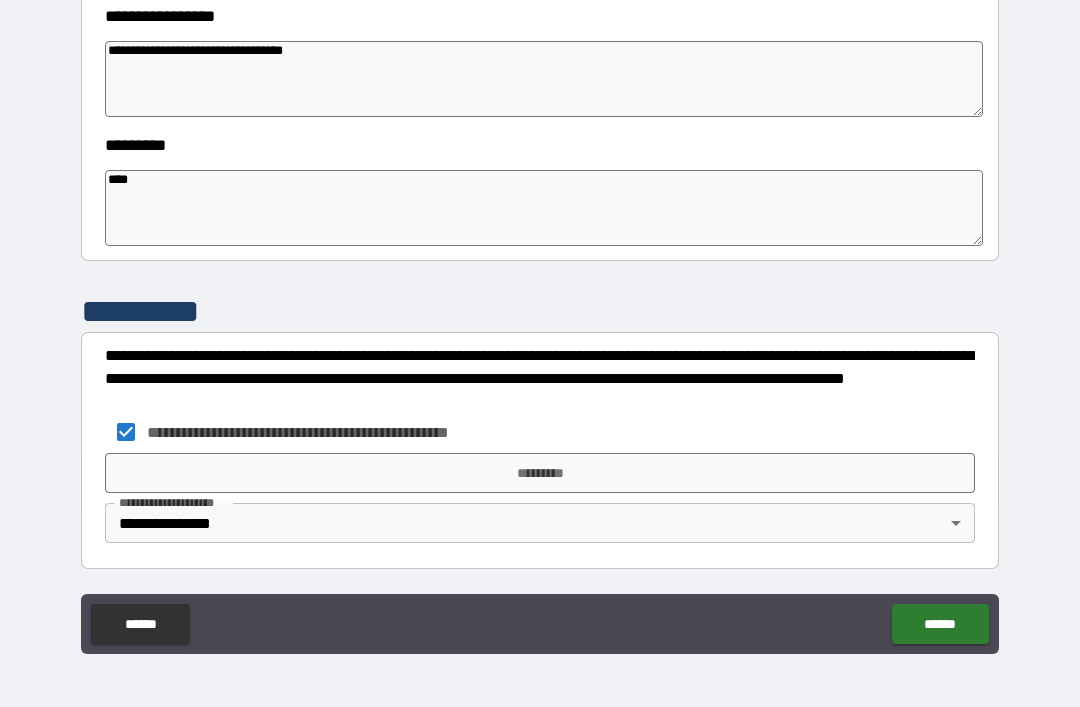 click on "*********" at bounding box center [540, 473] 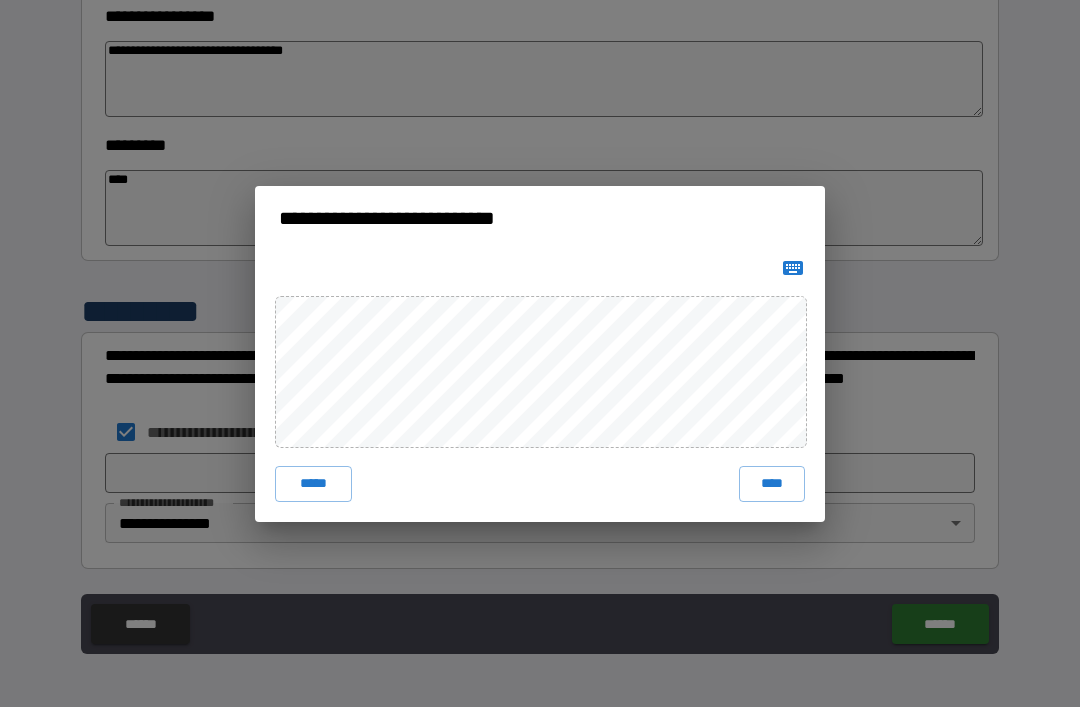 click on "*****" at bounding box center (313, 484) 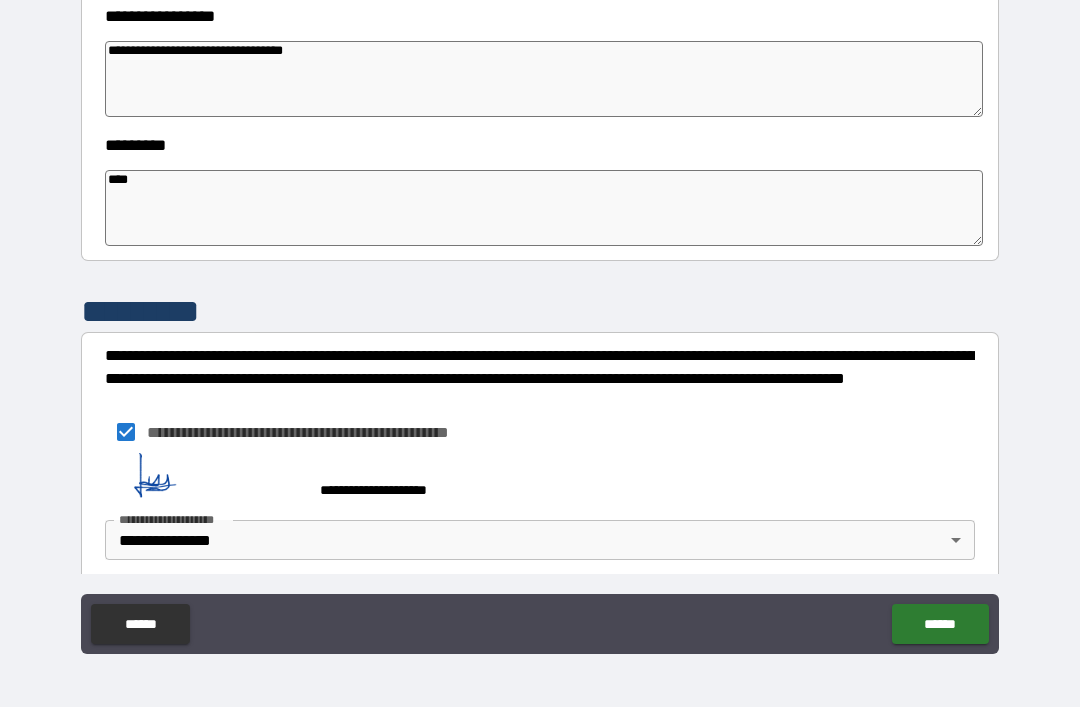 scroll, scrollTop: 560, scrollLeft: 0, axis: vertical 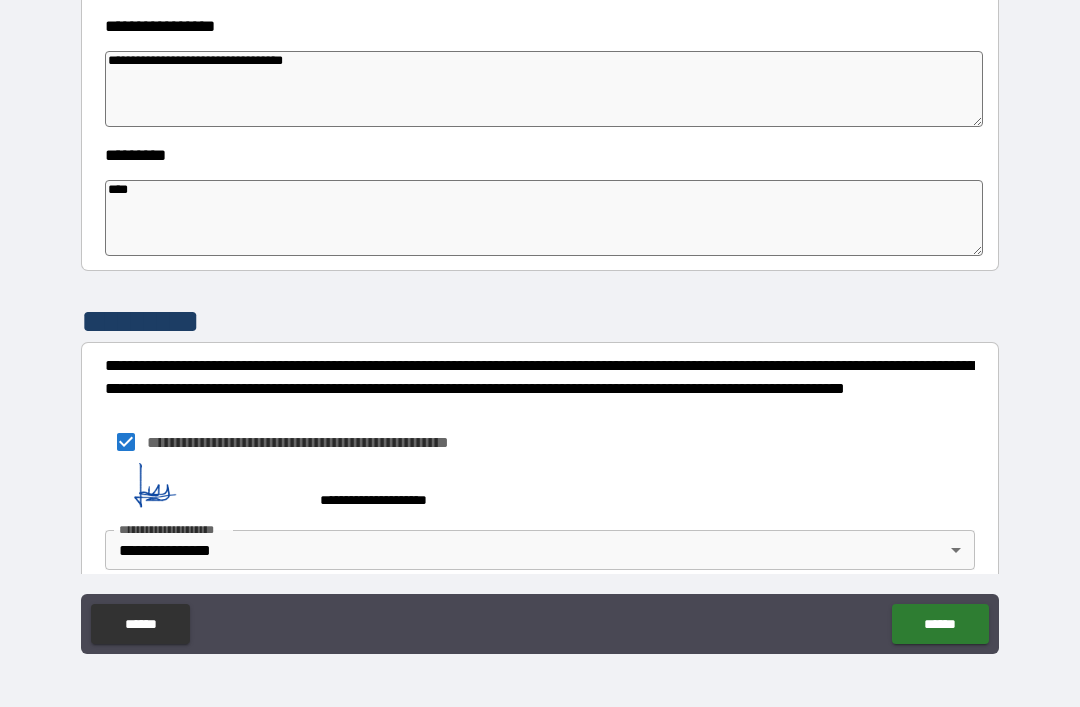 click on "******" at bounding box center (940, 624) 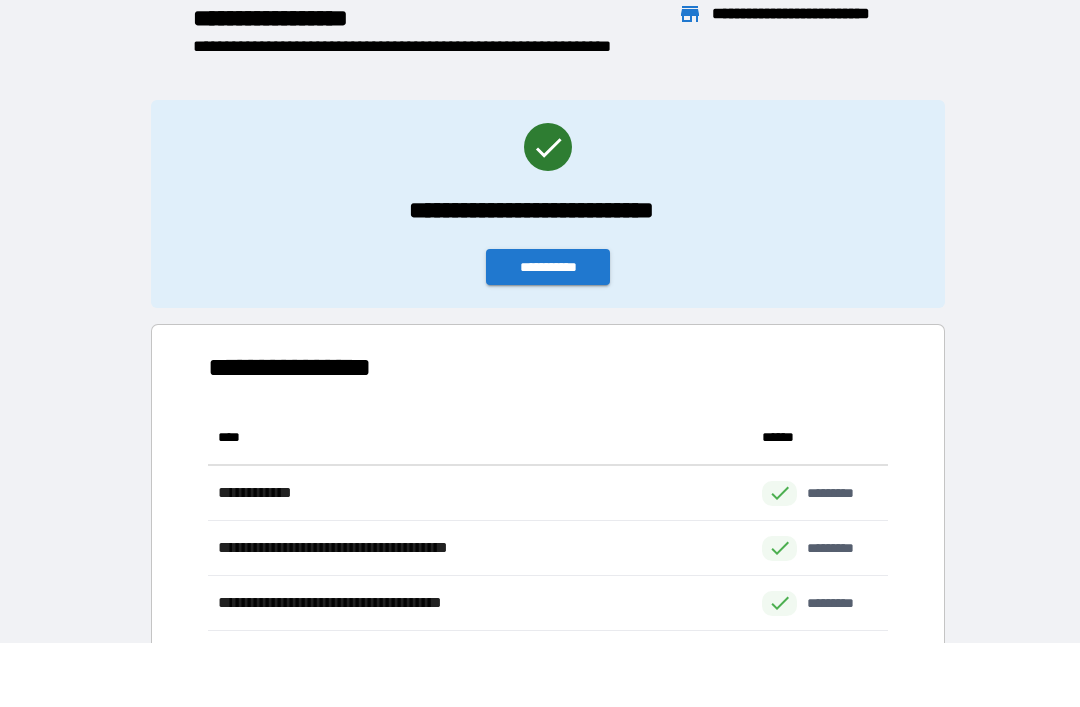 scroll, scrollTop: 1, scrollLeft: 1, axis: both 